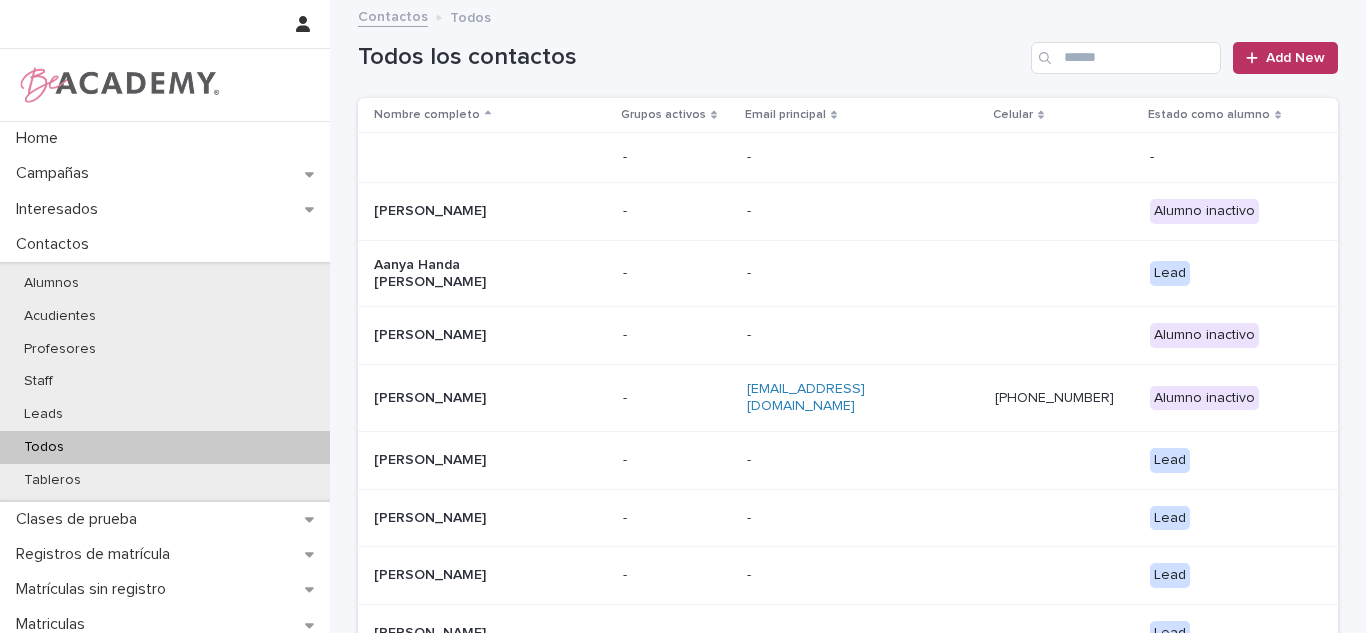 scroll, scrollTop: 0, scrollLeft: 0, axis: both 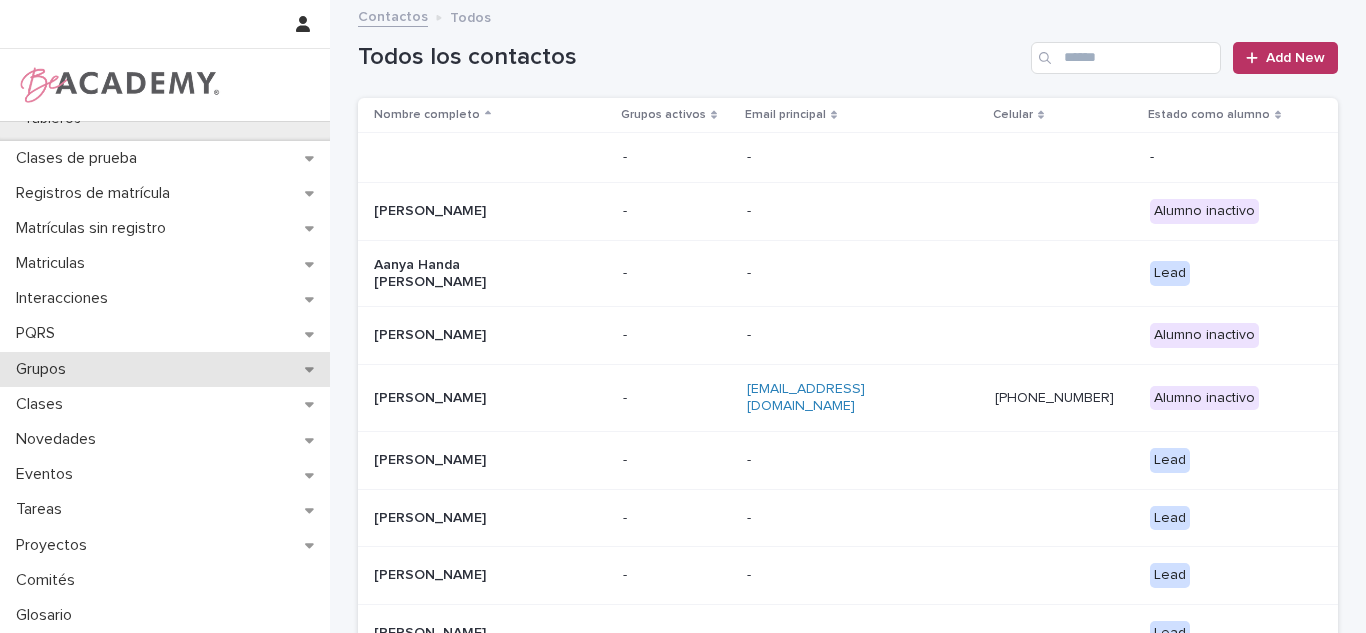 click on "Grupos" at bounding box center (165, 369) 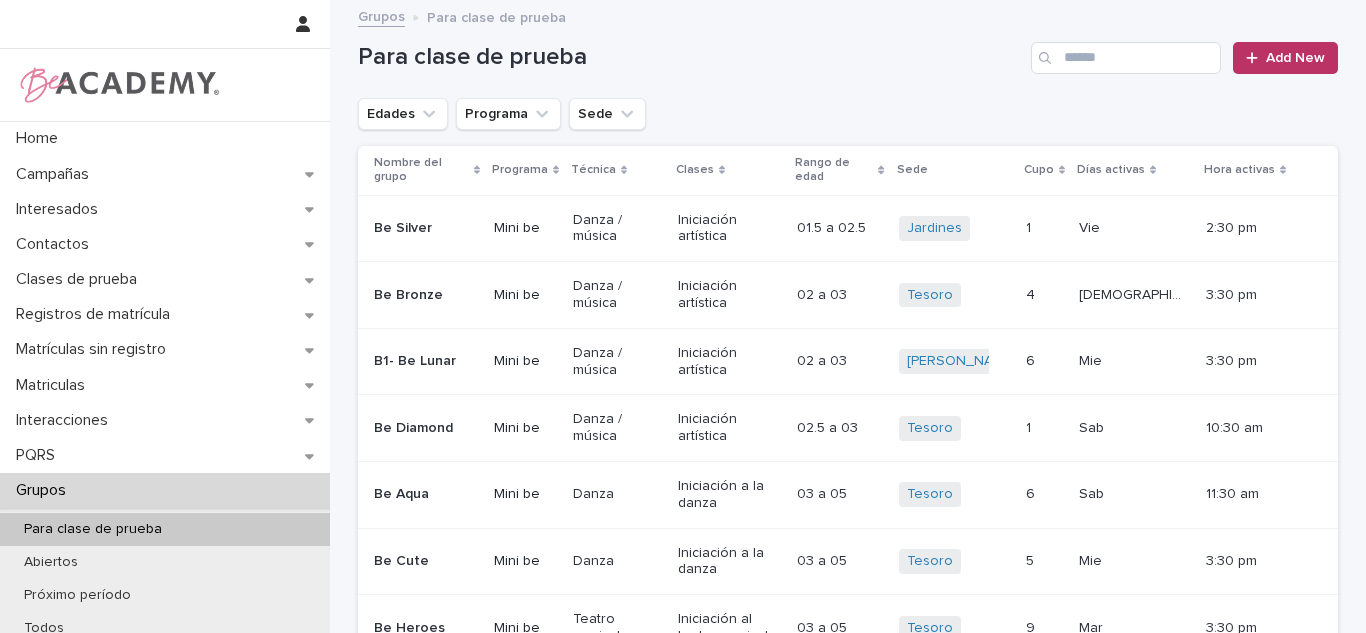 click at bounding box center (1126, 58) 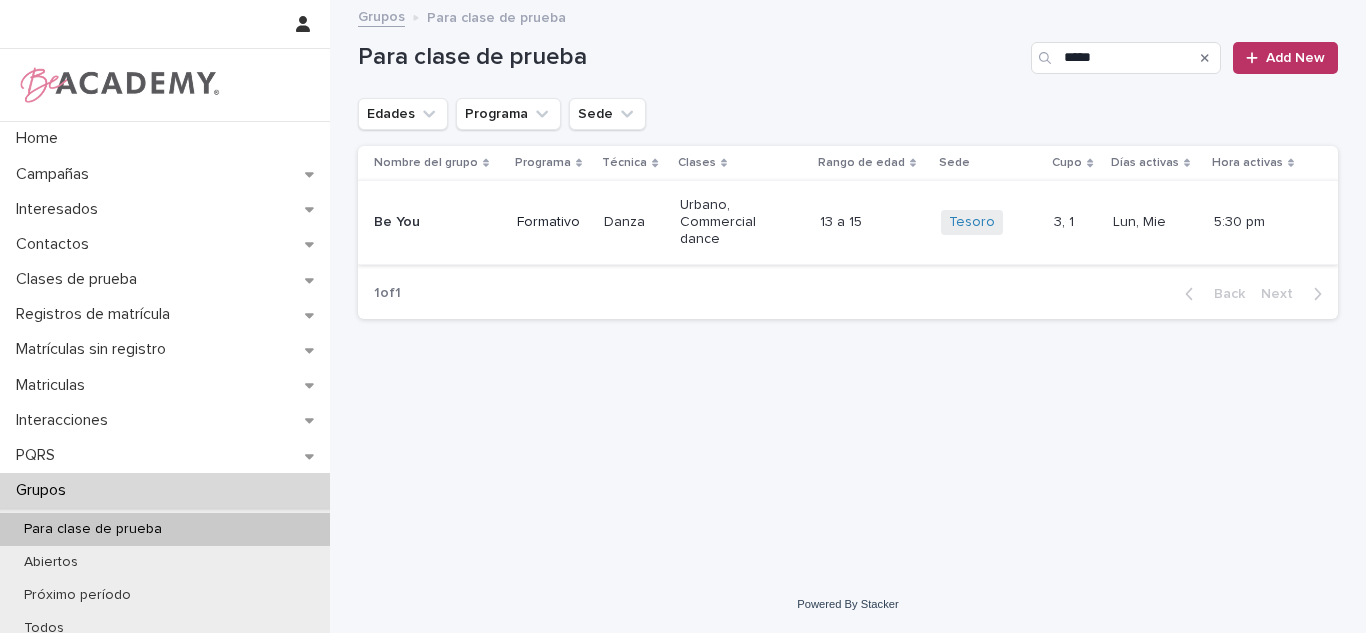 type on "*****" 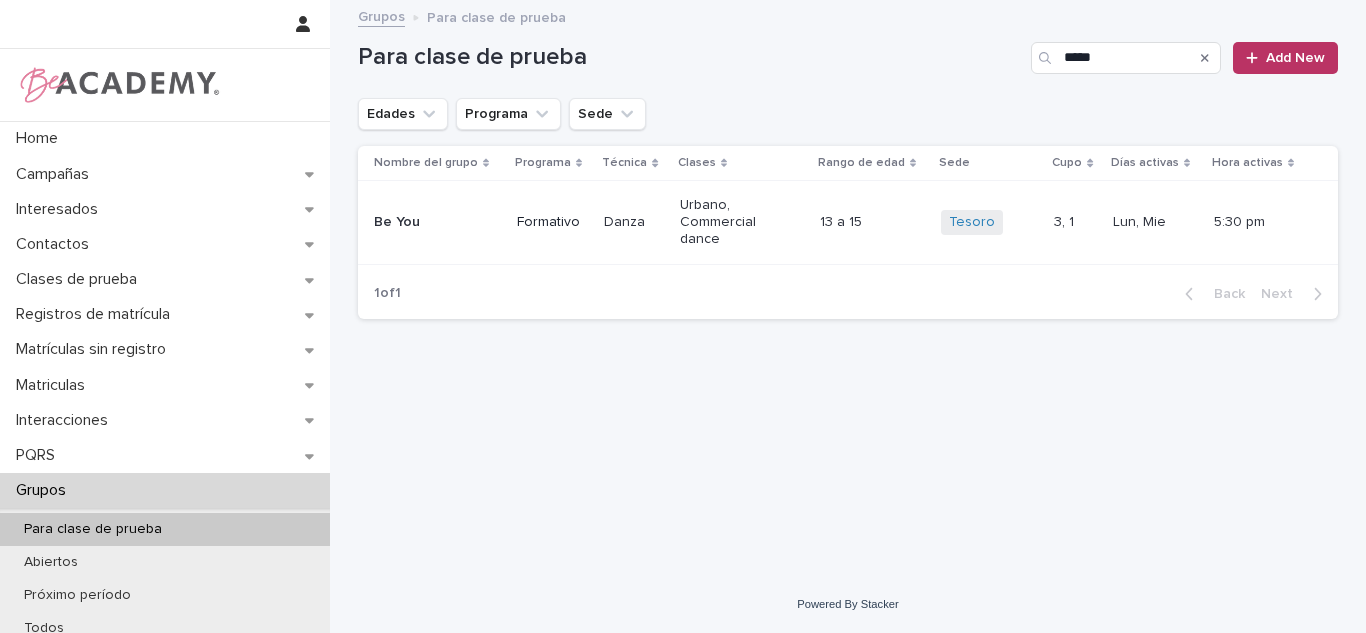 click on "13   a 15   13   a 15" at bounding box center (872, 222) 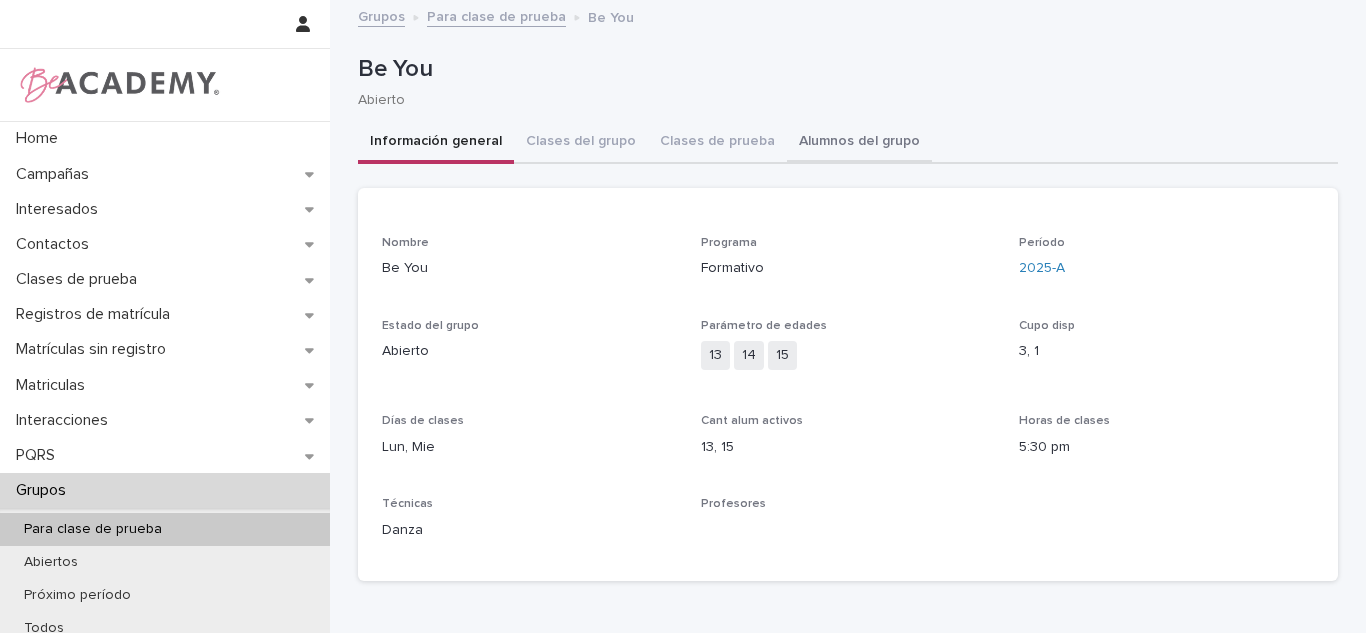 click on "Alumnos del grupo" at bounding box center [859, 143] 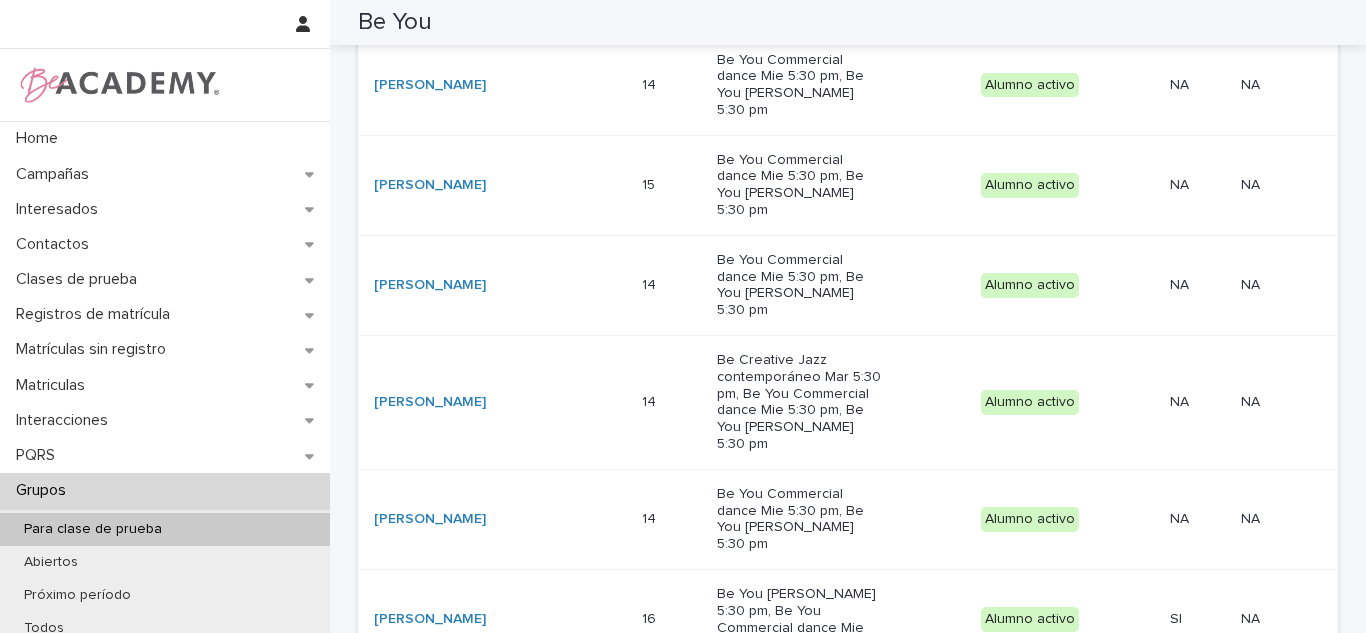 scroll, scrollTop: 51, scrollLeft: 0, axis: vertical 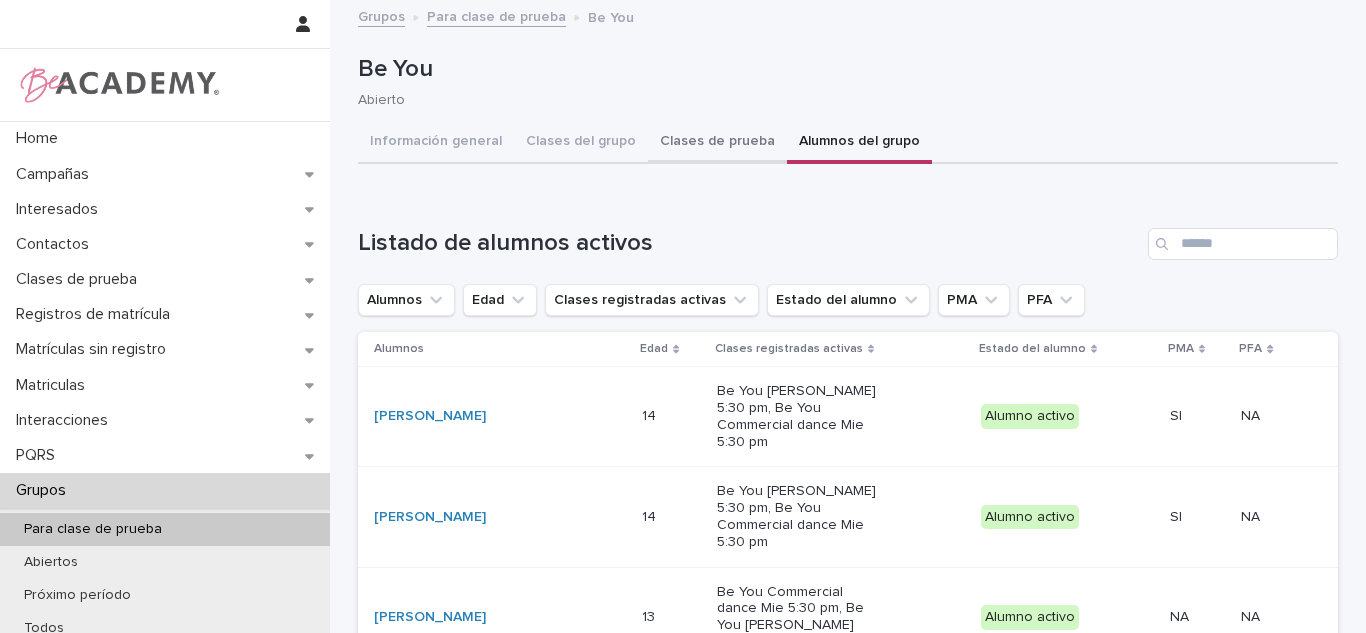 click on "Clases de prueba" at bounding box center [717, 143] 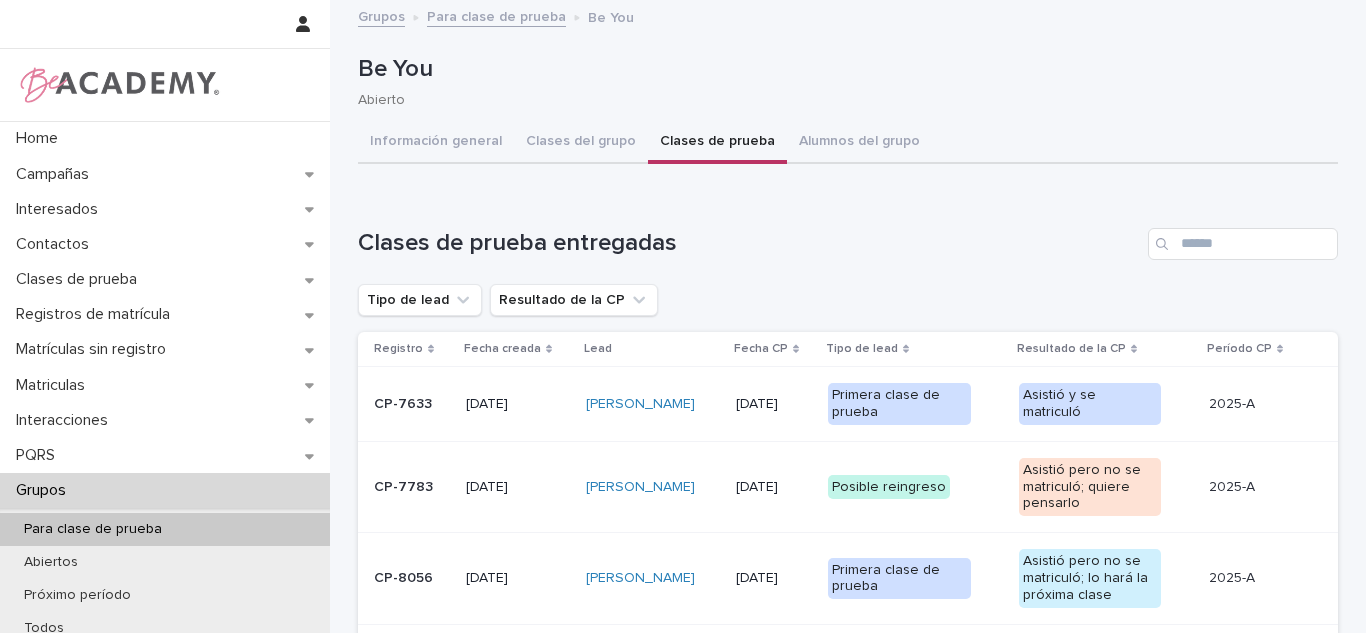 scroll, scrollTop: 716, scrollLeft: 0, axis: vertical 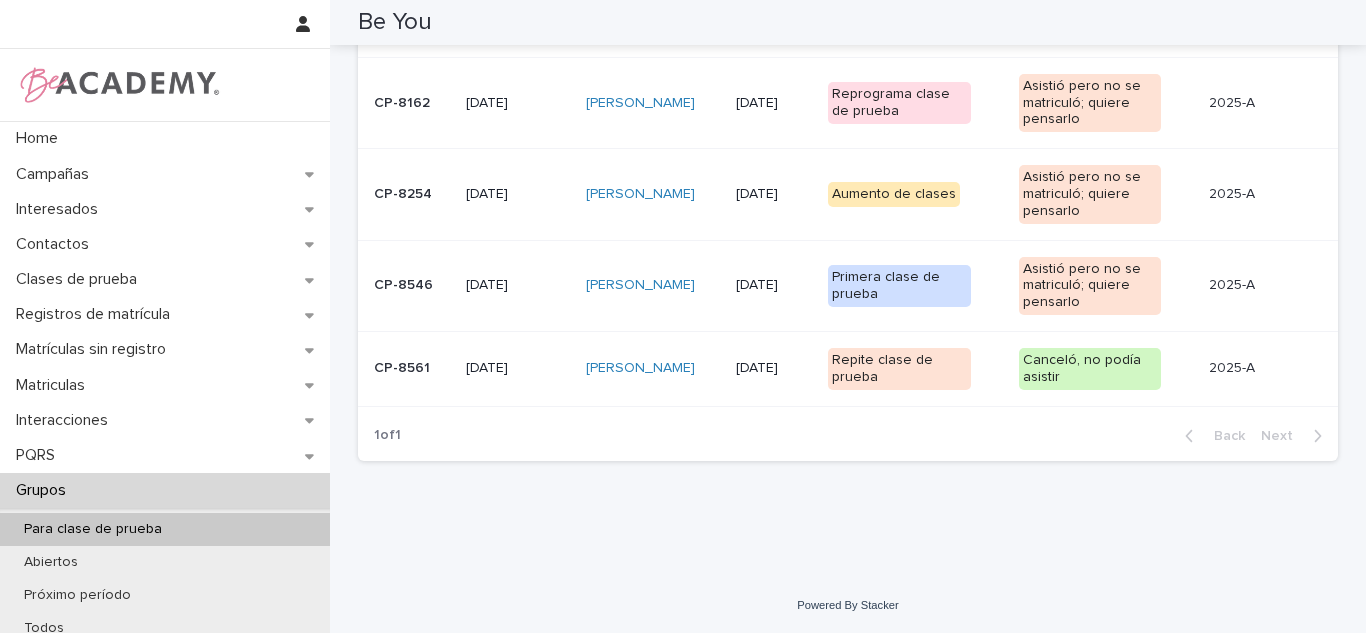 drag, startPoint x: 1338, startPoint y: 451, endPoint x: 1325, endPoint y: 451, distance: 13 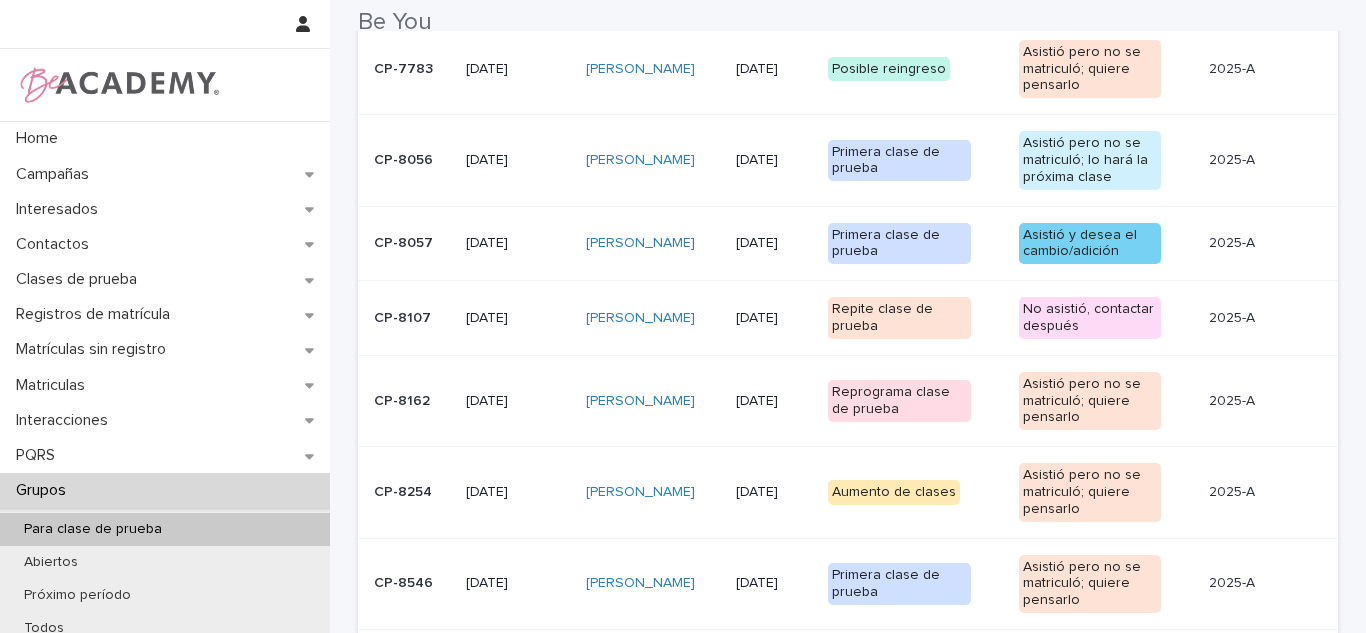 scroll, scrollTop: 678, scrollLeft: 0, axis: vertical 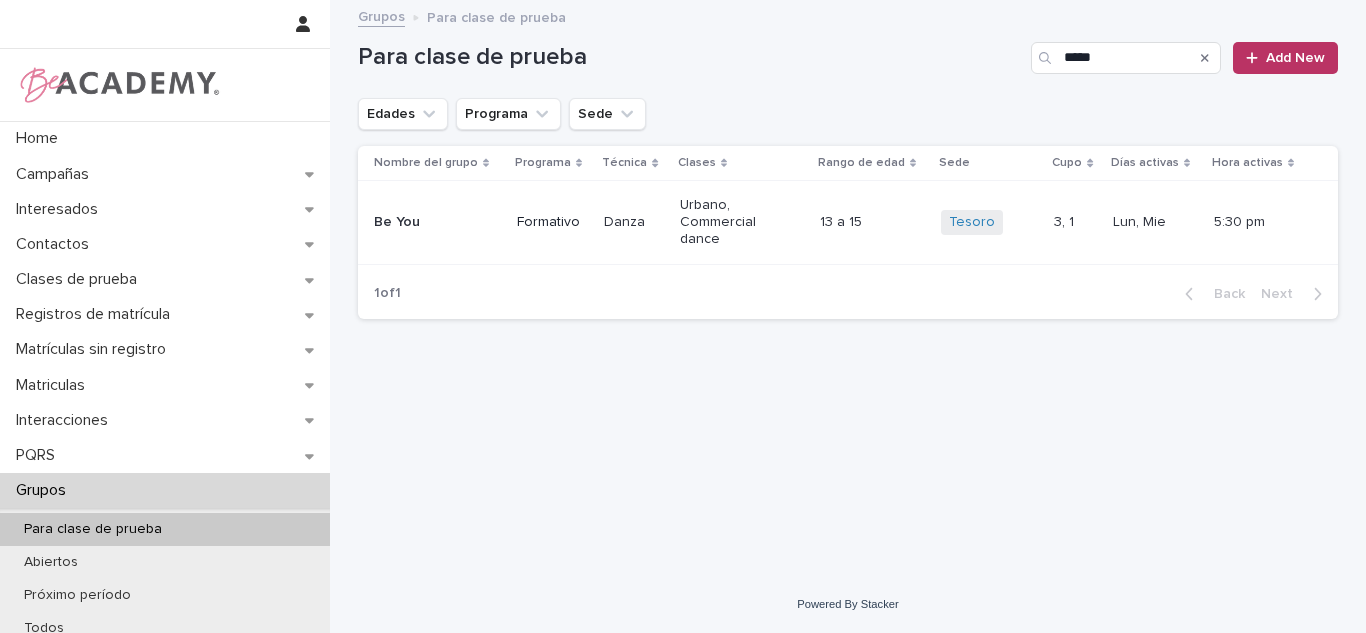 click 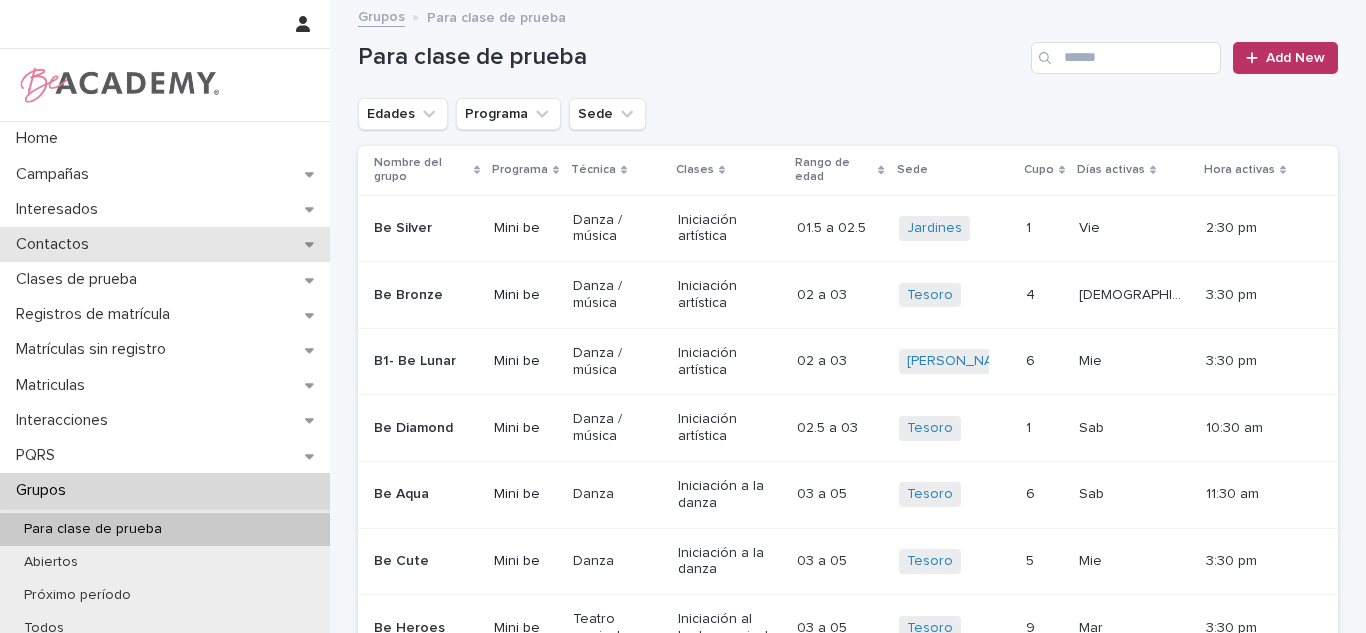 click on "Contactos" at bounding box center [56, 244] 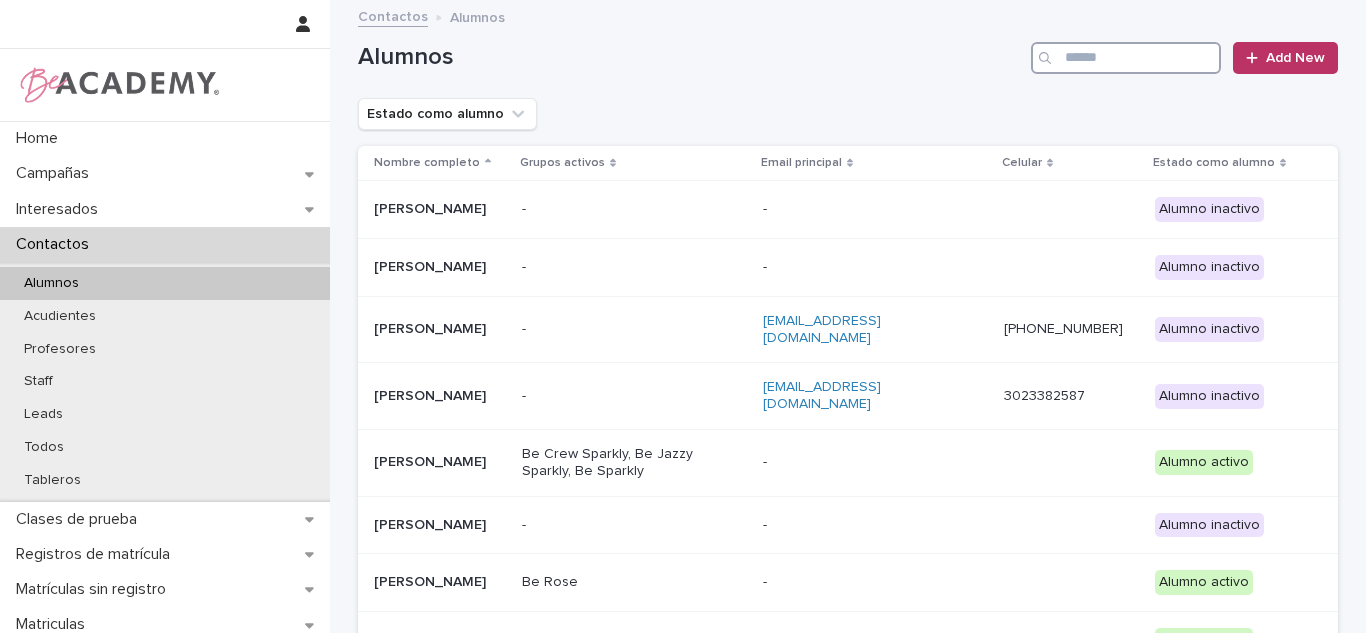 click at bounding box center [1126, 58] 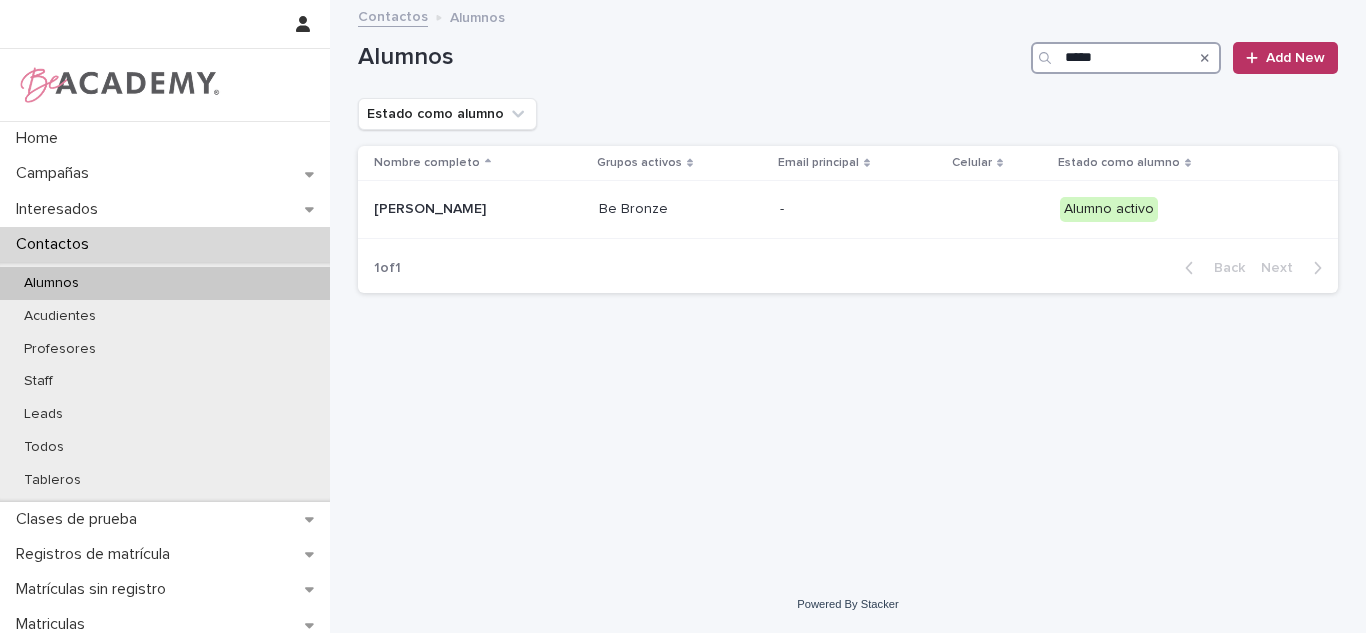 type on "*****" 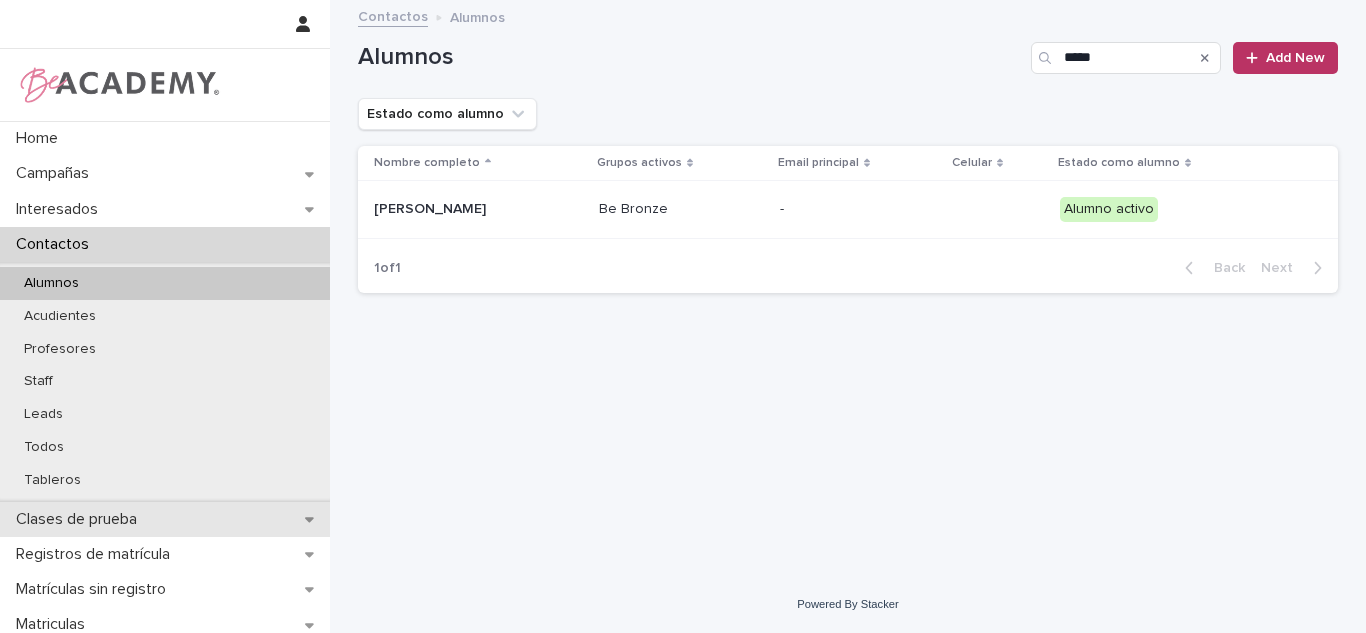 click on "Clases de prueba" at bounding box center [80, 519] 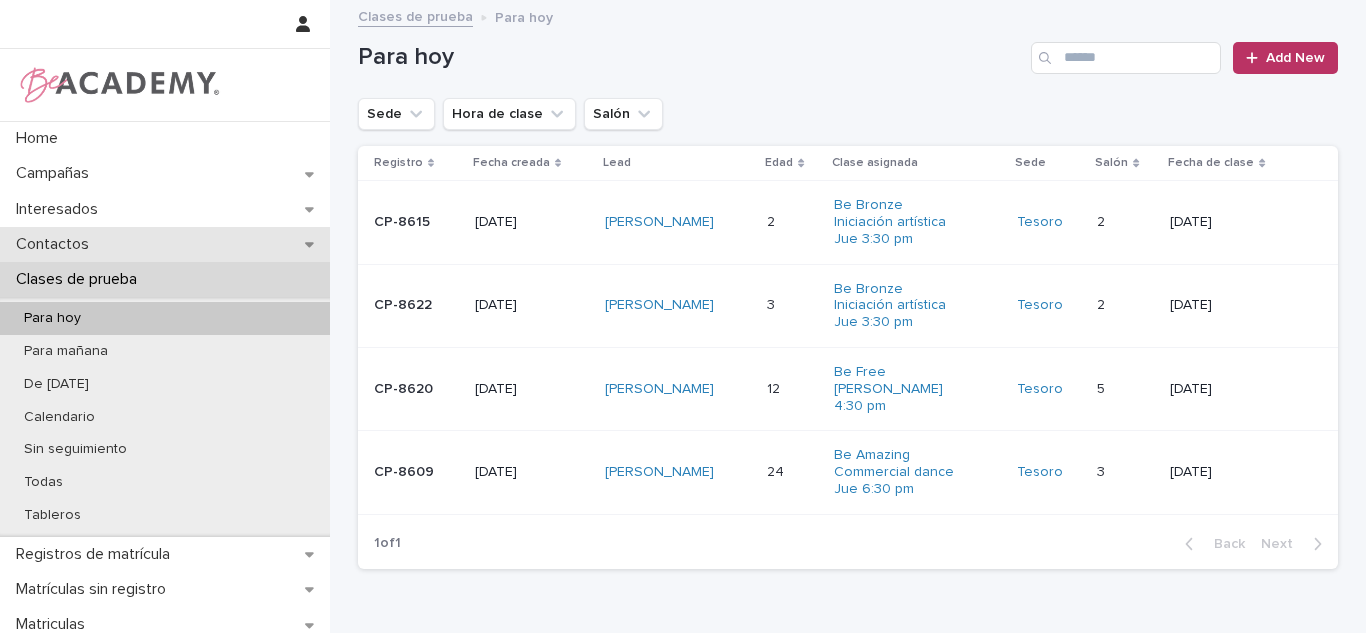 click on "Contactos" at bounding box center (165, 244) 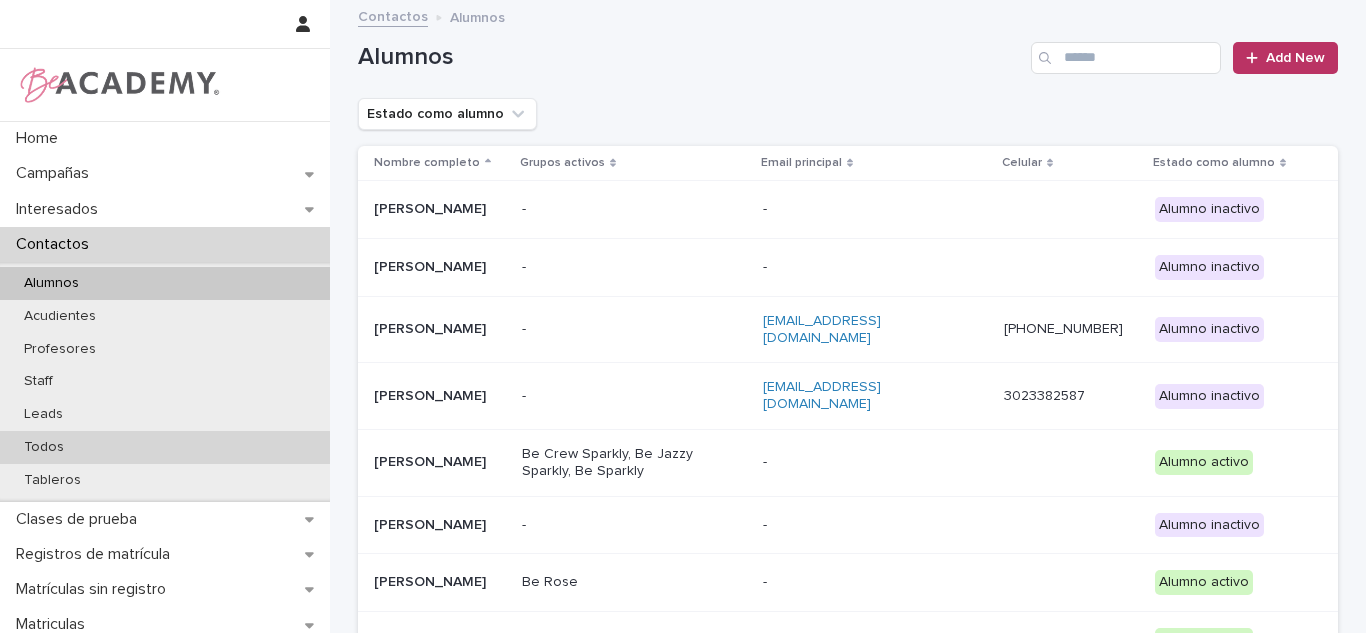 click on "Todos" at bounding box center (44, 447) 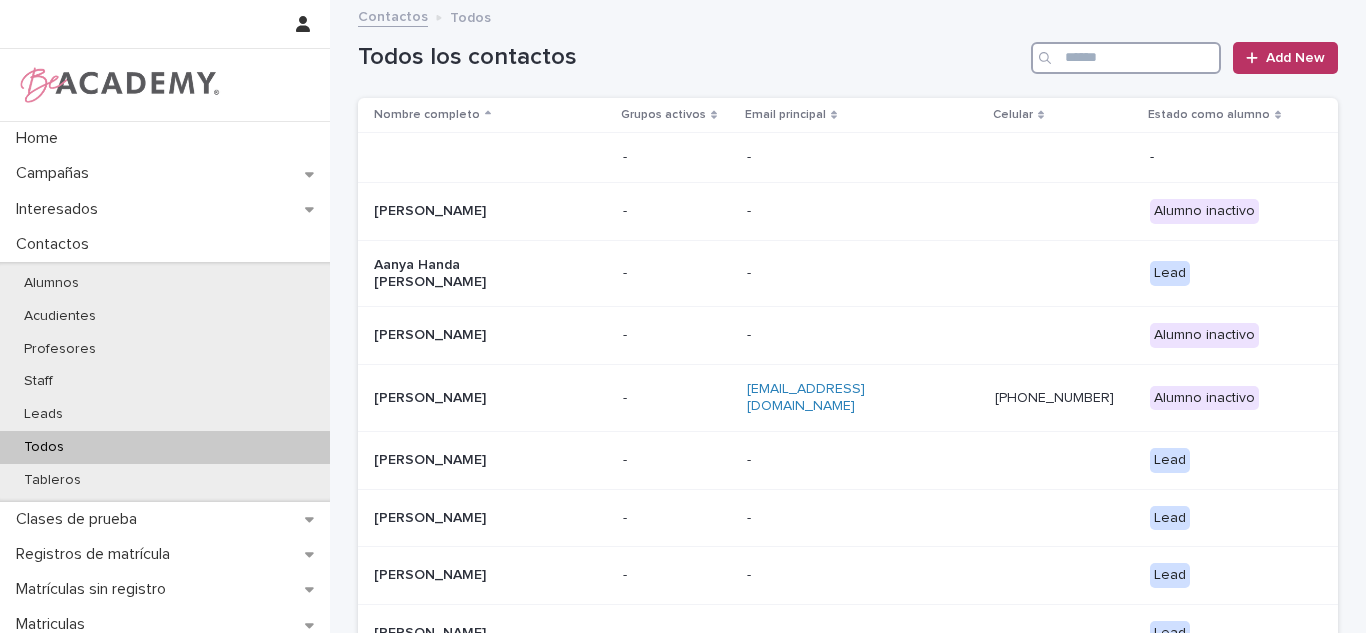 click at bounding box center [1126, 58] 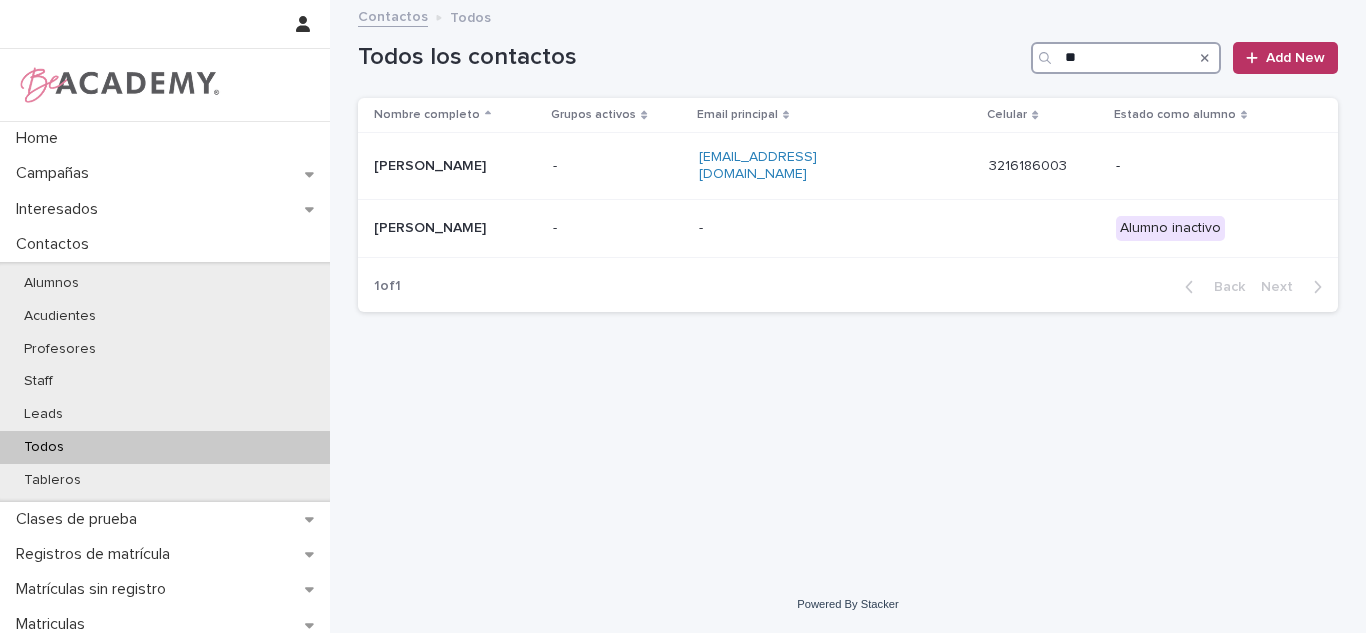 type on "*" 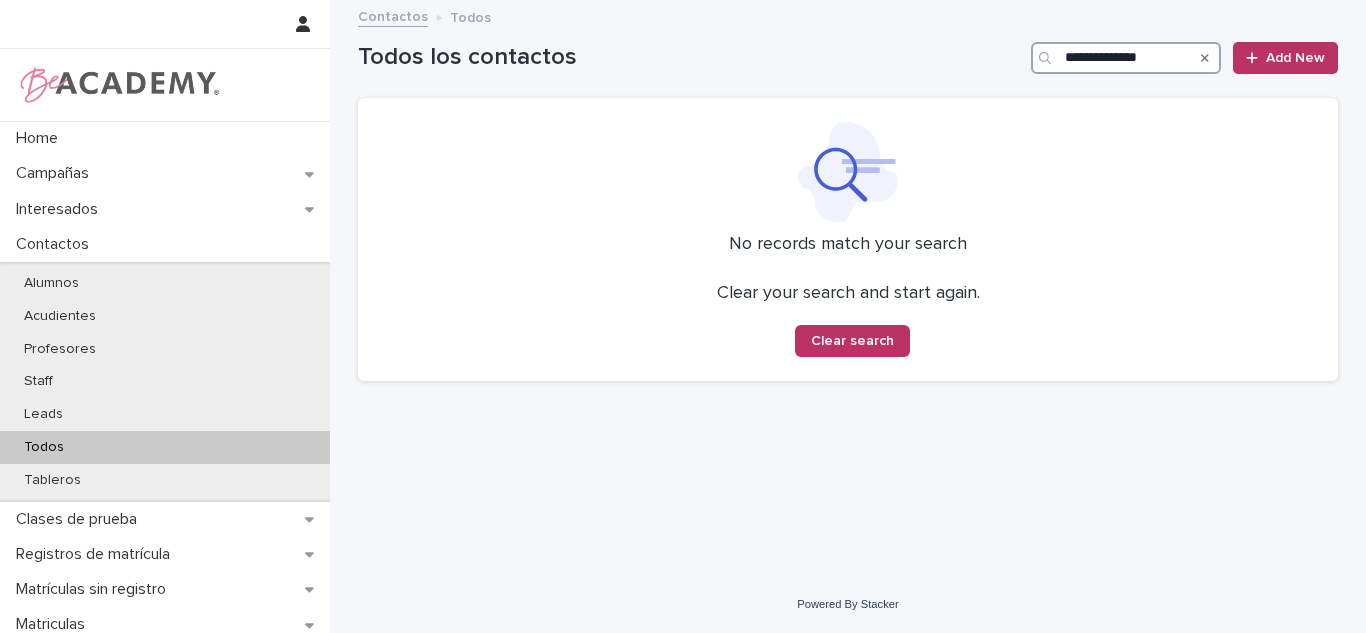 click on "**********" at bounding box center (1126, 58) 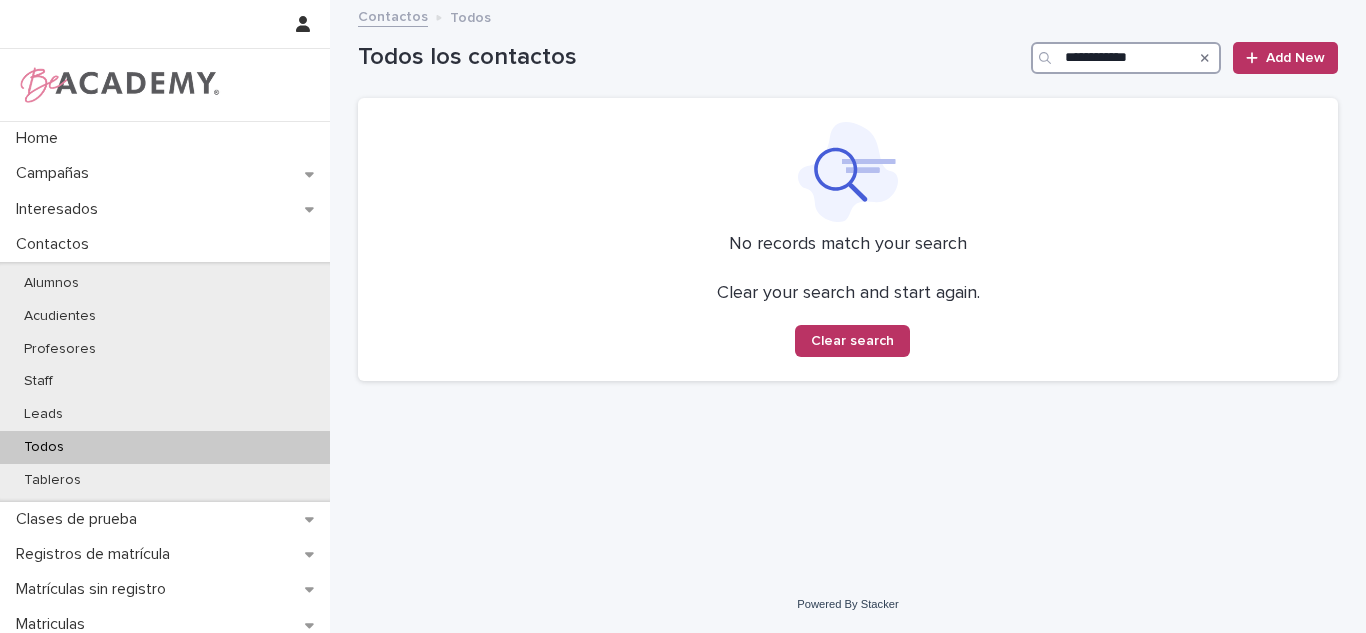 type on "**********" 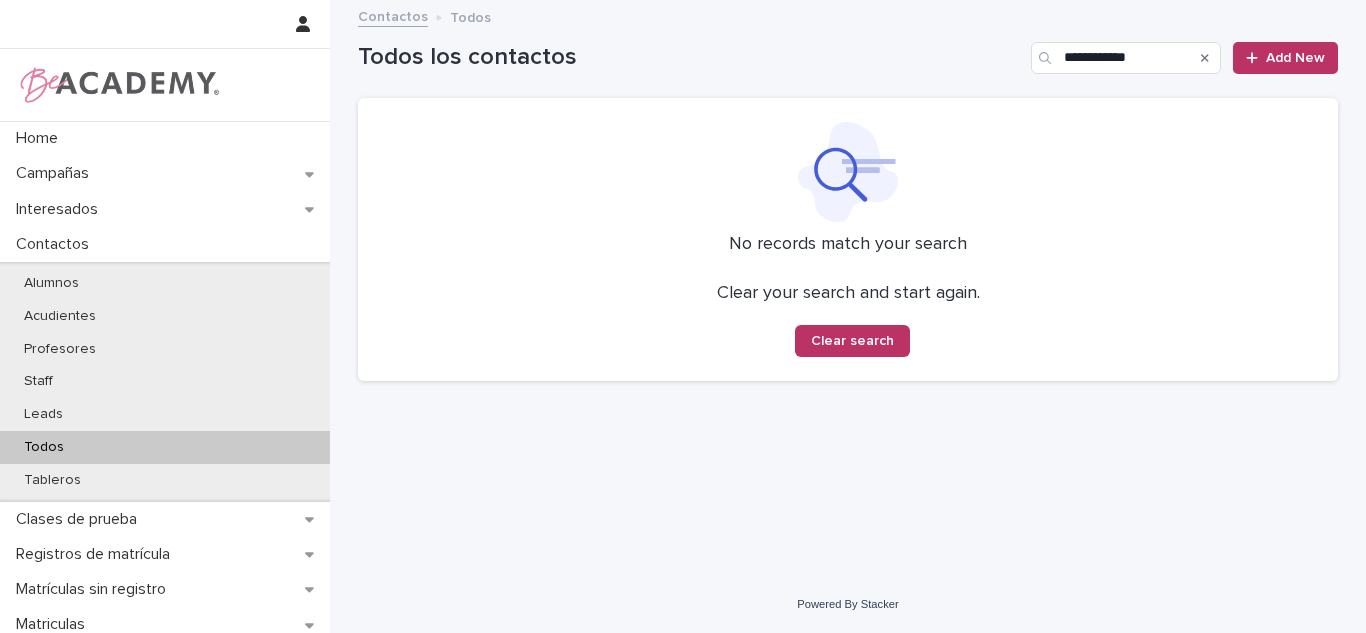 click on "Todos" at bounding box center [165, 447] 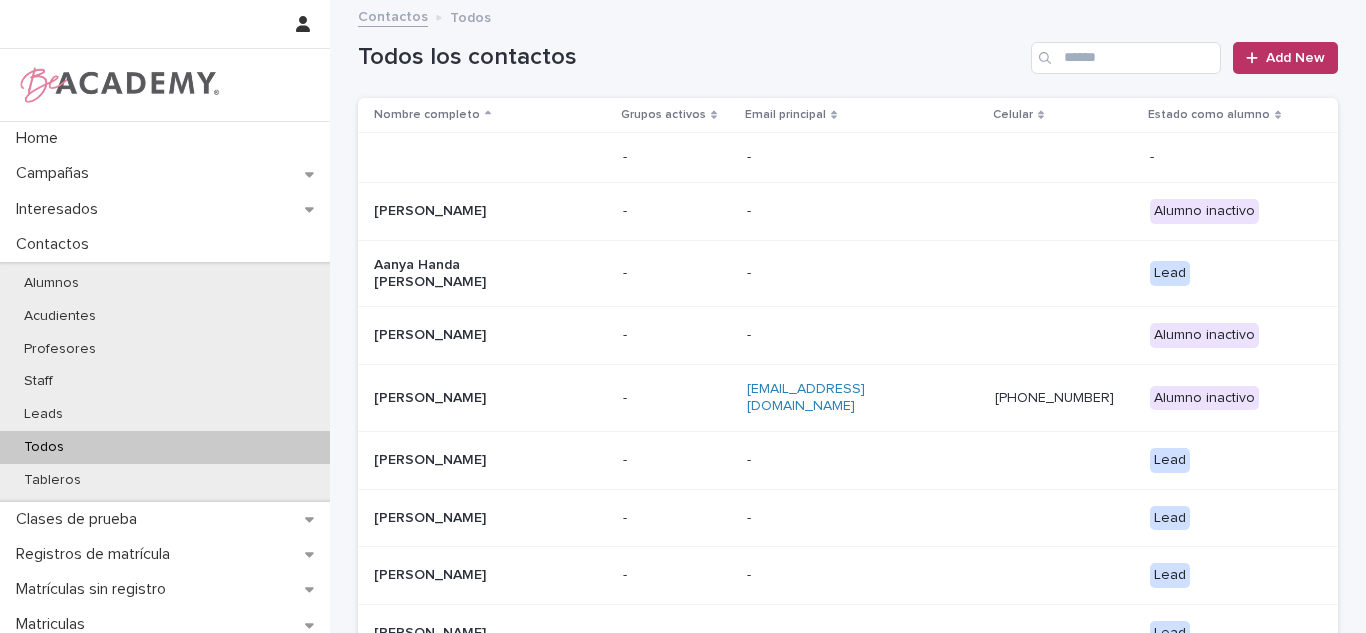 click on "Todos los contactos Add New" at bounding box center [848, 50] 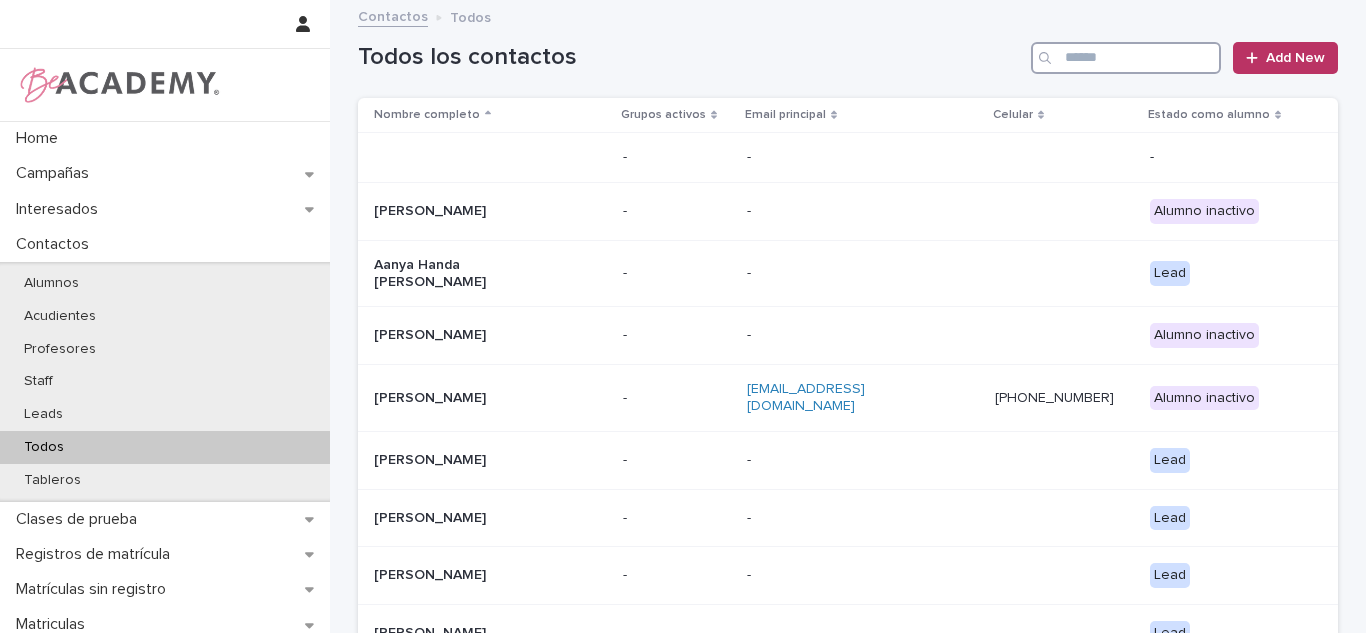 click at bounding box center [1126, 58] 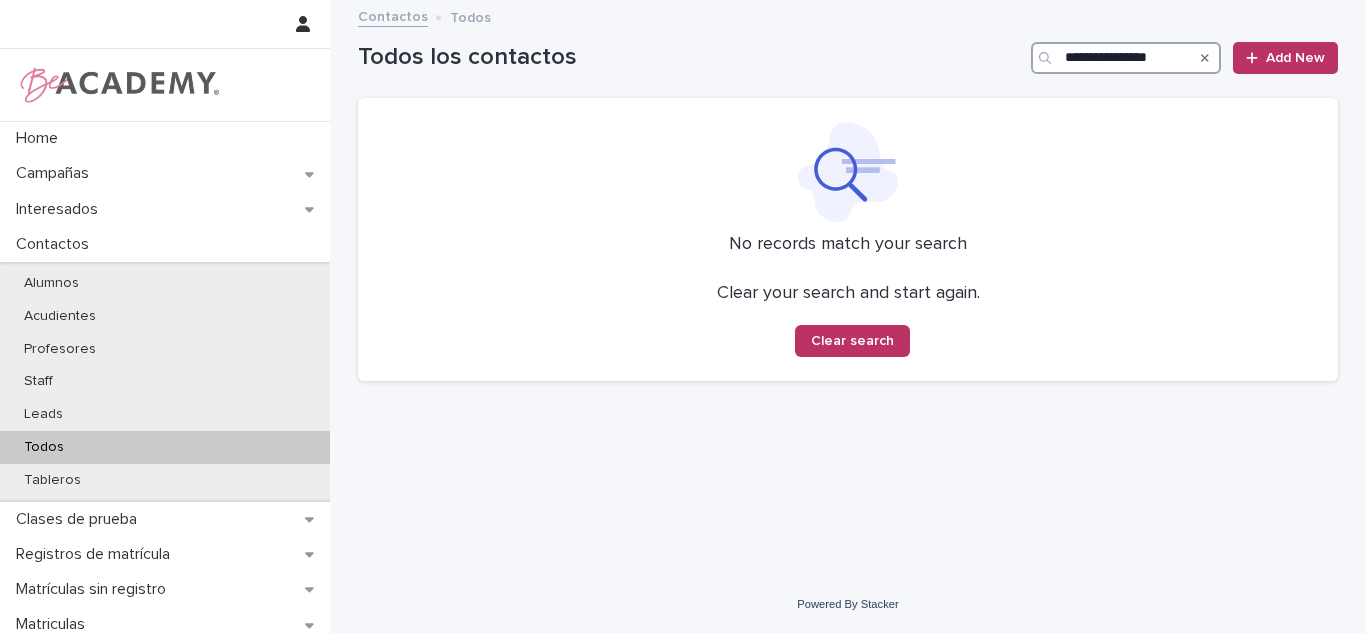 type on "**********" 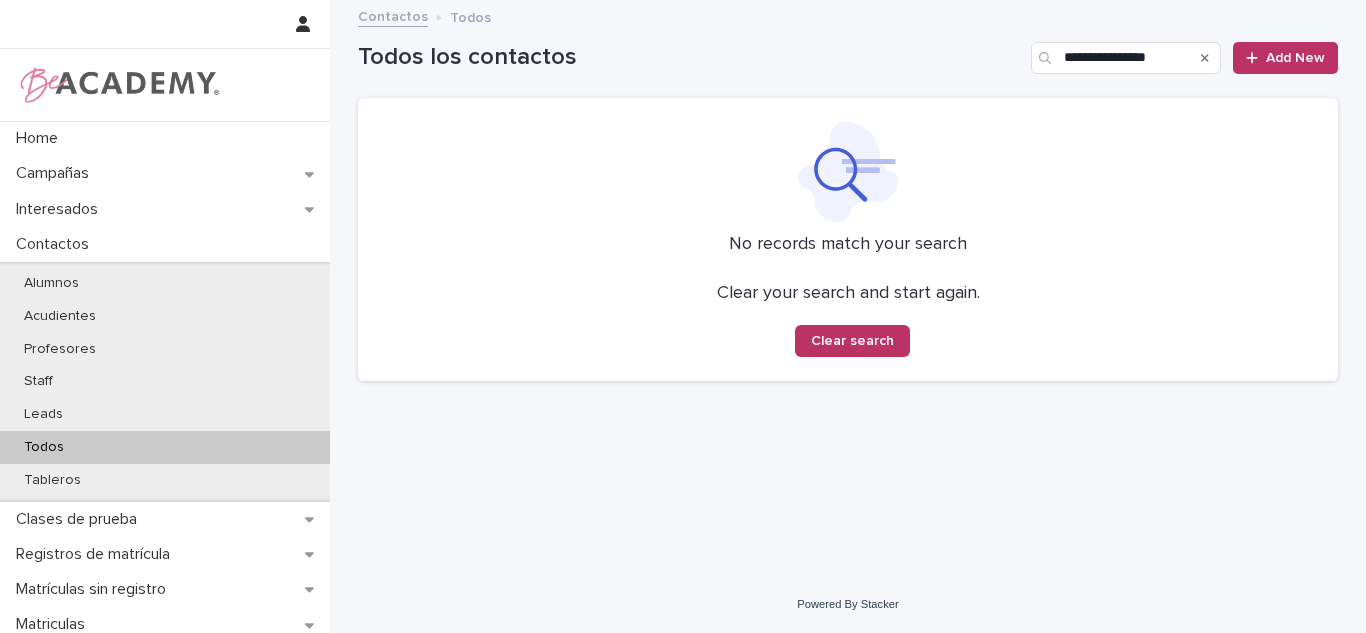 click on "**********" at bounding box center (848, 50) 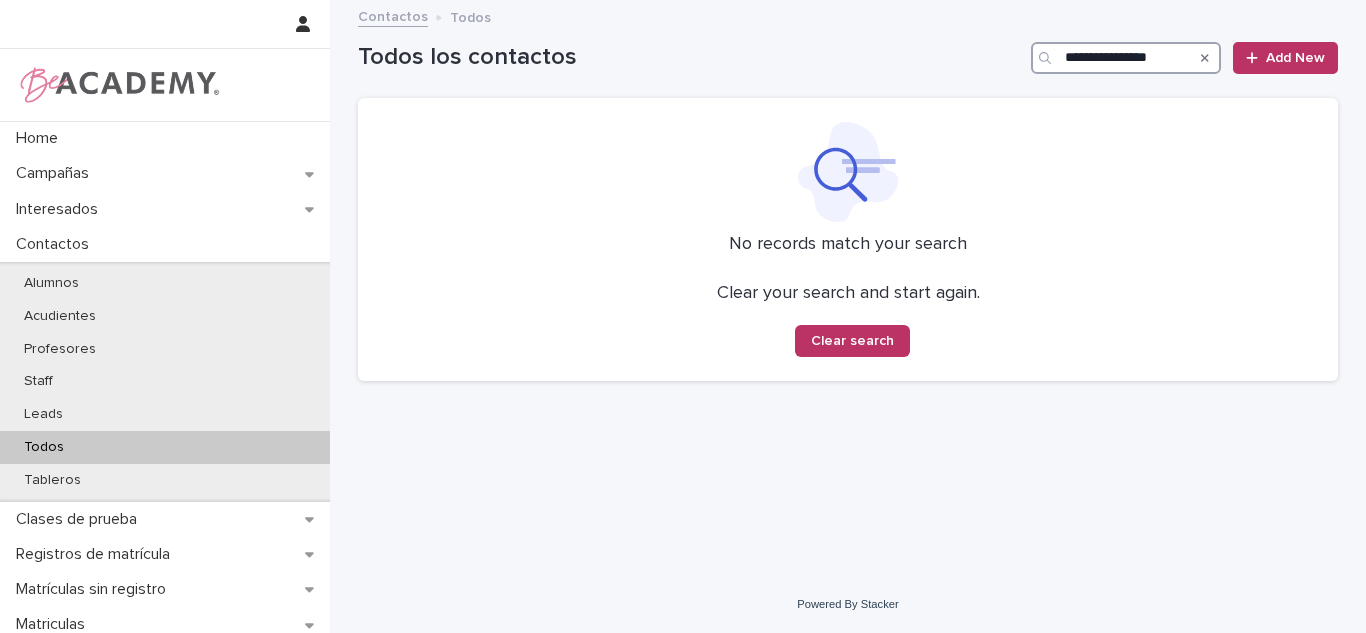 click on "**********" at bounding box center (1126, 58) 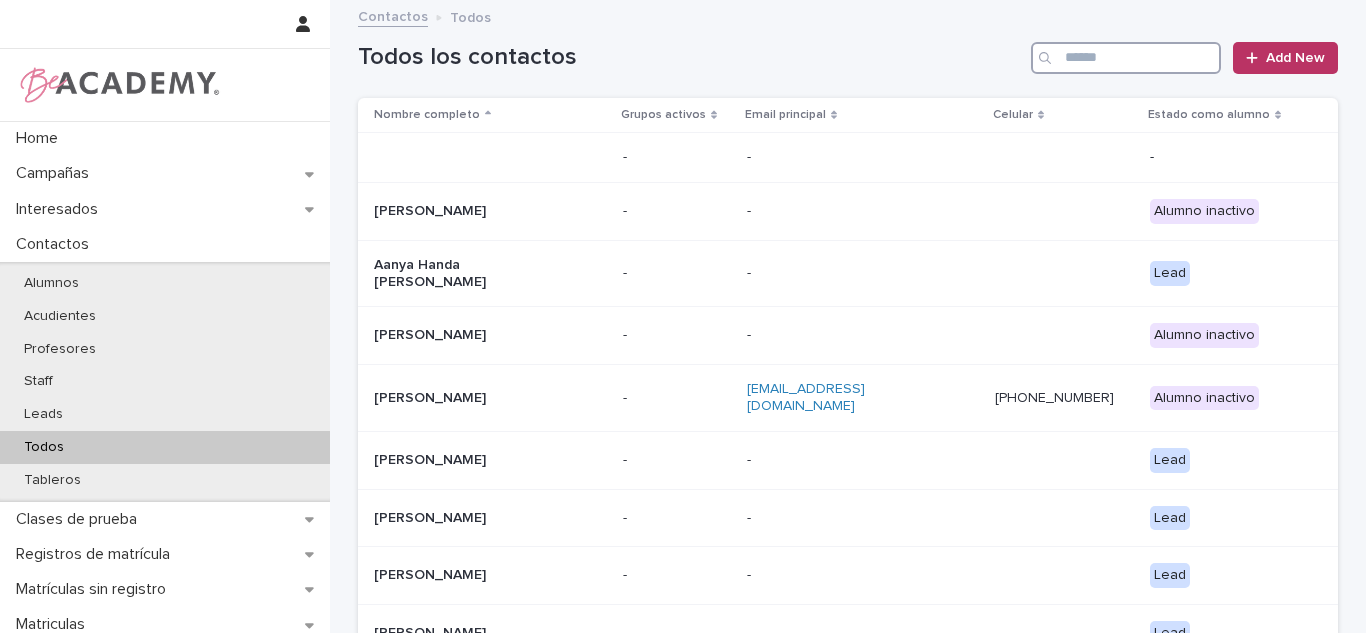 click at bounding box center (1126, 58) 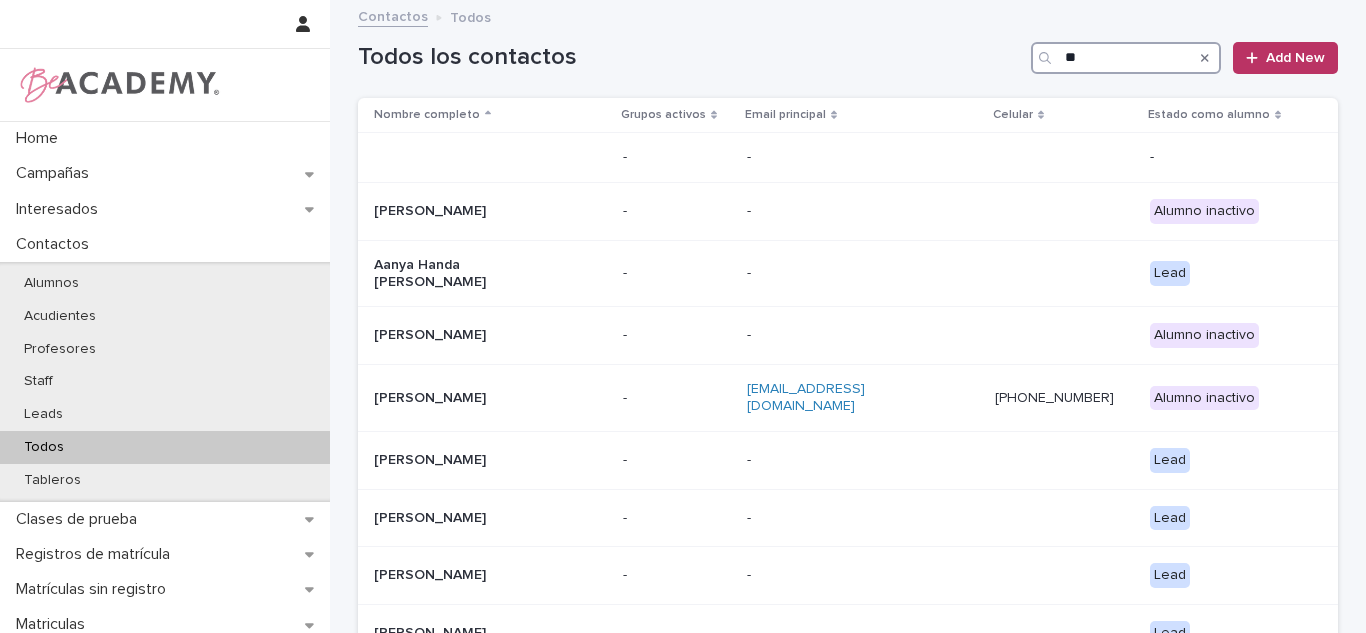 type on "*" 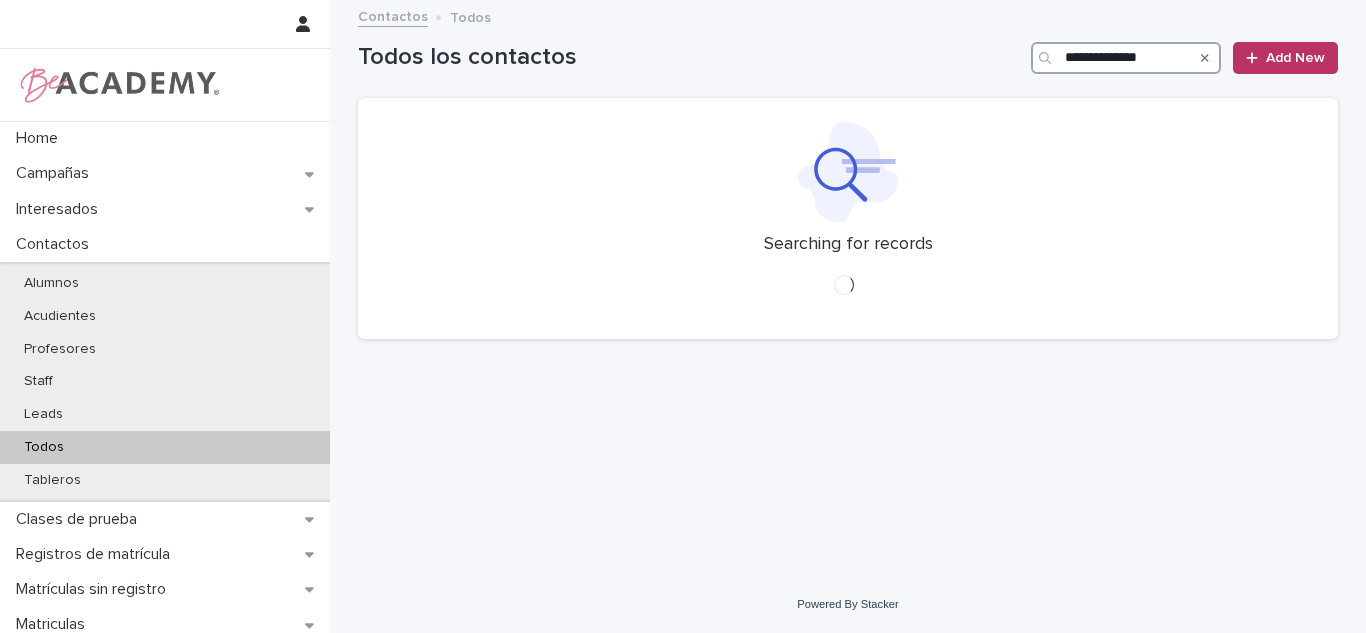 type on "**********" 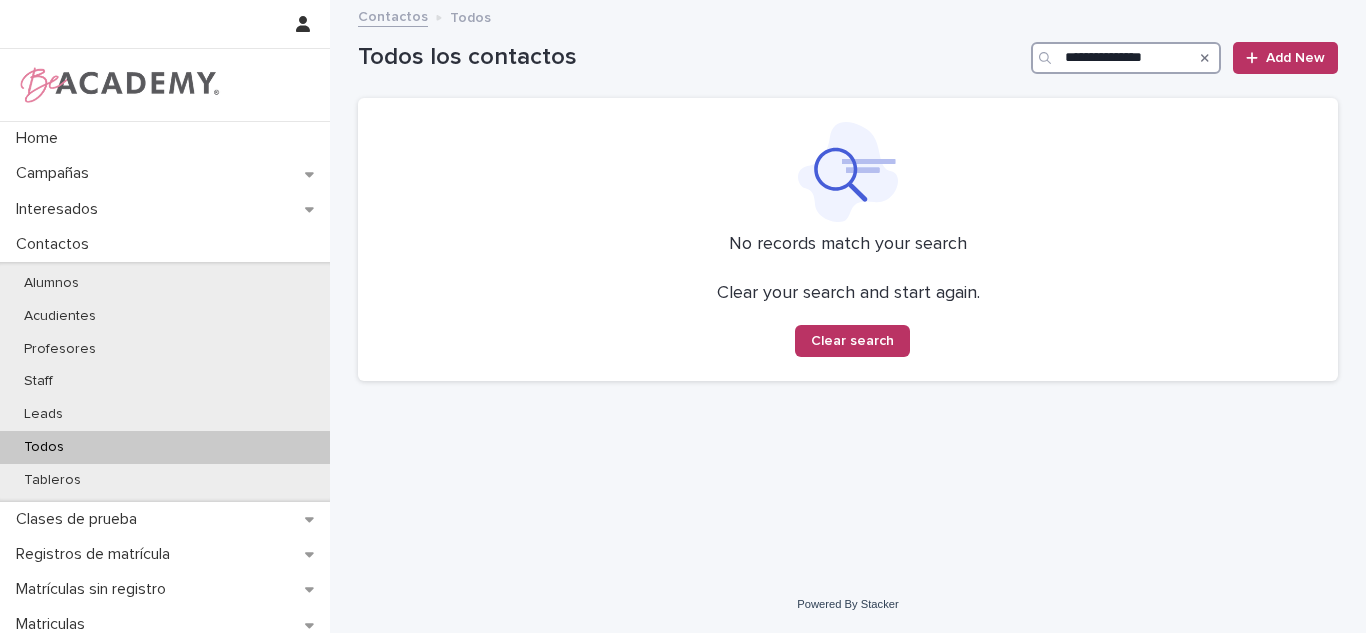 click on "**********" at bounding box center [1126, 58] 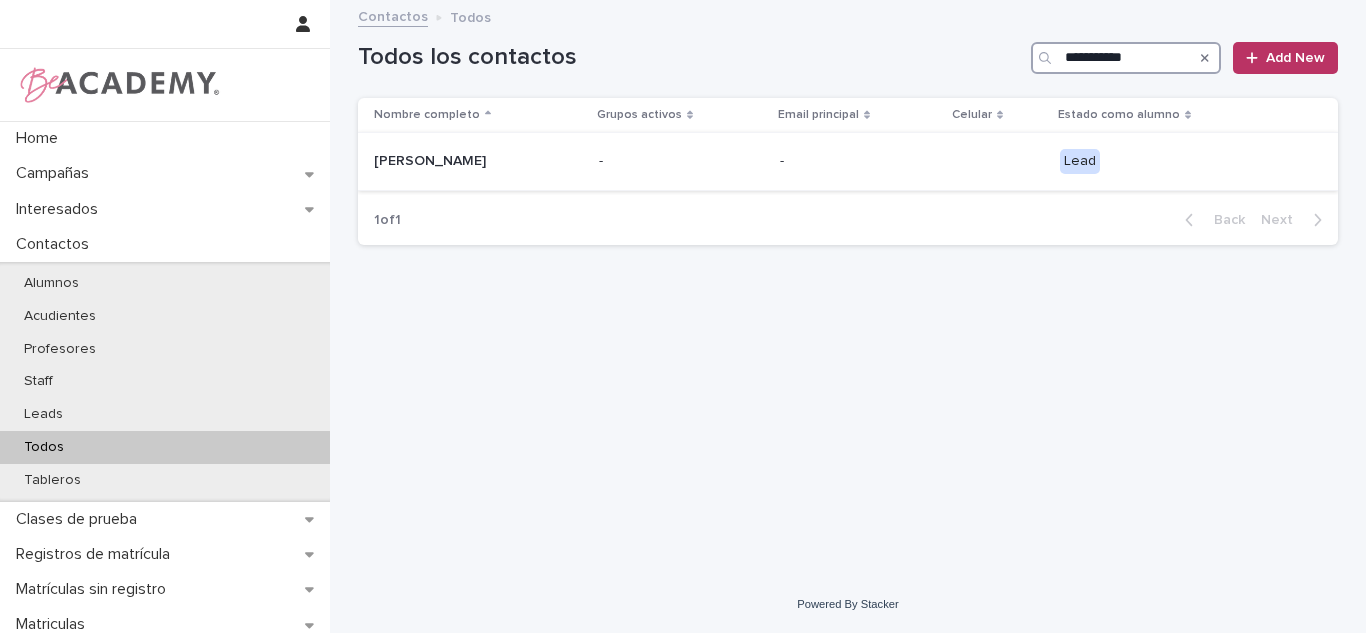 type on "**********" 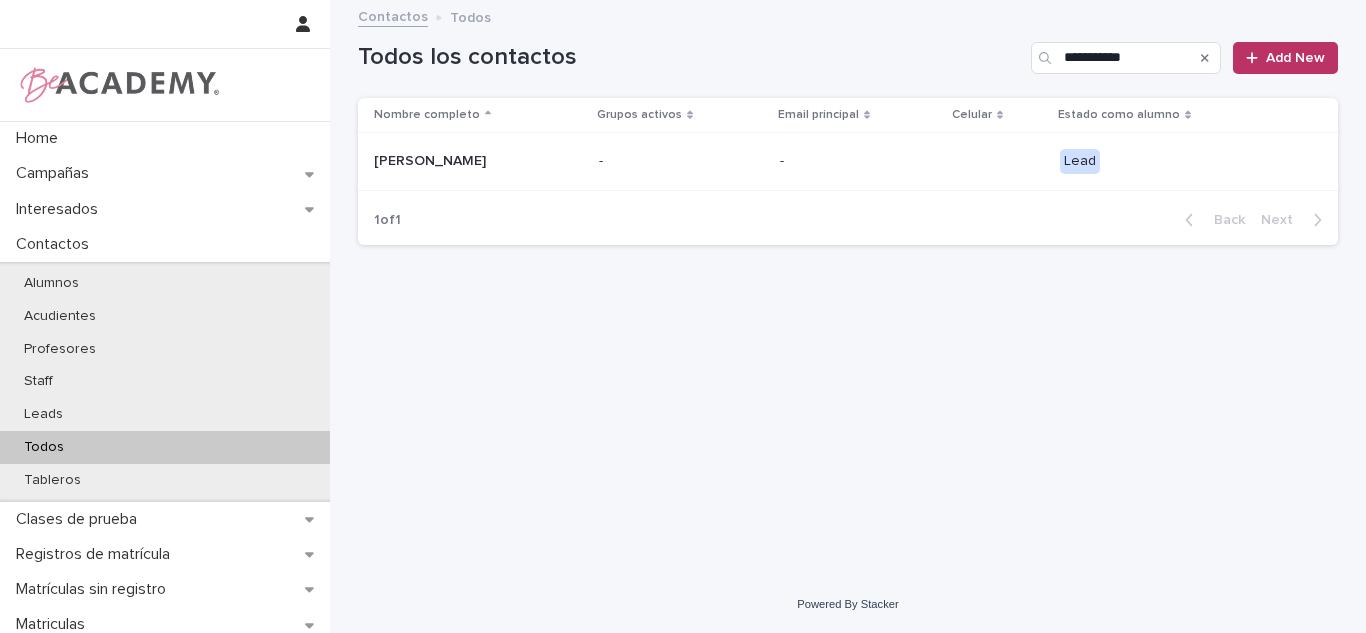 click on "-" at bounding box center [681, 162] 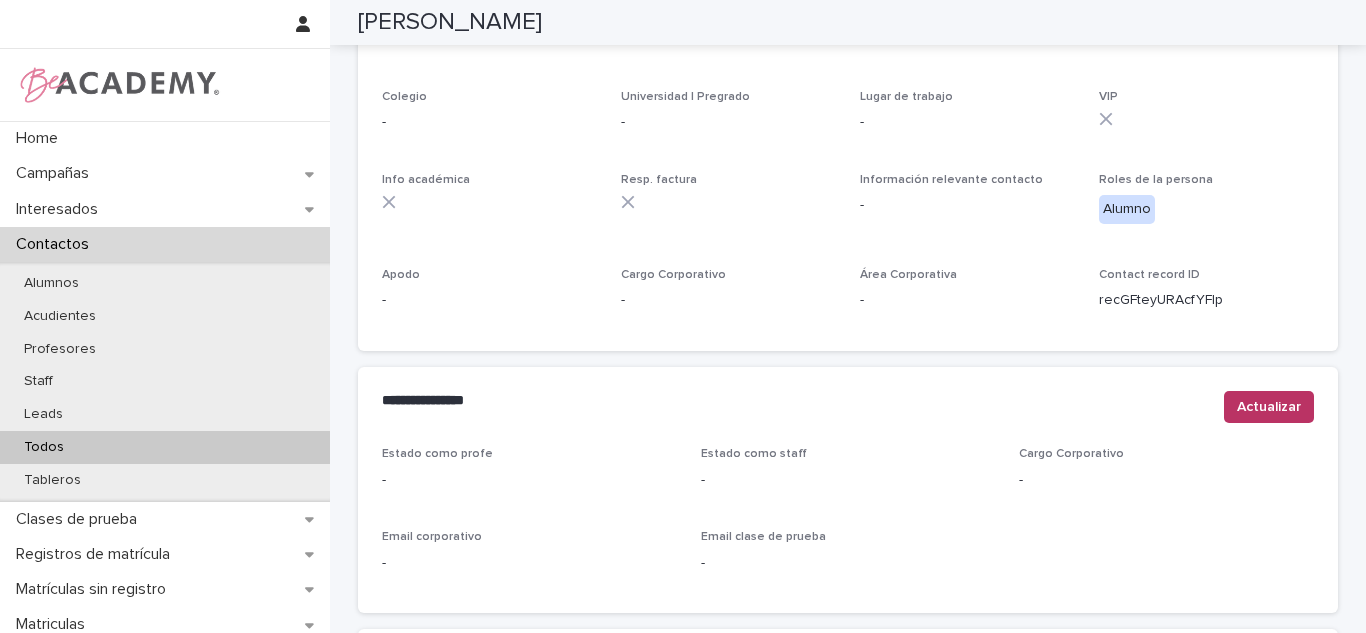 scroll, scrollTop: 0, scrollLeft: 0, axis: both 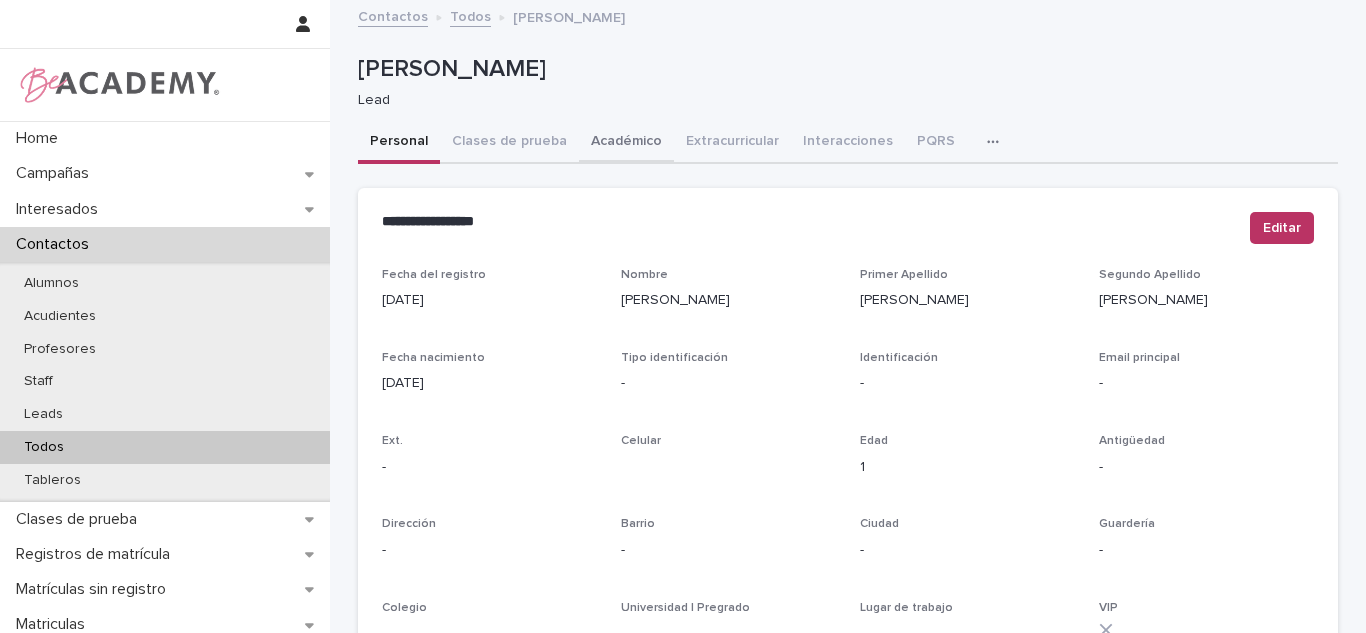 click on "Académico" at bounding box center [626, 143] 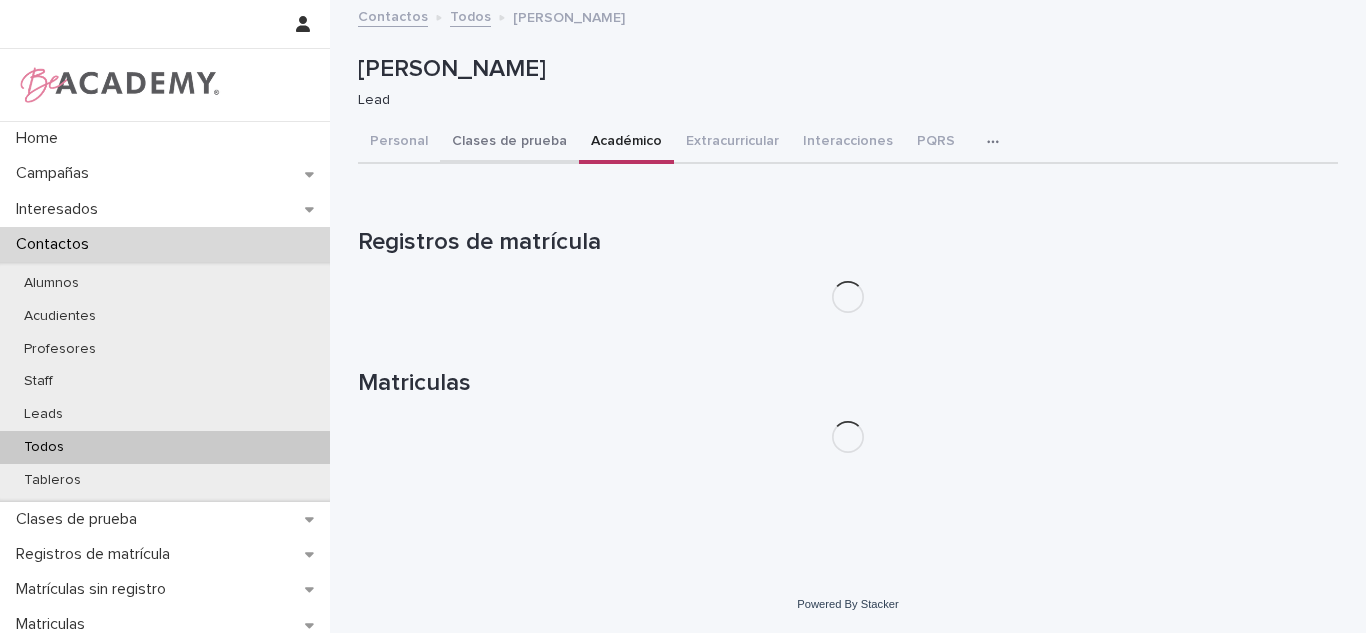 click on "Clases de prueba" at bounding box center [509, 143] 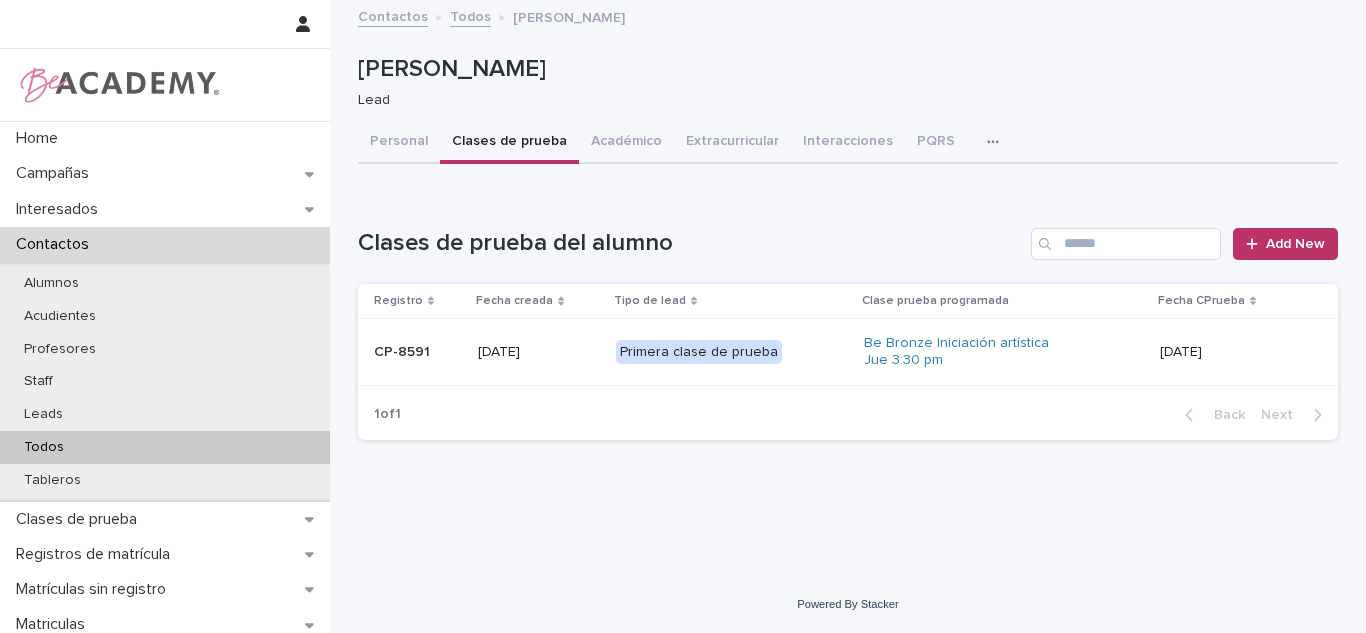 click on "03/07/2025" at bounding box center [1233, 352] 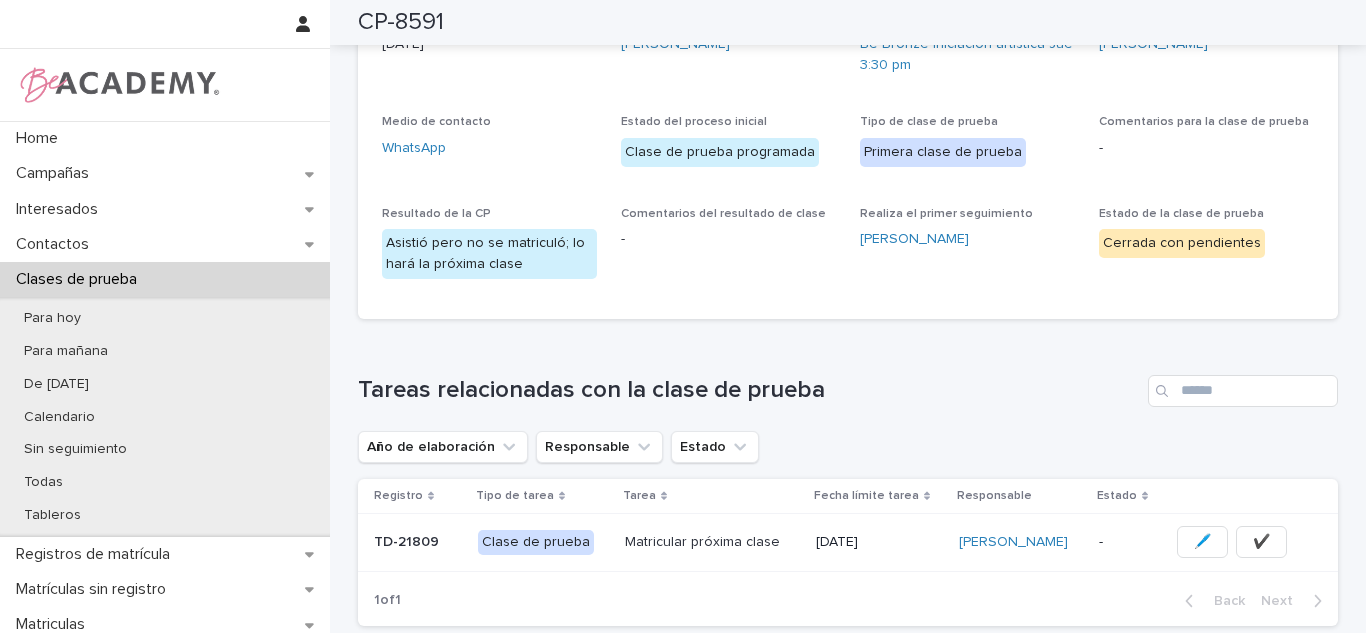 scroll, scrollTop: 0, scrollLeft: 0, axis: both 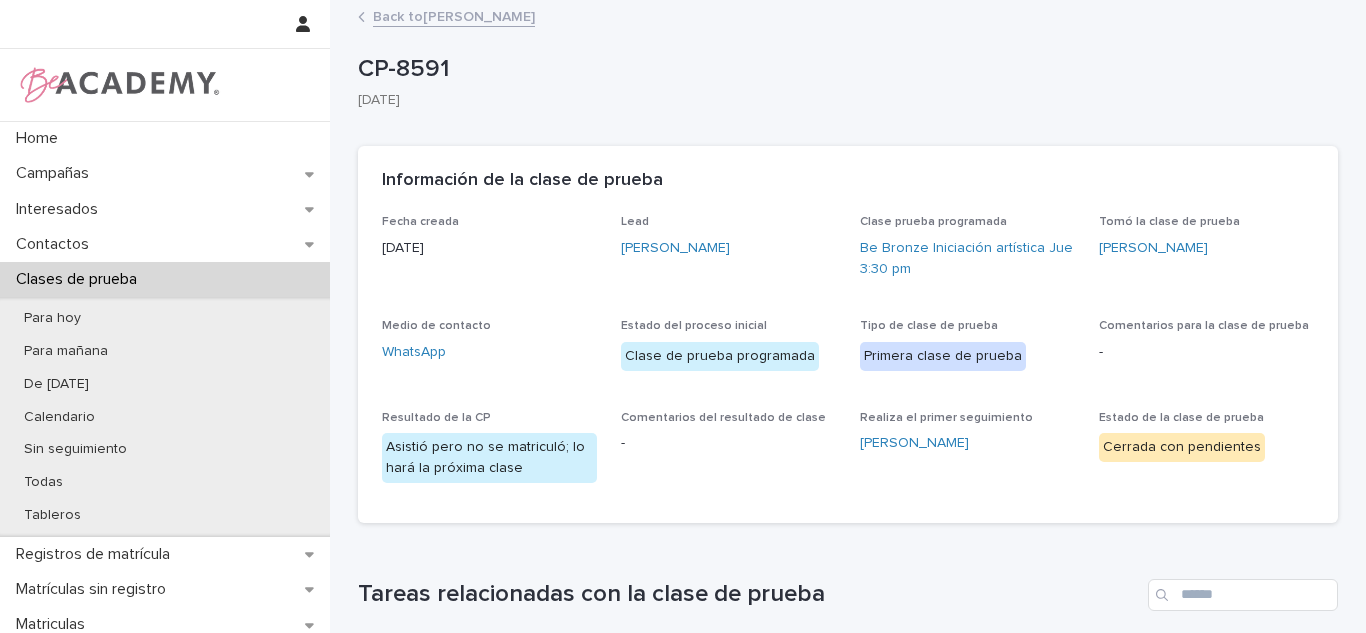 click on "**********" at bounding box center (848, 789) 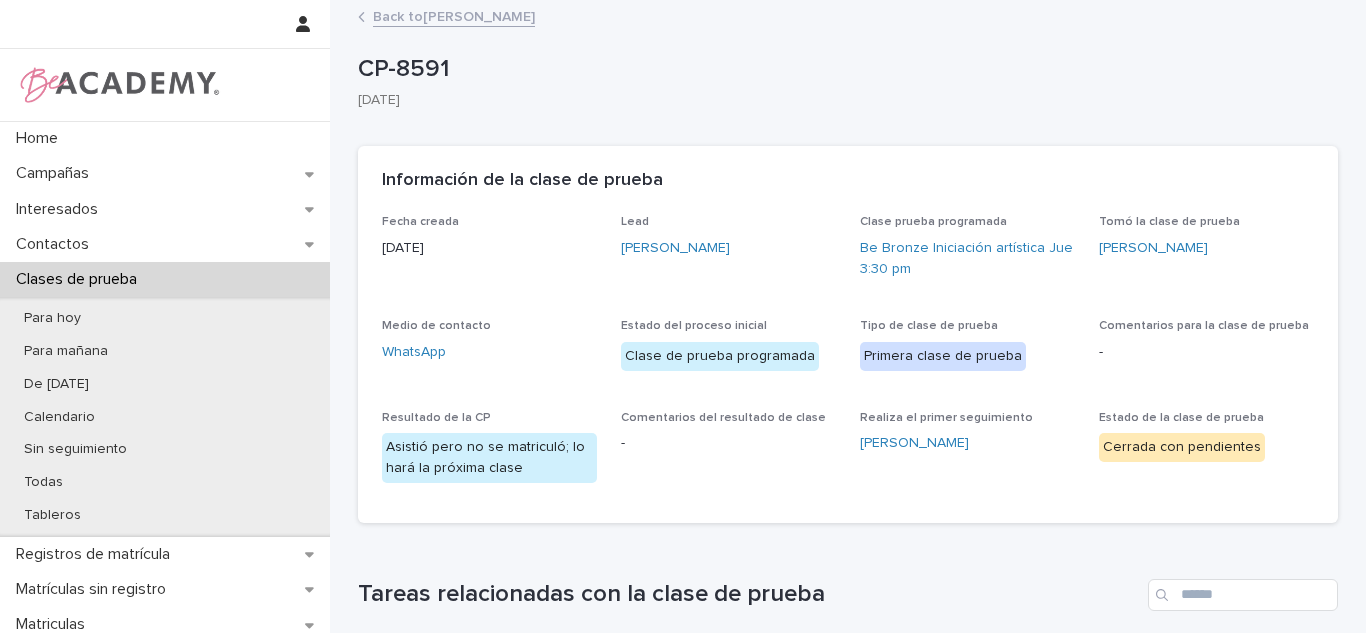 click on "Back to  Martina Meza Sanchez" at bounding box center [454, 15] 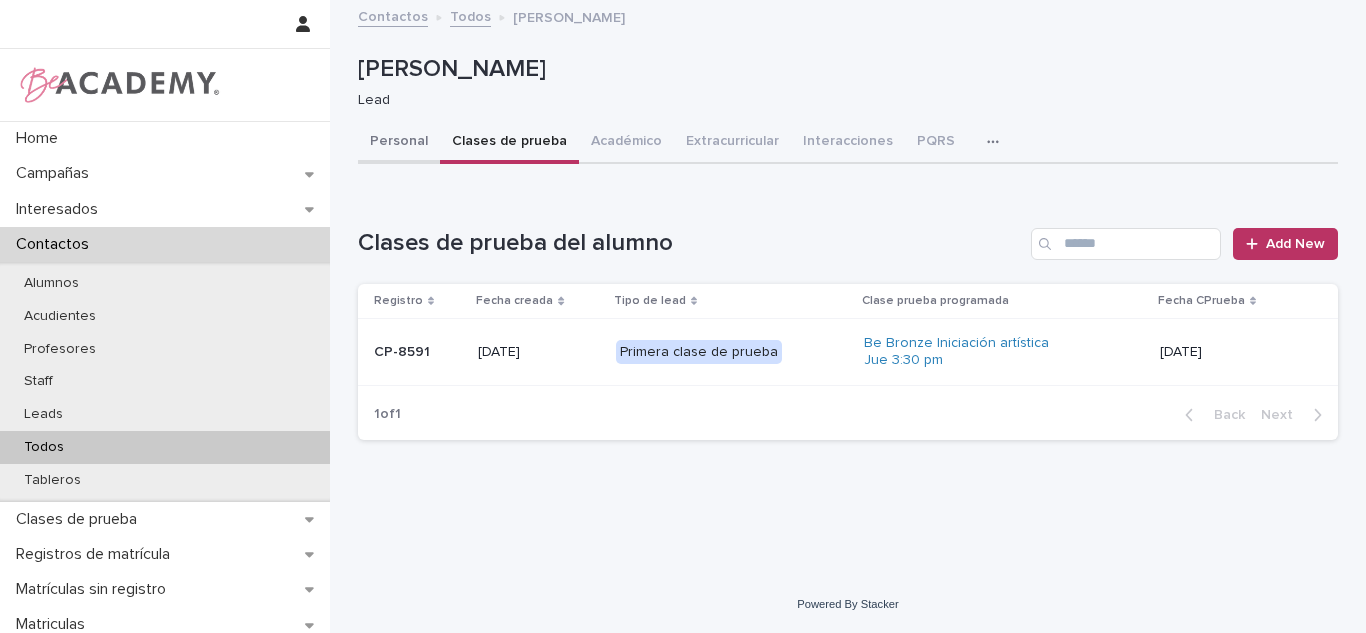click on "Personal" at bounding box center (399, 143) 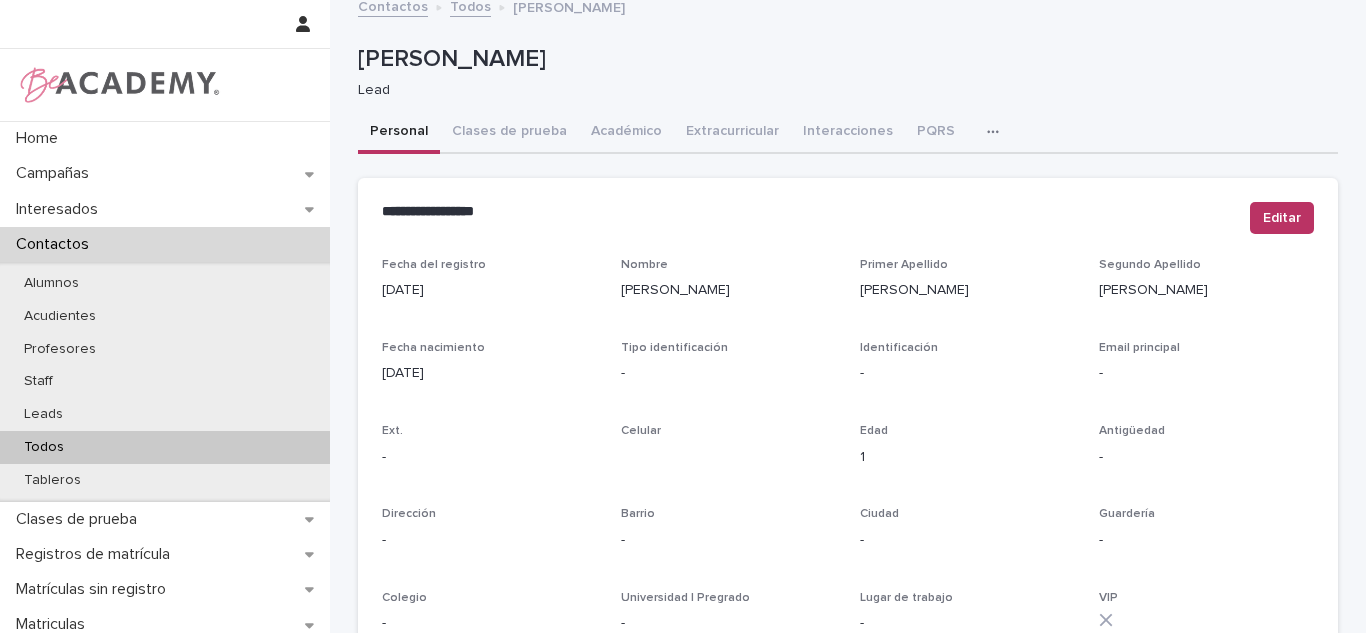 scroll, scrollTop: 0, scrollLeft: 0, axis: both 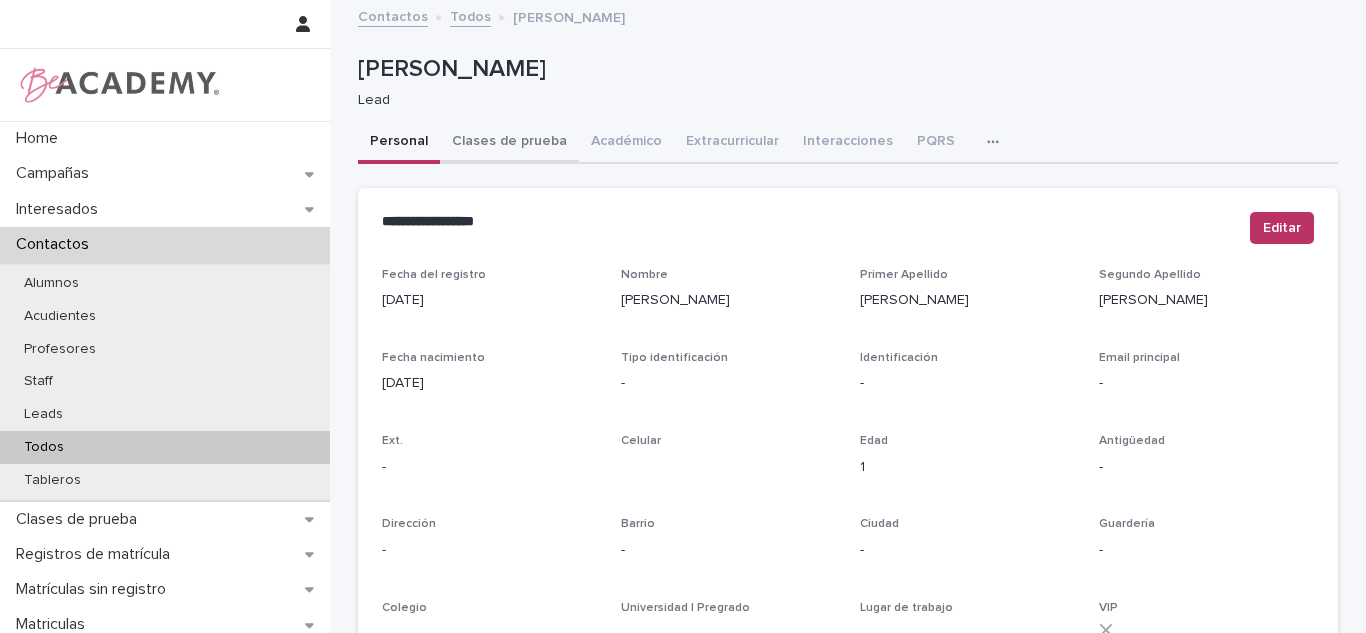 click on "Clases de prueba" at bounding box center (509, 143) 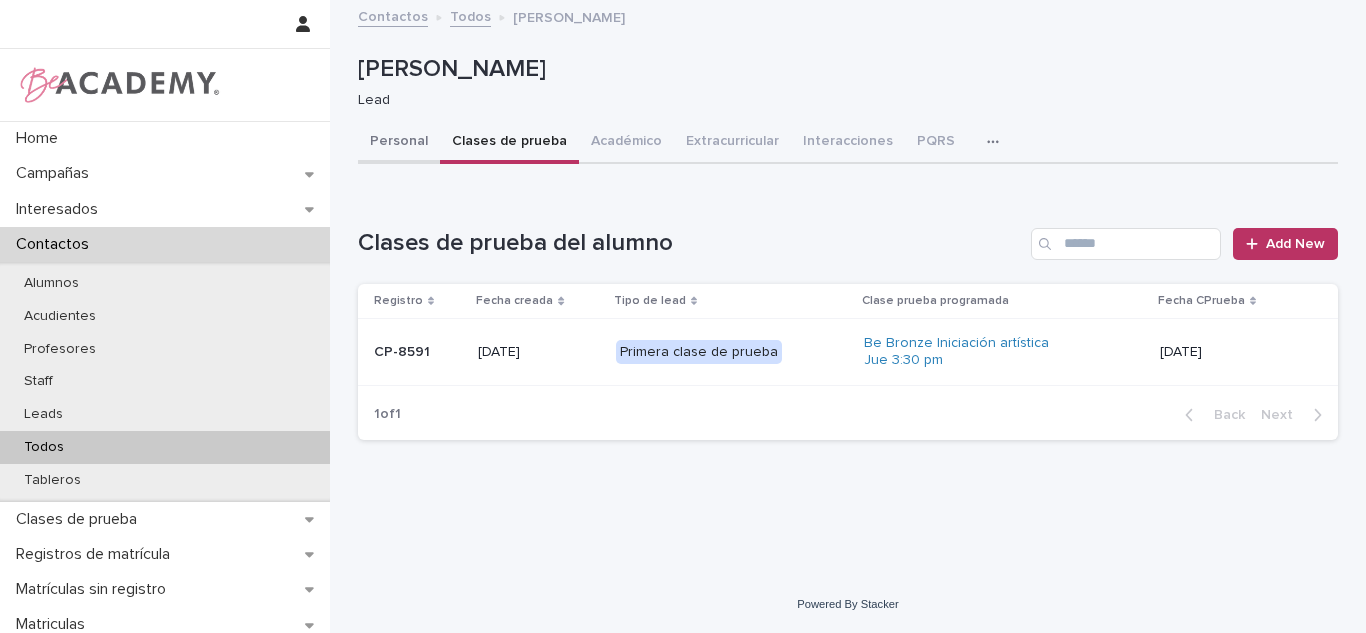 click on "Personal" at bounding box center (399, 143) 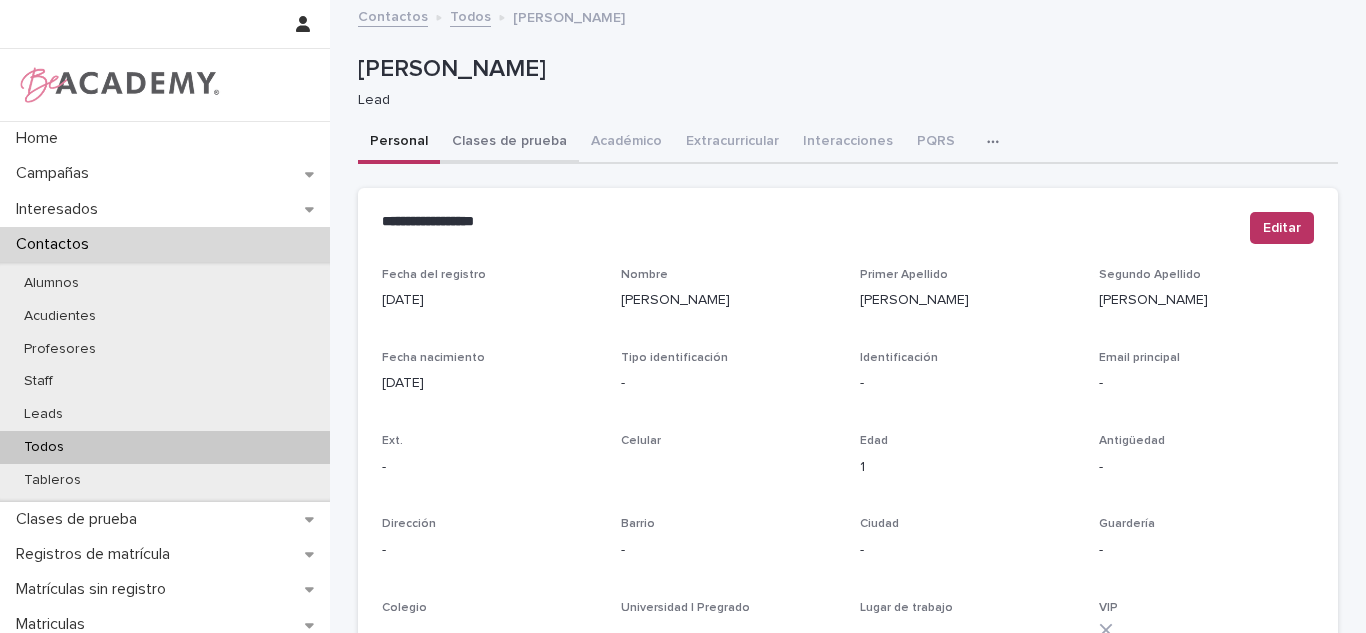 click on "Clases de prueba" at bounding box center (509, 143) 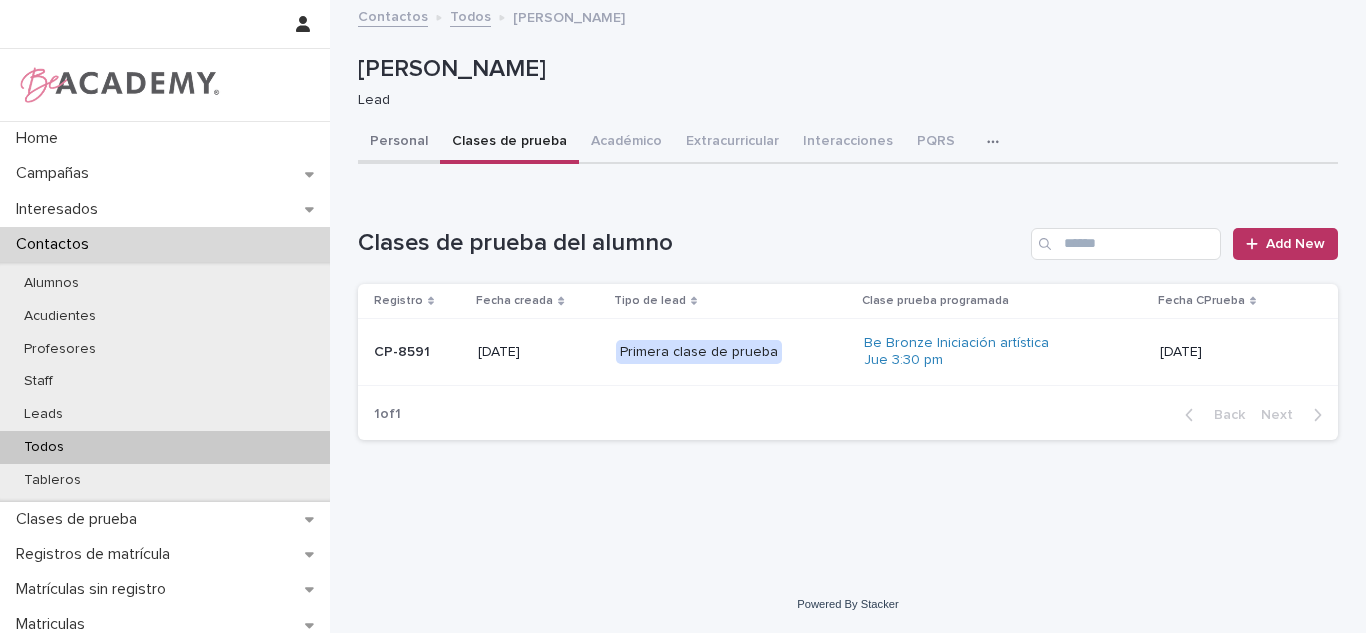 click on "Personal" at bounding box center (399, 143) 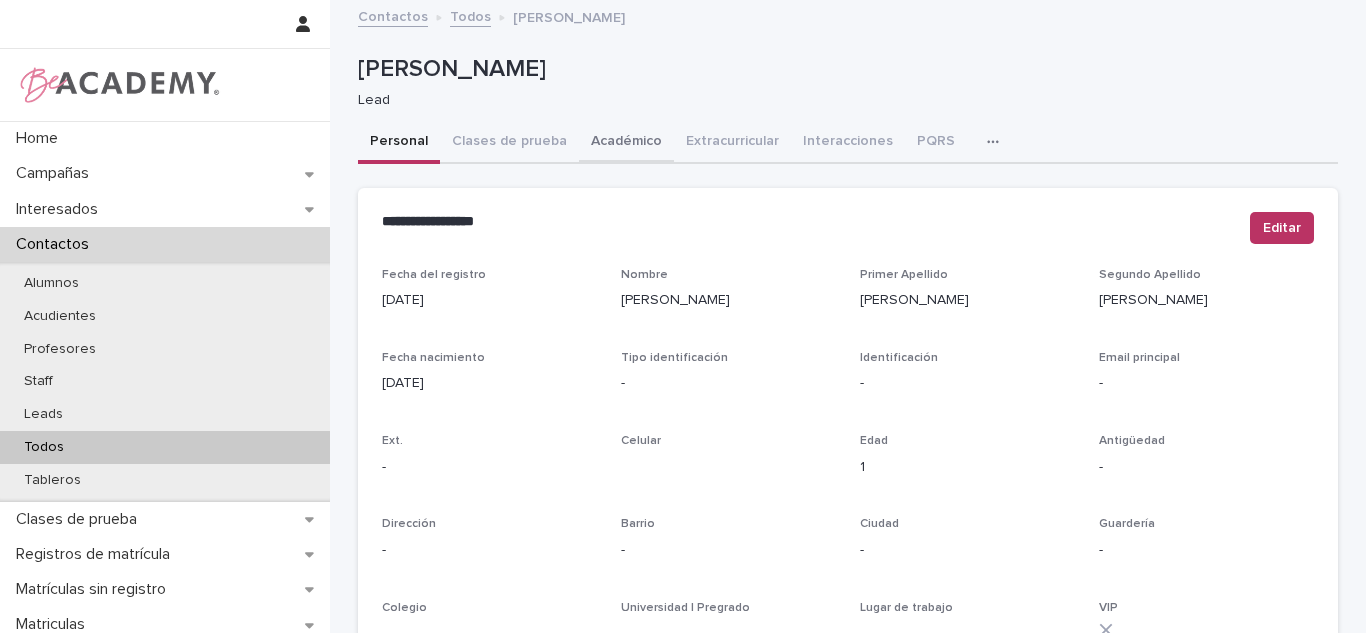 click on "Académico" at bounding box center [626, 143] 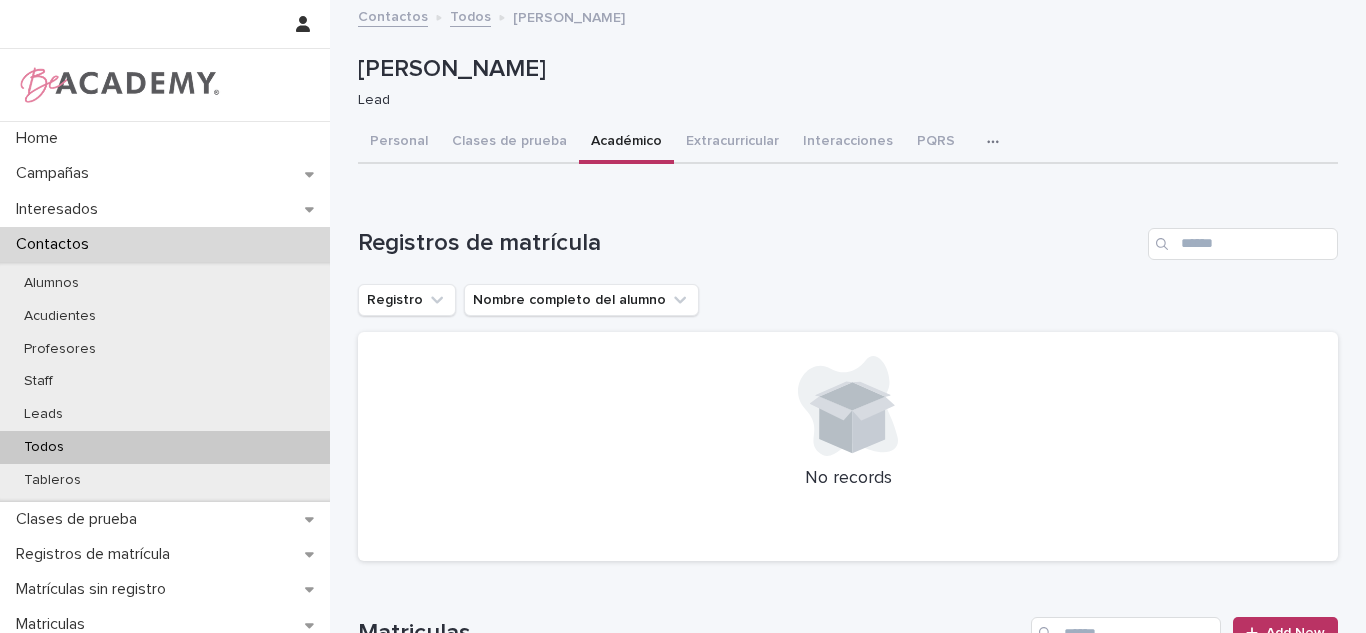 click on "Clases de prueba" at bounding box center [509, 143] 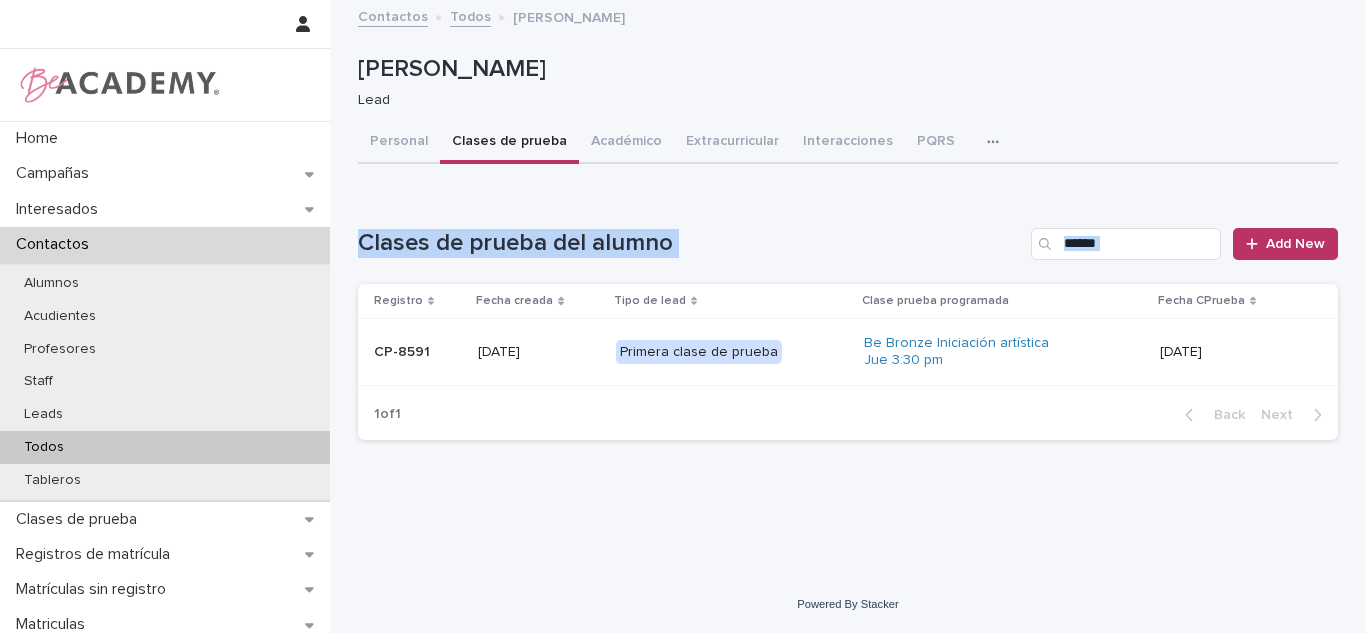 click on "Loading... Saving… Loading... Saving… Martina Meza Sanchez Martina Meza Sanchez Lead Sorry, there was an error saving your record. Please try again. Please fill out the required fields below. Personal Clases de prueba Académico Extracurricular Interacciones PQRS Tareas Can't display tree at index  0 Loading... Saving… Loading... Saving… Loading... Saving… Clases de prueba del alumno Add New Registro Fecha creada Tipo de lead Clase prueba programada Fecha CPrueba CP-8591 01/07/2025 Primera clase de prueba Be Bronze Iniciación artística Jue 3:30 pm   03/07/2025 1  of  1 Back Next Can't display tree at index  1 Can't display tree at index  5 Can't display tree at index  4 Can't display tree at index  3" at bounding box center [848, 289] 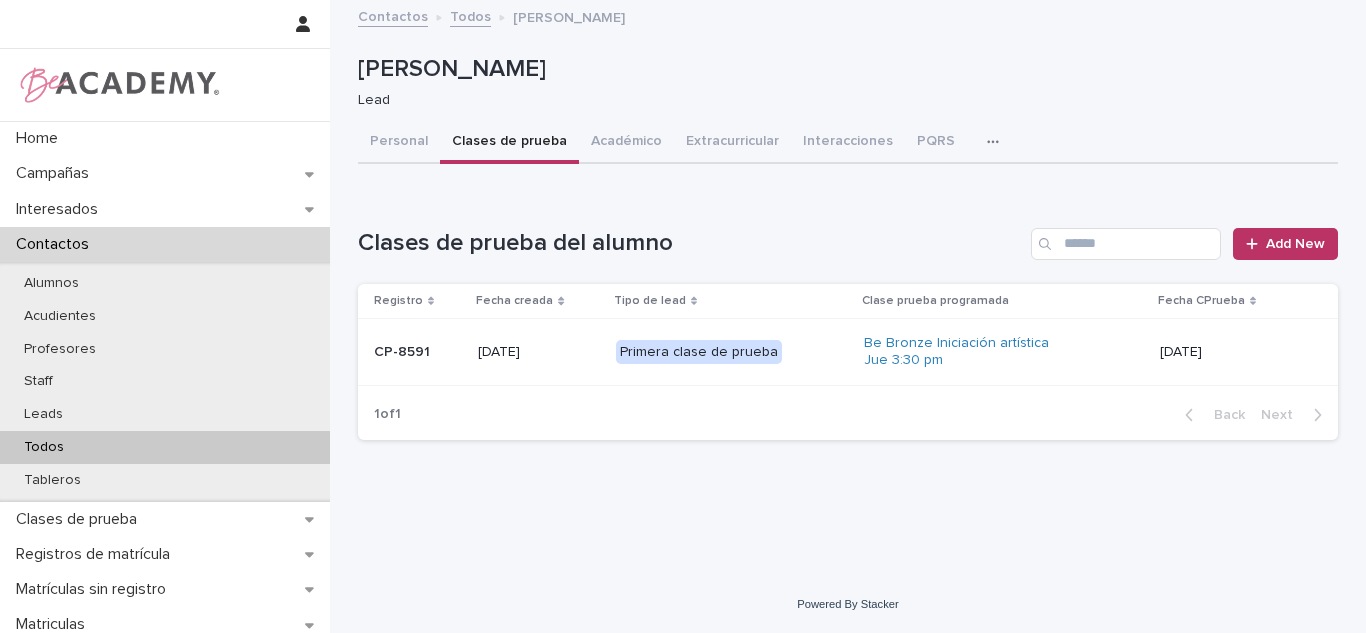 click on "Be Bronze Iniciación artística Jue 3:30 pm" at bounding box center (1003, 352) 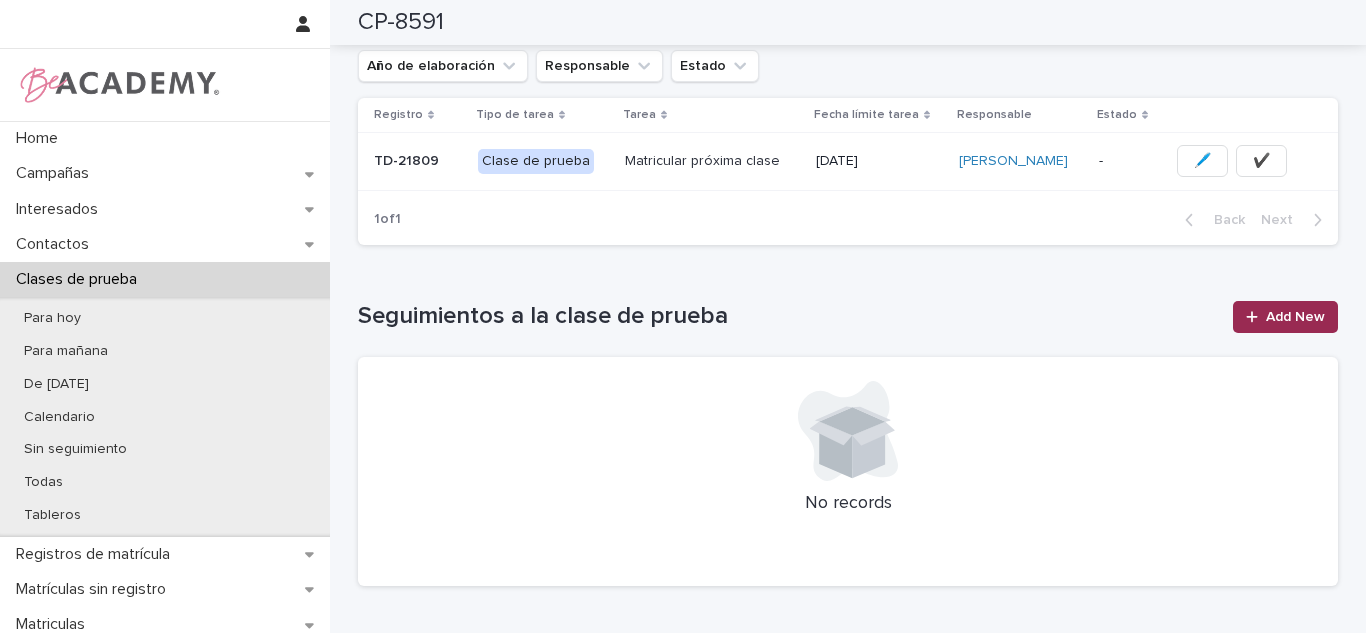 click at bounding box center (1256, 317) 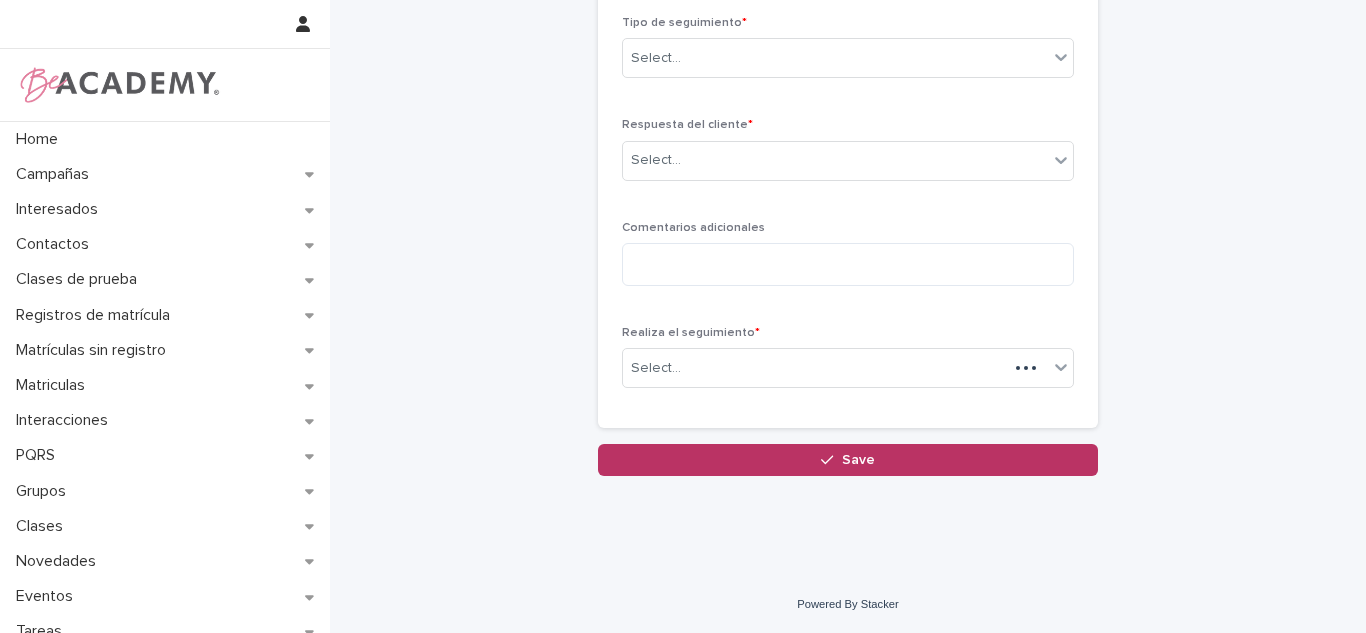 scroll, scrollTop: 0, scrollLeft: 0, axis: both 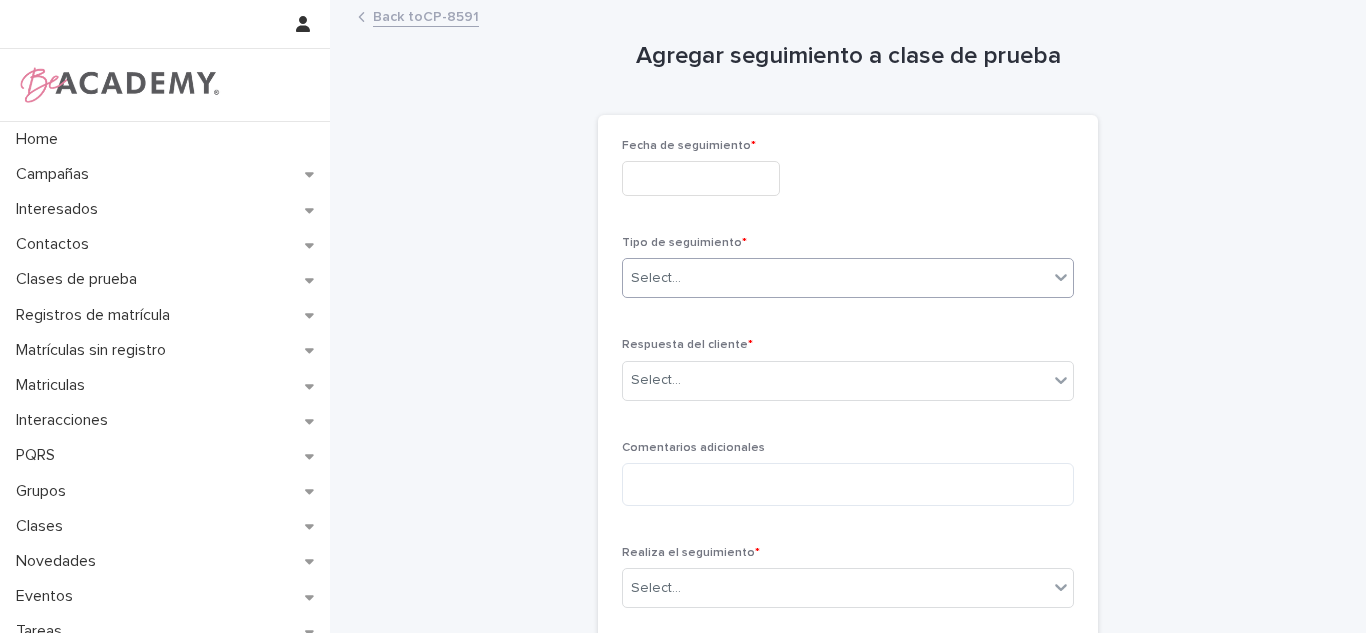 click on "Select..." at bounding box center (835, 278) 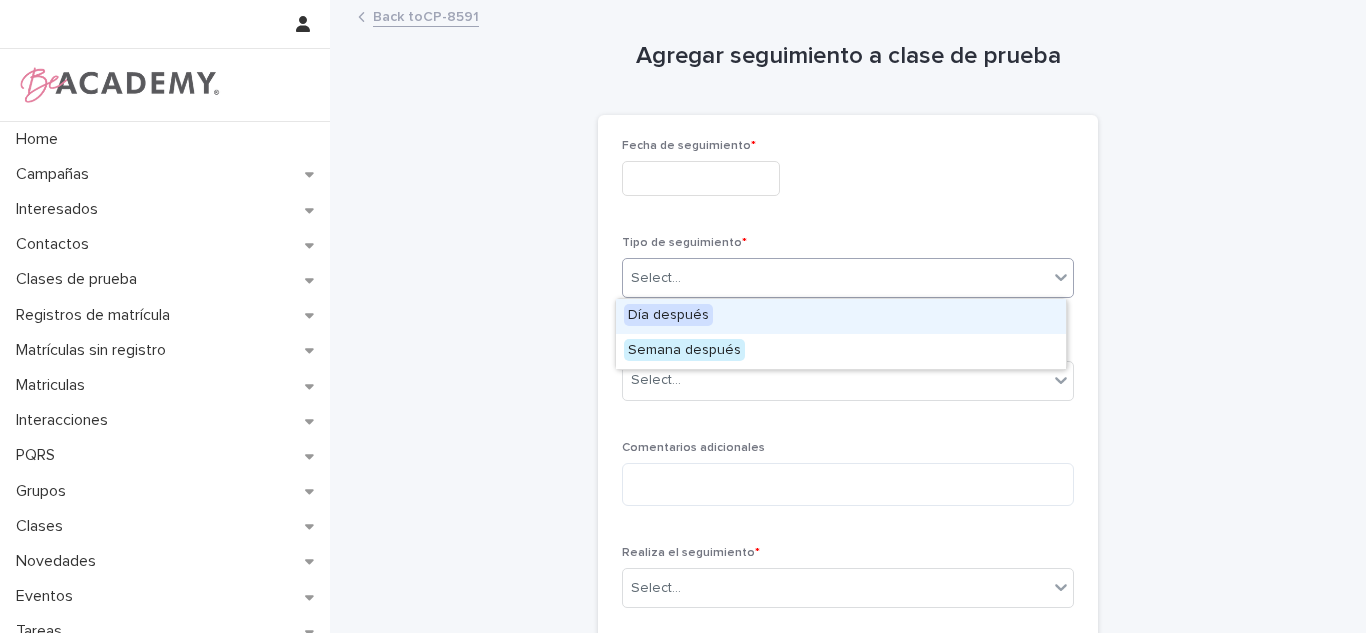 click on "Back to  CP-8591" at bounding box center [426, 15] 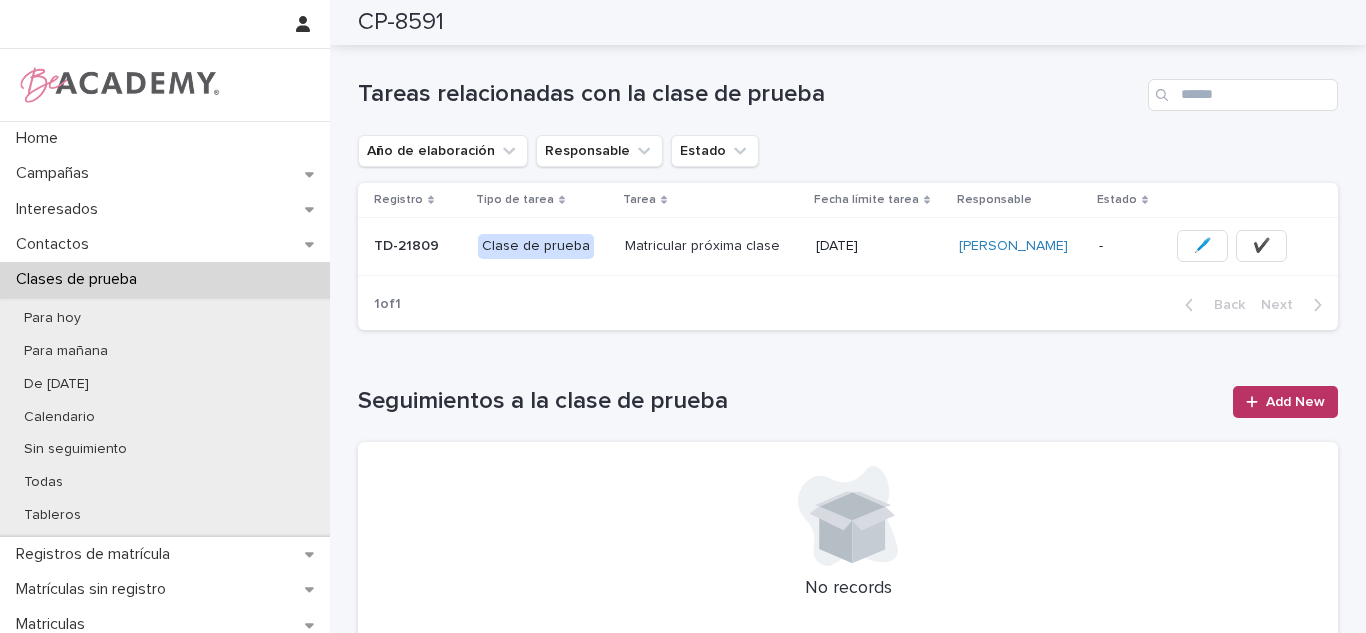 scroll, scrollTop: 462, scrollLeft: 0, axis: vertical 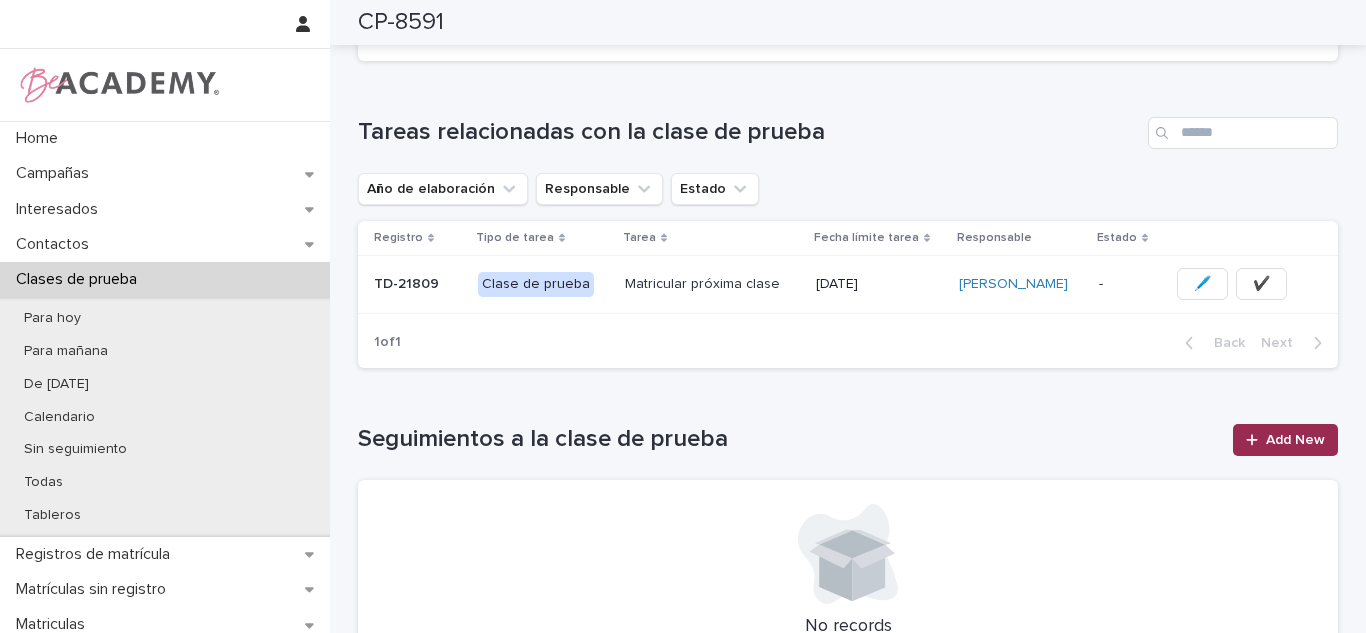 click on "Add New" at bounding box center (1285, 440) 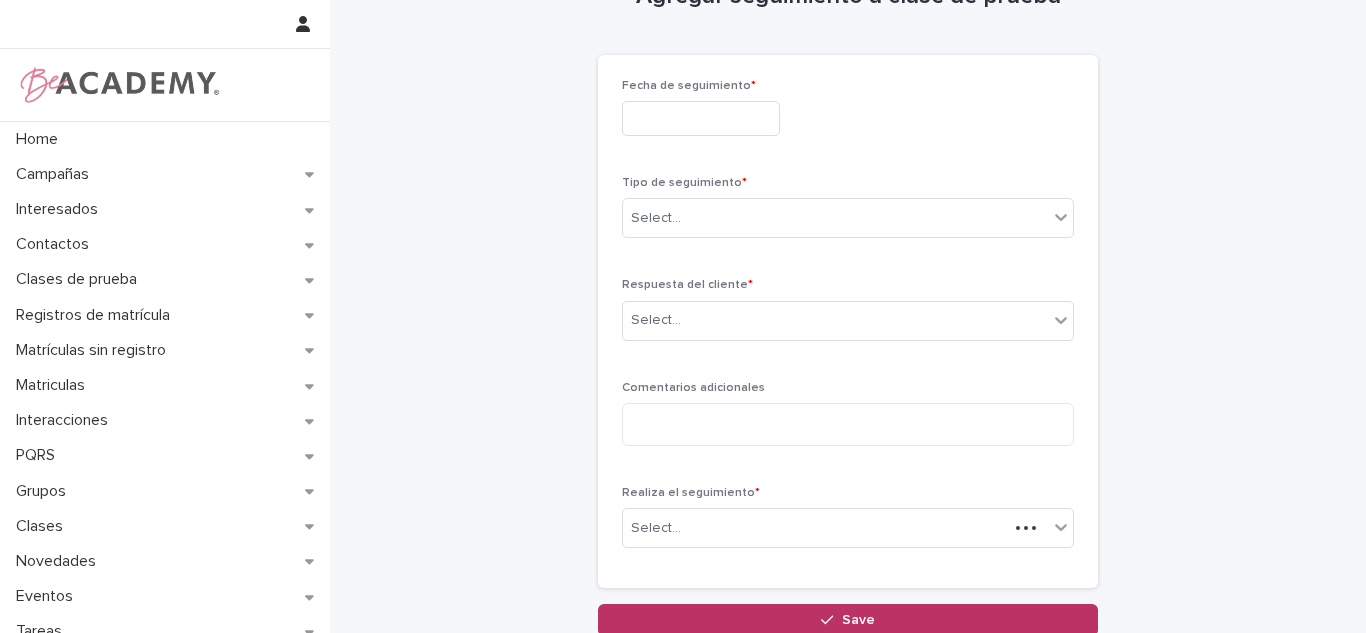 scroll, scrollTop: 1, scrollLeft: 0, axis: vertical 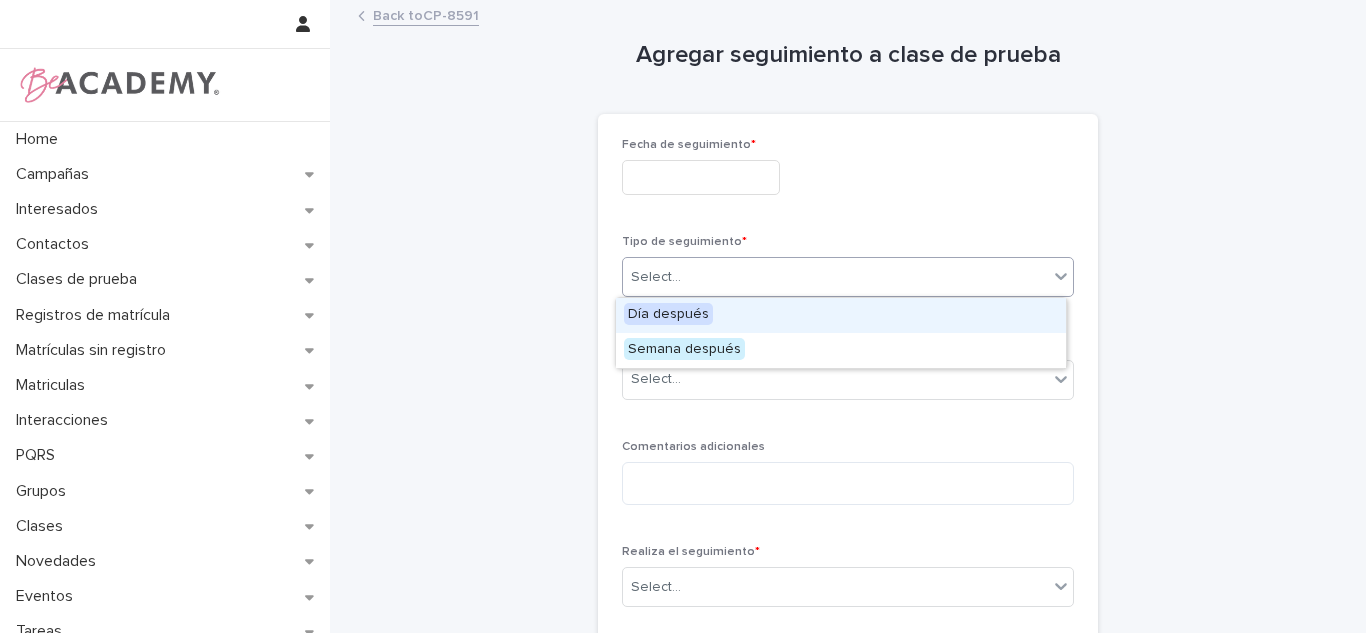 click on "Select..." at bounding box center (835, 277) 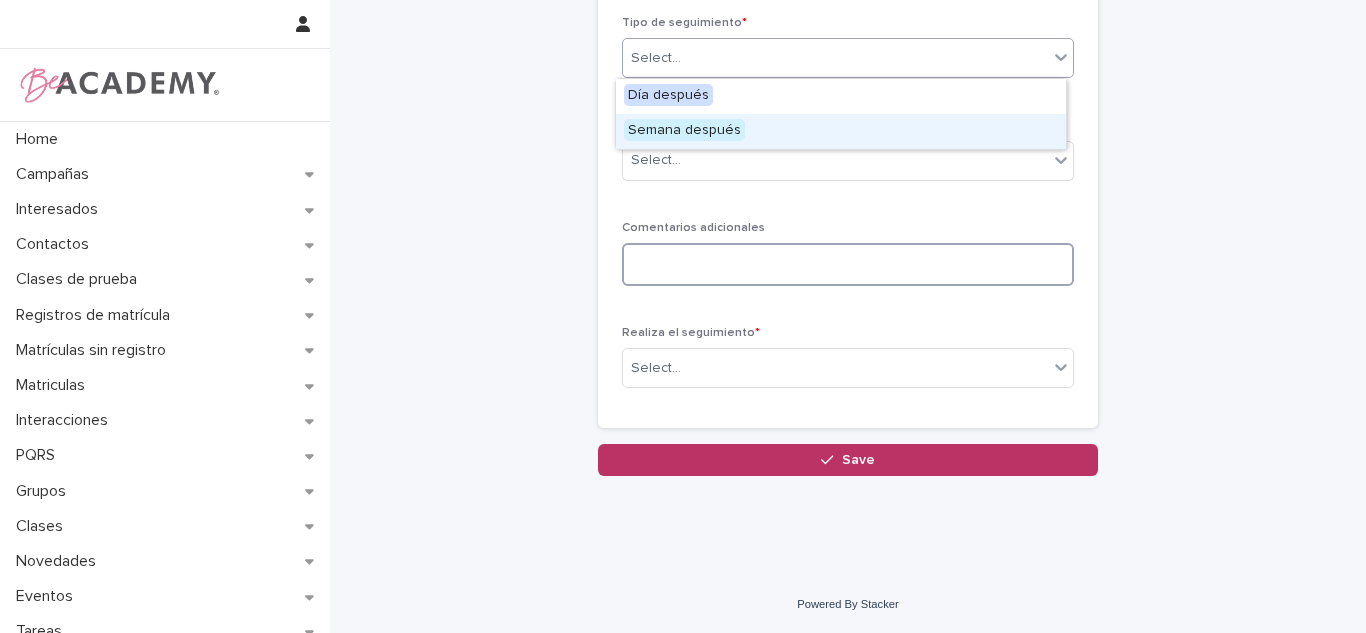 click at bounding box center [848, 264] 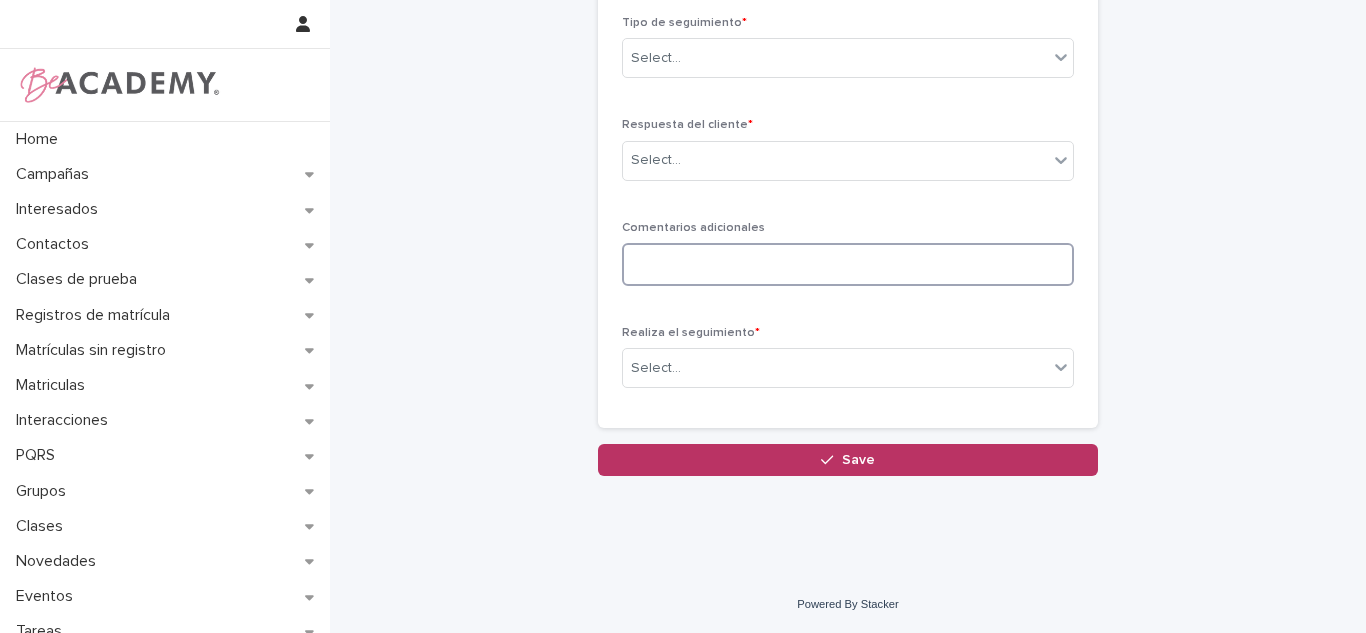 scroll, scrollTop: 0, scrollLeft: 0, axis: both 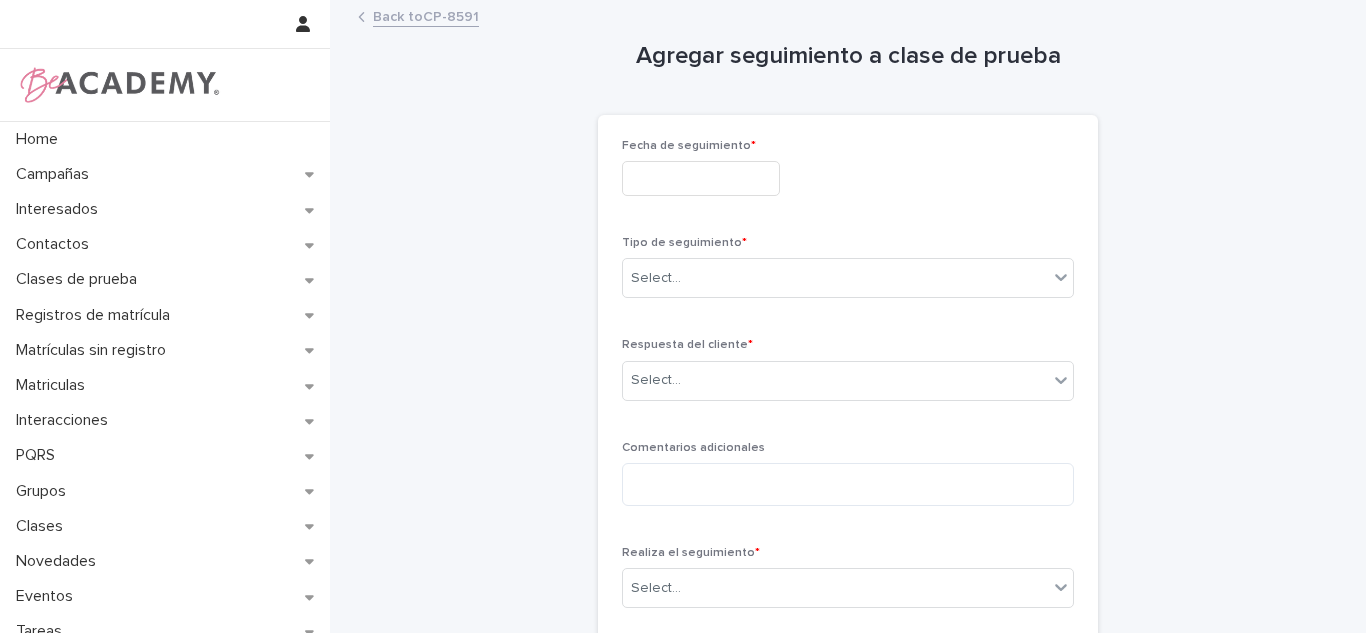 click on "Back to  CP-8591" at bounding box center [426, 15] 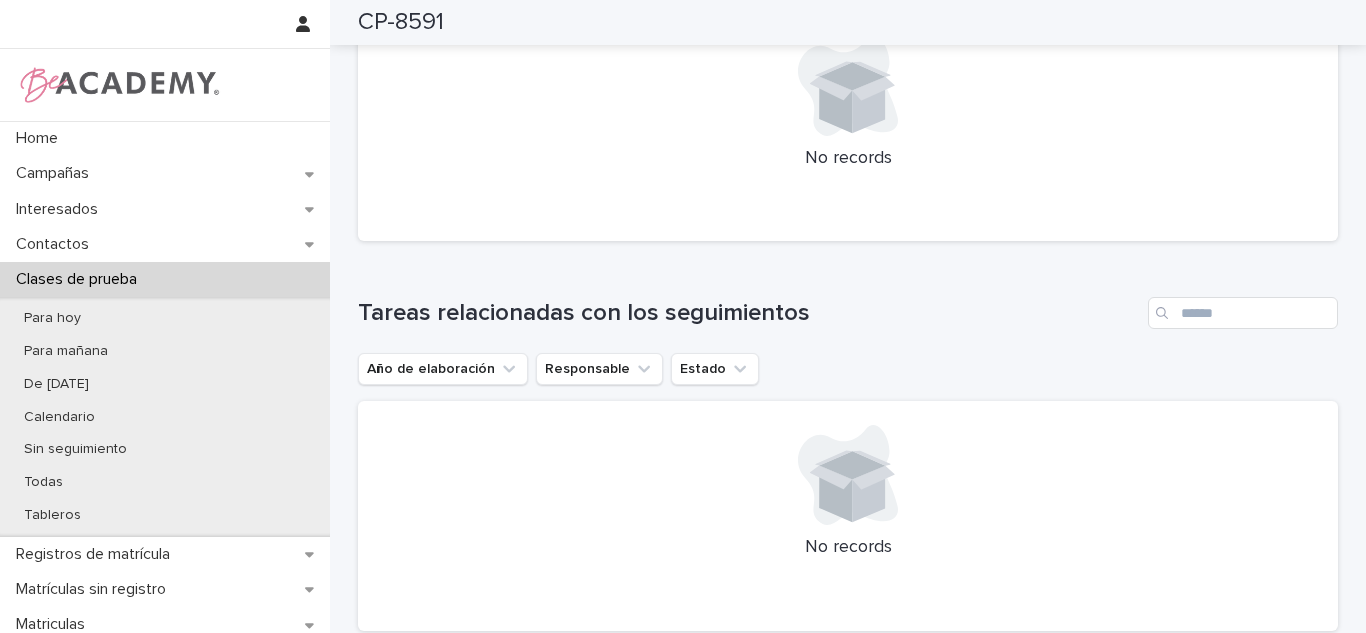 scroll, scrollTop: 485, scrollLeft: 0, axis: vertical 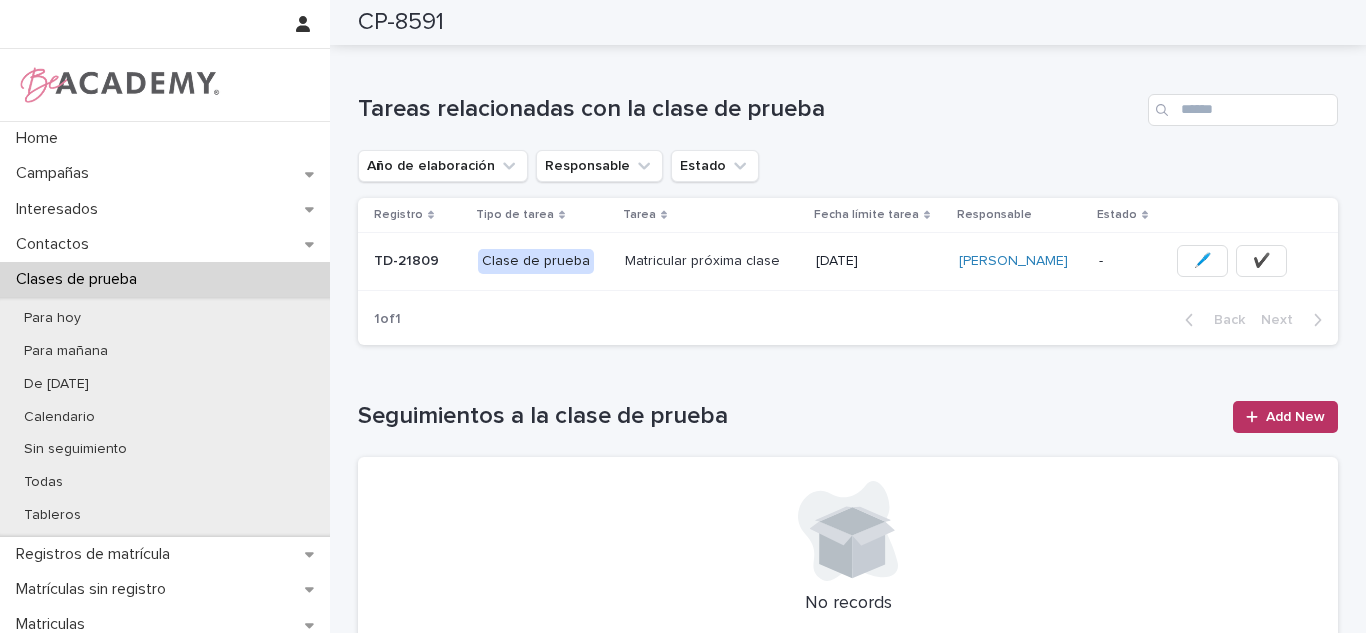 click on "[DATE]" at bounding box center [879, 261] 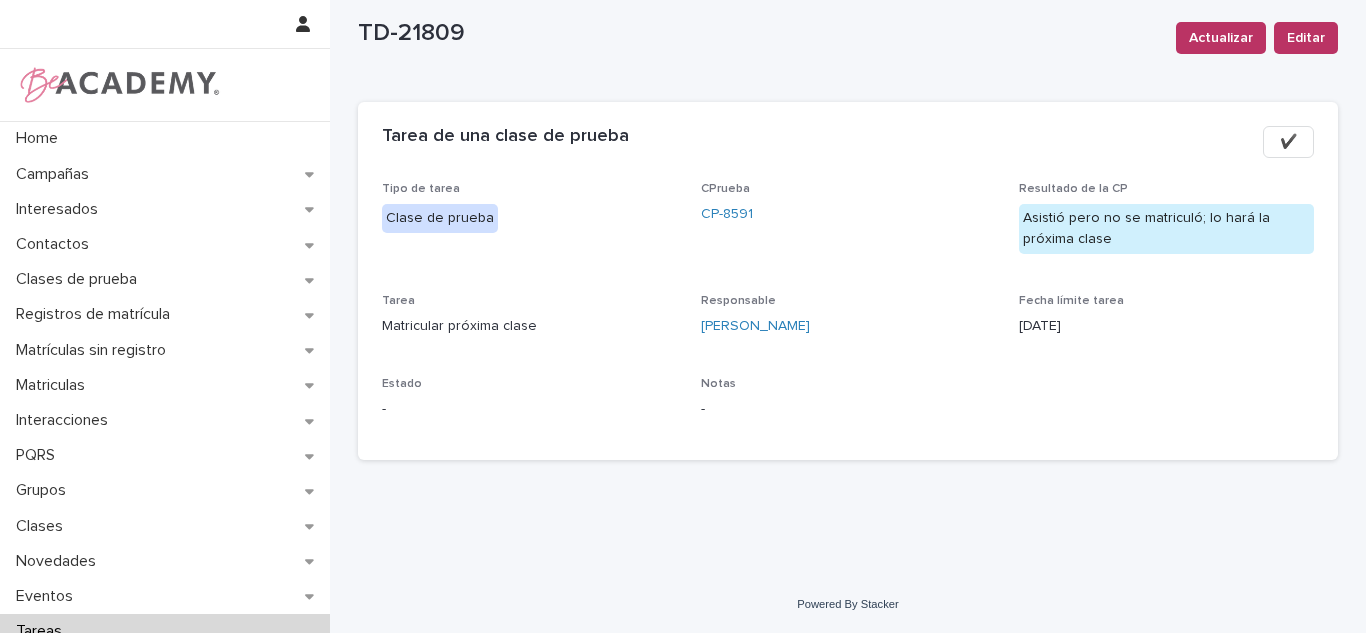 scroll, scrollTop: 15, scrollLeft: 0, axis: vertical 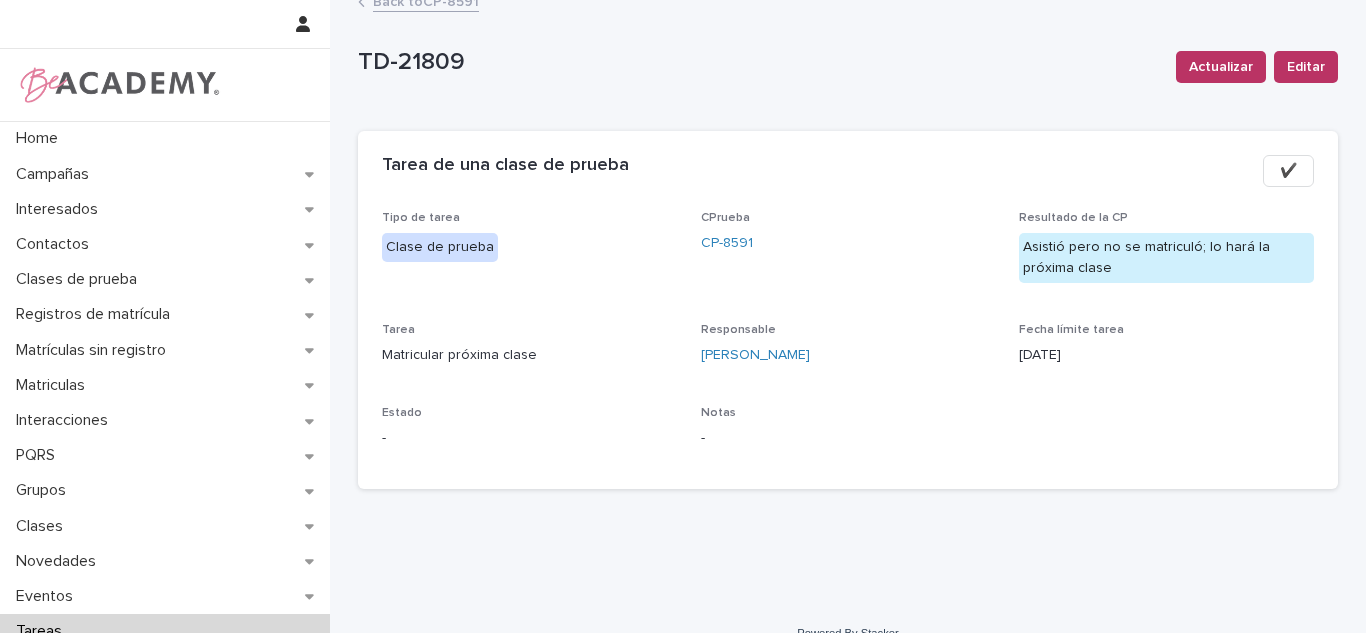 click on "Back to  CP-8591" at bounding box center [426, 0] 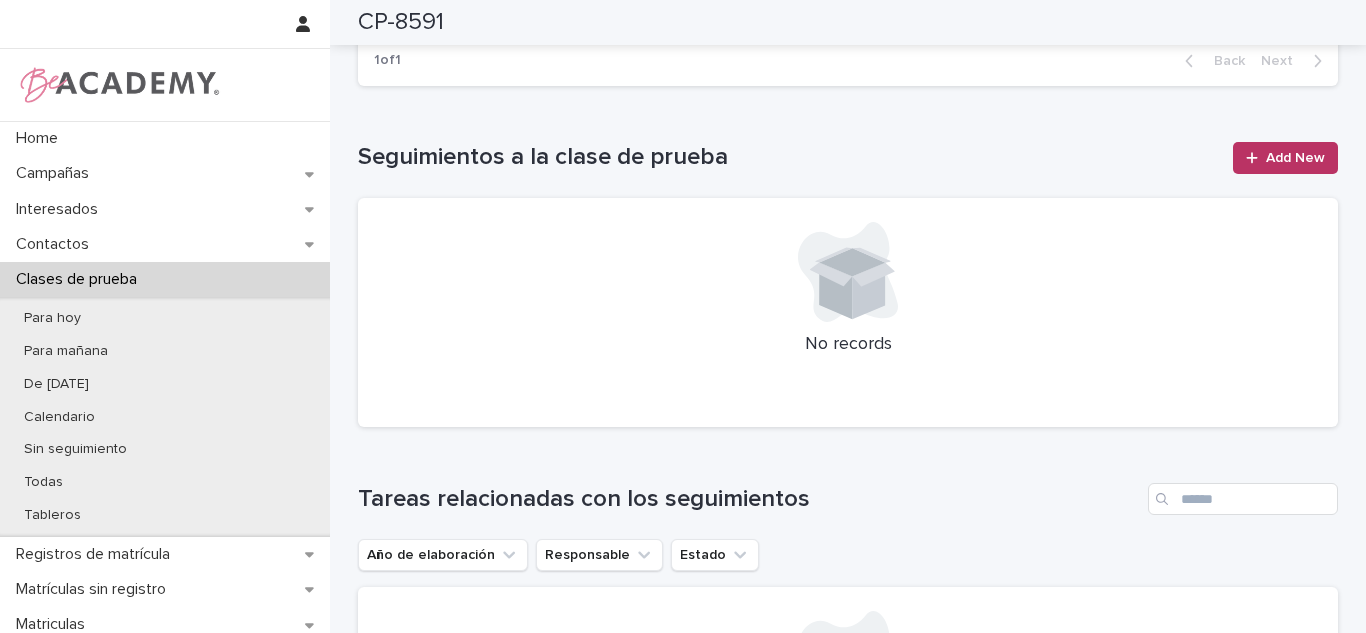 scroll, scrollTop: 526, scrollLeft: 0, axis: vertical 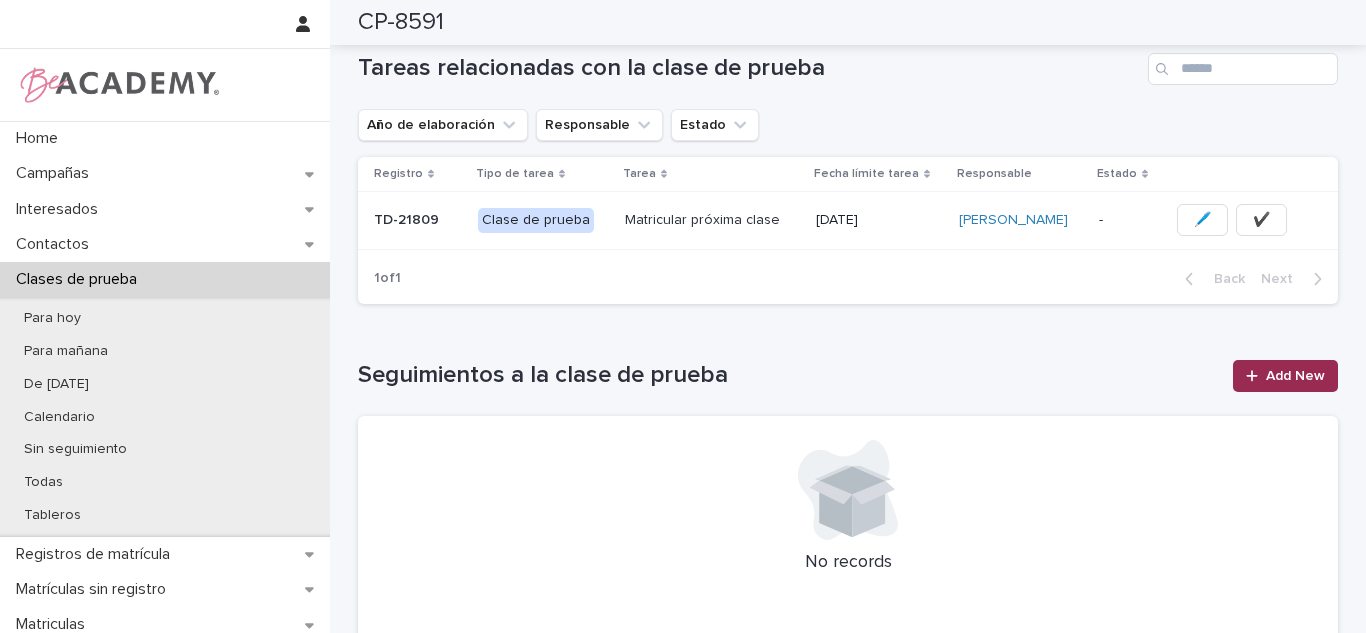click on "Add New" at bounding box center (1295, 376) 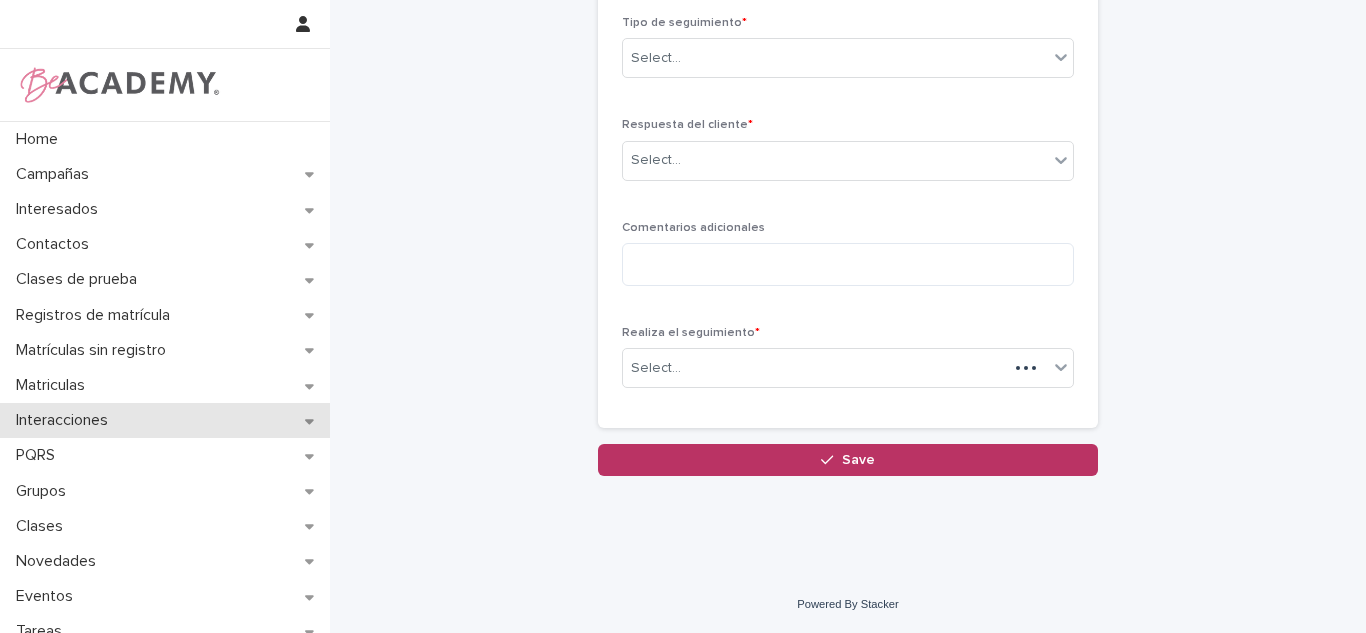 scroll, scrollTop: 220, scrollLeft: 0, axis: vertical 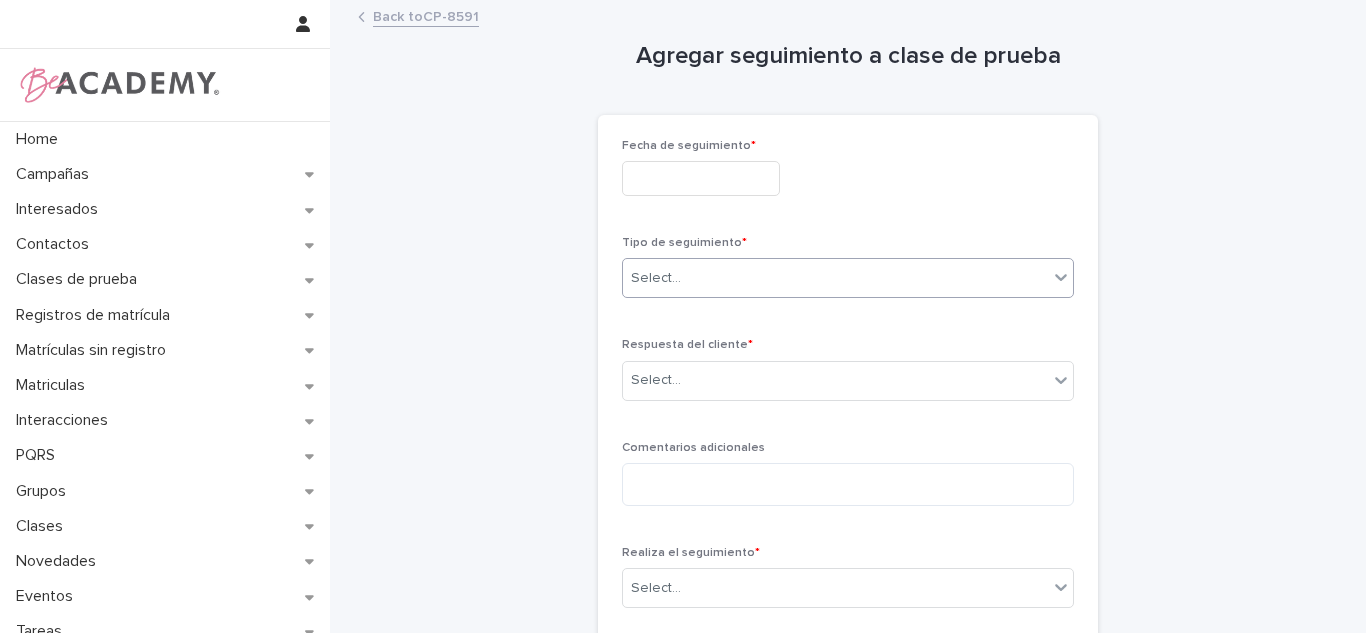 click on "Select..." at bounding box center [835, 278] 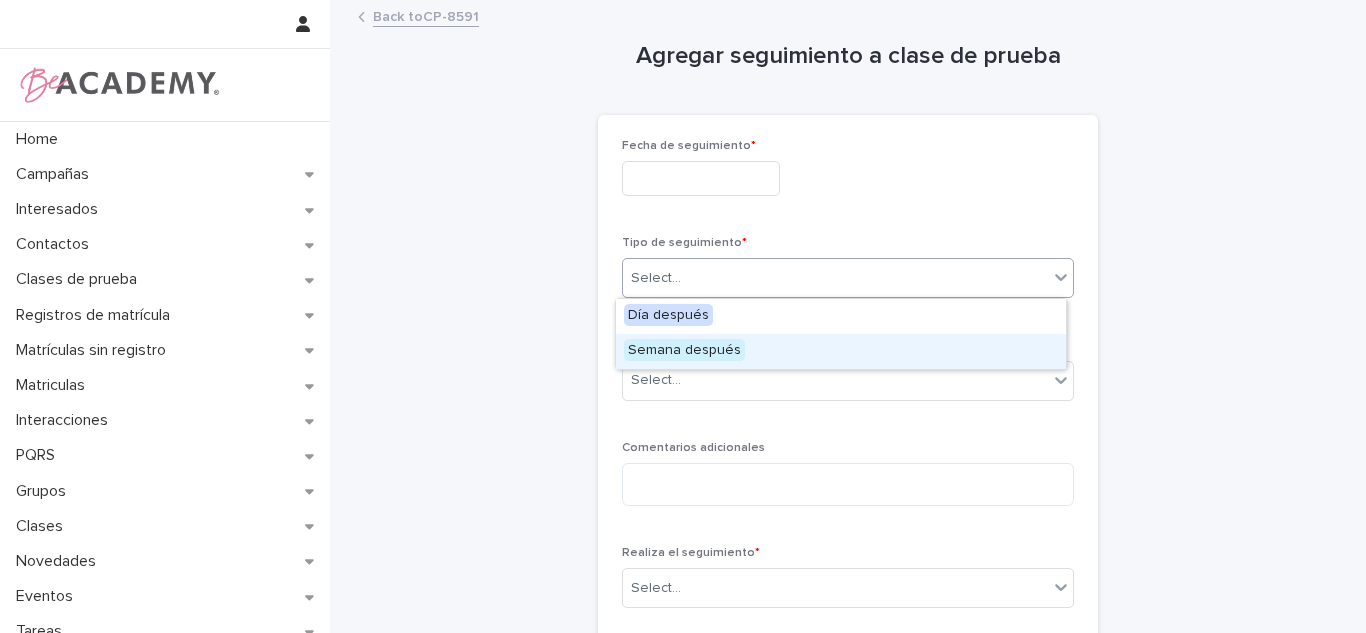 click on "Semana después" at bounding box center (684, 350) 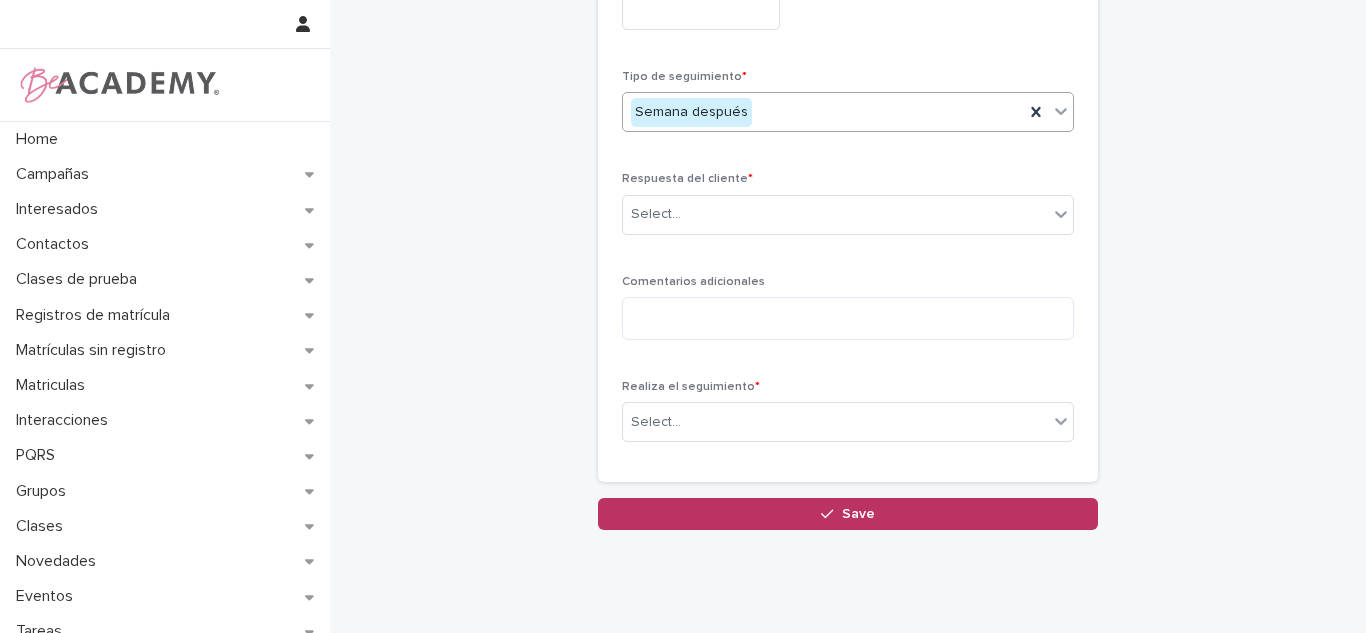 scroll, scrollTop: 190, scrollLeft: 0, axis: vertical 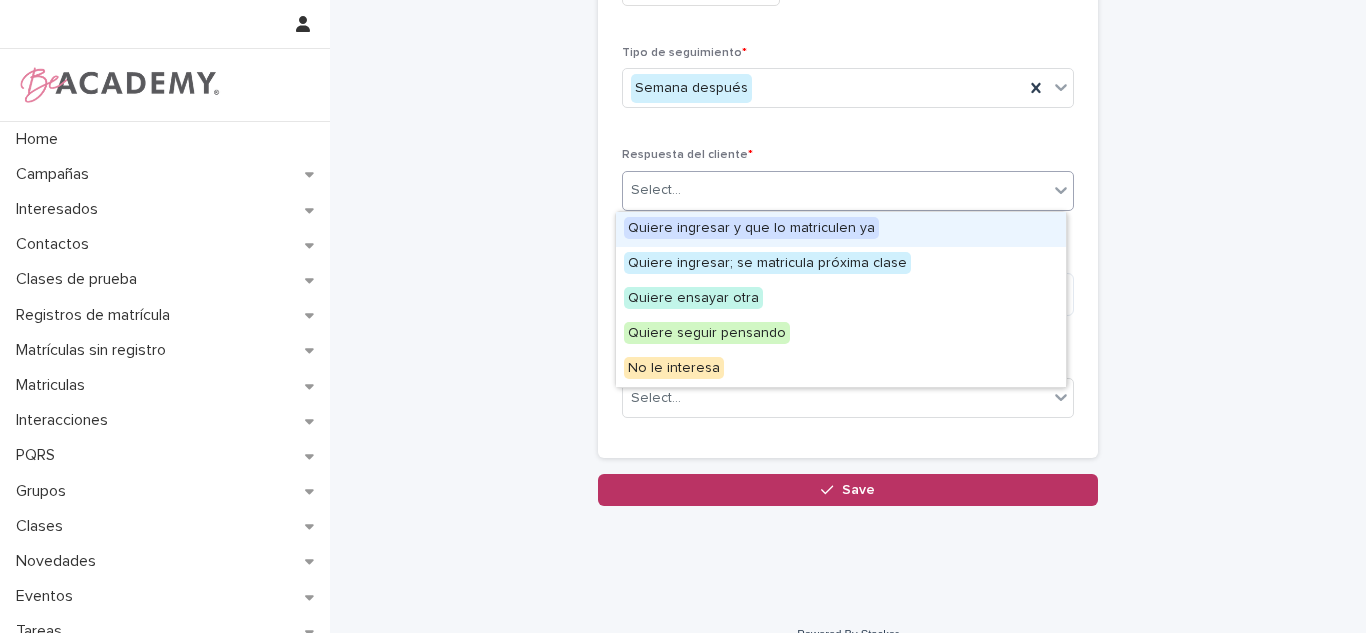 click on "Select..." at bounding box center [835, 190] 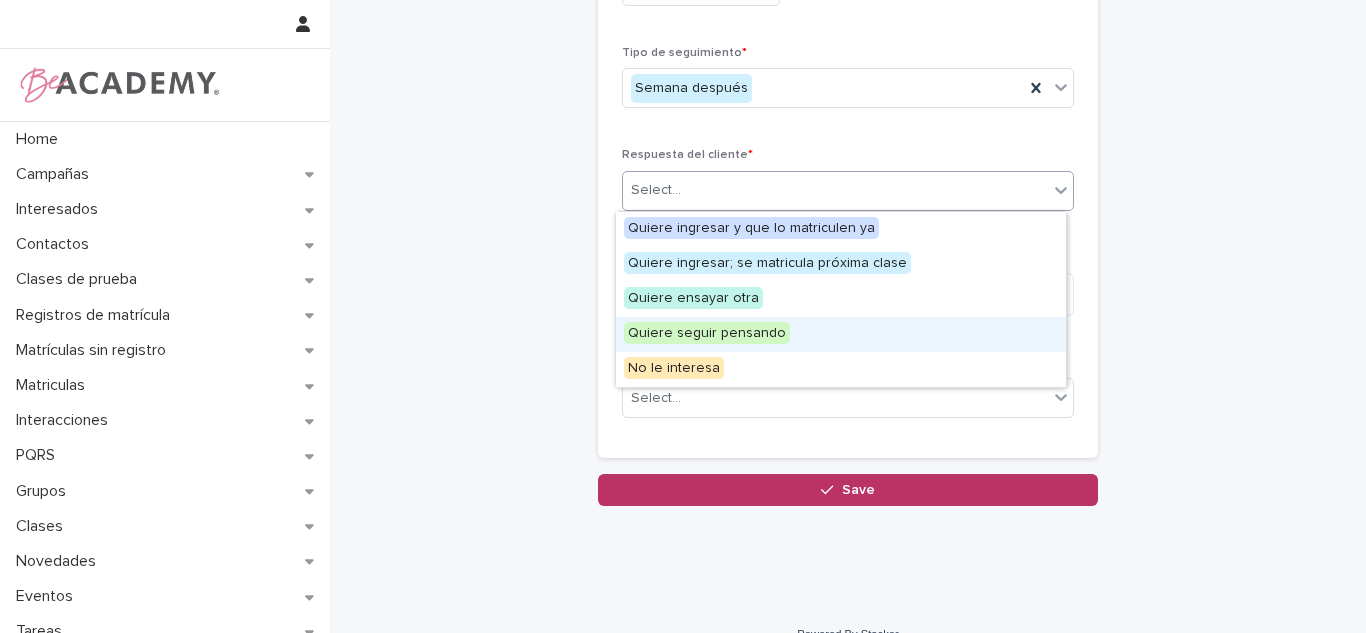 click on "Quiere seguir pensando" at bounding box center [841, 334] 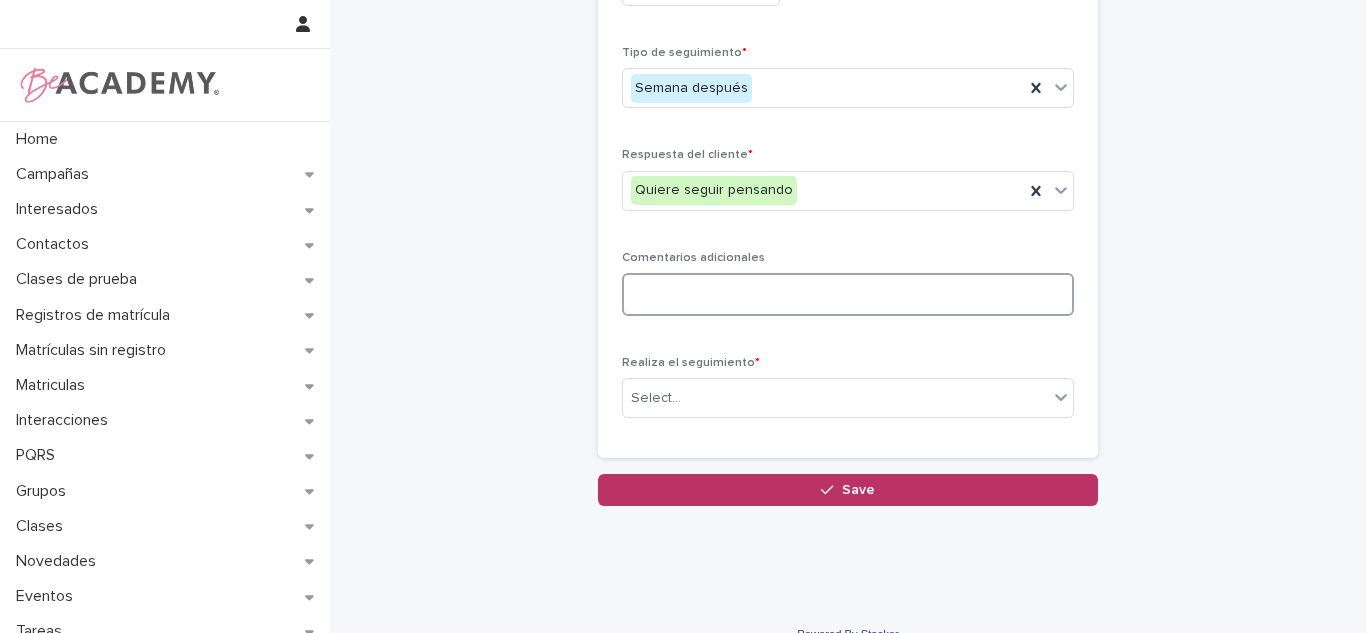 click at bounding box center [848, 294] 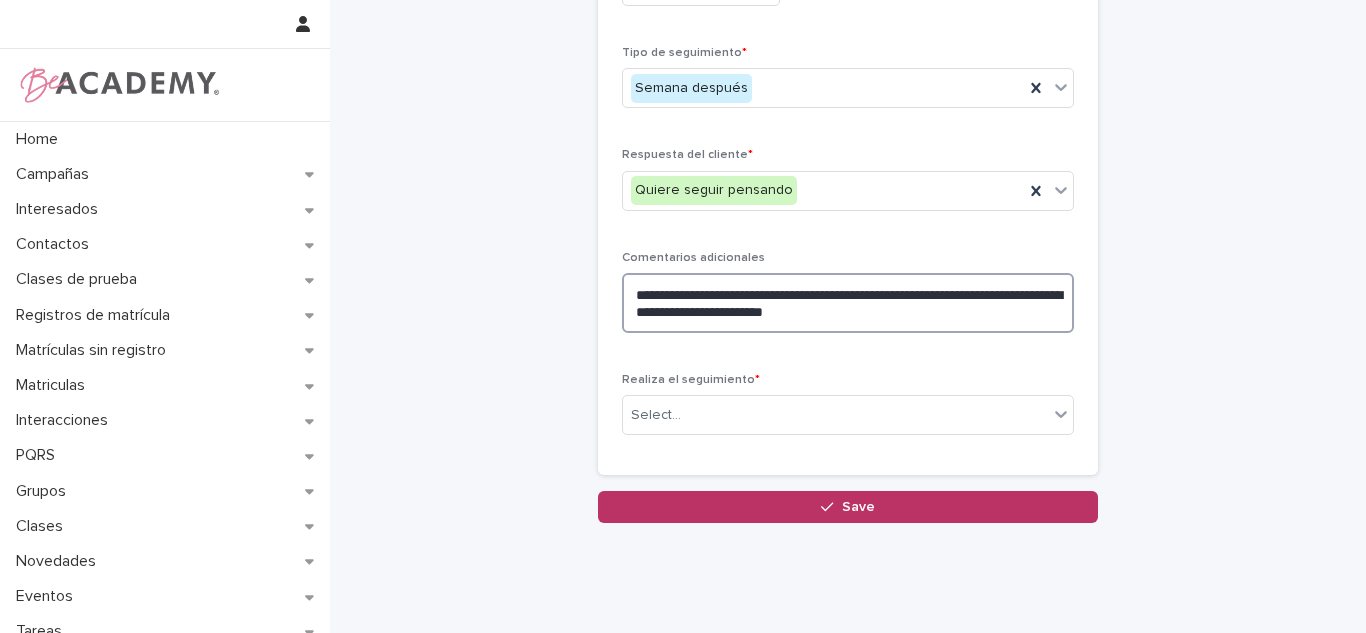 click on "**********" at bounding box center [848, 303] 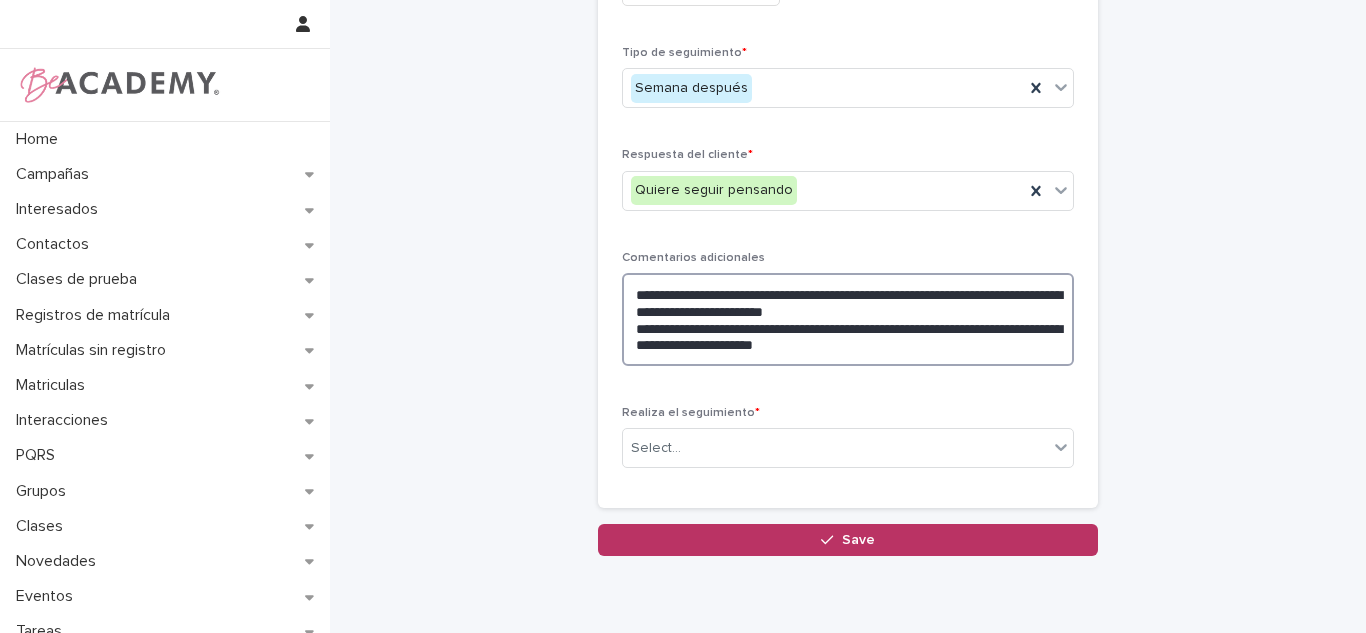 type on "**********" 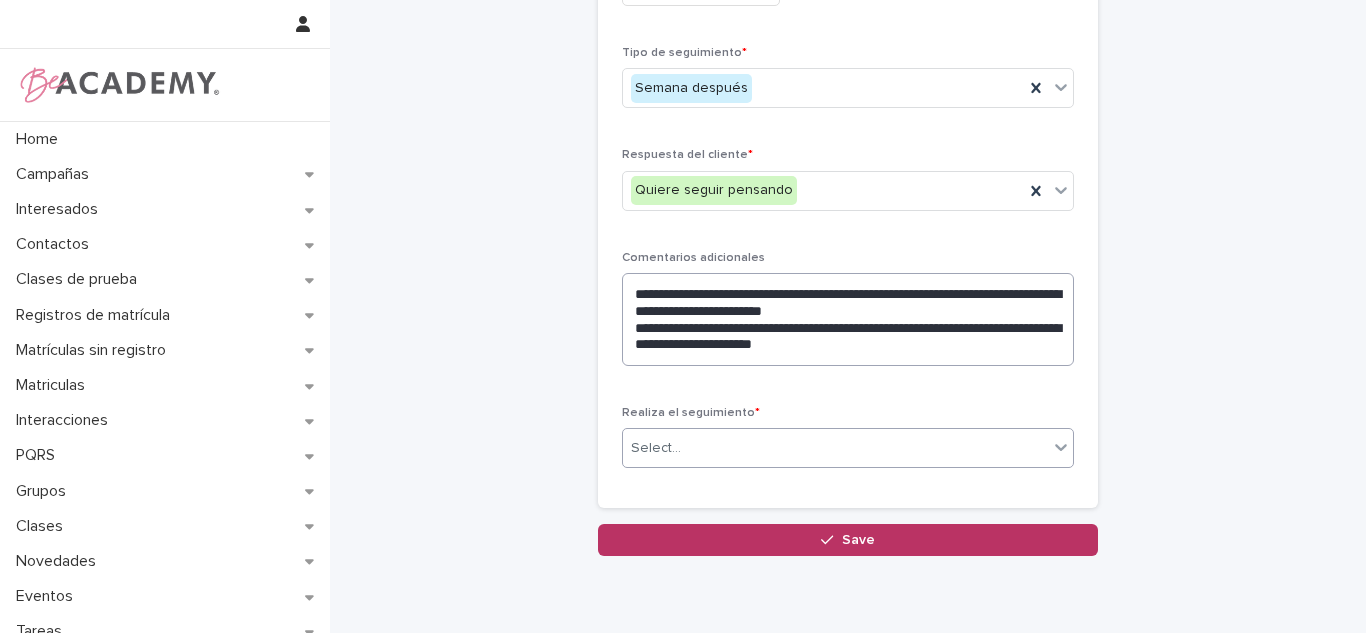 type on "*" 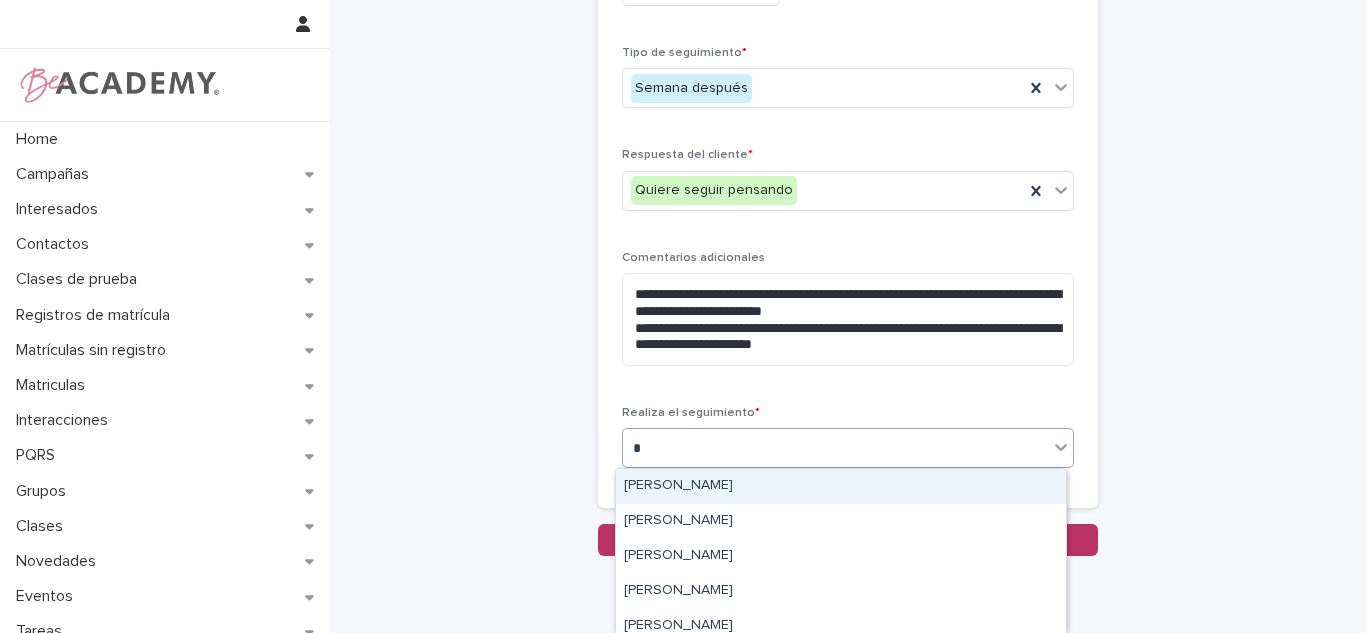 click on "[PERSON_NAME]" at bounding box center [841, 486] 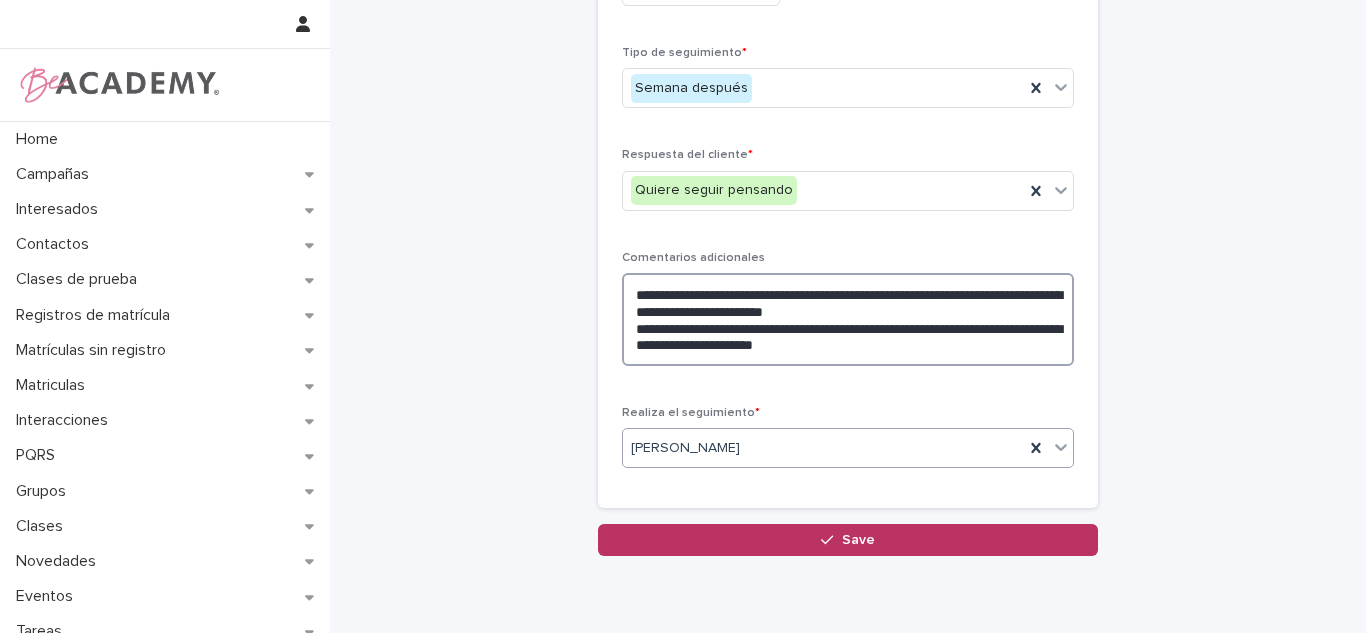 click on "**********" at bounding box center (848, 319) 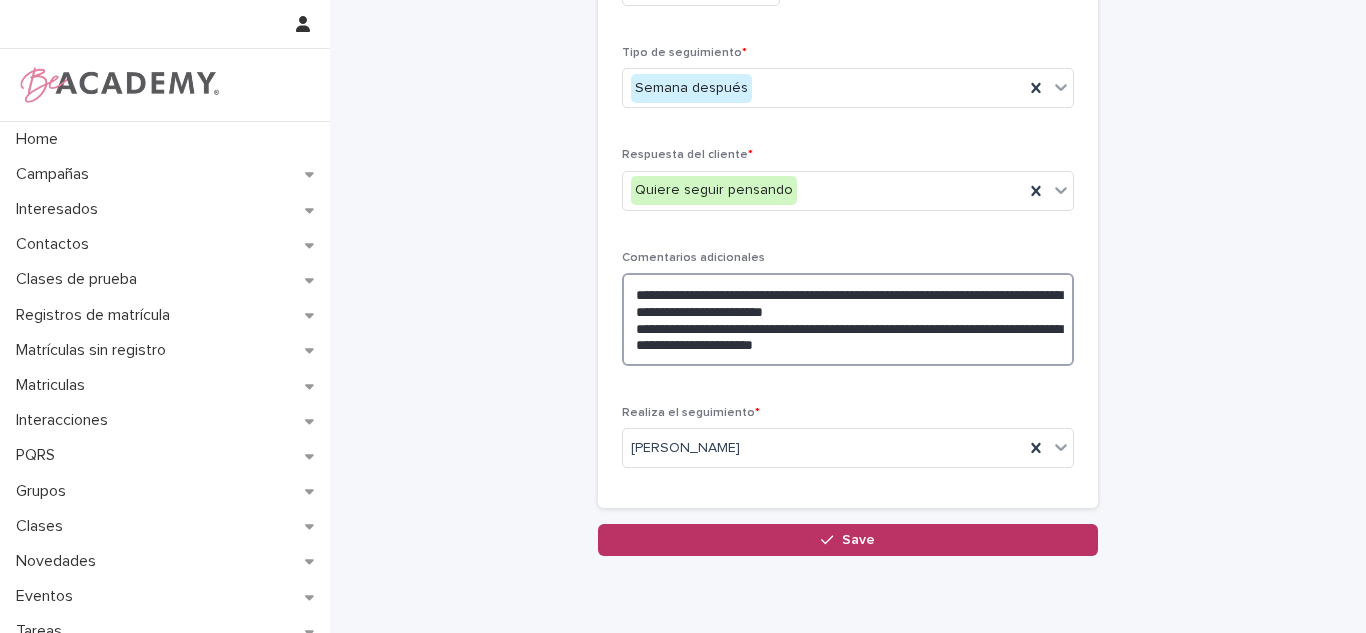 click on "**********" at bounding box center (848, 319) 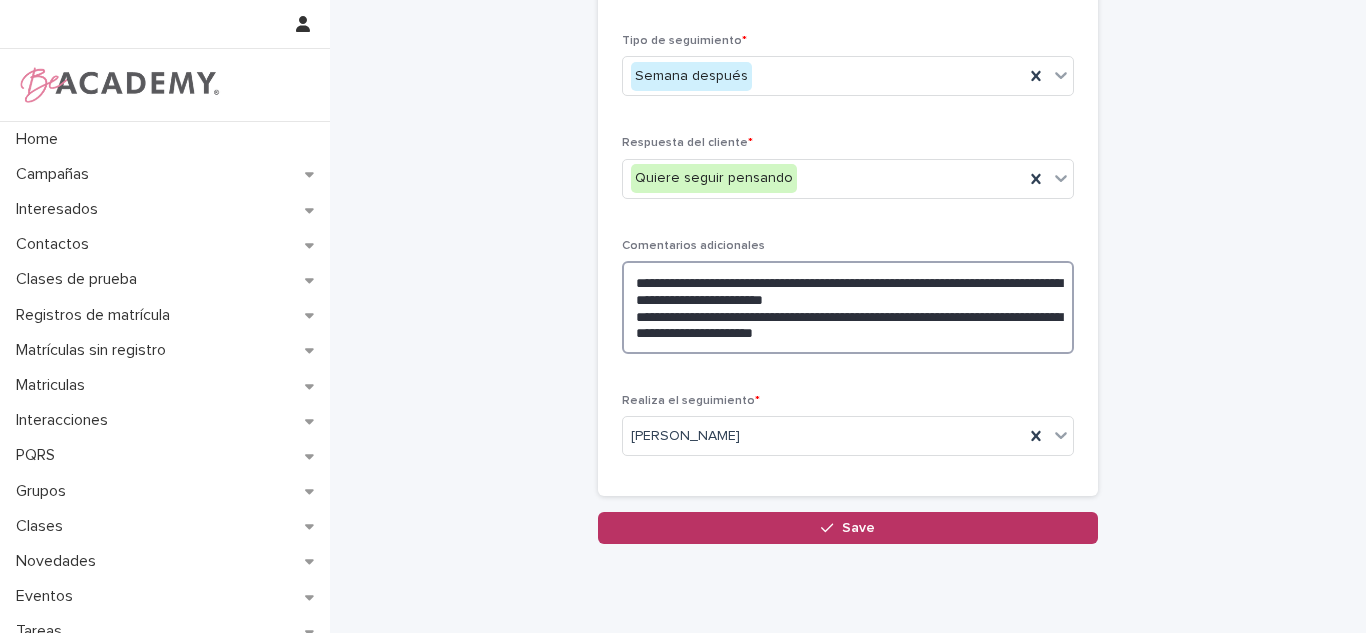 scroll, scrollTop: 229, scrollLeft: 0, axis: vertical 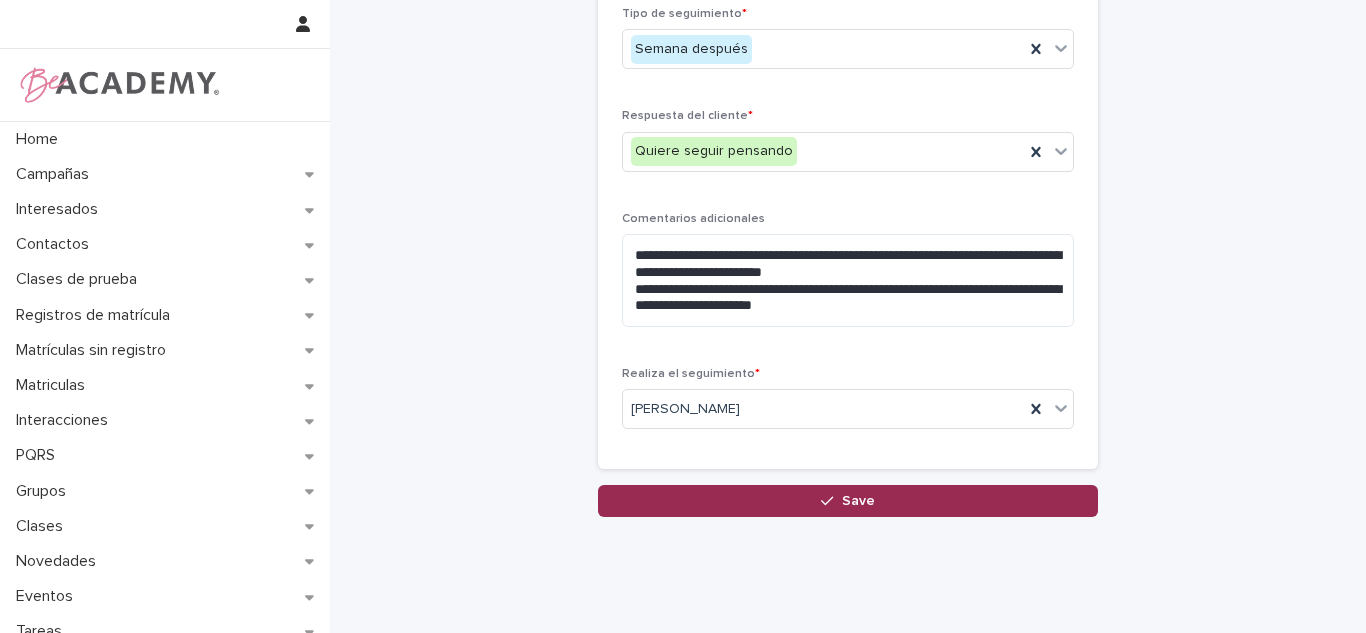 click on "Save" at bounding box center [848, 501] 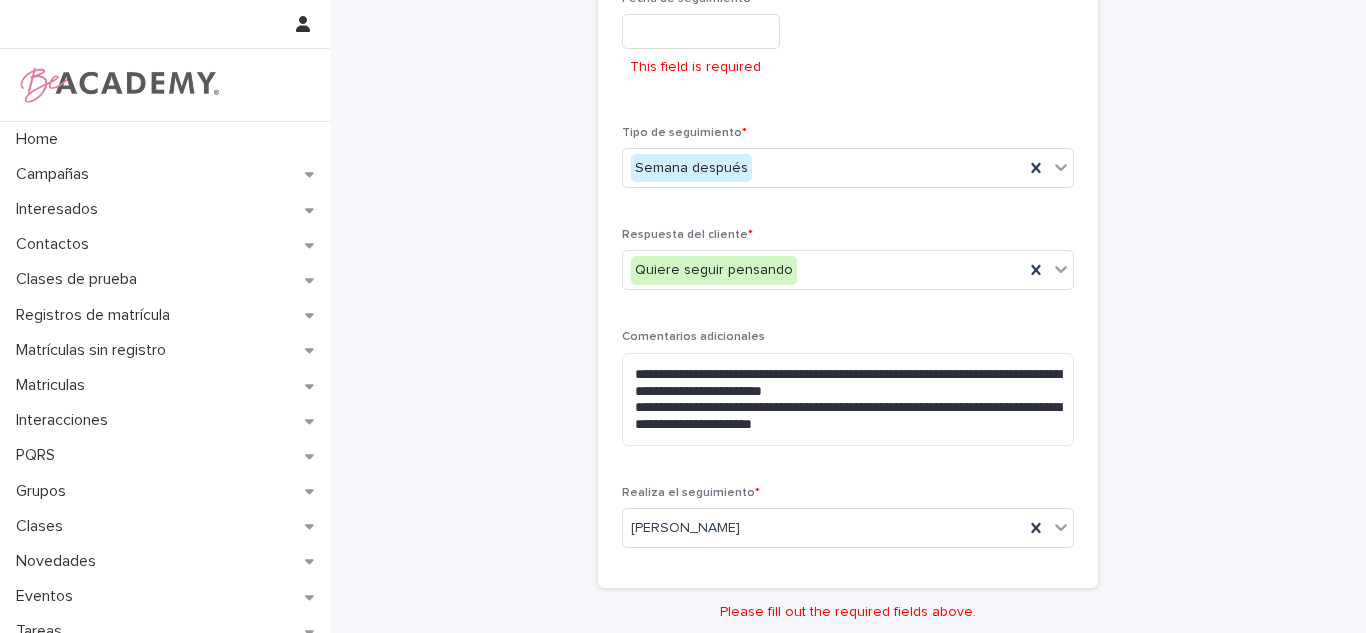 scroll, scrollTop: 153, scrollLeft: 0, axis: vertical 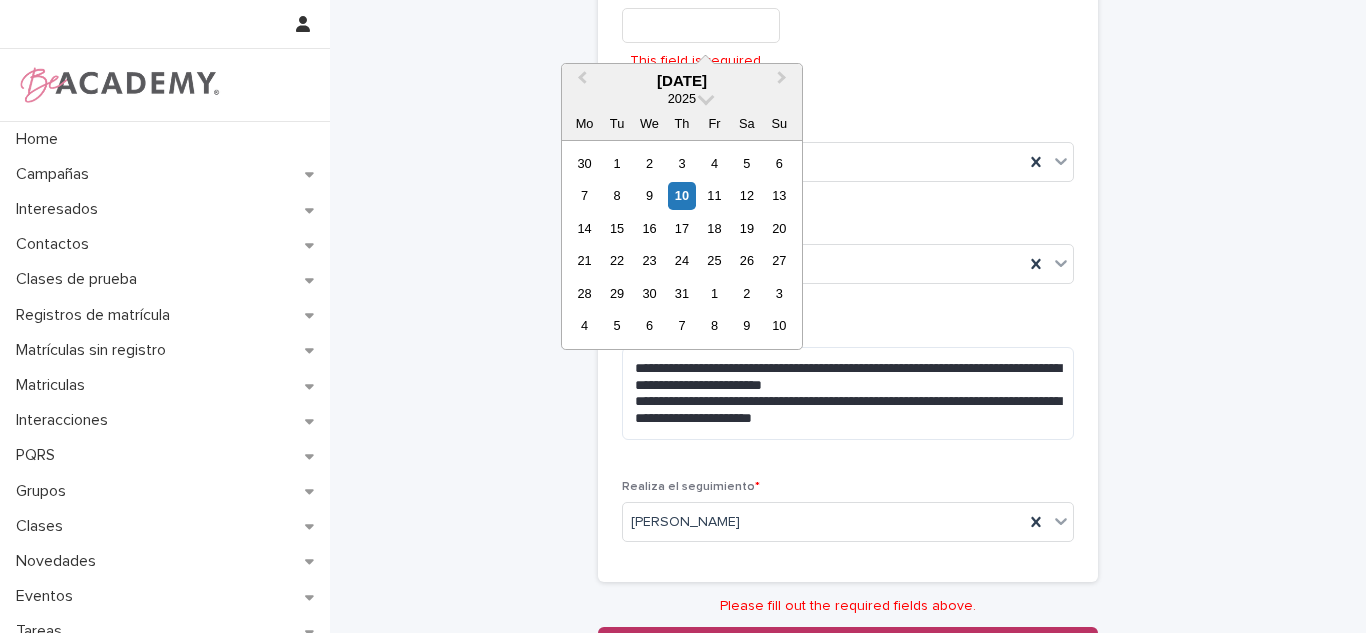 click at bounding box center [701, 25] 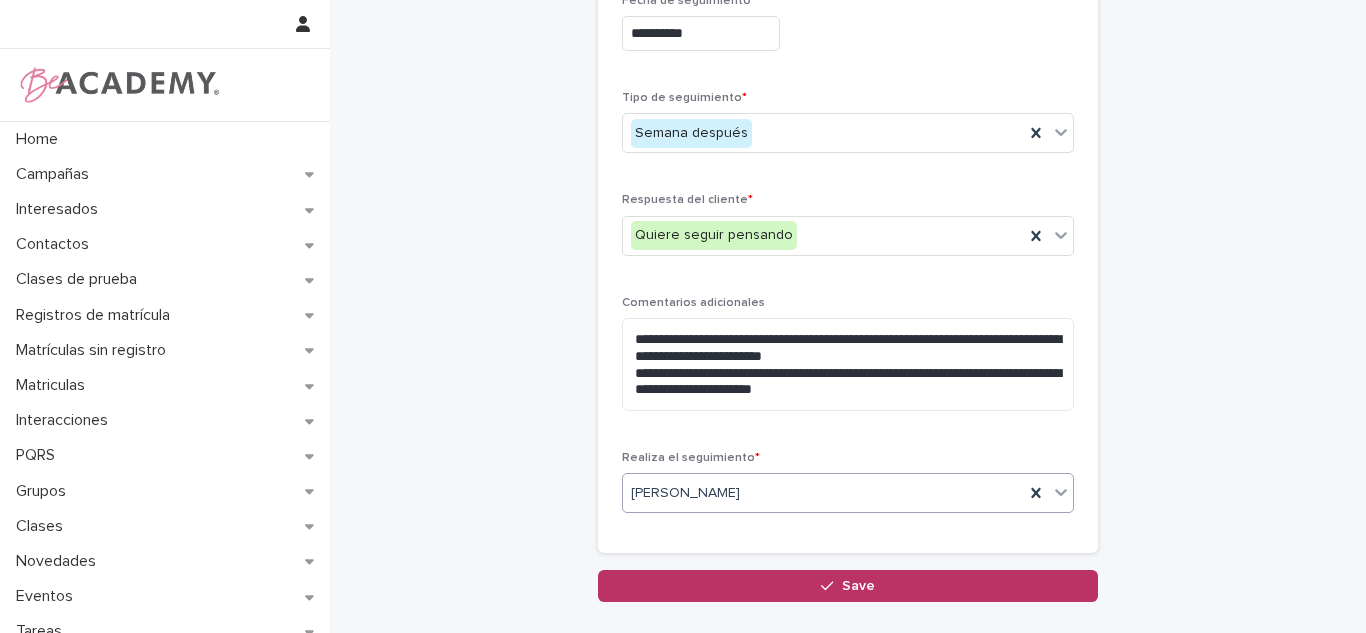 scroll, scrollTop: 170, scrollLeft: 0, axis: vertical 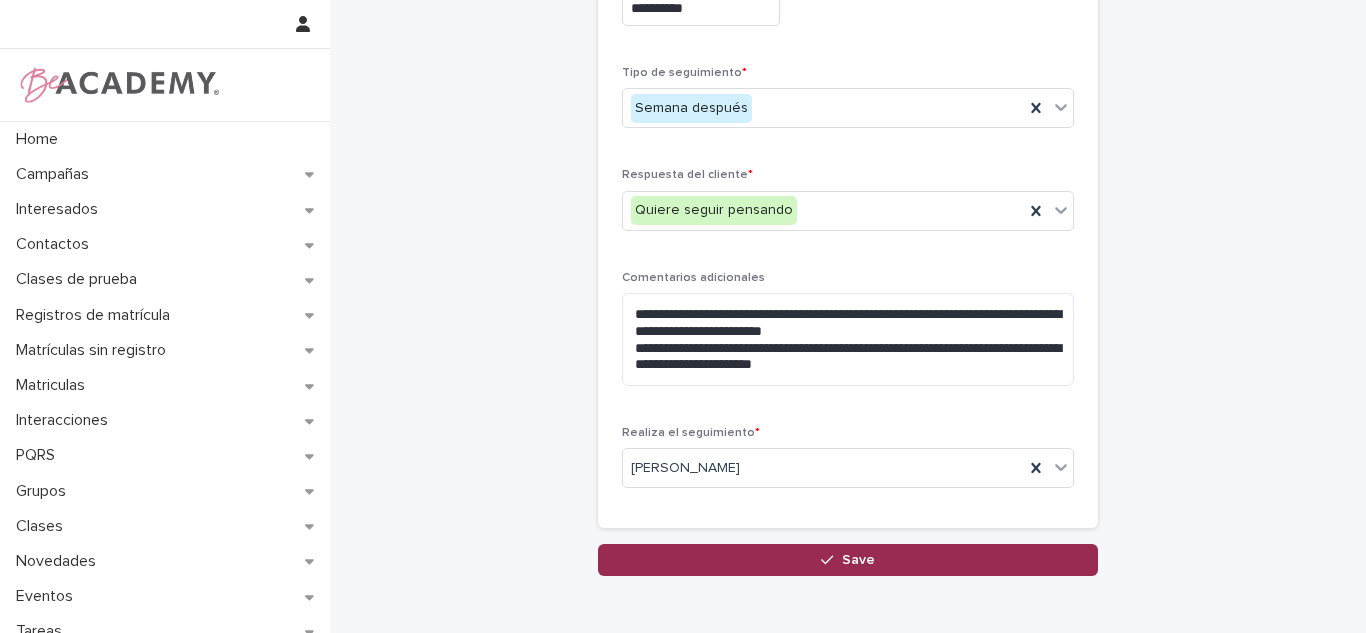 click on "Save" at bounding box center [848, 560] 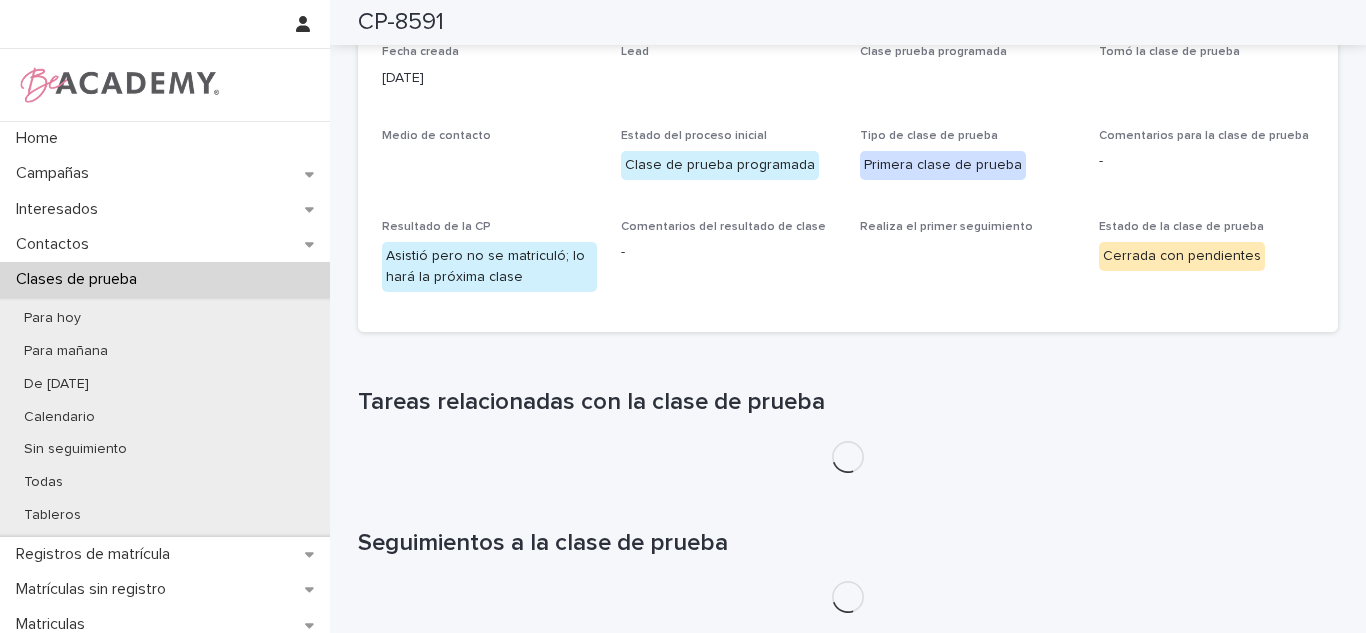 scroll, scrollTop: 0, scrollLeft: 0, axis: both 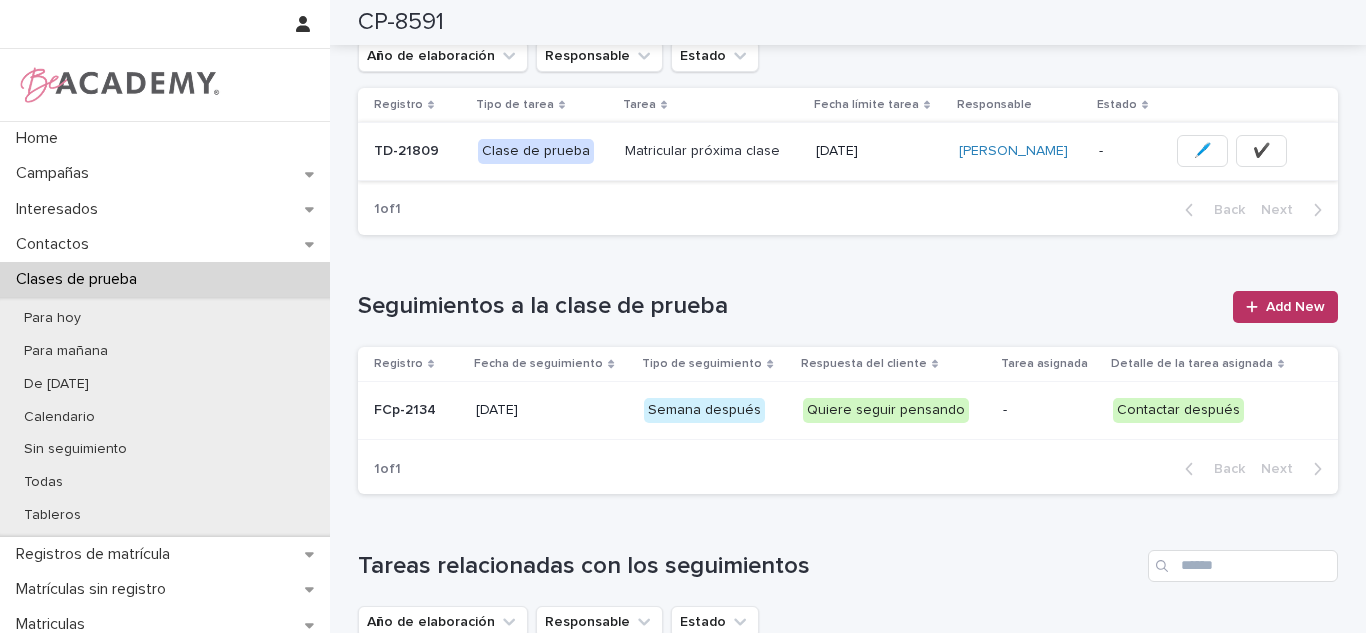 click on "✔️" at bounding box center [1261, 151] 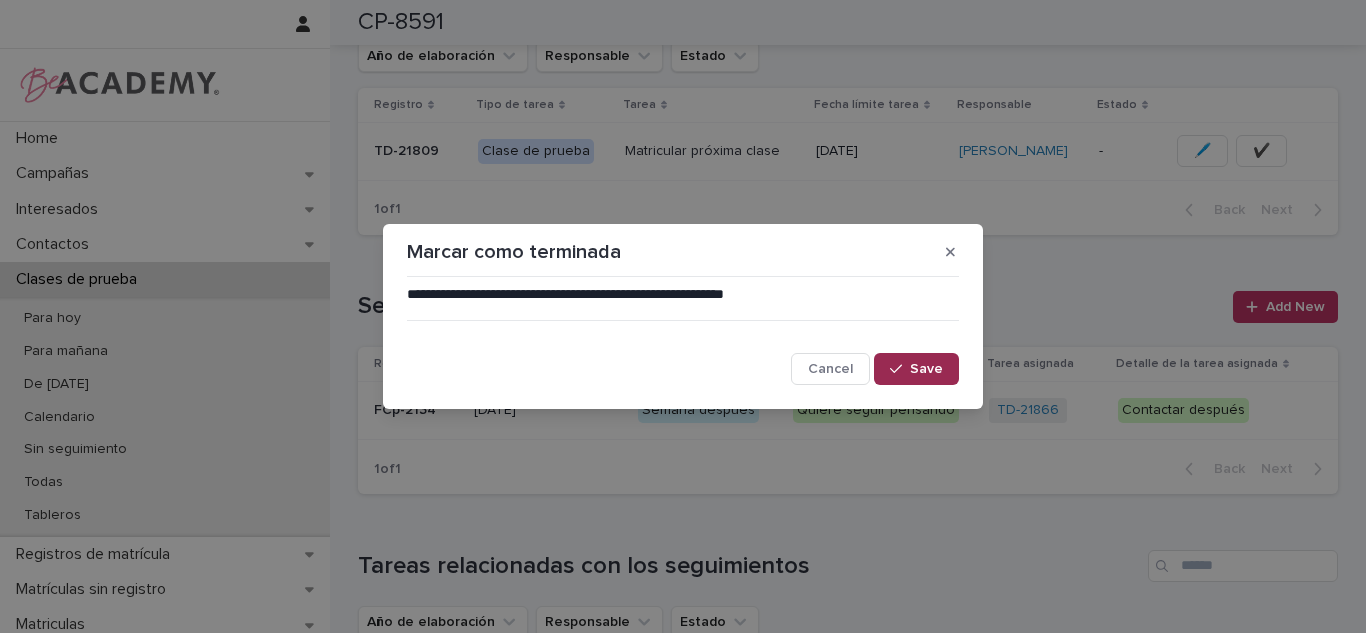 click on "Save" at bounding box center [926, 369] 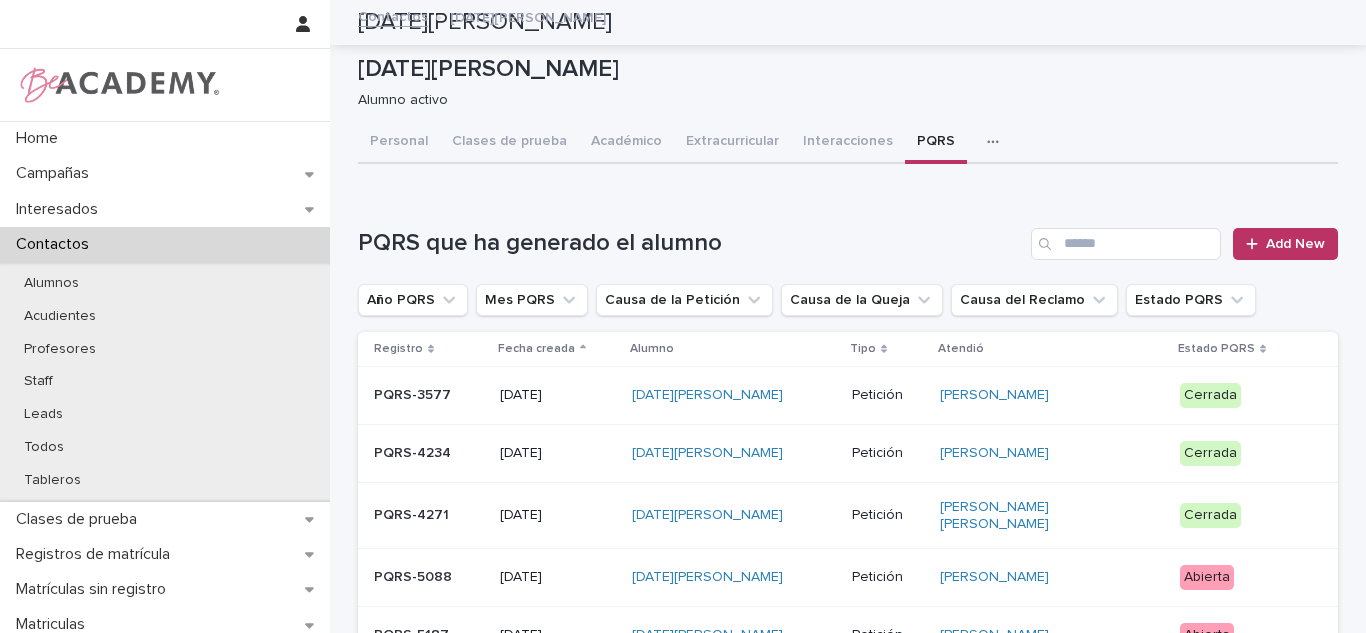 scroll, scrollTop: 0, scrollLeft: 0, axis: both 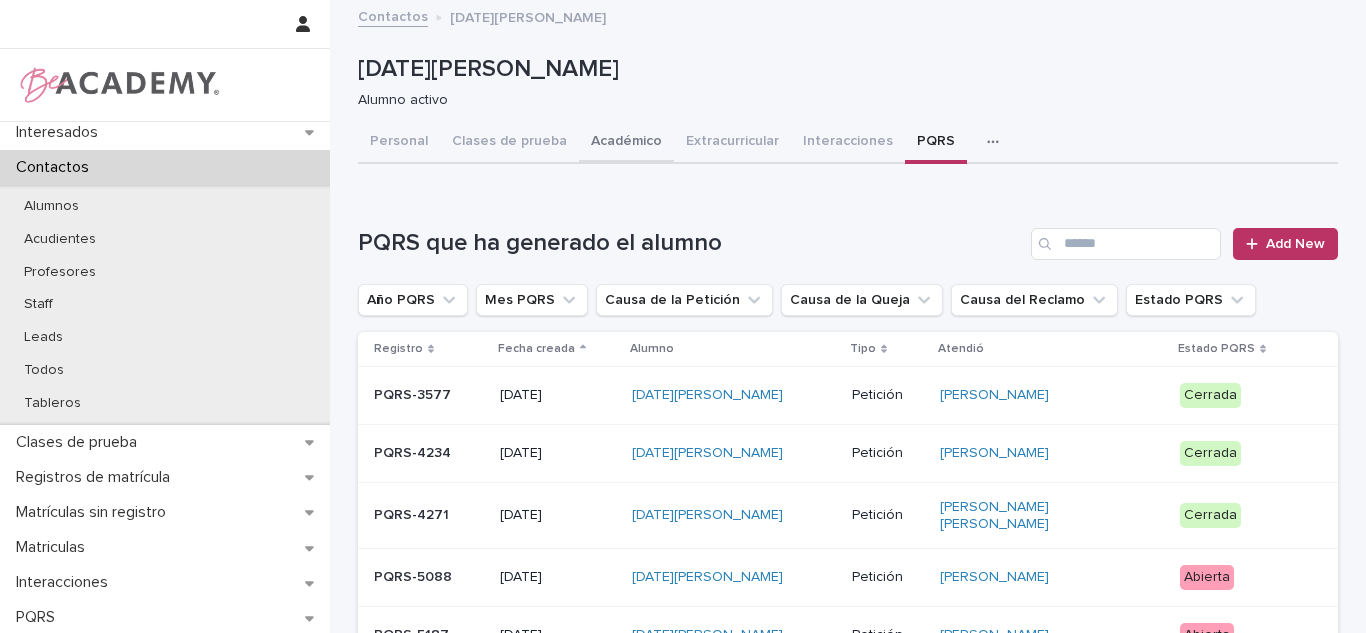click on "Clases de prueba" at bounding box center (509, 143) 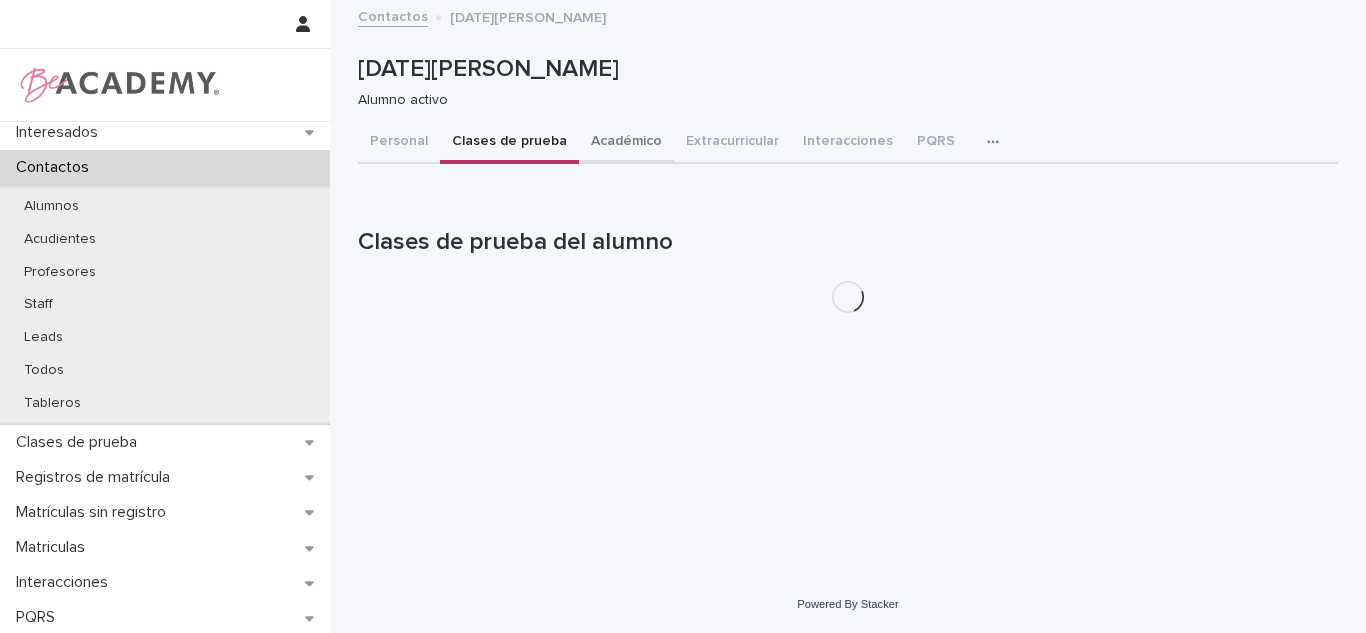 click on "Académico" at bounding box center (626, 143) 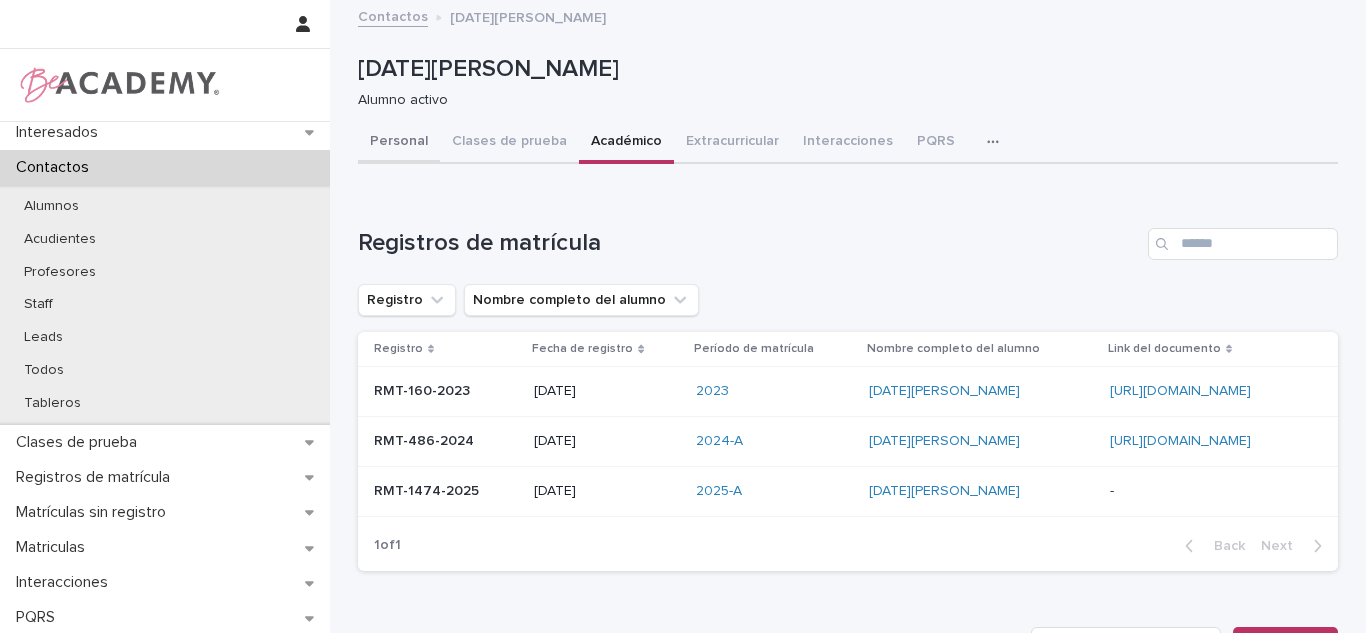click on "Personal" at bounding box center [399, 143] 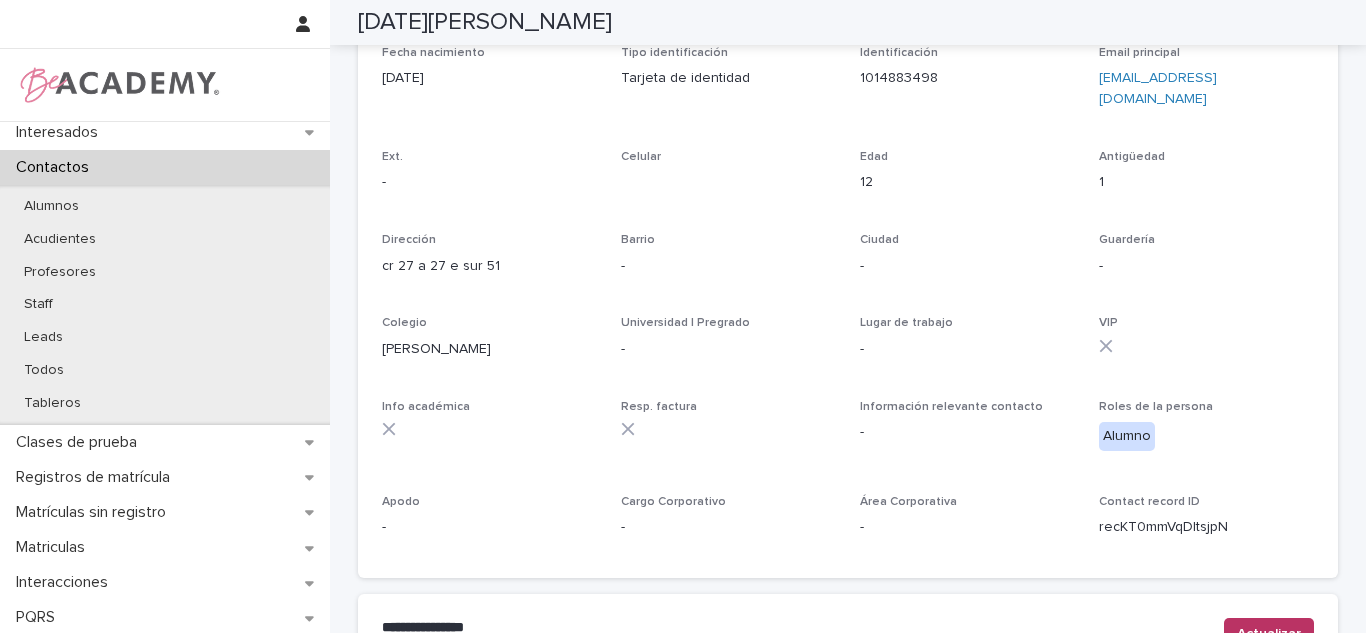 scroll, scrollTop: 0, scrollLeft: 0, axis: both 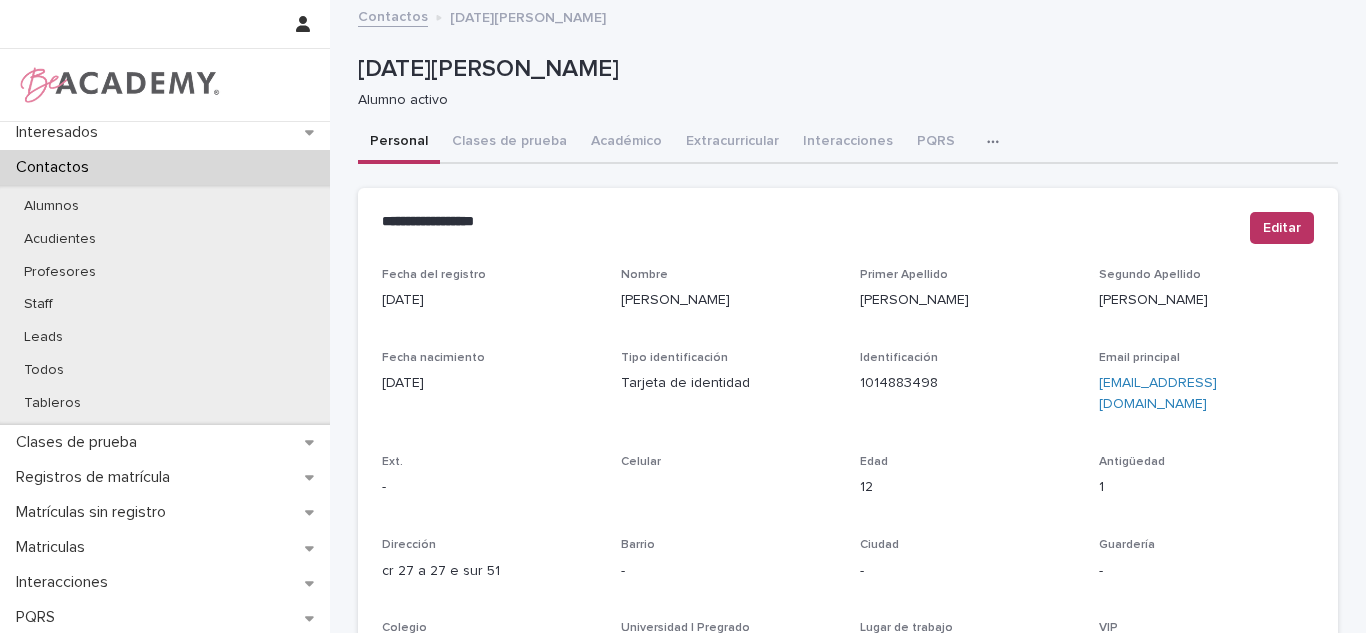click on "Académico" at bounding box center [626, 143] 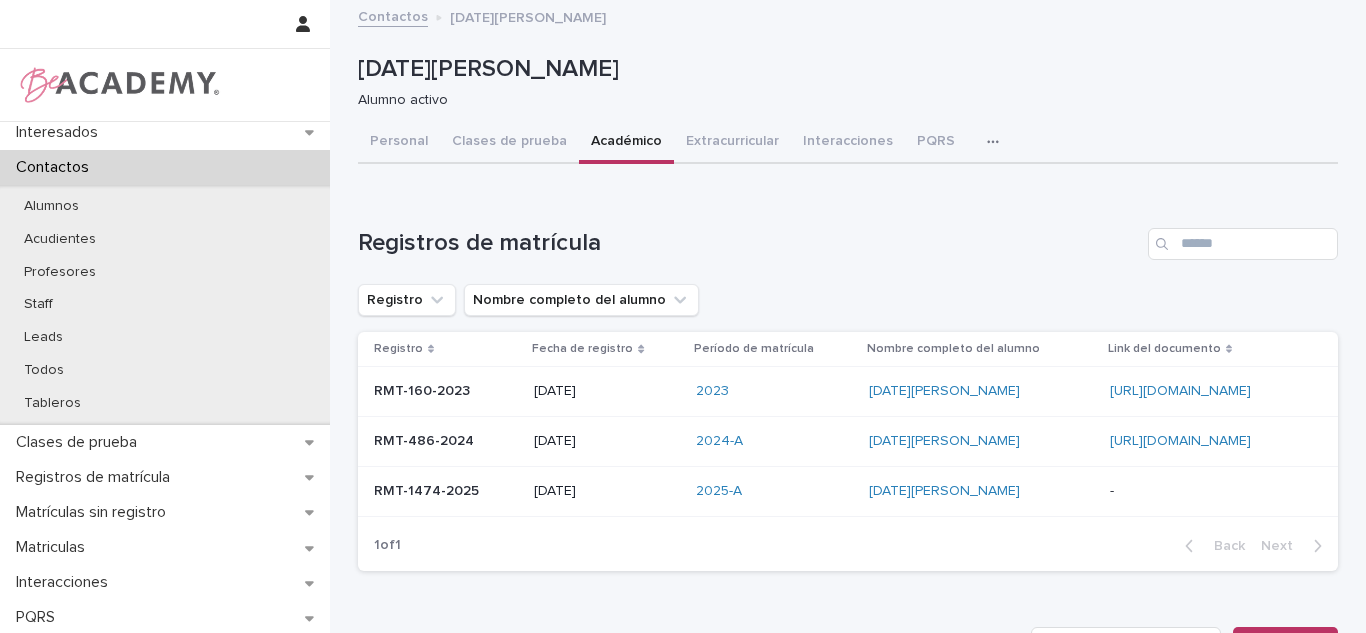 click at bounding box center [1208, 491] 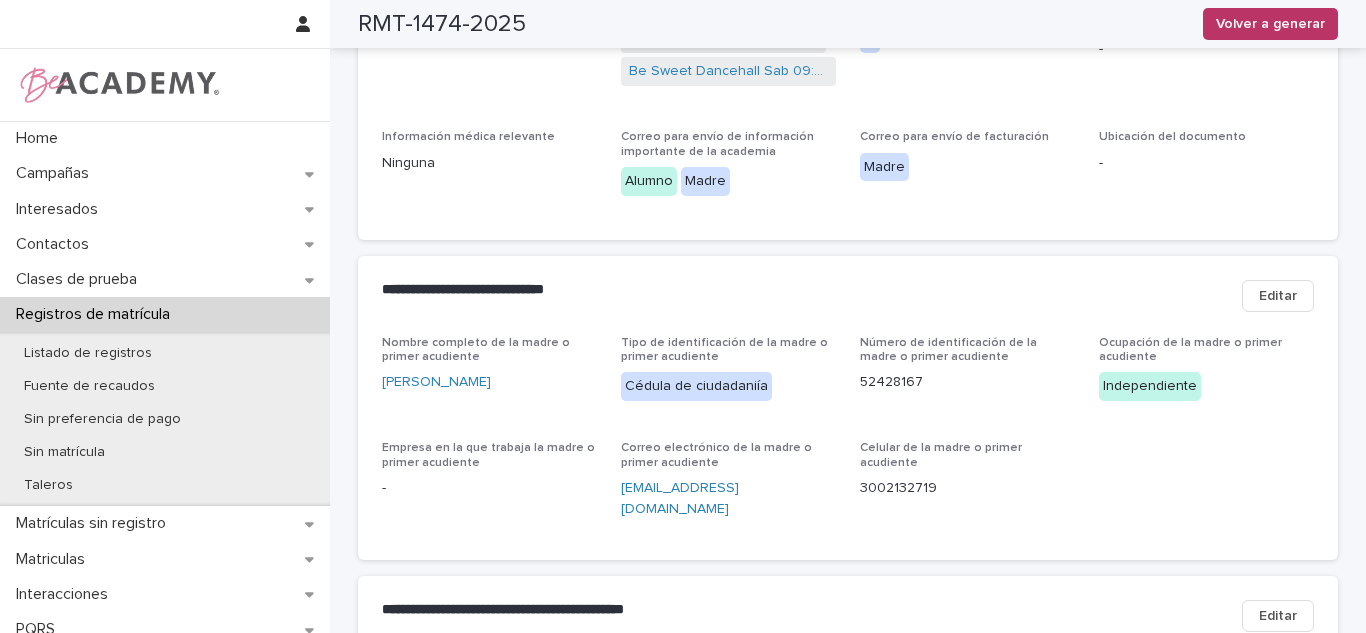 scroll, scrollTop: 0, scrollLeft: 0, axis: both 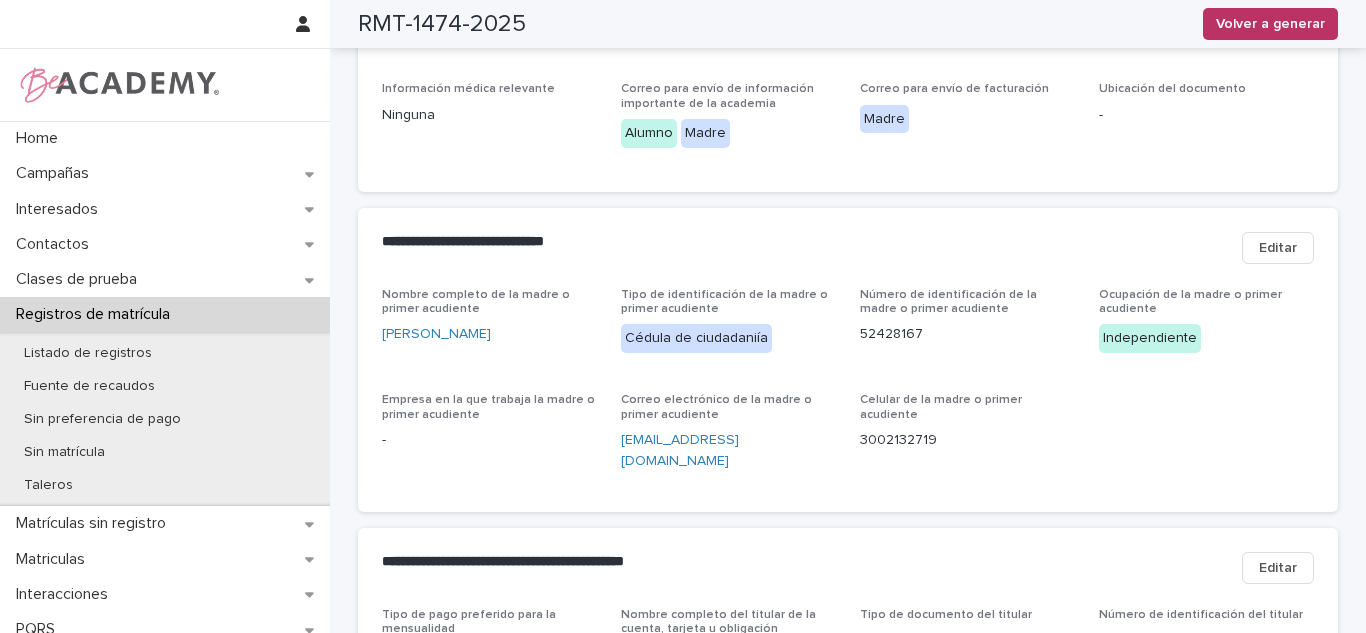 drag, startPoint x: 372, startPoint y: 314, endPoint x: 543, endPoint y: 311, distance: 171.0263 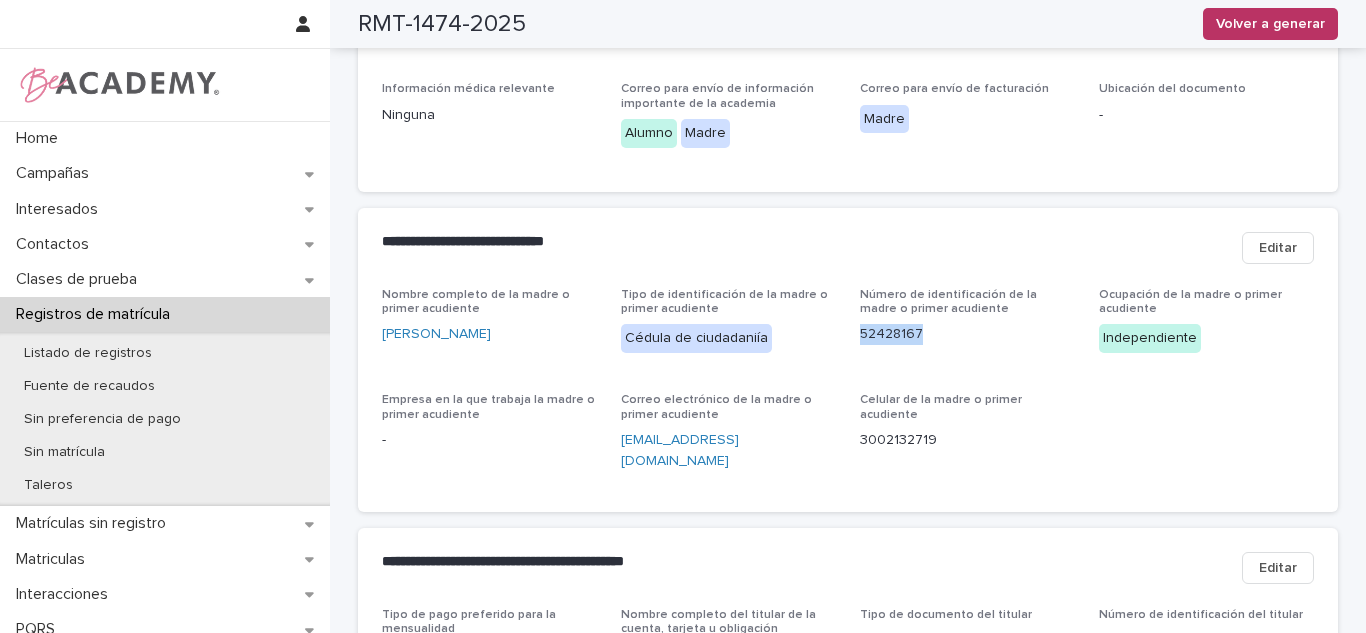 drag, startPoint x: 847, startPoint y: 318, endPoint x: 916, endPoint y: 319, distance: 69.00725 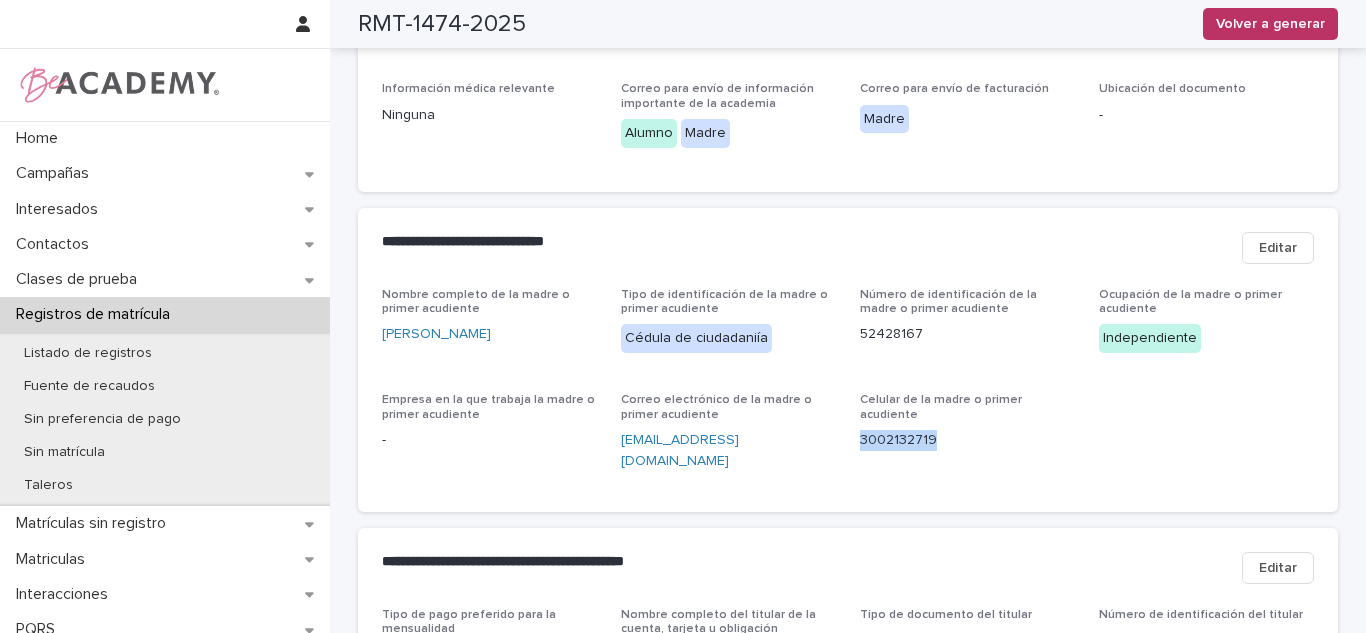 drag, startPoint x: 933, startPoint y: 409, endPoint x: 850, endPoint y: 417, distance: 83.38465 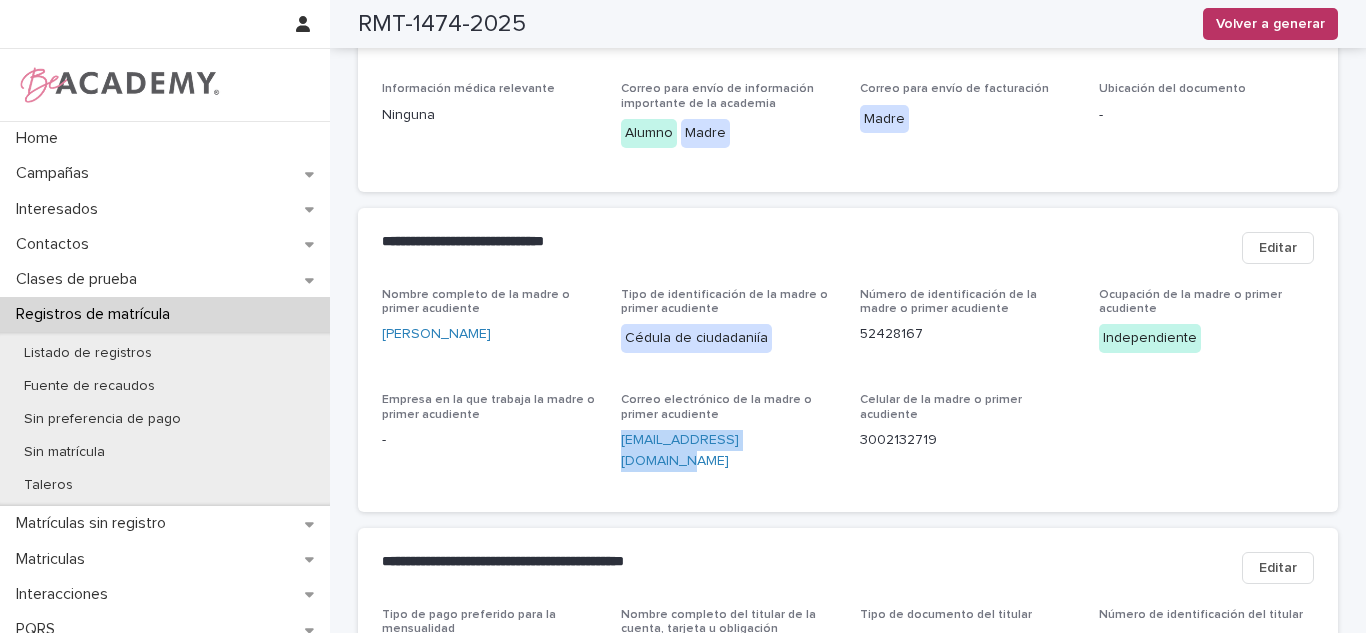 drag, startPoint x: 791, startPoint y: 422, endPoint x: 607, endPoint y: 420, distance: 184.01086 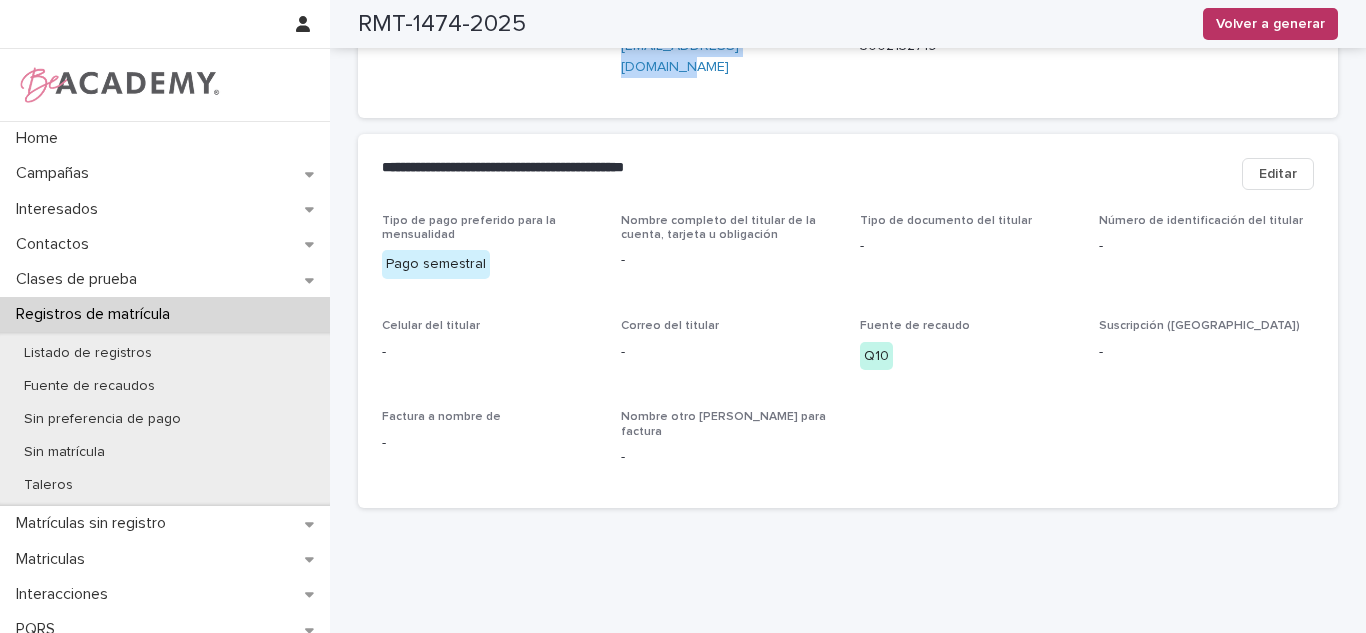 click on "Editar" at bounding box center (1278, 174) 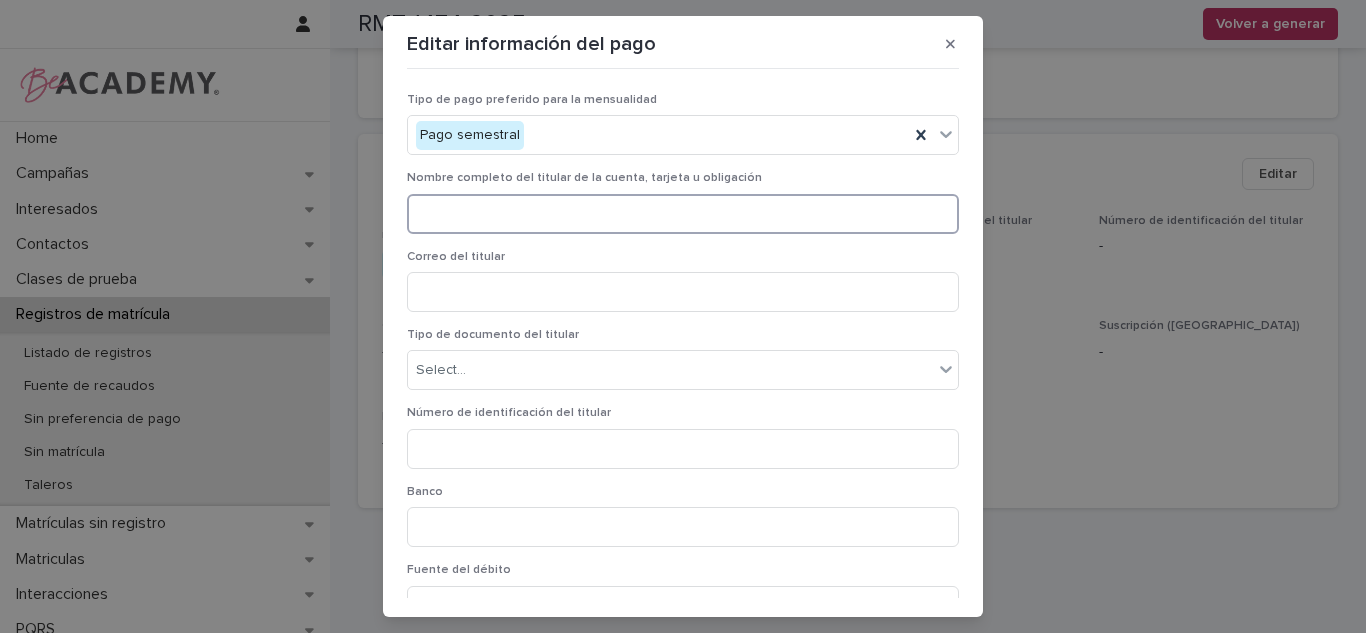 click at bounding box center [683, 214] 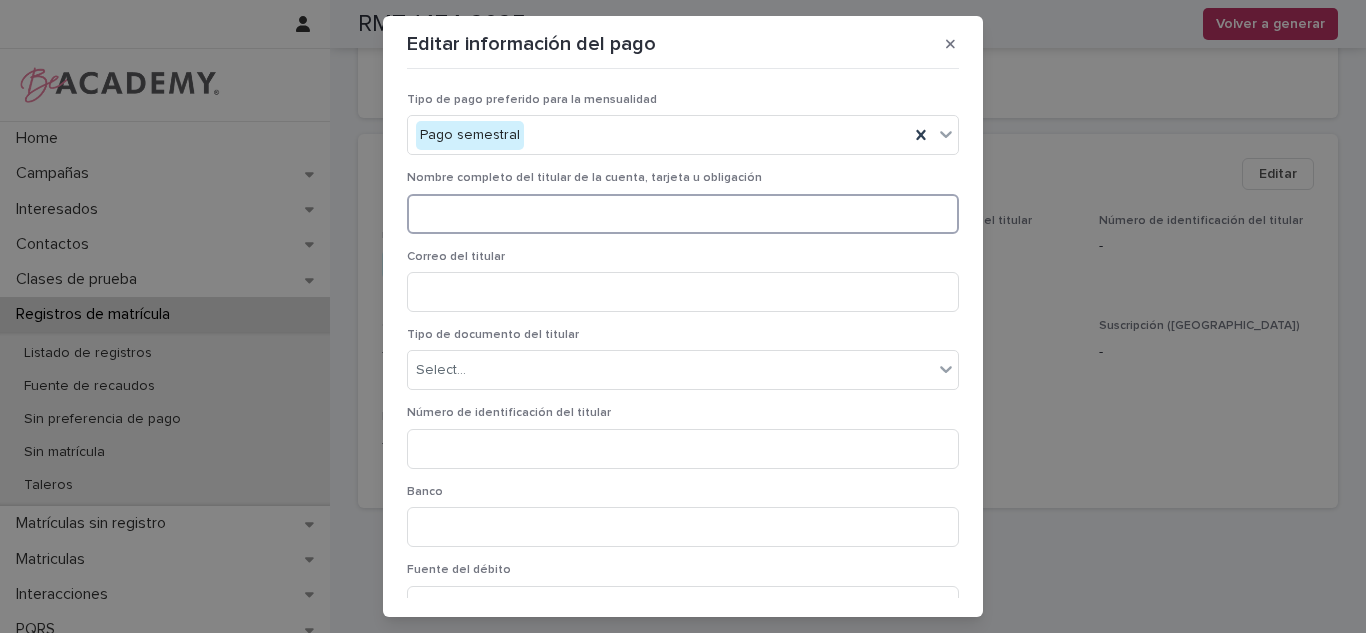 paste on "**********" 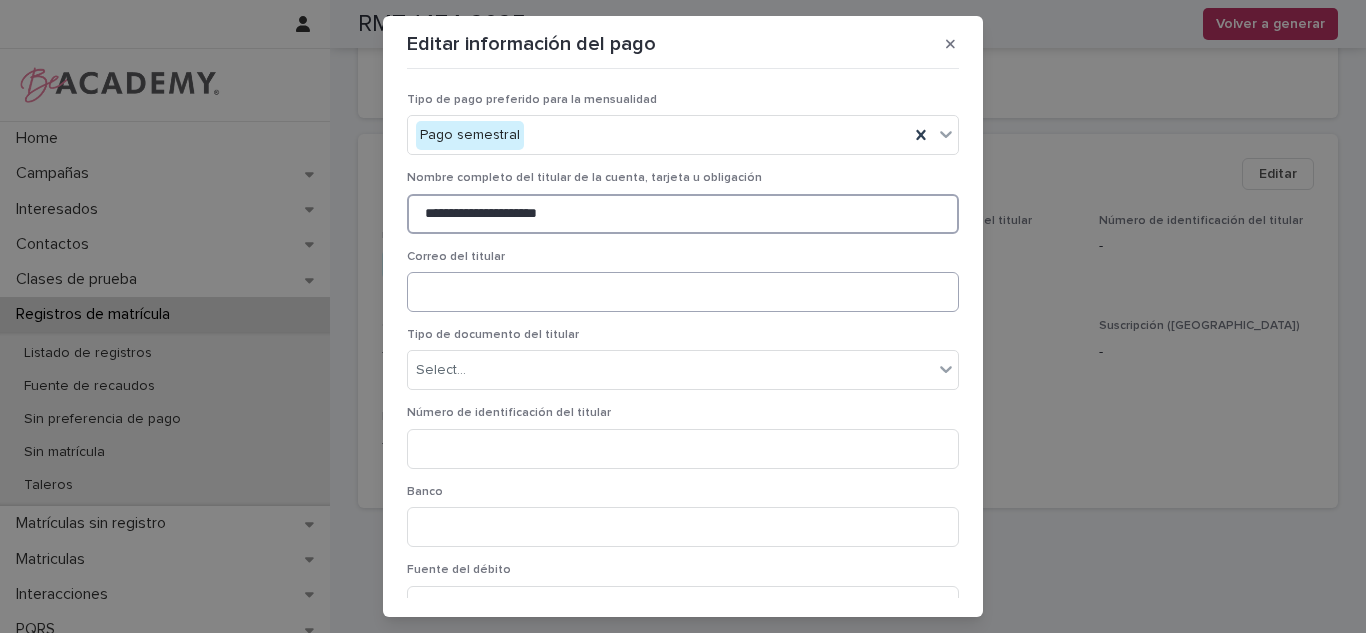 type on "**********" 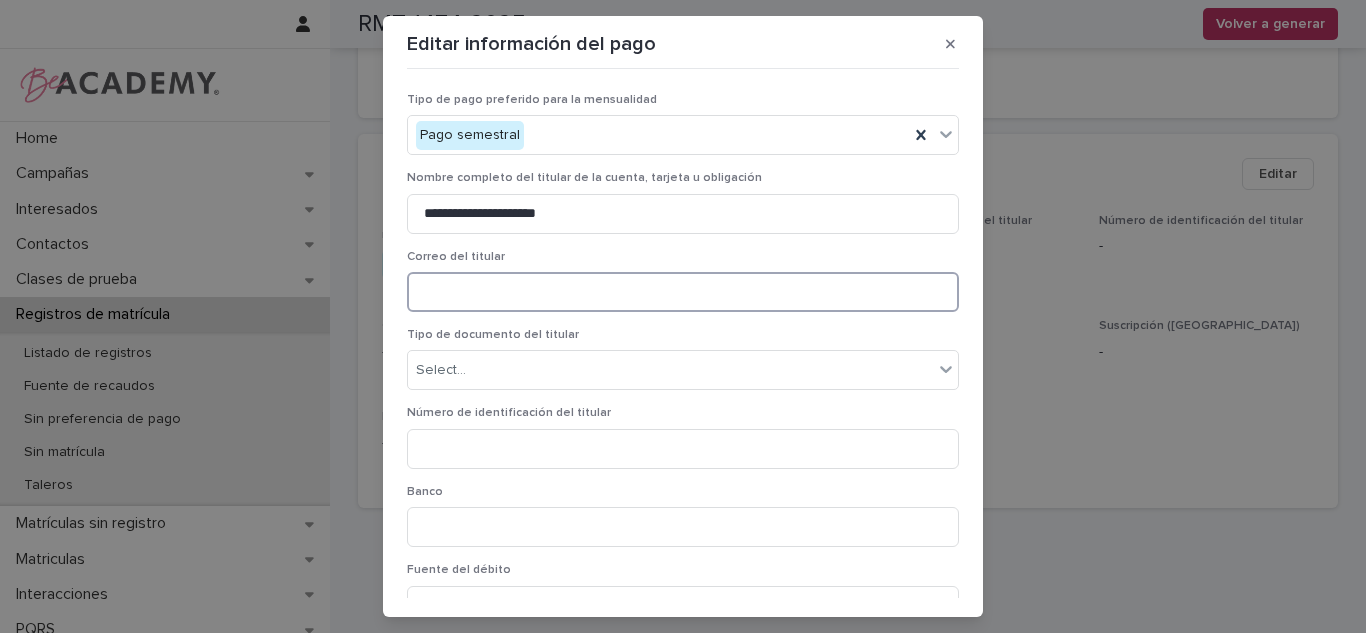 click at bounding box center (683, 292) 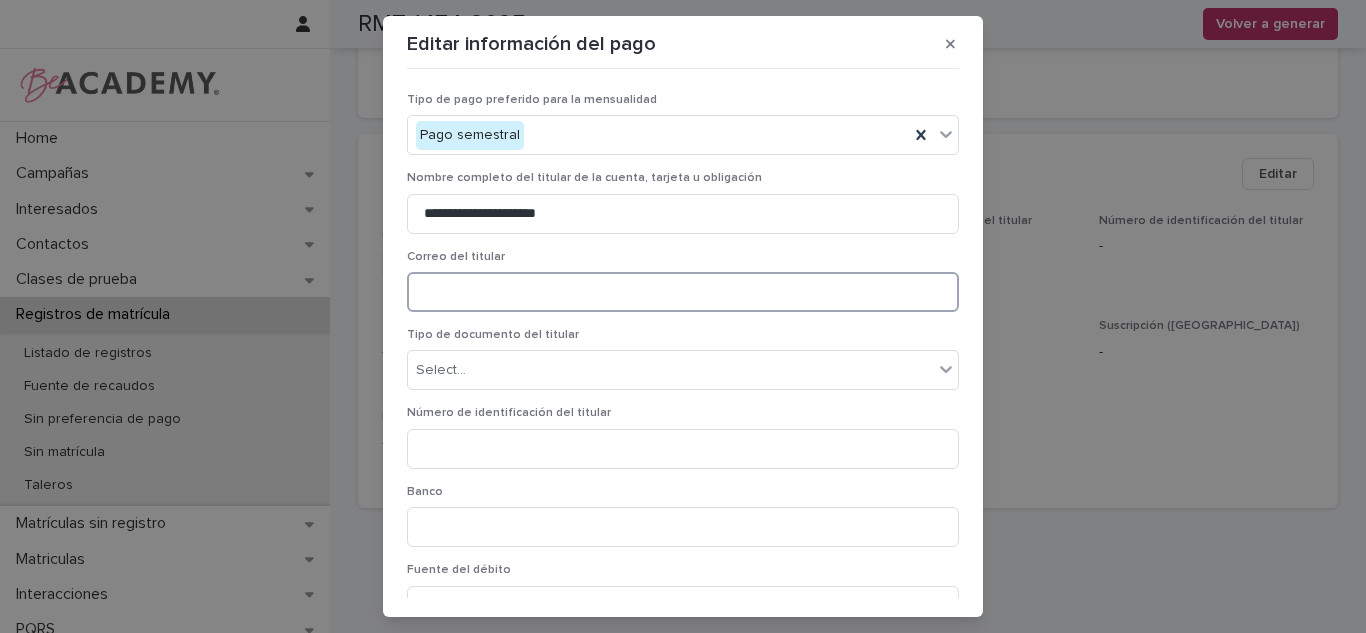 paste on "**********" 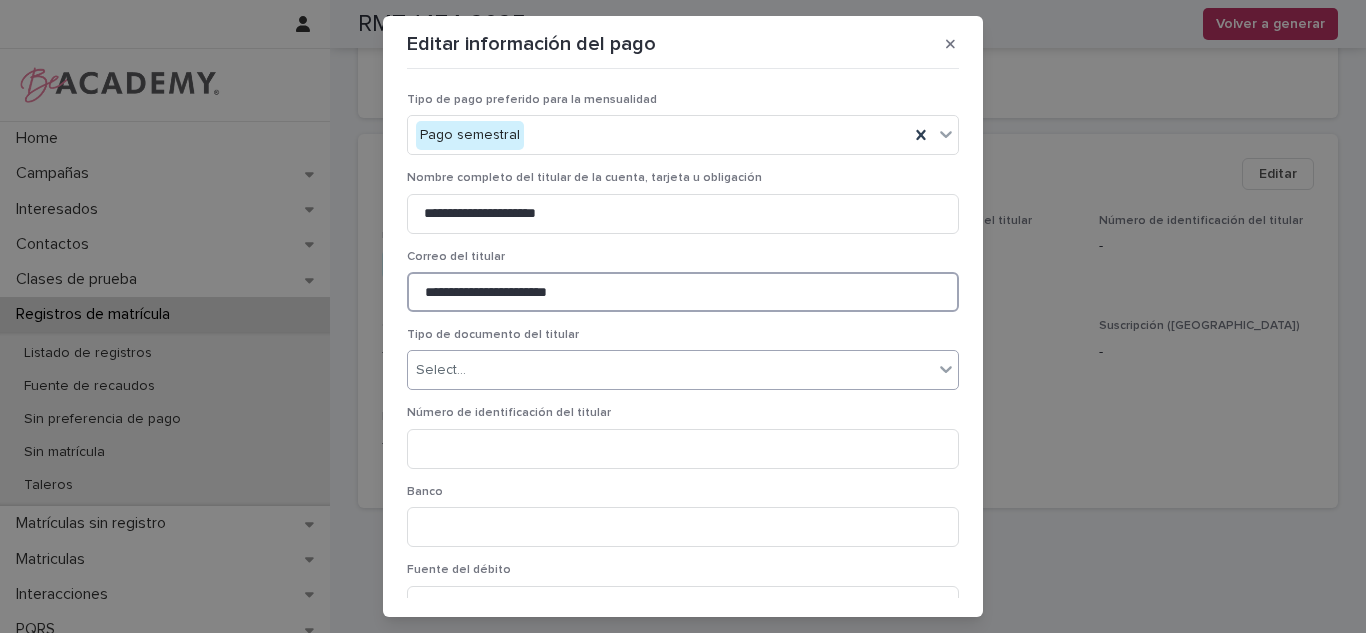type on "**********" 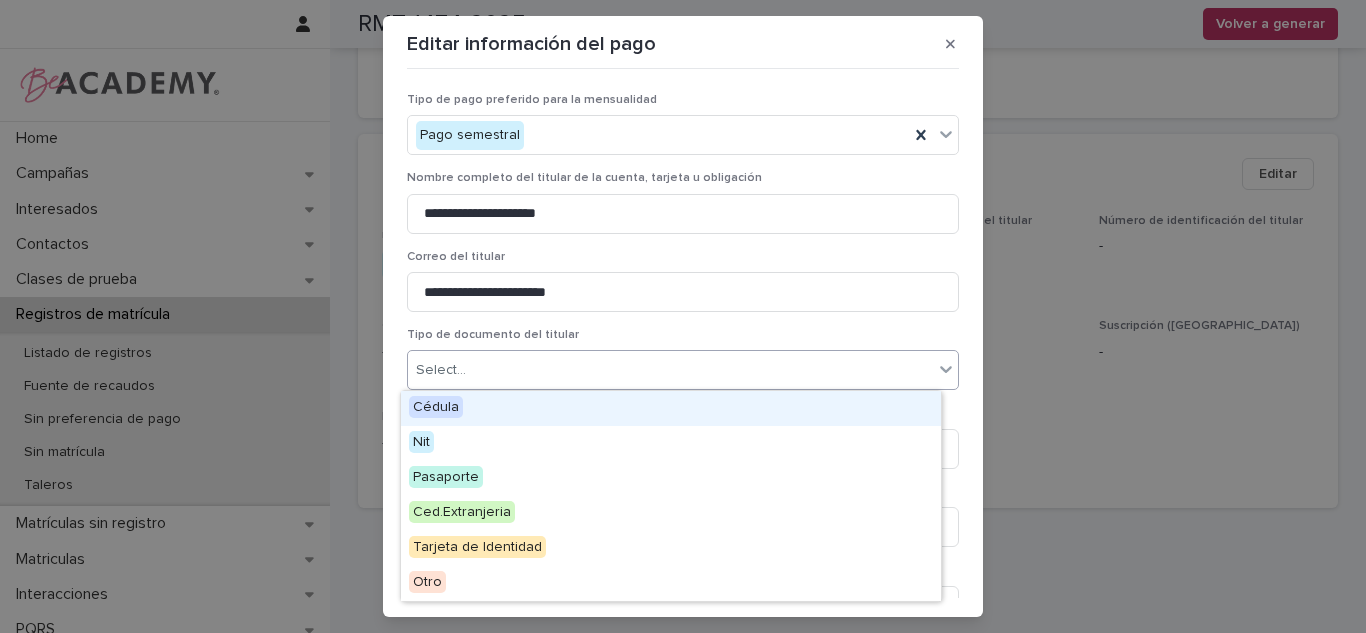 click on "Select..." at bounding box center [670, 370] 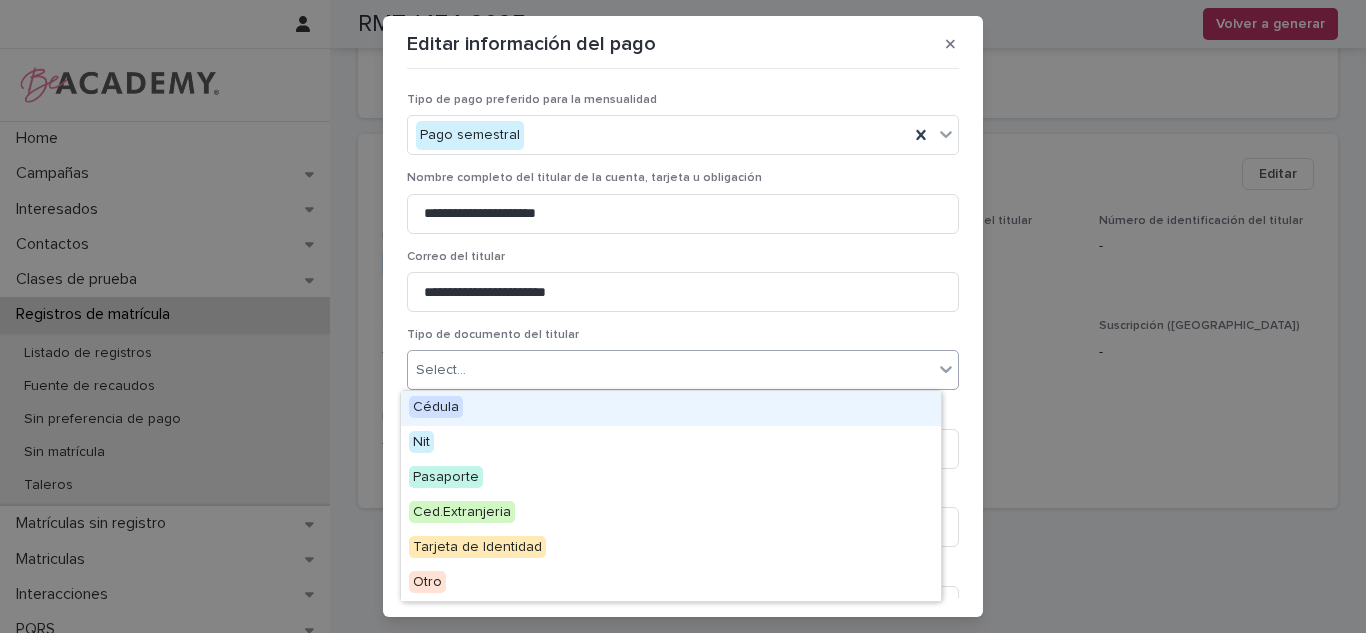 click on "Cédula" at bounding box center [671, 408] 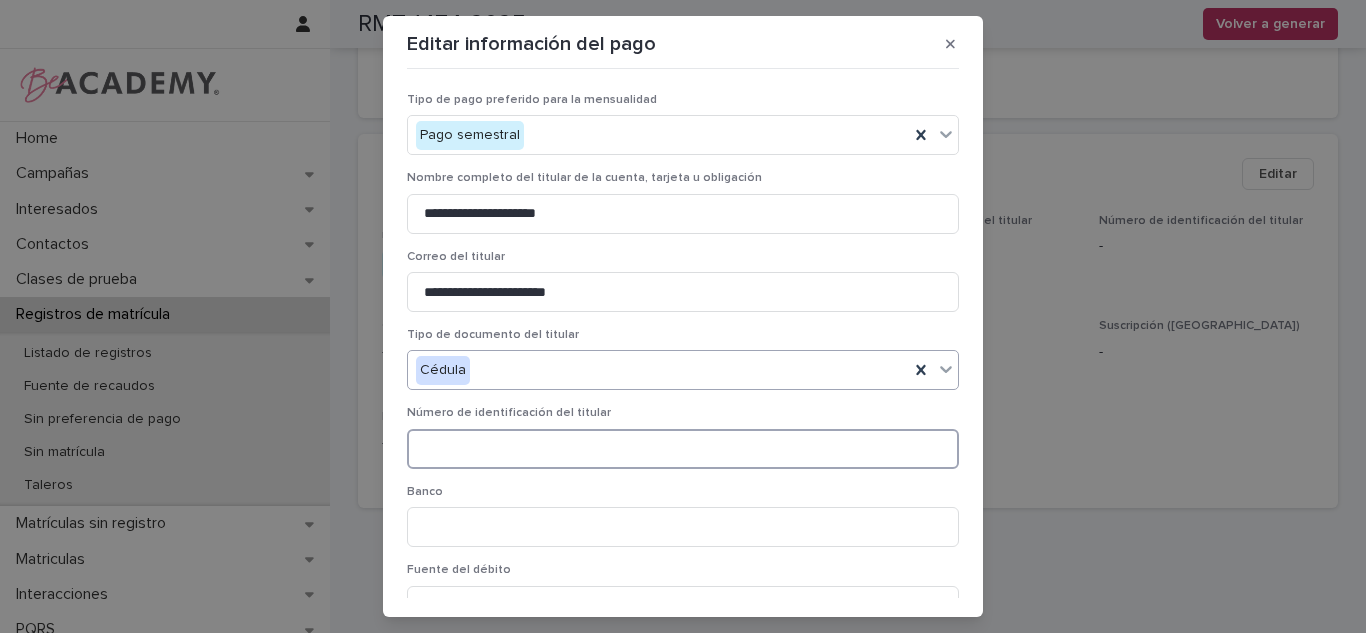 click at bounding box center (683, 449) 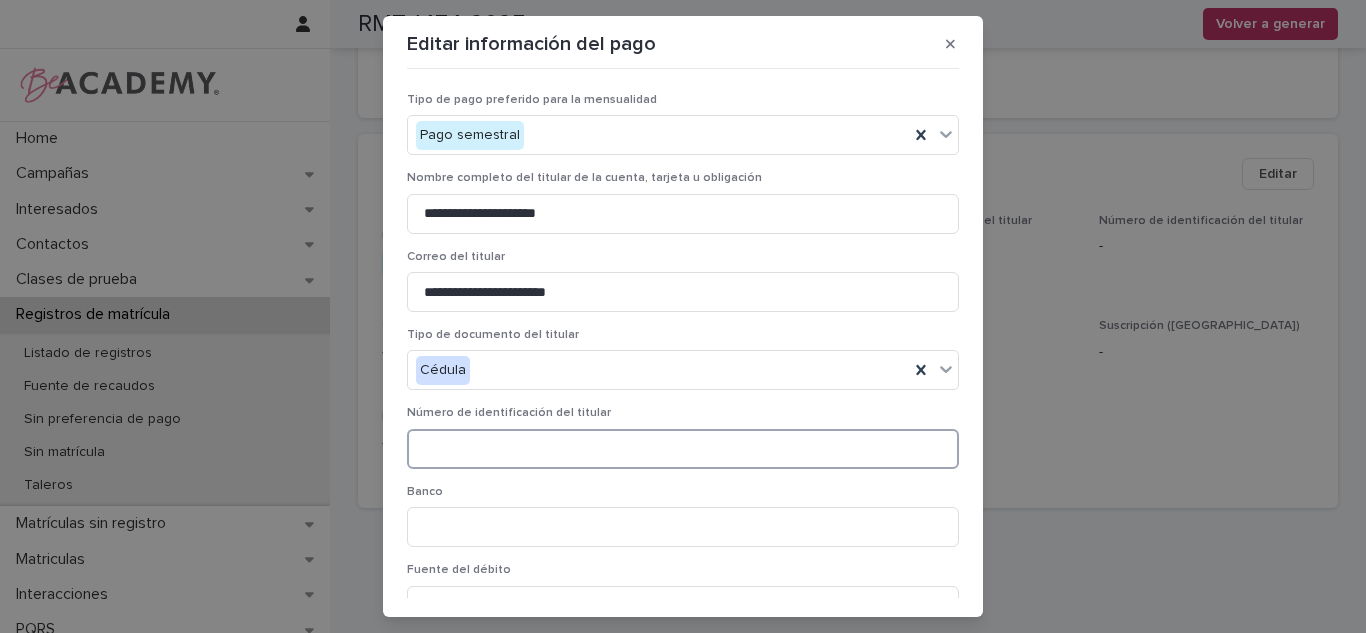 paste on "********" 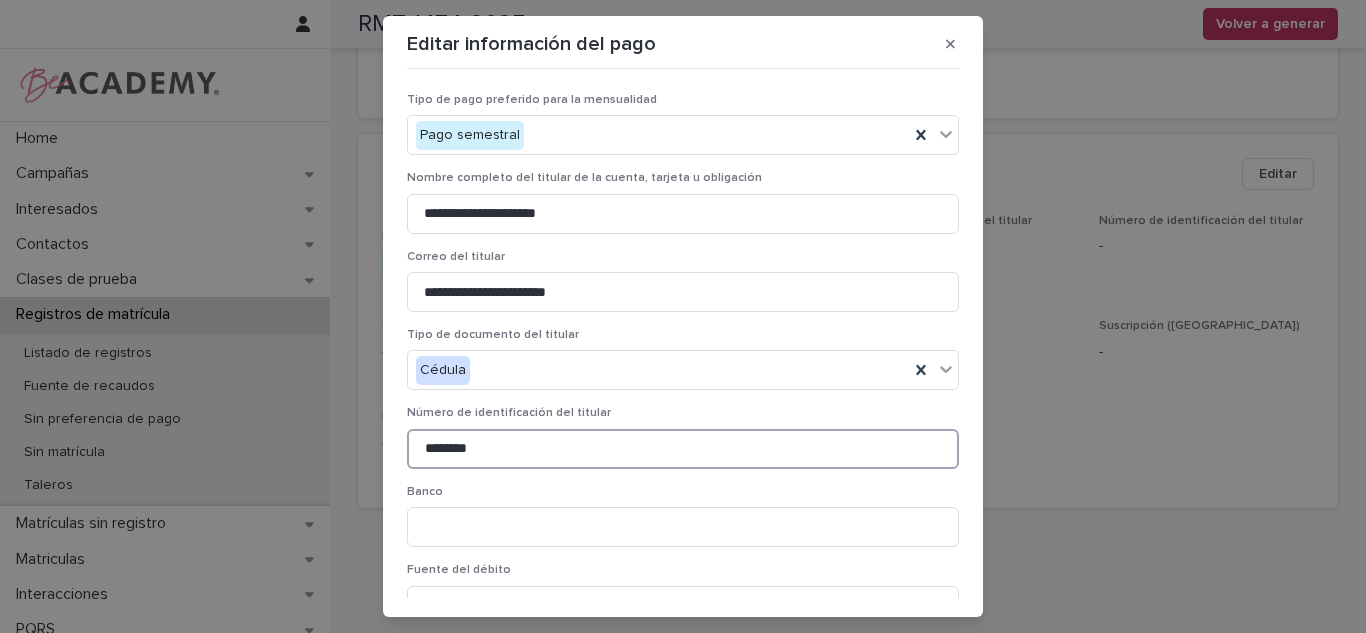 type on "********" 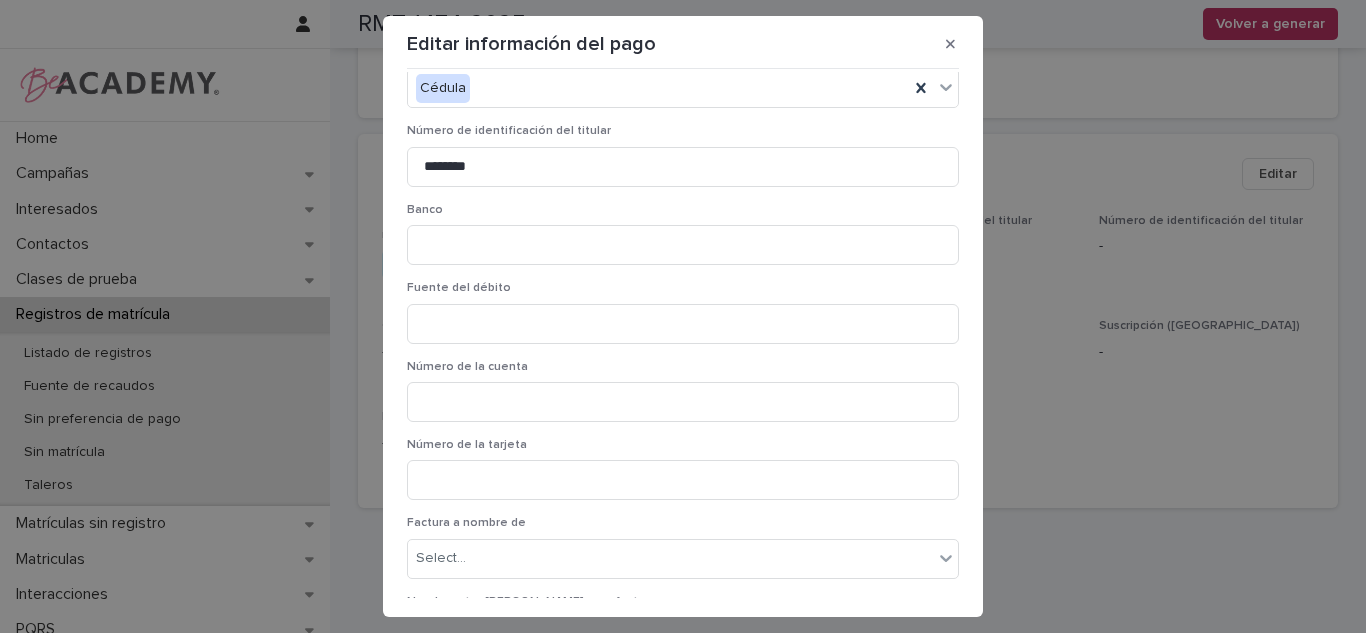 scroll, scrollTop: 293, scrollLeft: 0, axis: vertical 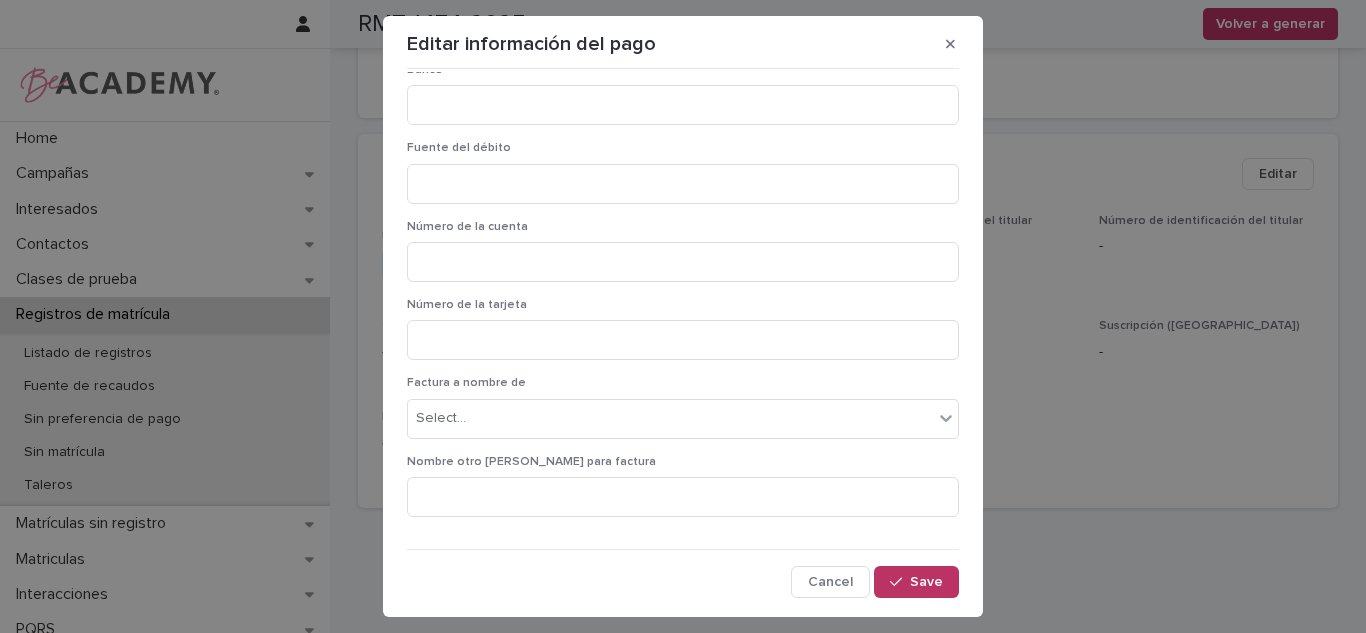 click on "**********" at bounding box center [683, 335] 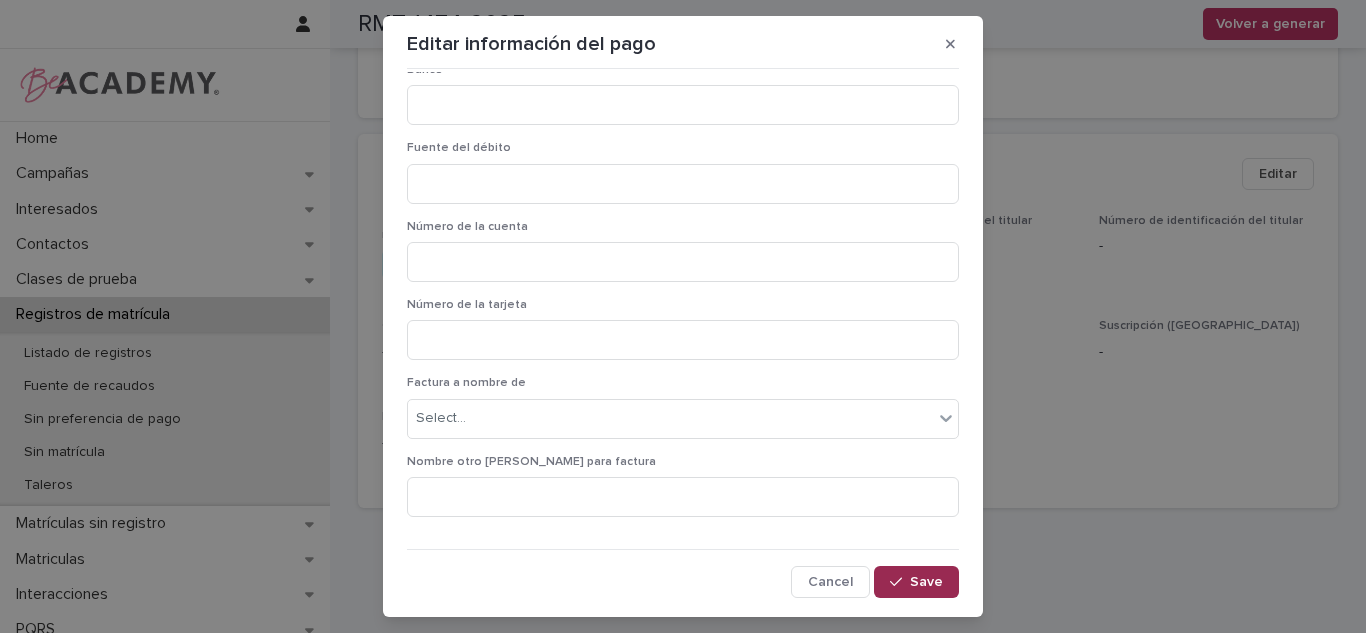 click on "Save" at bounding box center [926, 582] 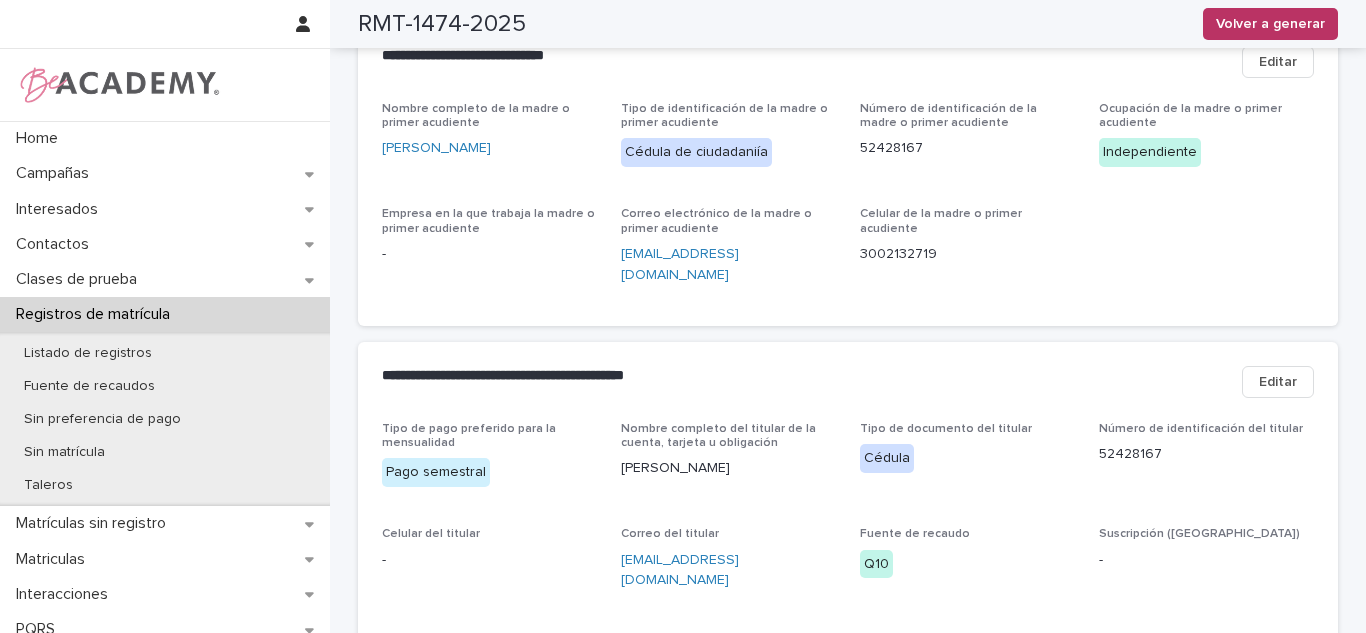 scroll, scrollTop: 738, scrollLeft: 0, axis: vertical 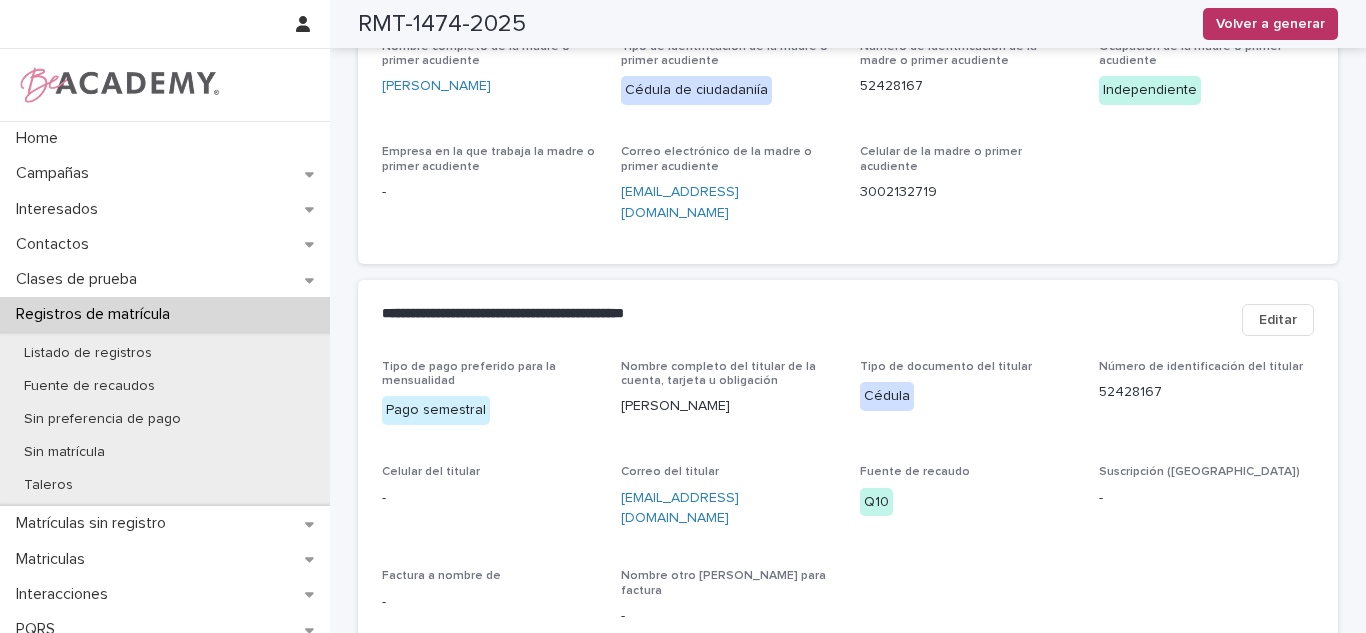 click on "Editar" at bounding box center [1278, 320] 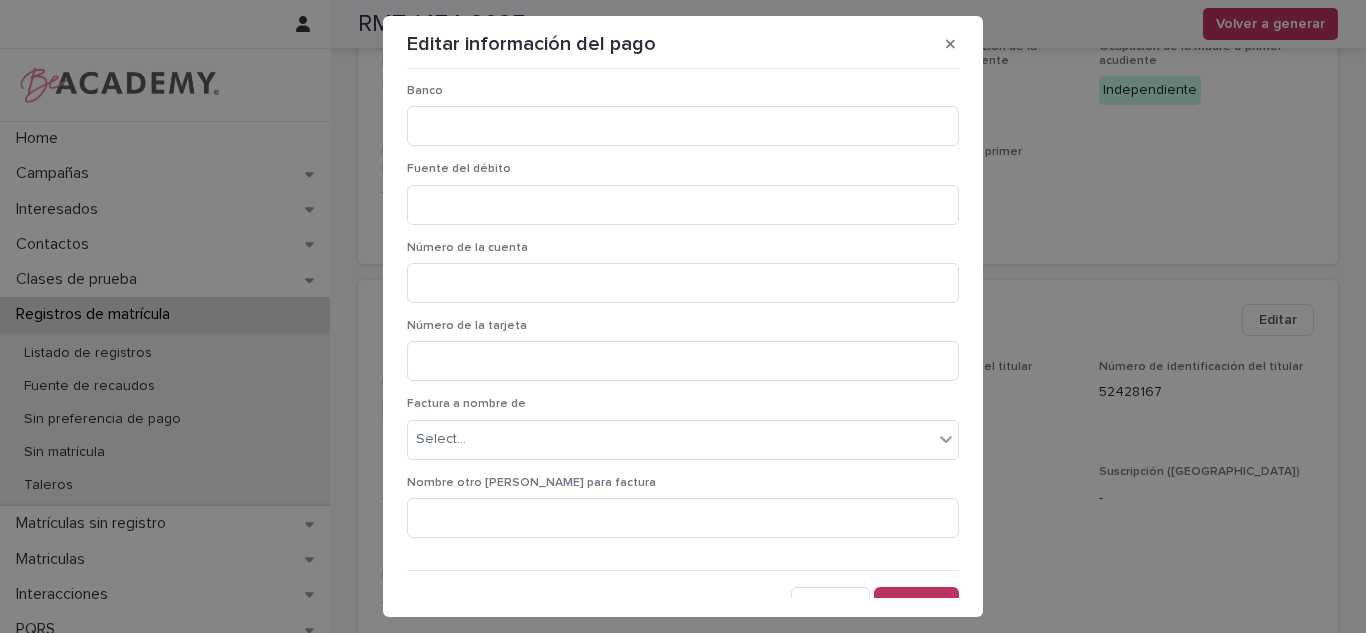 scroll, scrollTop: 422, scrollLeft: 0, axis: vertical 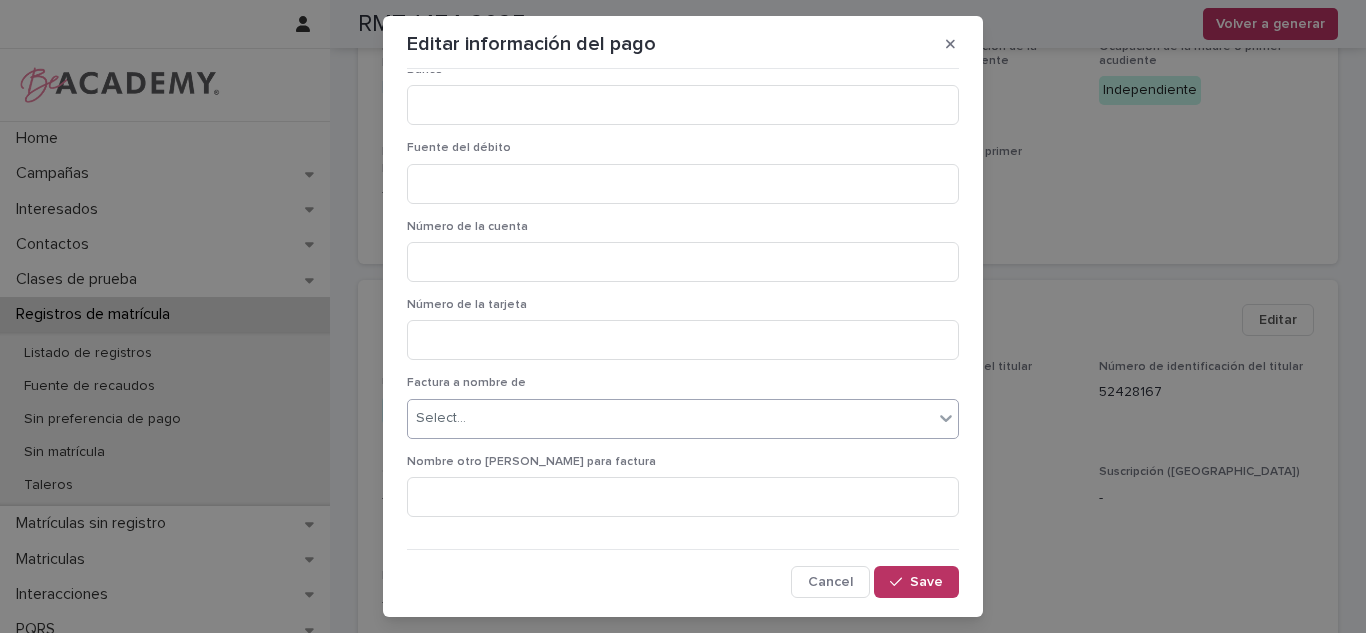 click on "Select..." at bounding box center (670, 418) 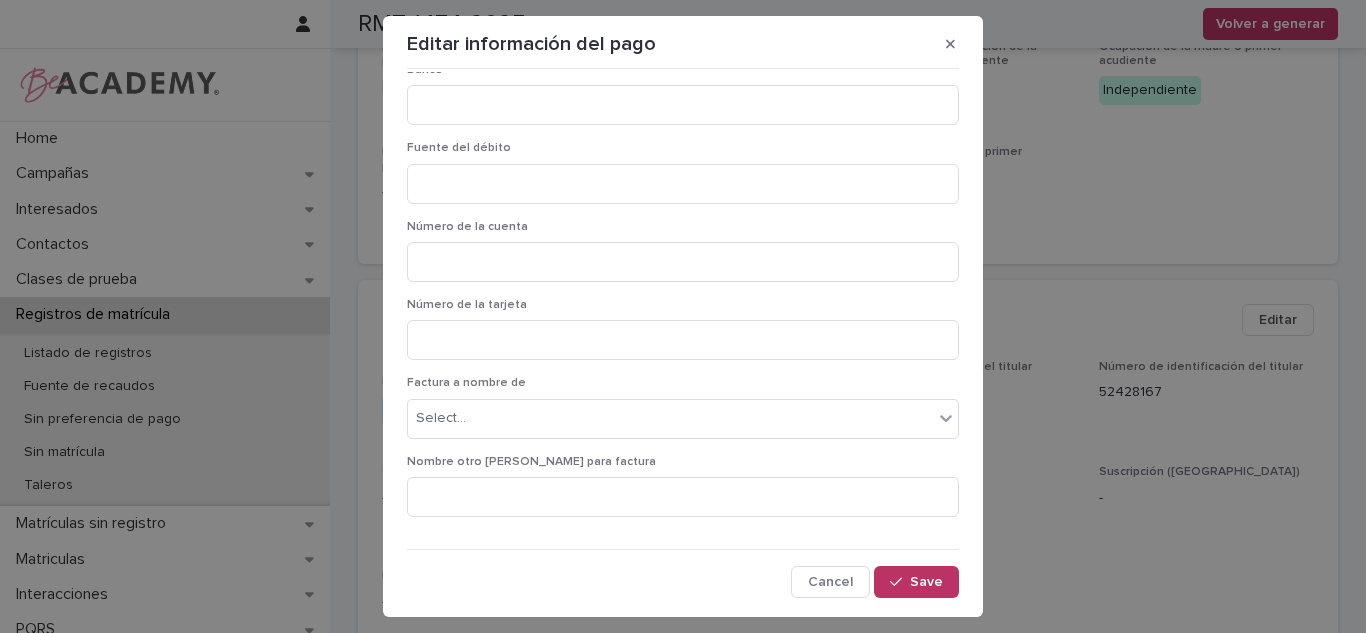 click on "**********" at bounding box center (683, 335) 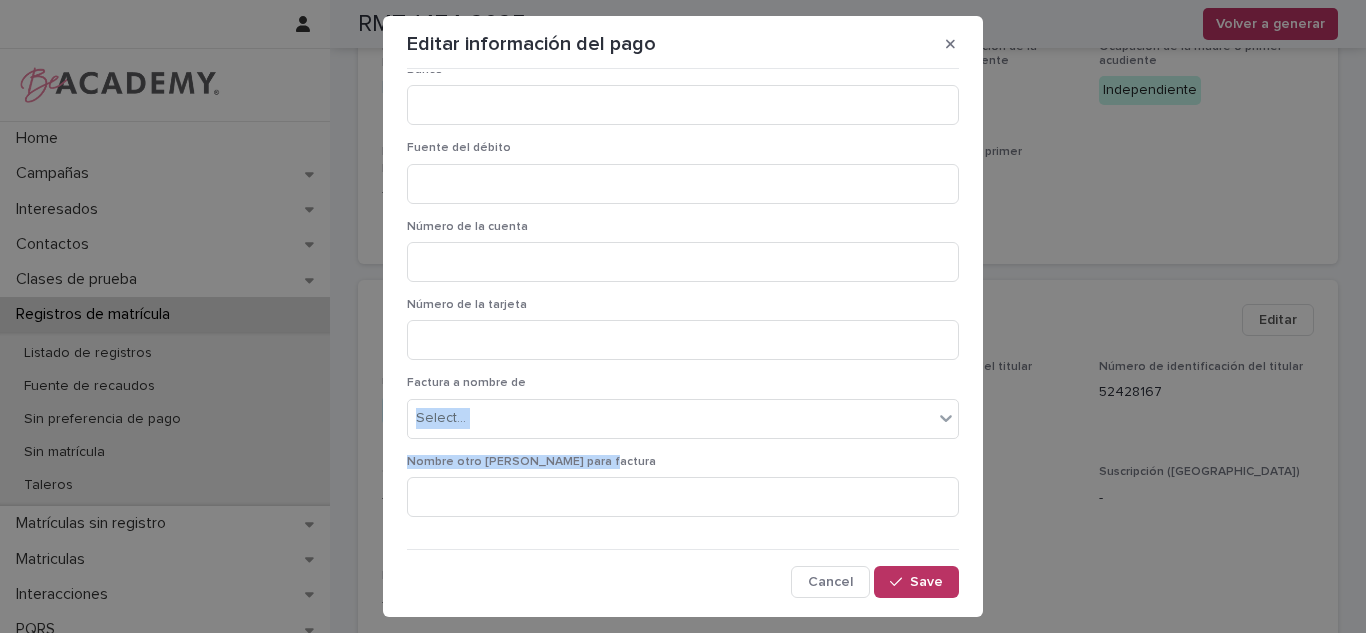 drag, startPoint x: 957, startPoint y: 456, endPoint x: 966, endPoint y: 383, distance: 73.552704 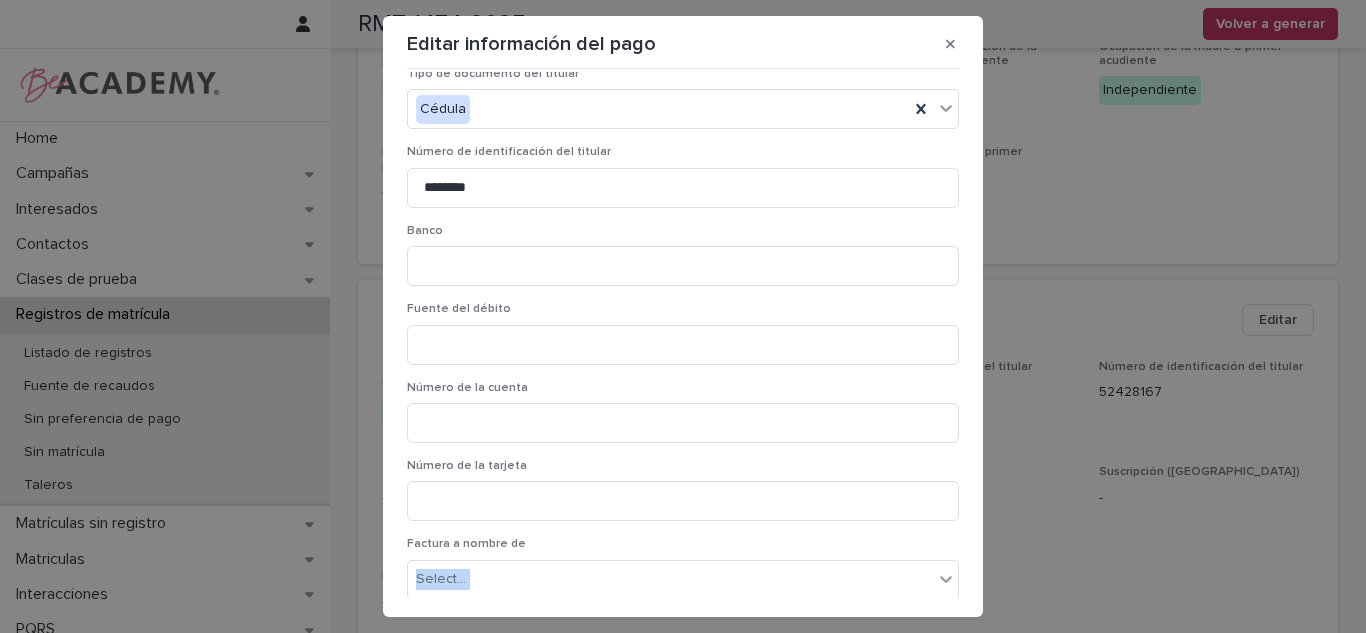 scroll, scrollTop: 422, scrollLeft: 0, axis: vertical 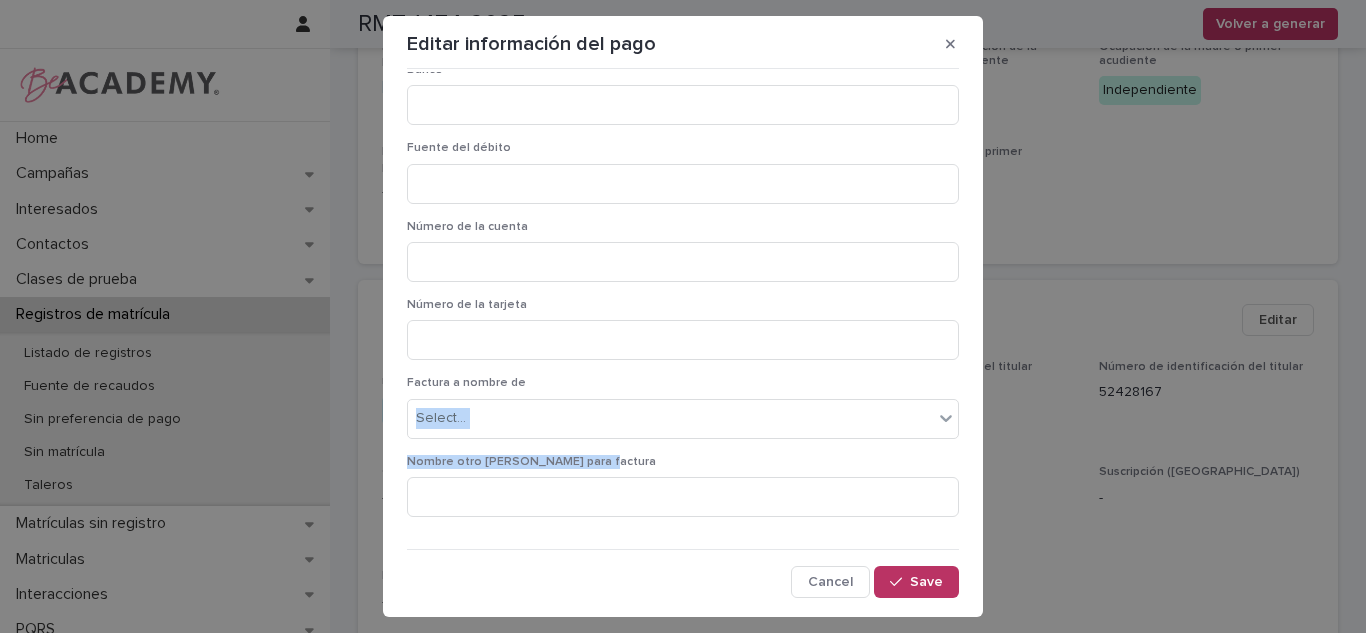 click on "Factura a nombre de" at bounding box center (683, 383) 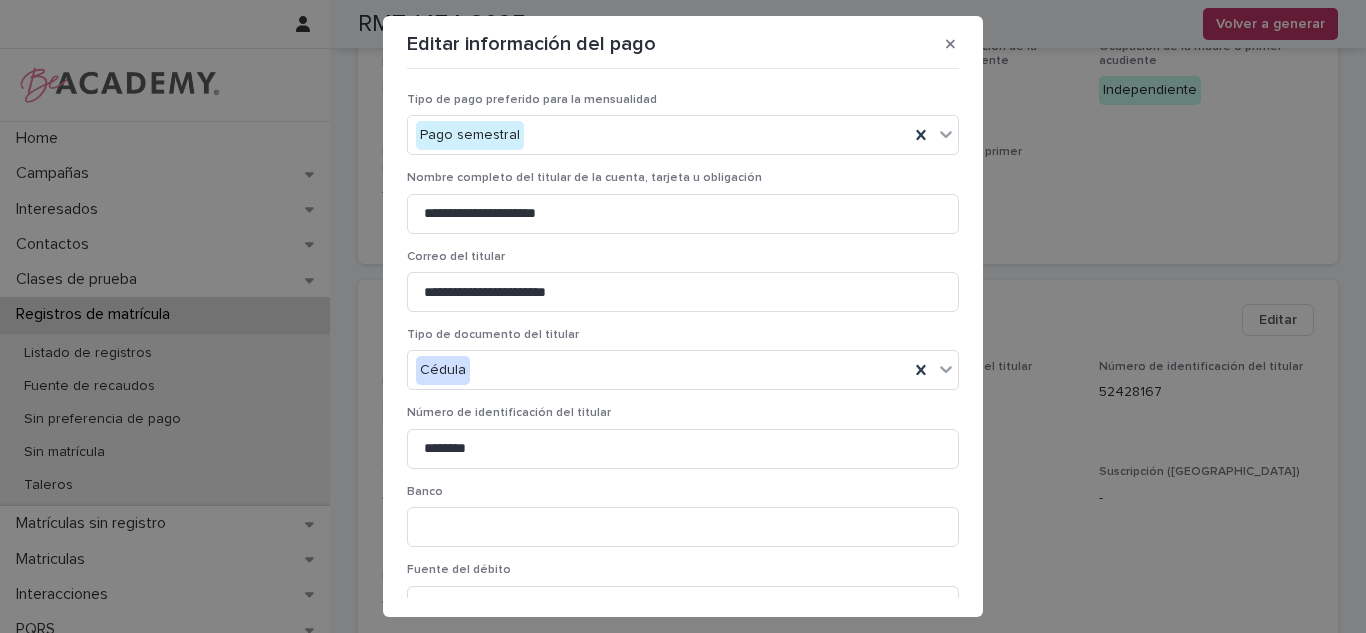 scroll, scrollTop: 36, scrollLeft: 0, axis: vertical 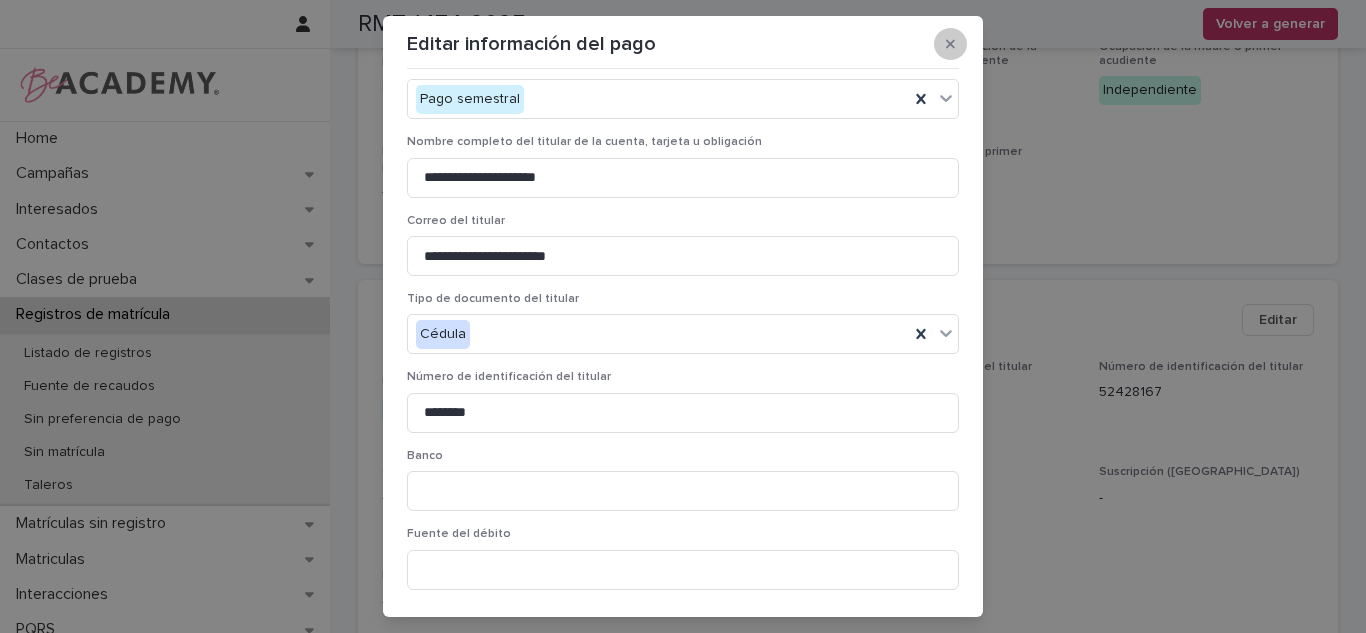 click at bounding box center [950, 44] 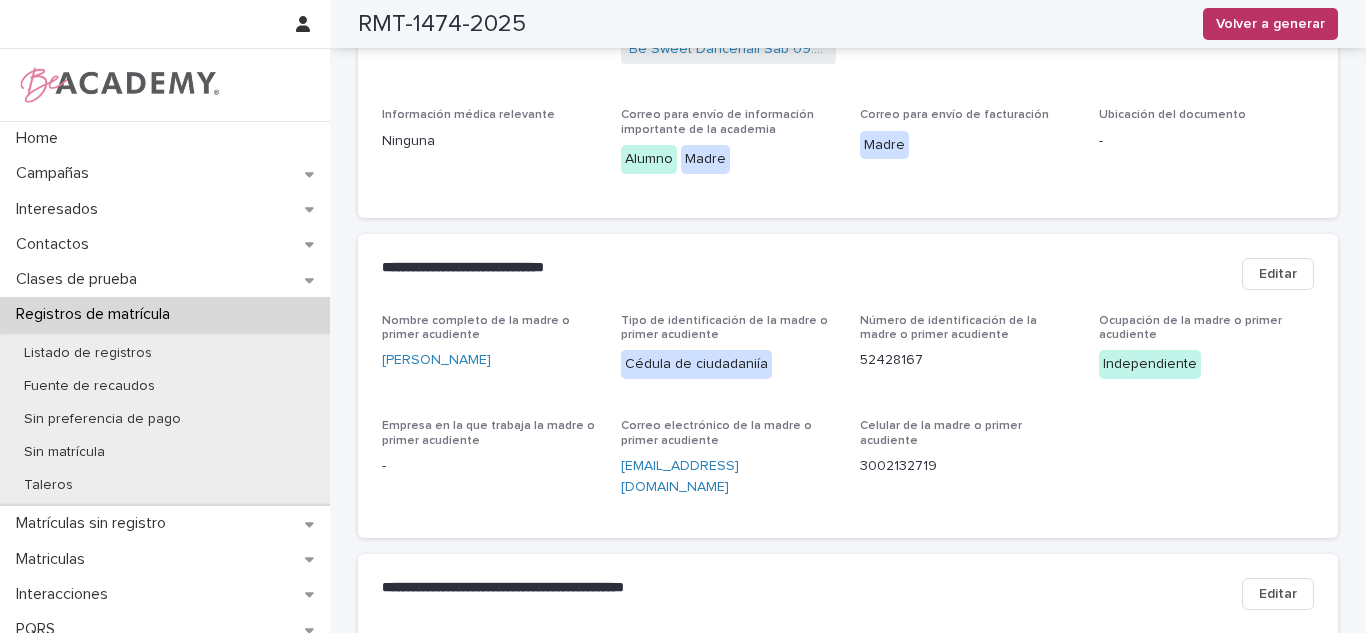 scroll, scrollTop: 0, scrollLeft: 0, axis: both 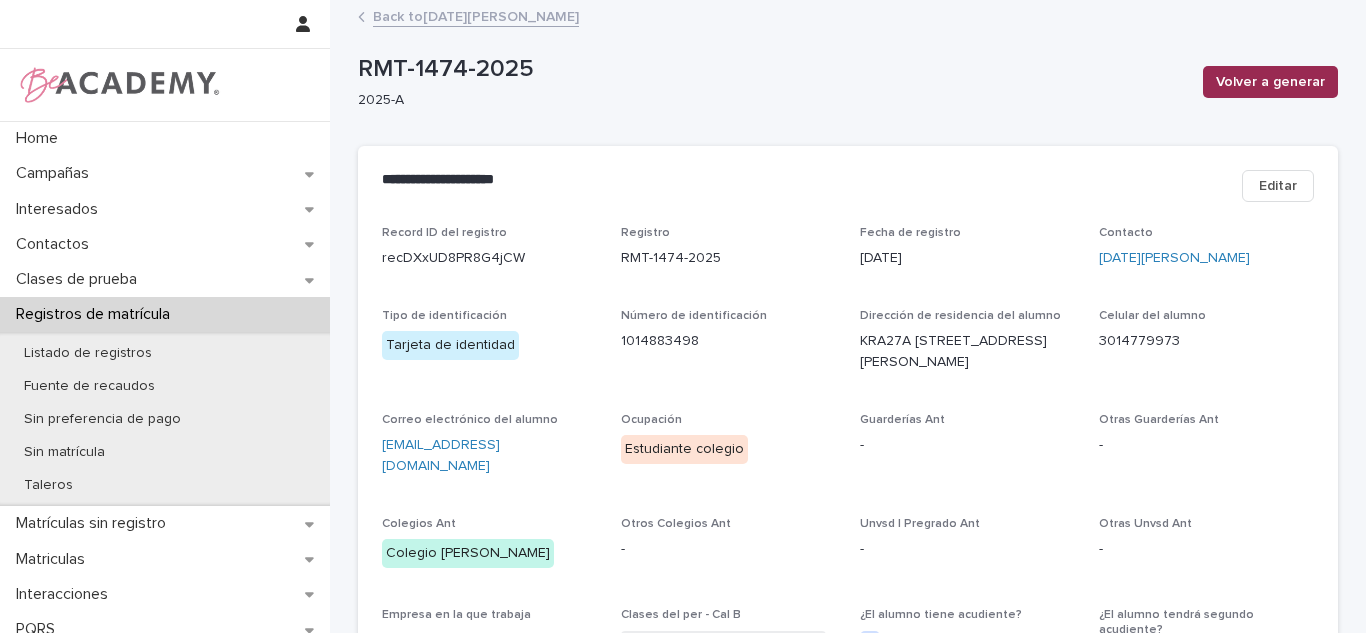 click on "Volver a generar" at bounding box center [1270, 82] 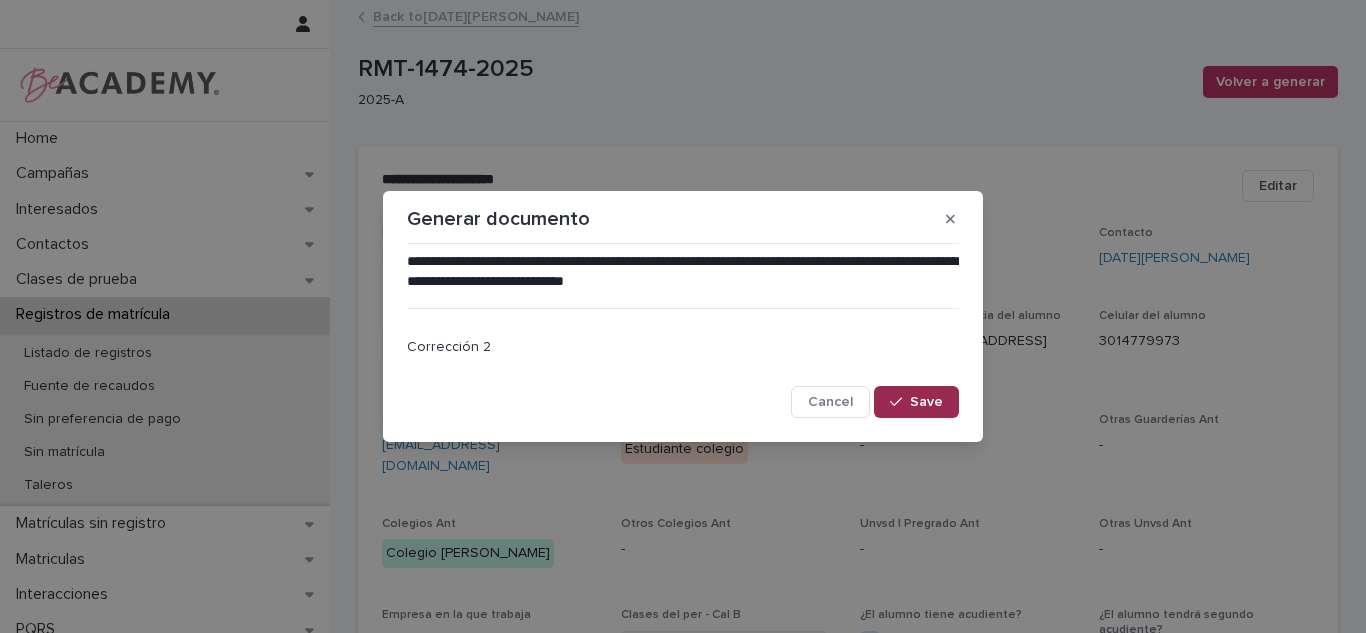 click on "Save" at bounding box center [916, 402] 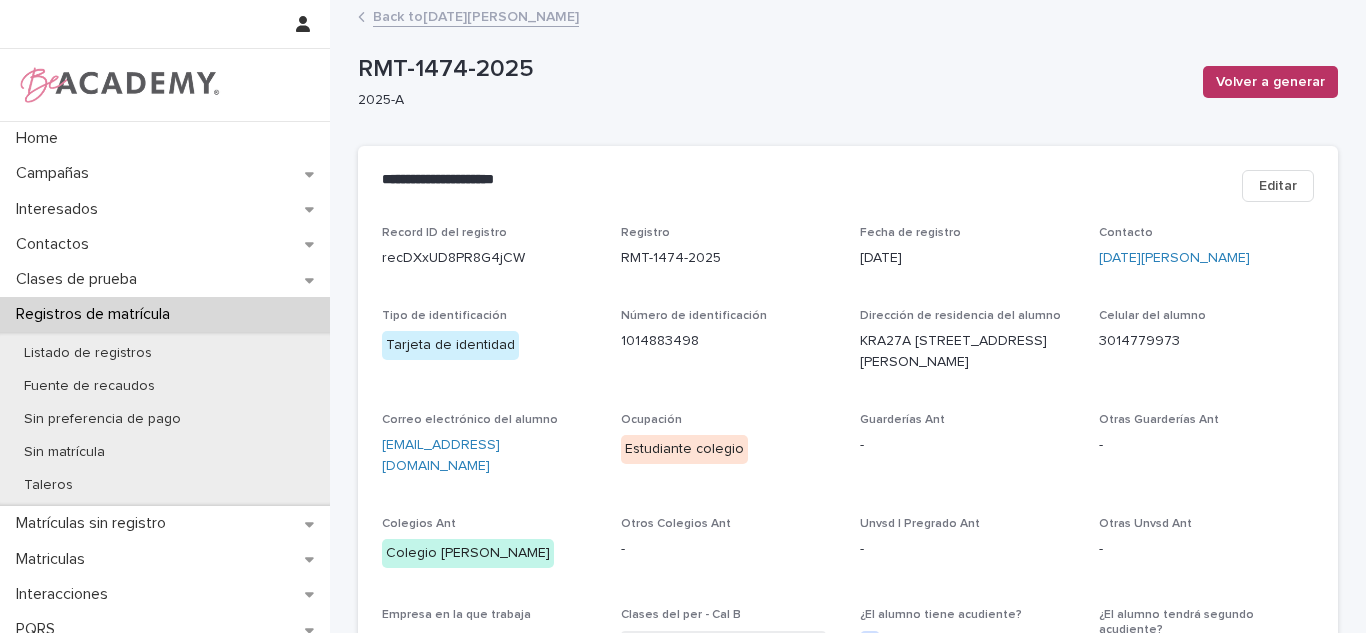 click on "Back to  Lucia Torres Quintero" at bounding box center [476, 15] 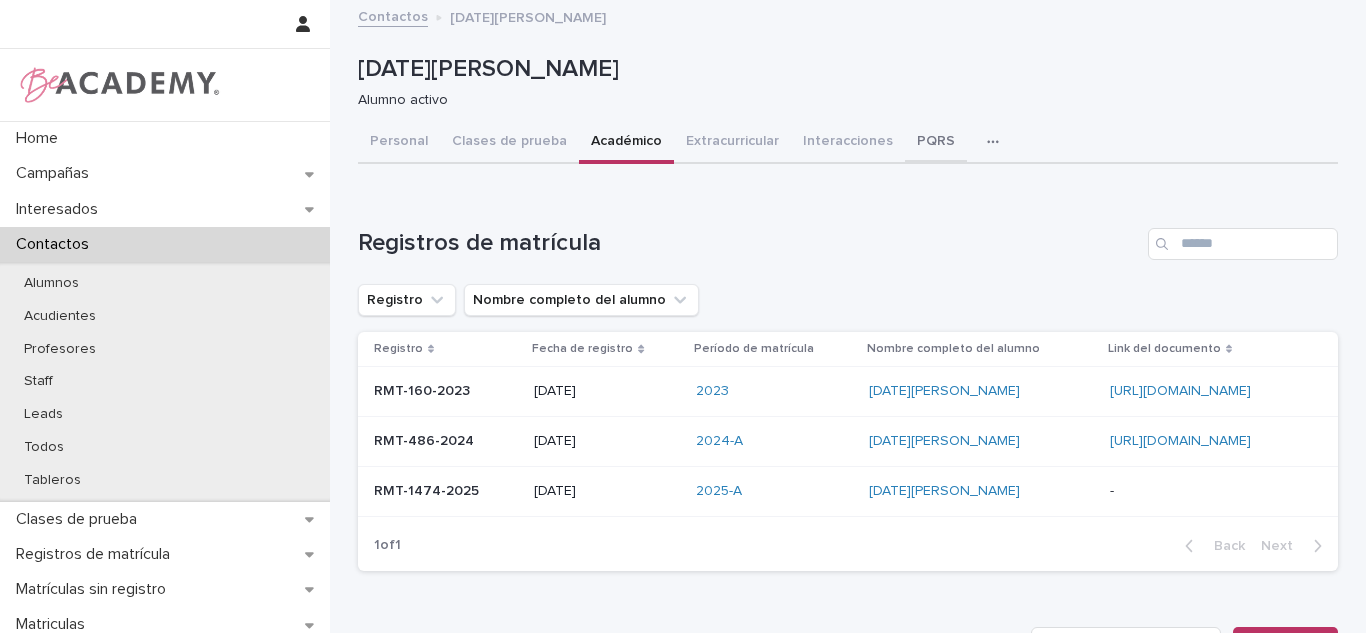 click on "PQRS" at bounding box center [936, 143] 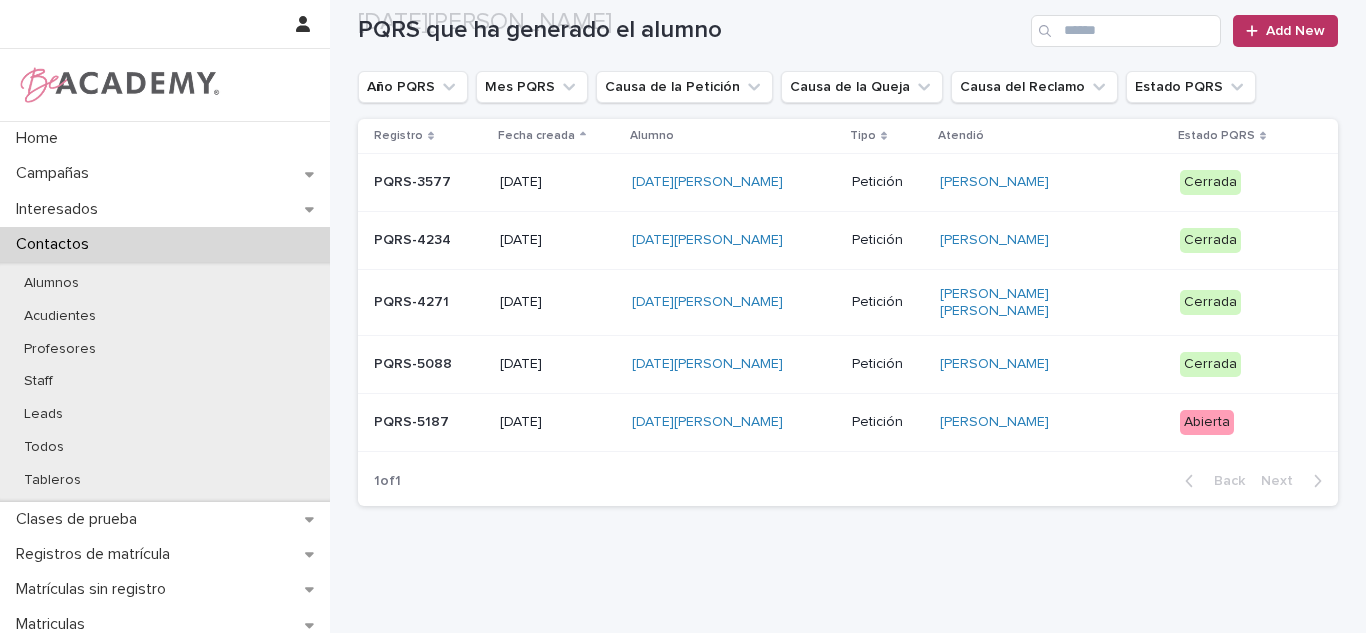 scroll, scrollTop: 250, scrollLeft: 0, axis: vertical 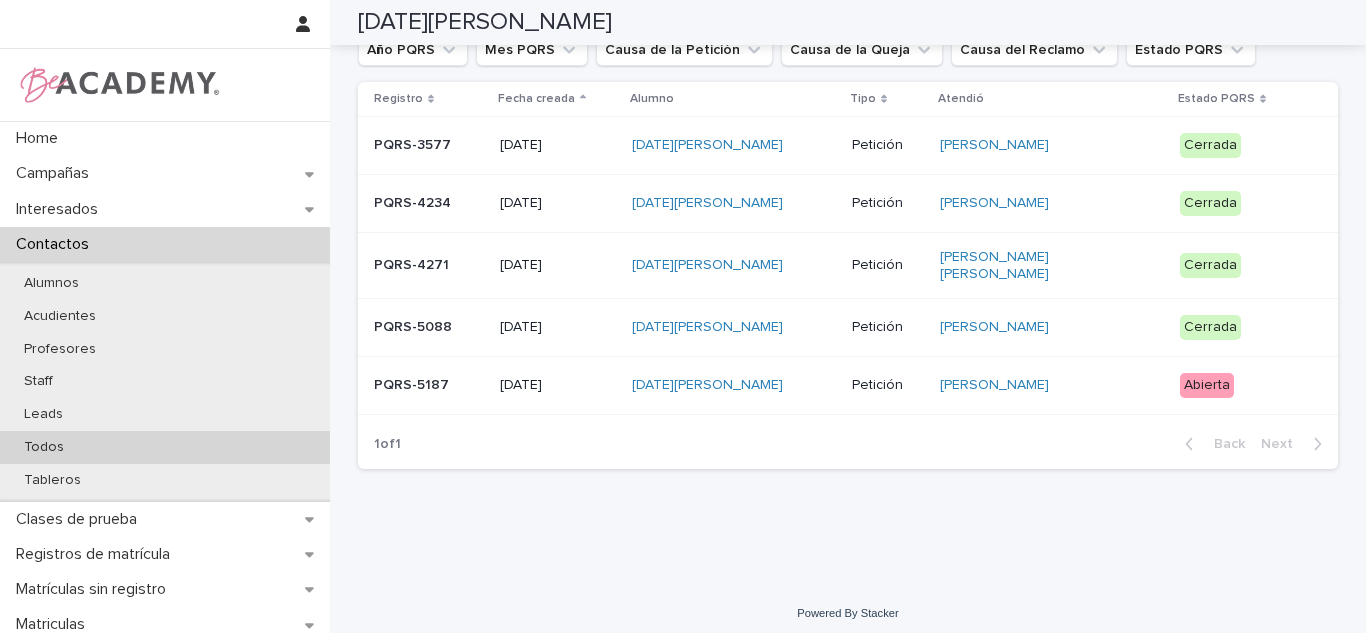 click on "Todos" at bounding box center [165, 447] 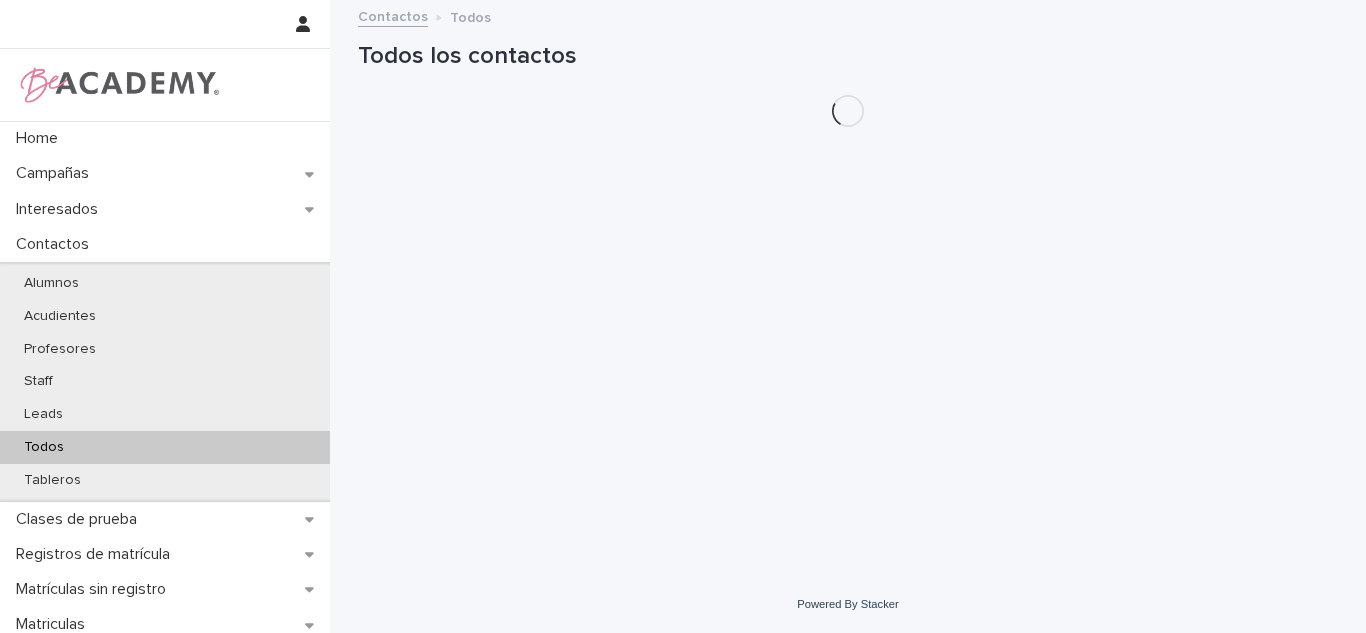 scroll, scrollTop: 0, scrollLeft: 0, axis: both 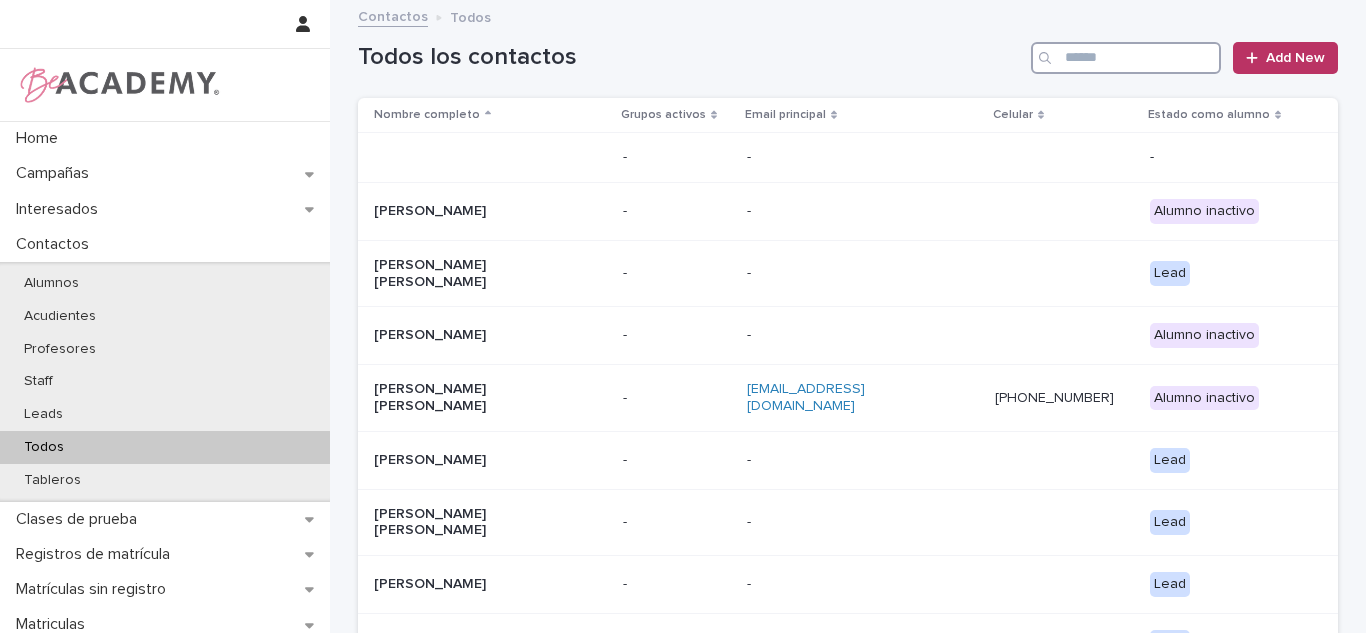 click at bounding box center [1126, 58] 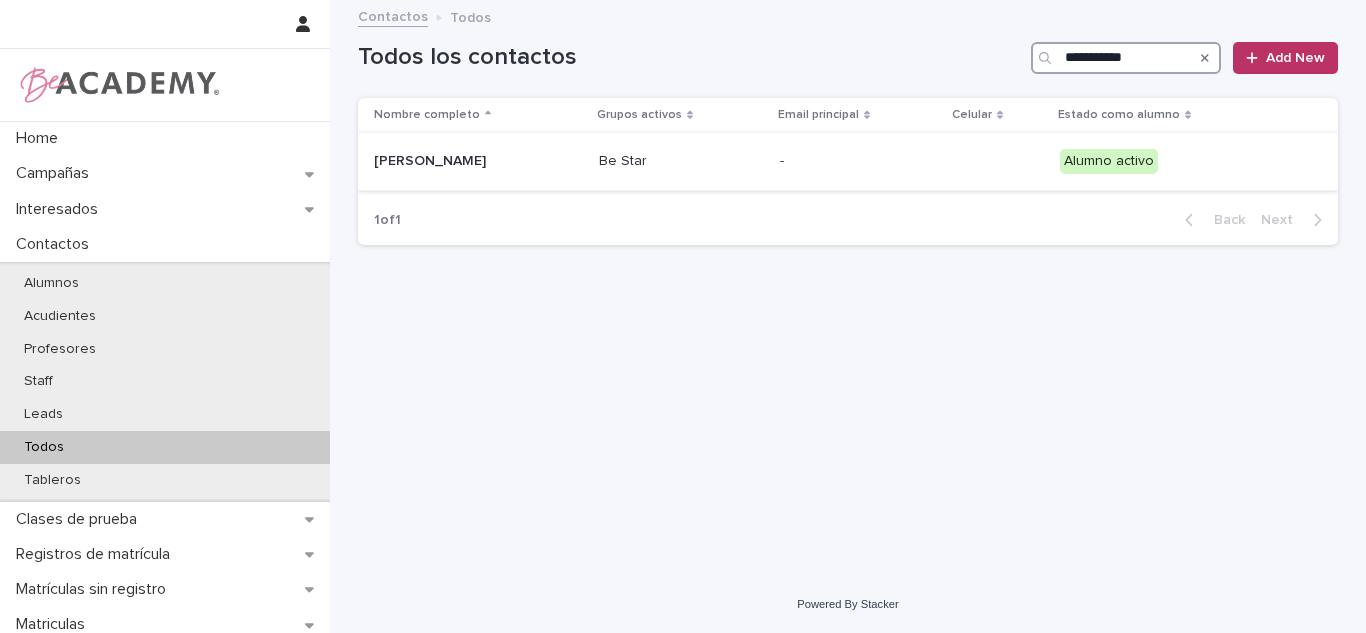 type on "**********" 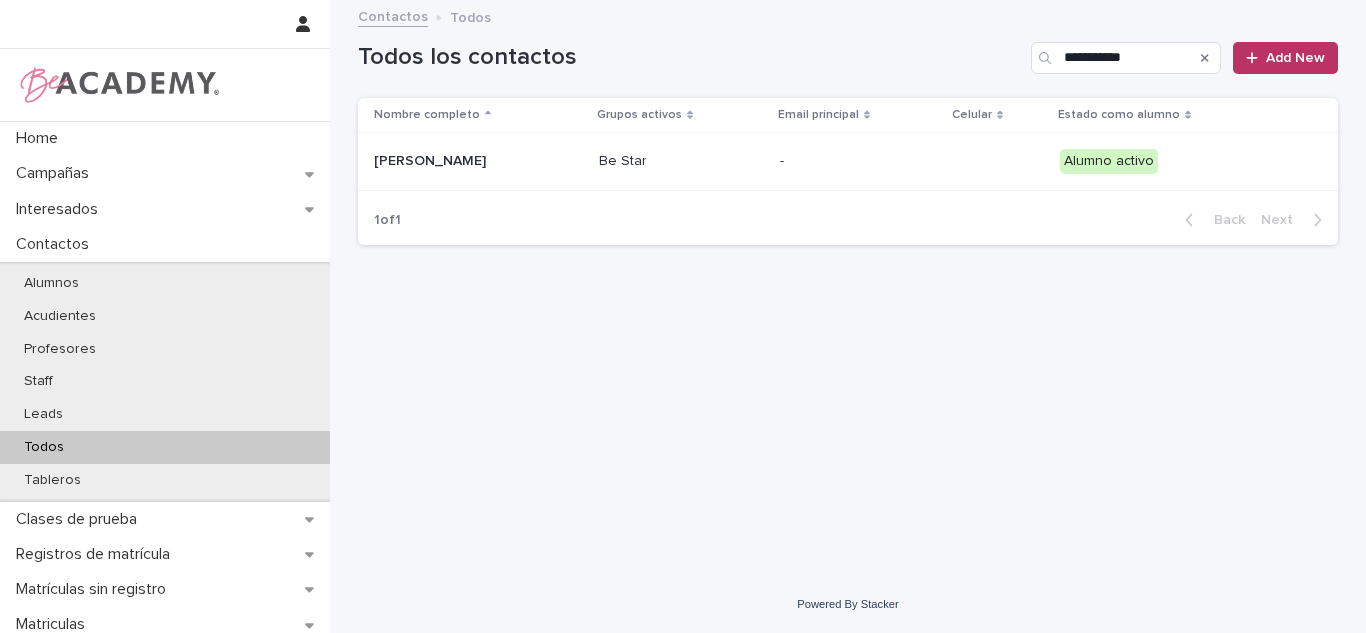 click on "Sofia Gaviria Hernandez" at bounding box center [478, 161] 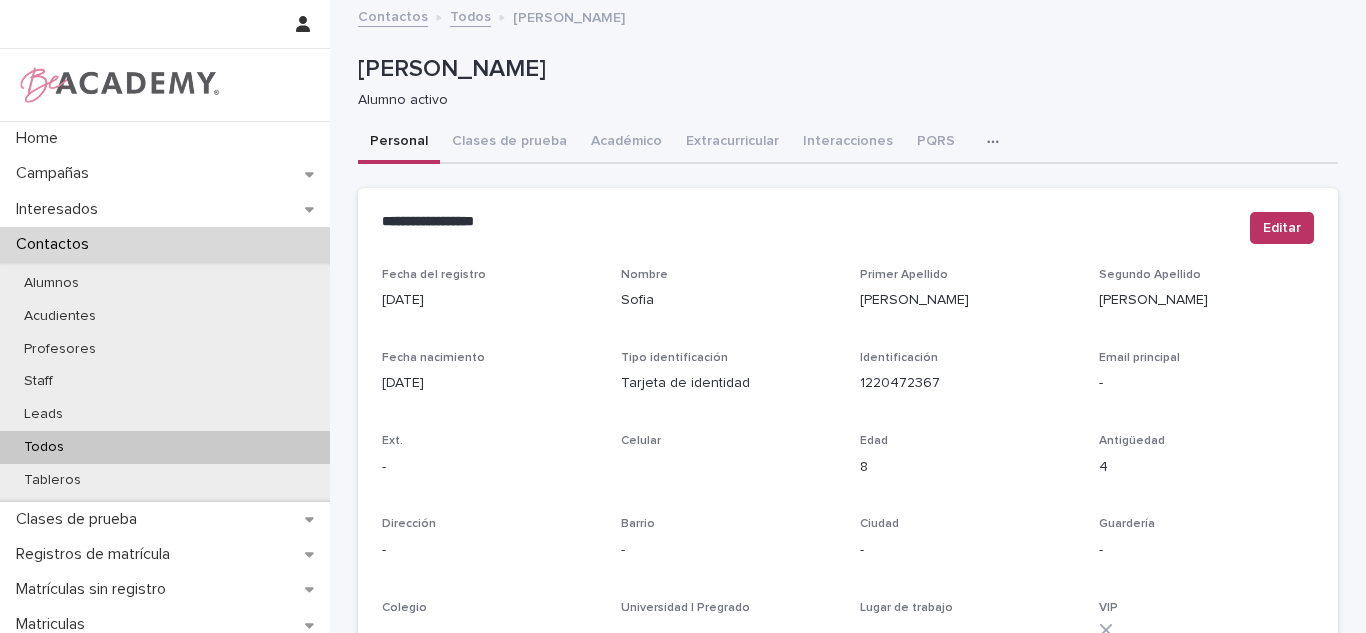 click on "Académico" at bounding box center (626, 143) 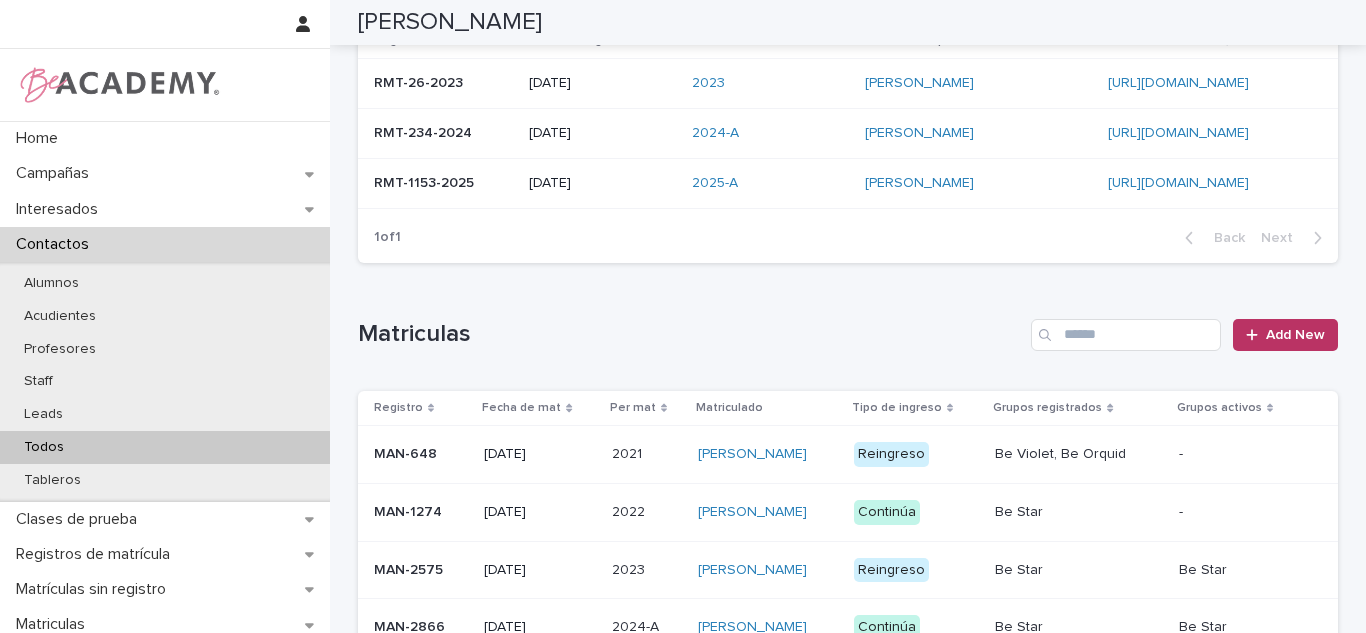 scroll, scrollTop: 12, scrollLeft: 0, axis: vertical 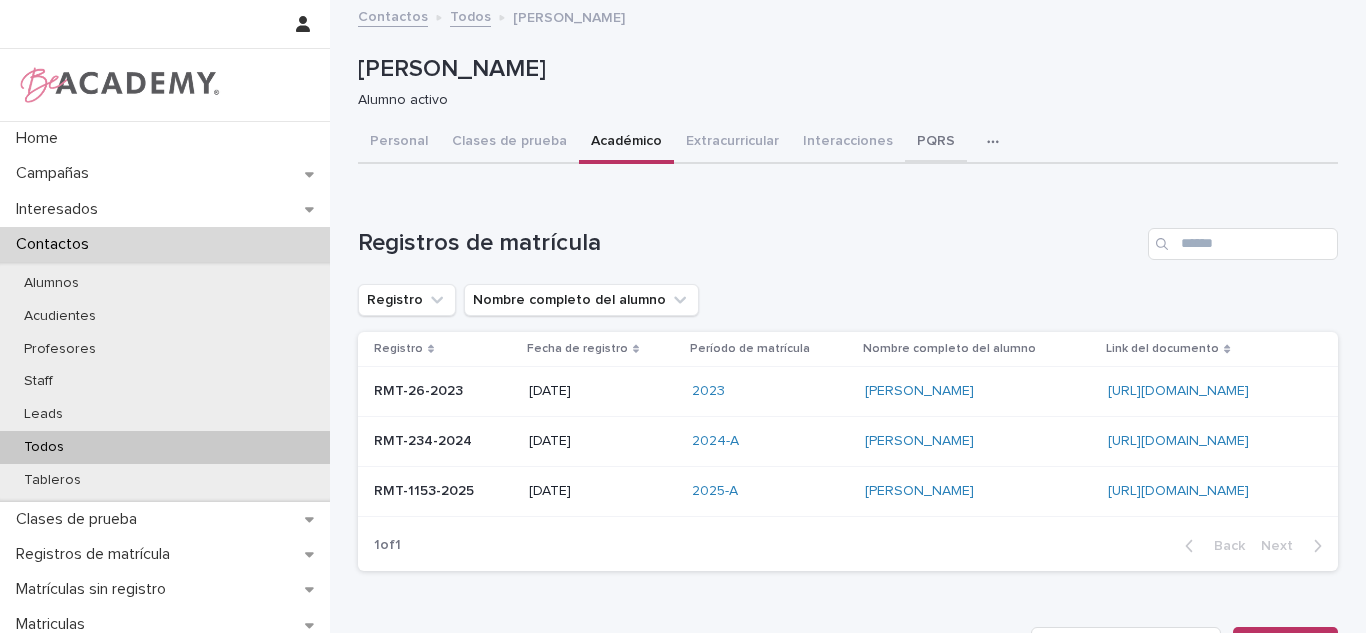 click on "PQRS" at bounding box center (936, 143) 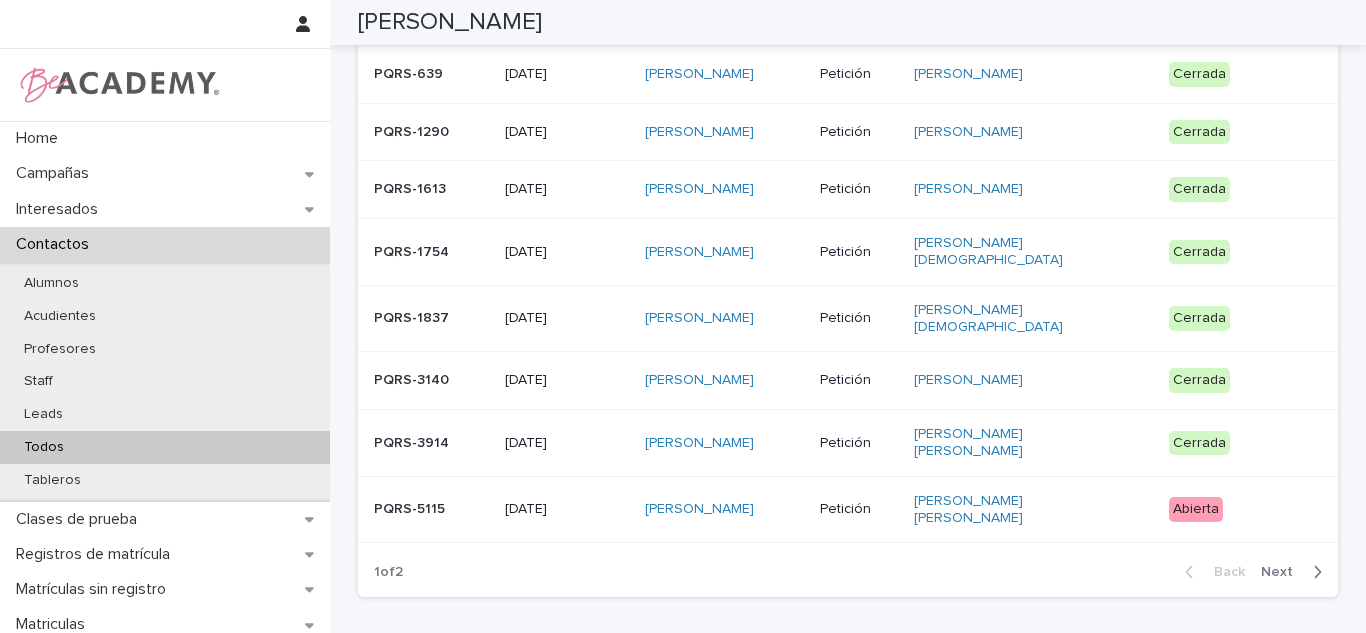scroll, scrollTop: 468, scrollLeft: 0, axis: vertical 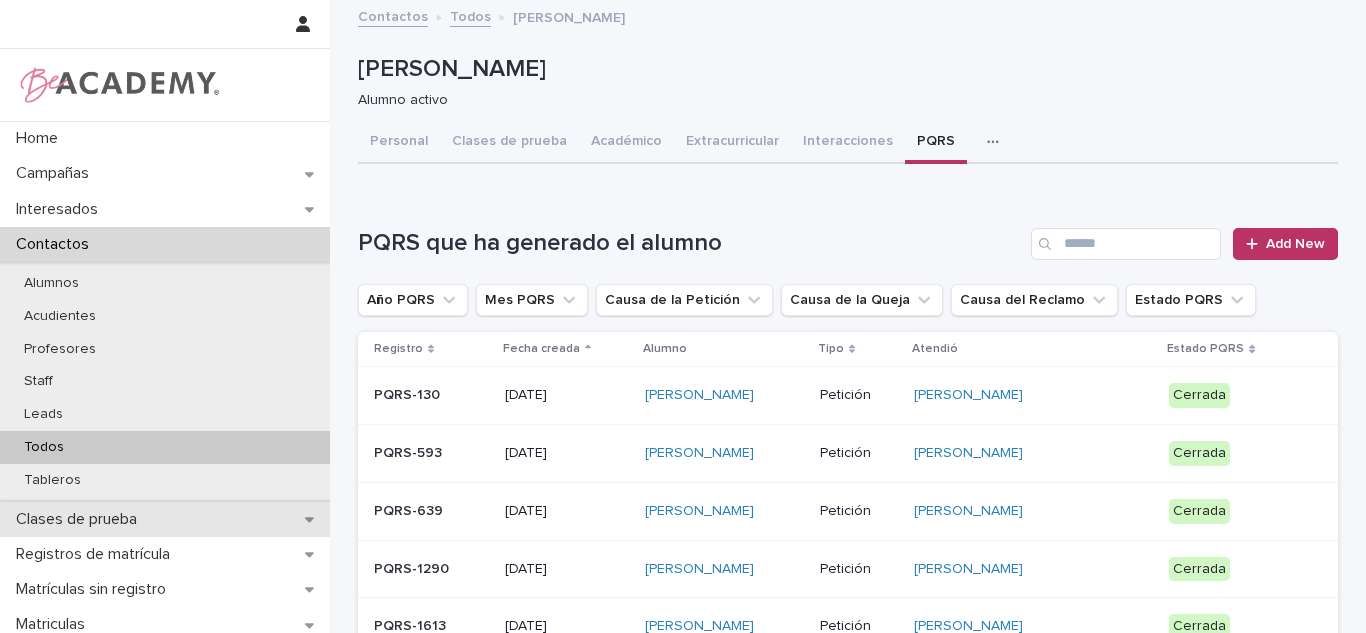 click on "Clases de prueba" at bounding box center [165, 519] 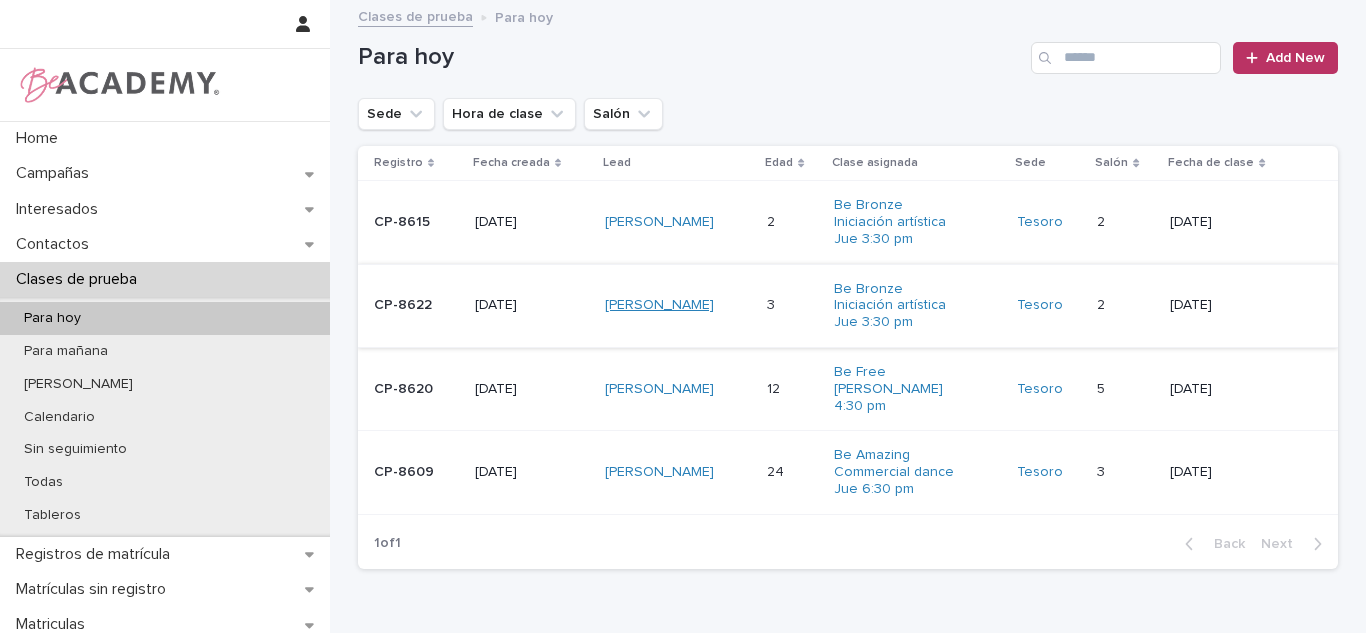 click on "[PERSON_NAME]" at bounding box center [659, 305] 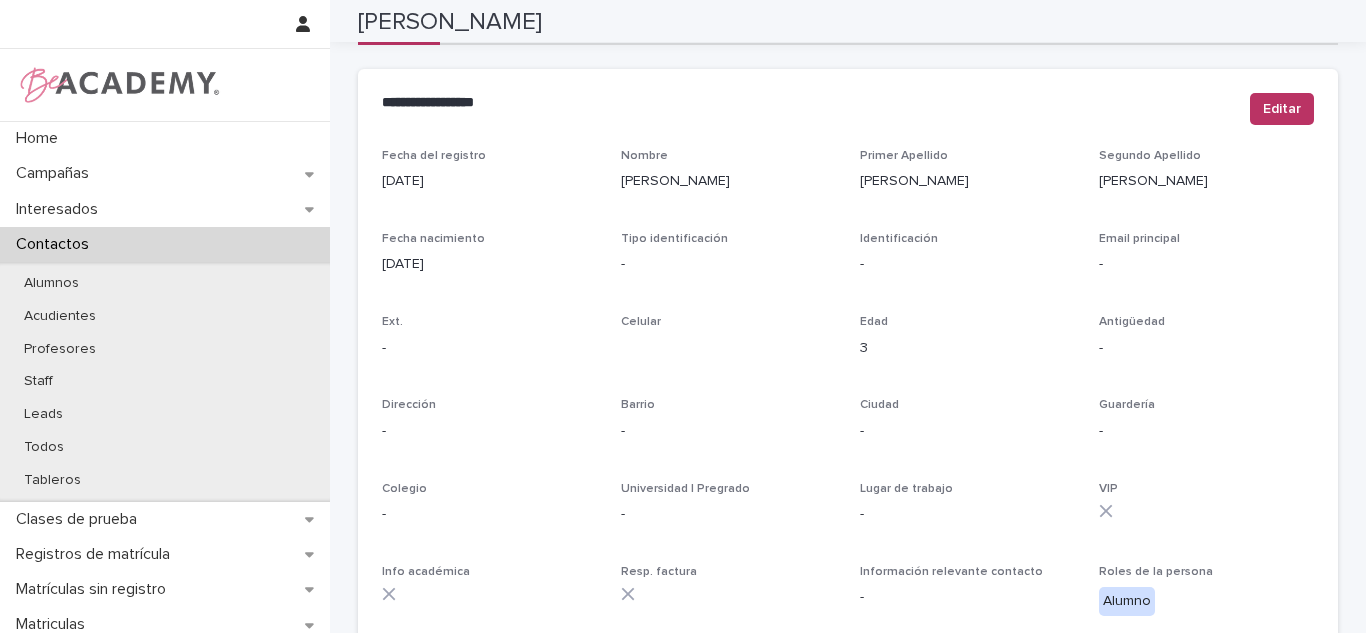 scroll, scrollTop: 98, scrollLeft: 0, axis: vertical 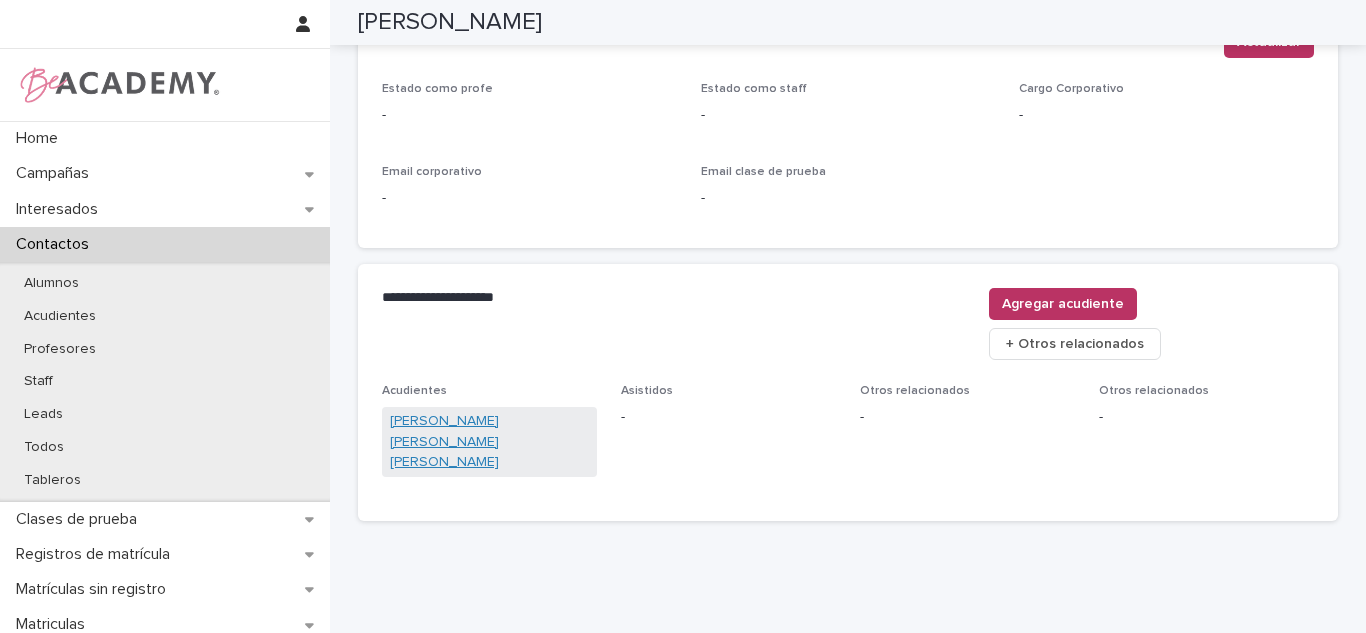 click on "Luisa Fernanda Romero Valencia" at bounding box center (489, 442) 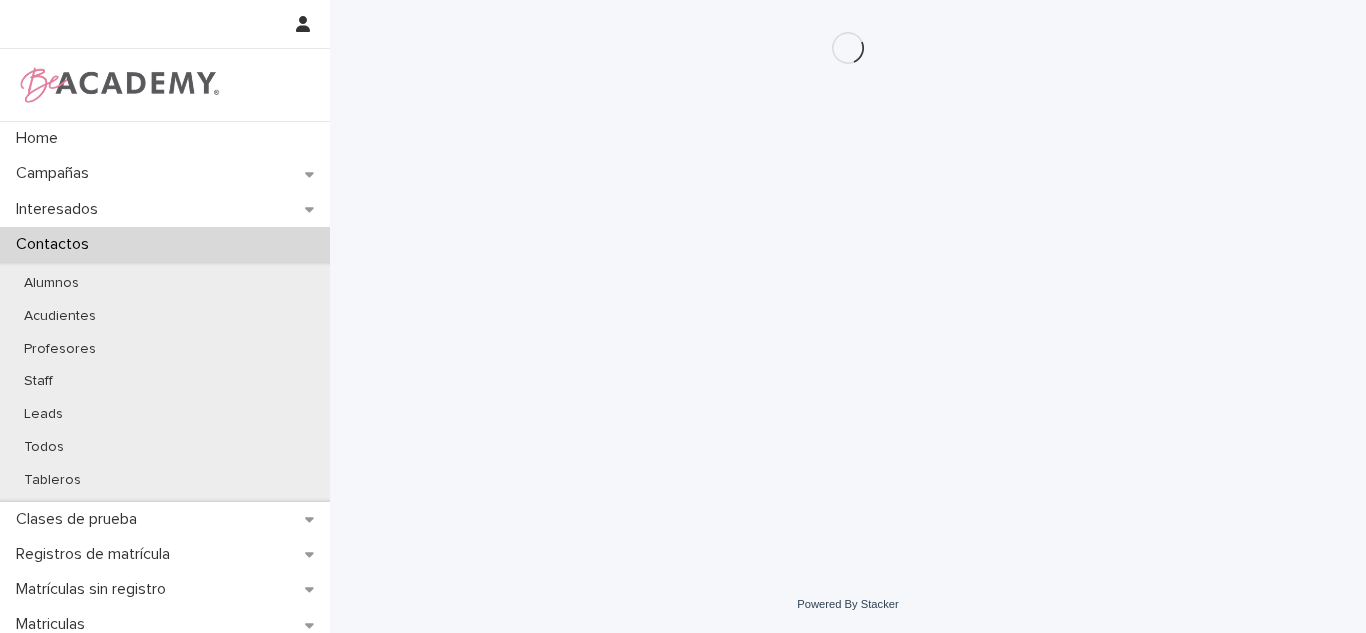 scroll, scrollTop: 0, scrollLeft: 0, axis: both 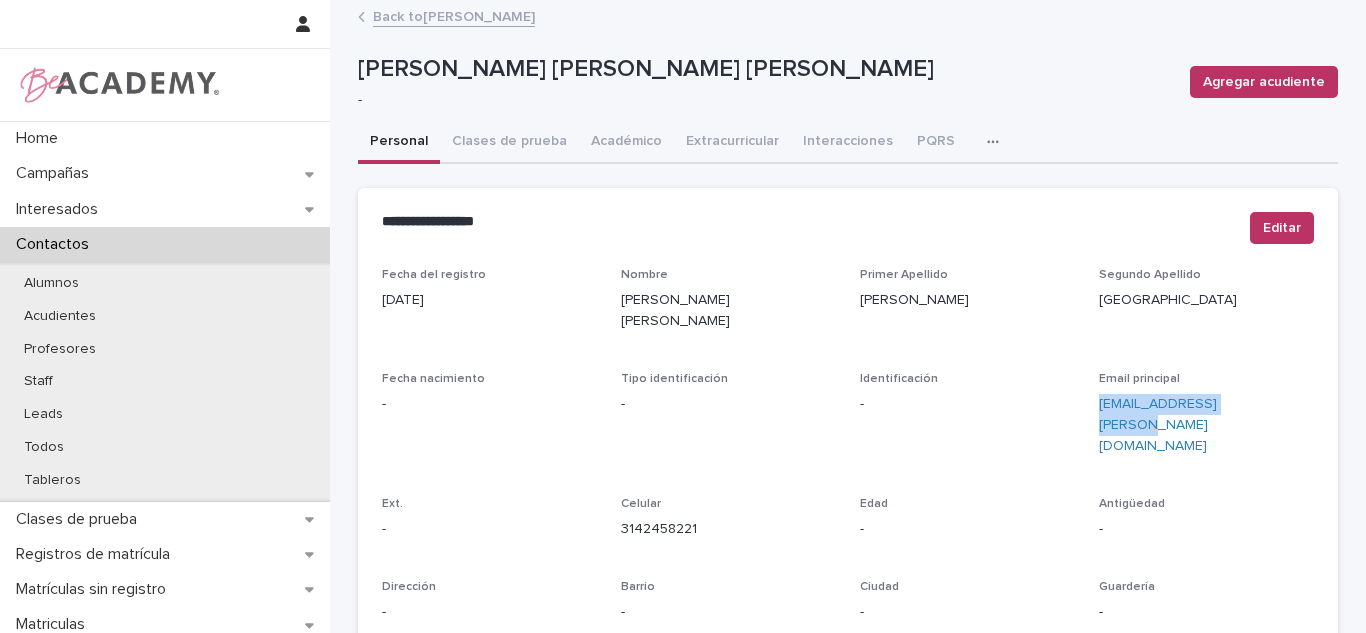 drag, startPoint x: 1253, startPoint y: 387, endPoint x: 1081, endPoint y: 393, distance: 172.10461 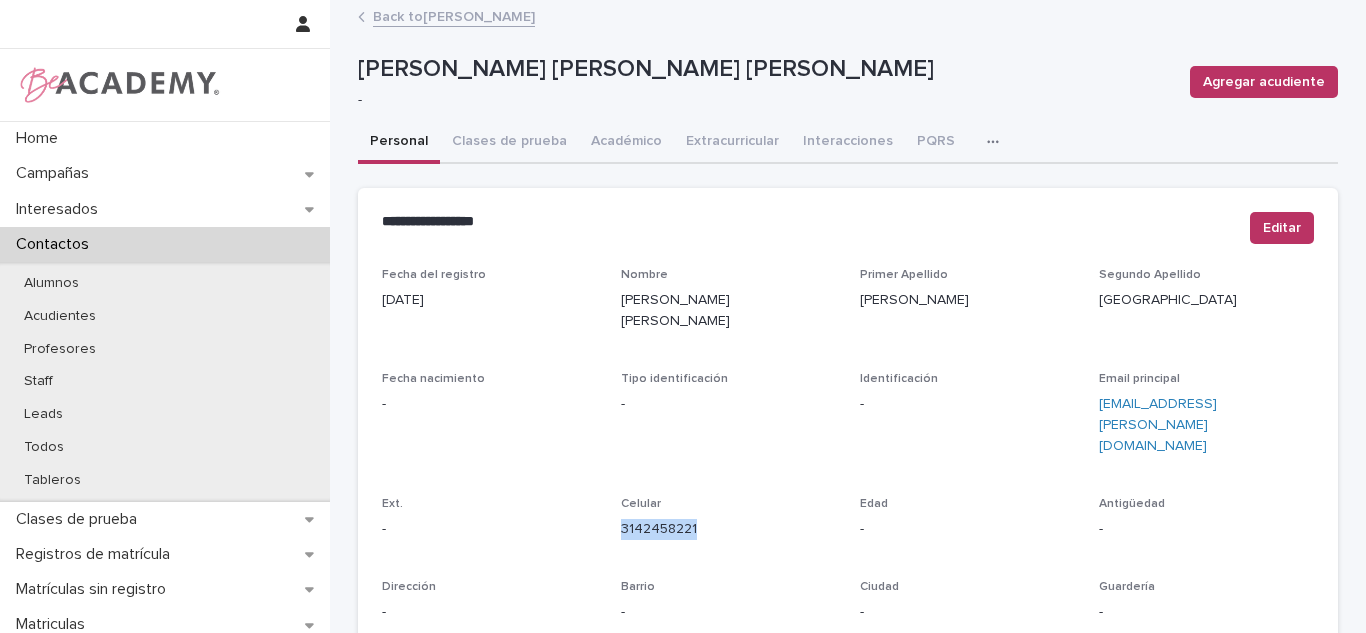 drag, startPoint x: 705, startPoint y: 484, endPoint x: 612, endPoint y: 478, distance: 93.193344 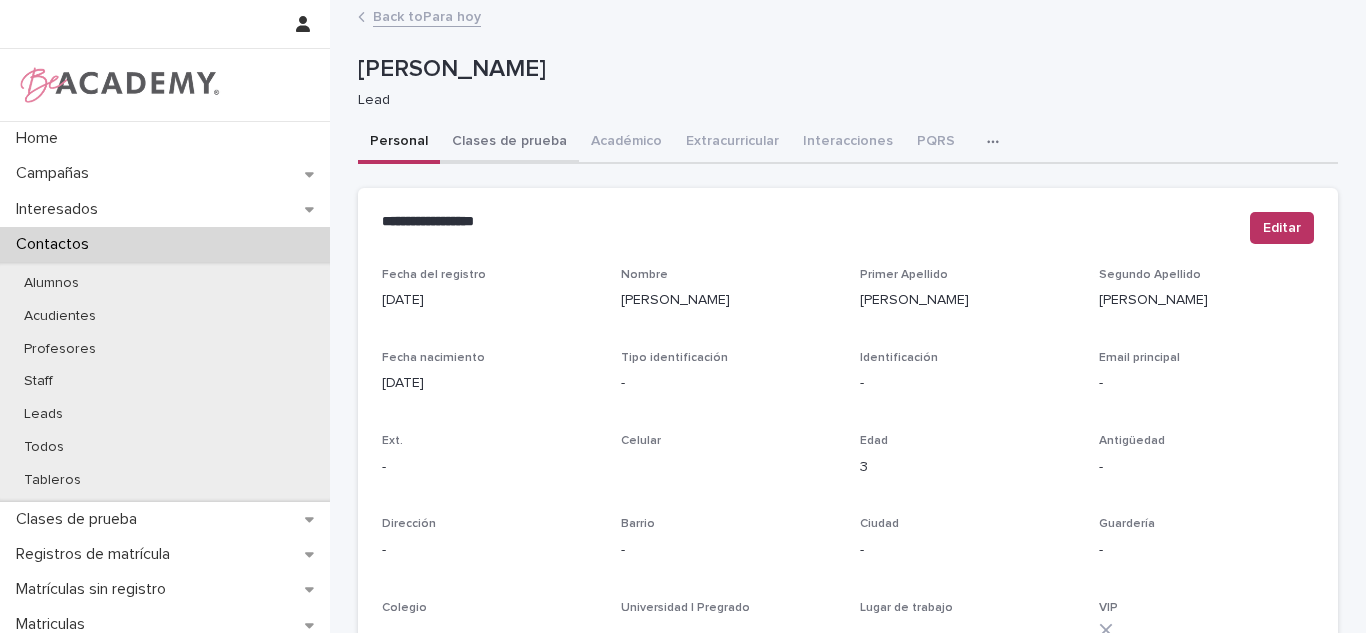 click on "Clases de prueba" at bounding box center [509, 143] 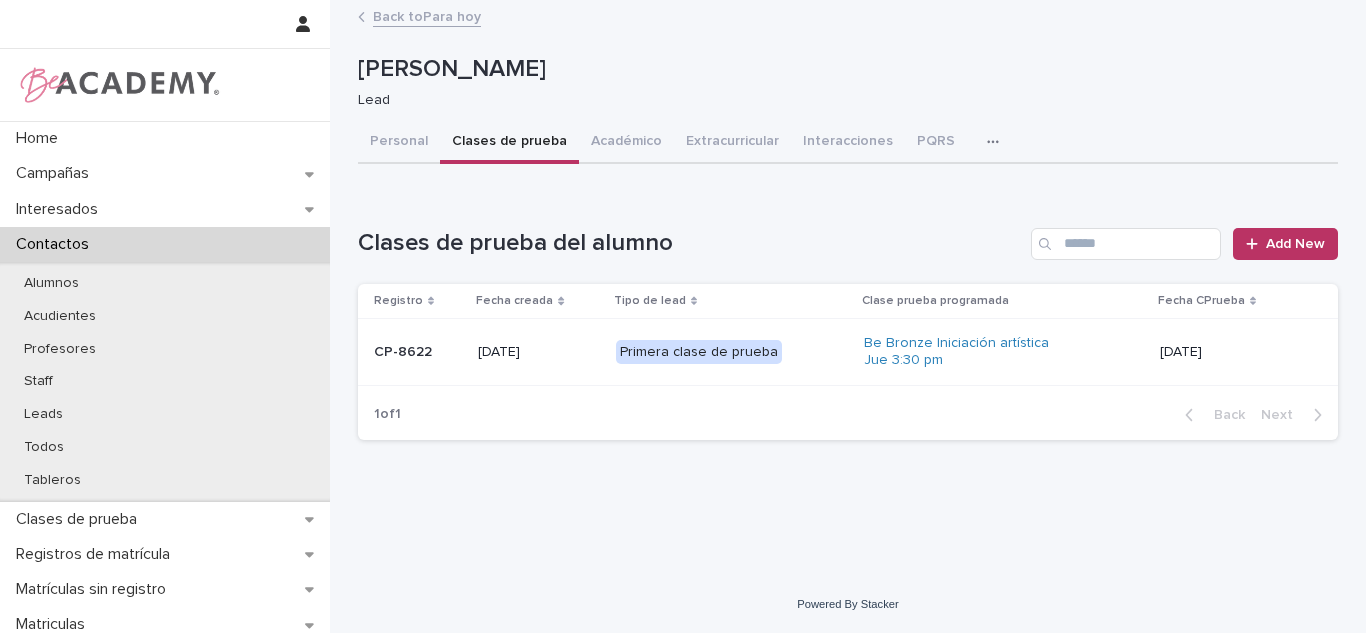 click on "[DATE]" at bounding box center (538, 350) 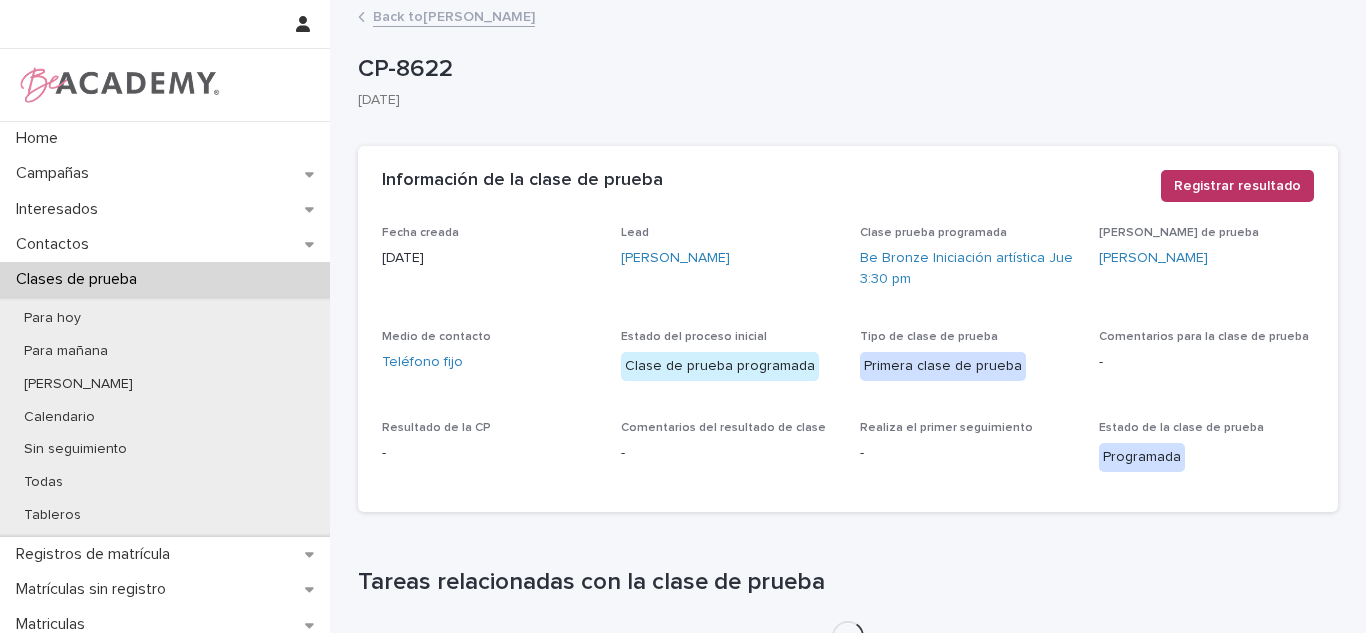 click on "Back to  Isabella Montoya Romero" at bounding box center (454, 15) 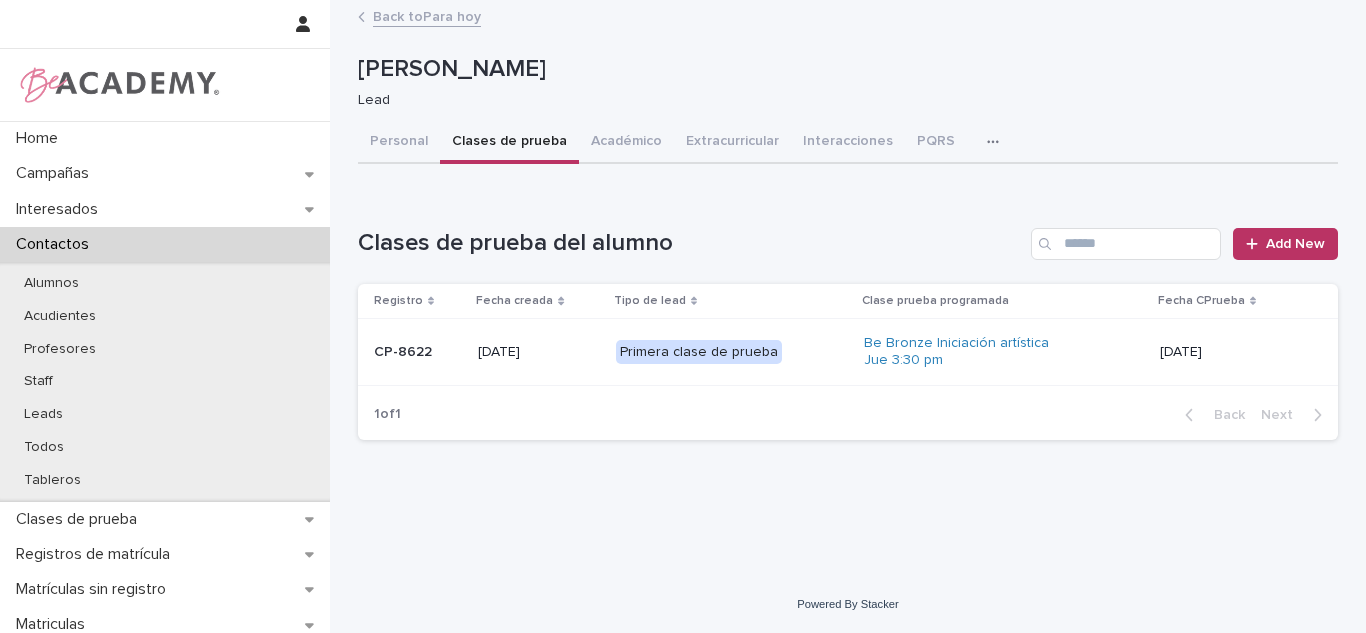 click on "Back to  Para hoy" at bounding box center (427, 15) 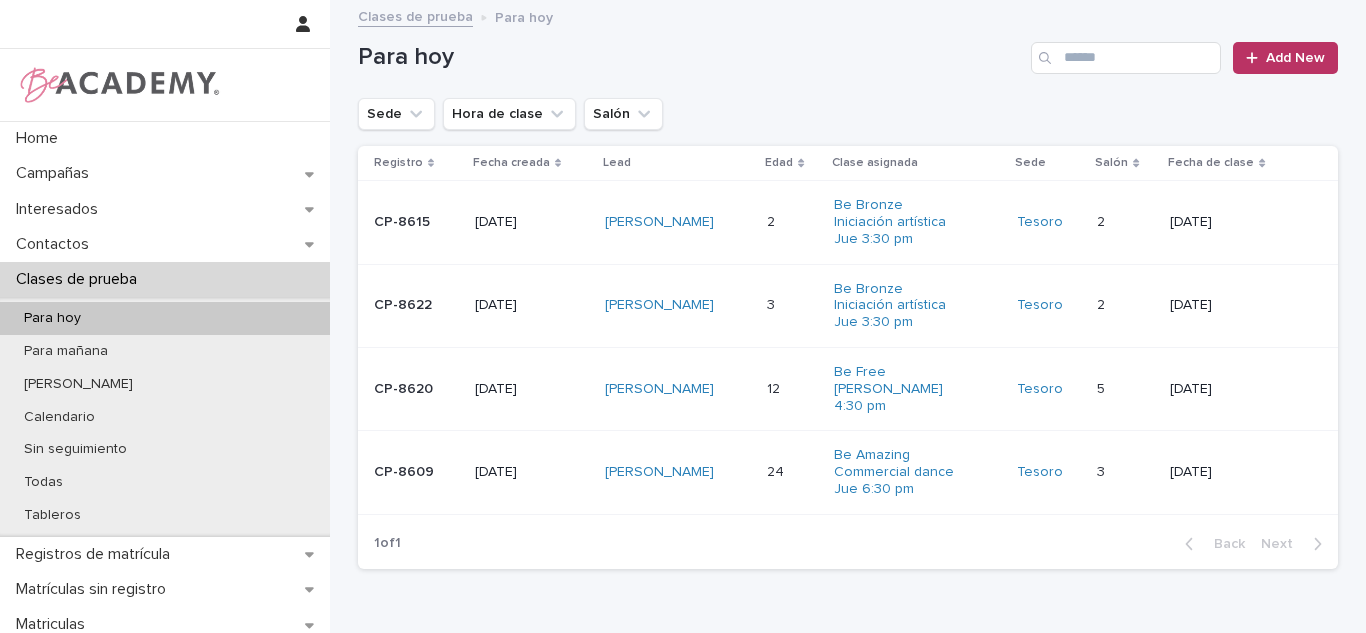 click on "[PERSON_NAME]" at bounding box center [678, 305] 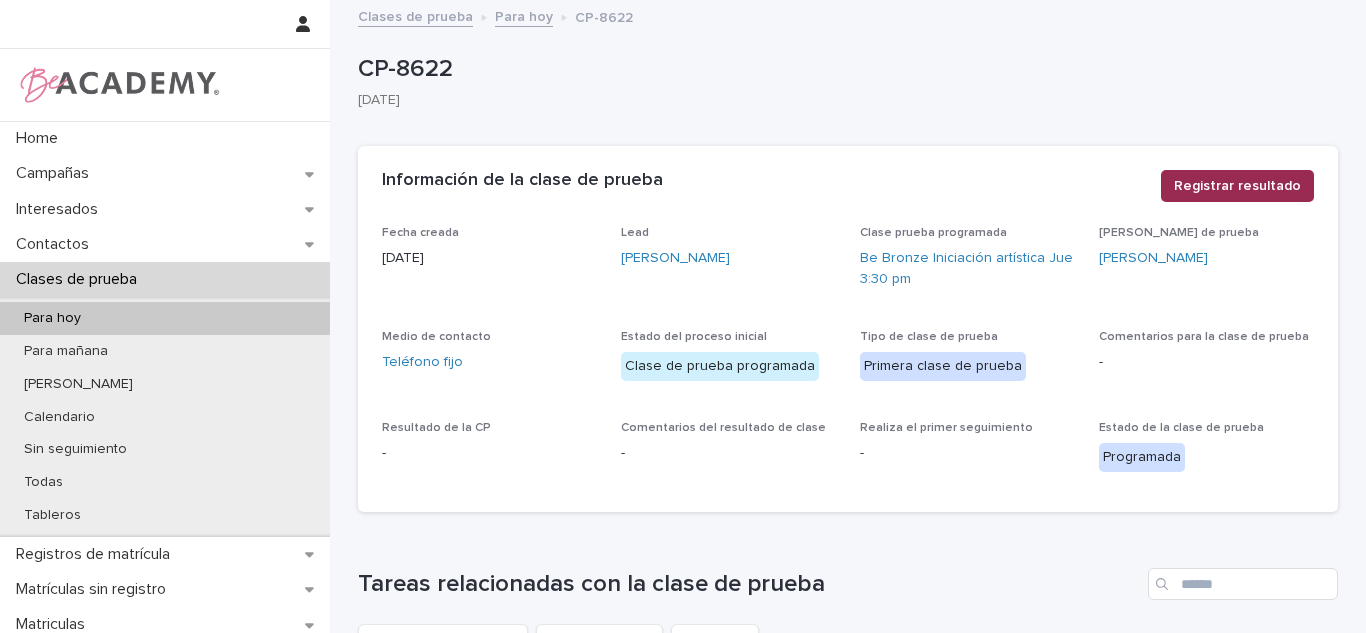 click on "Registrar resultado" at bounding box center [1237, 186] 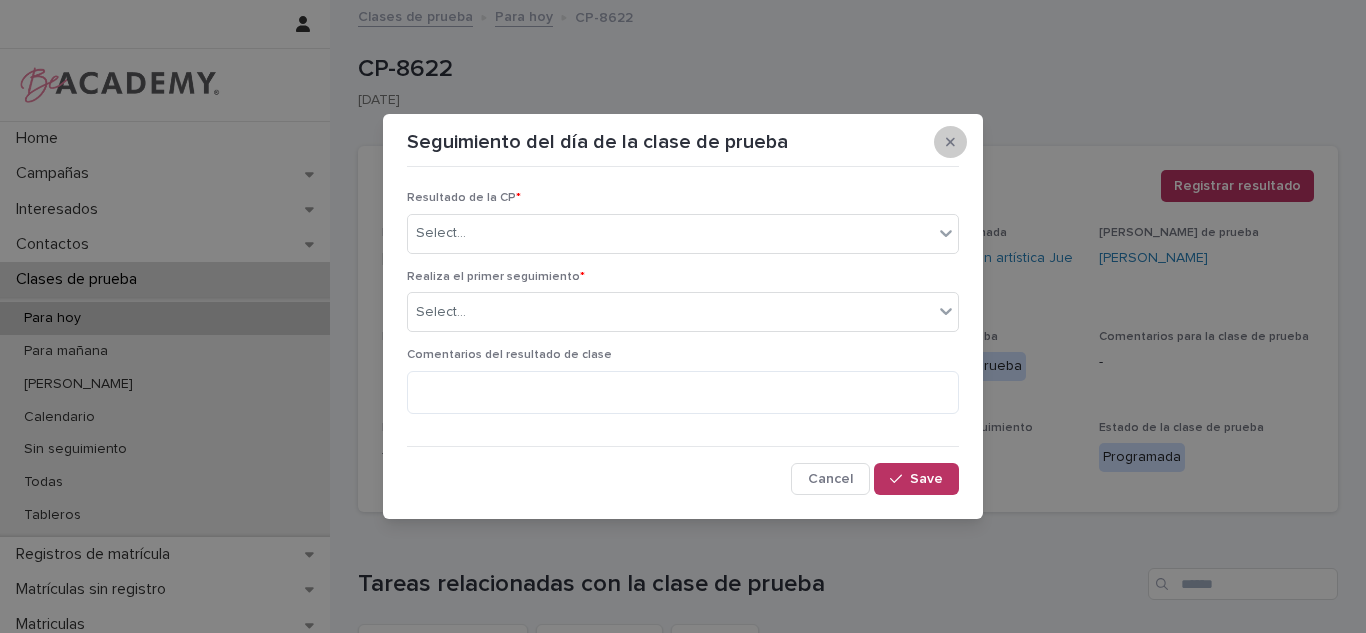 click at bounding box center (950, 142) 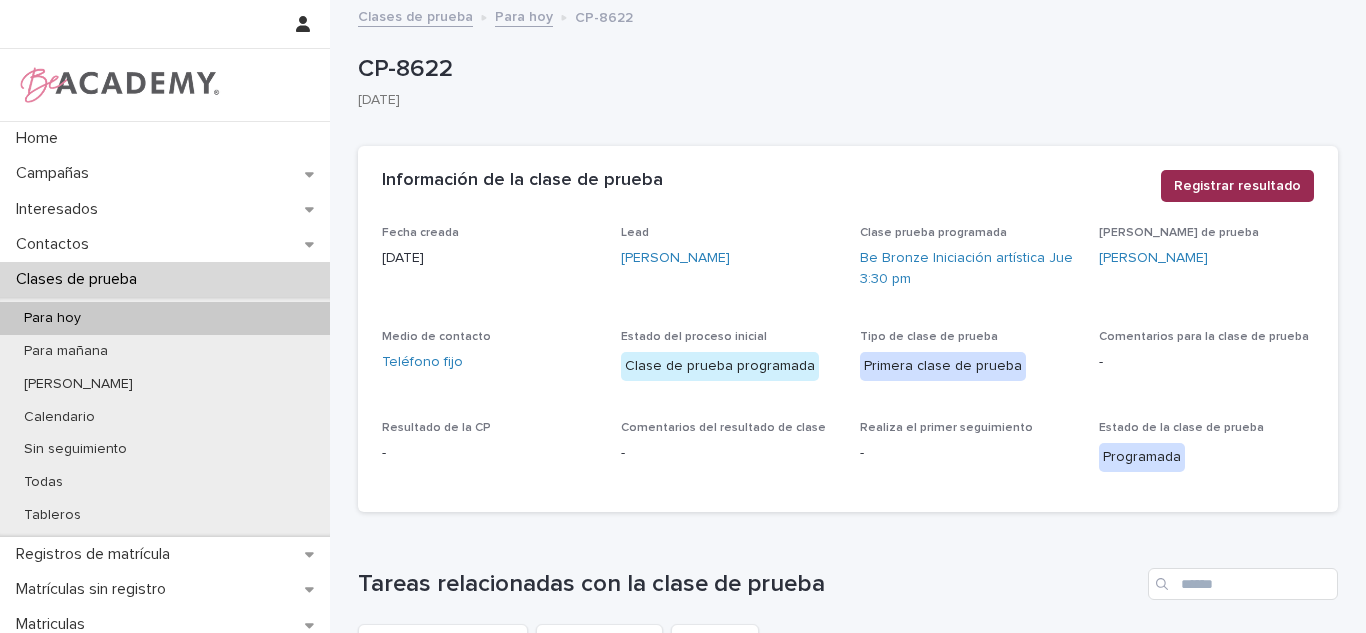 click on "Registrar resultado" at bounding box center [1237, 186] 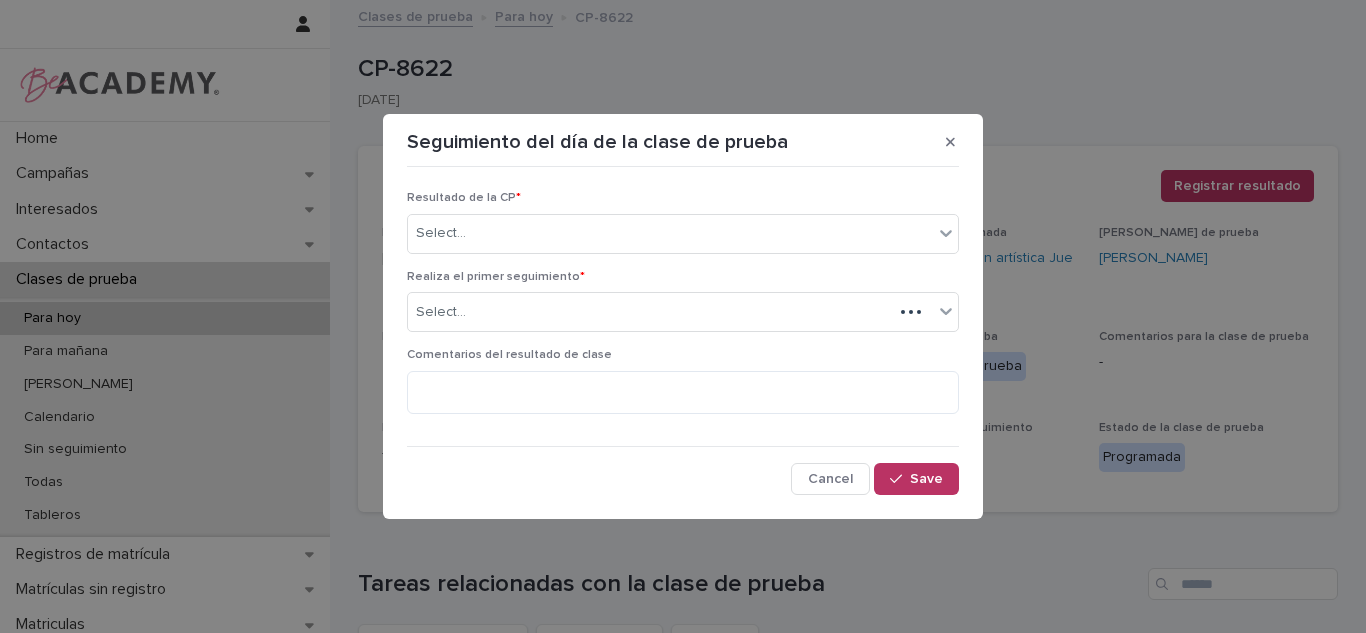 drag, startPoint x: 716, startPoint y: 196, endPoint x: 682, endPoint y: 240, distance: 55.605755 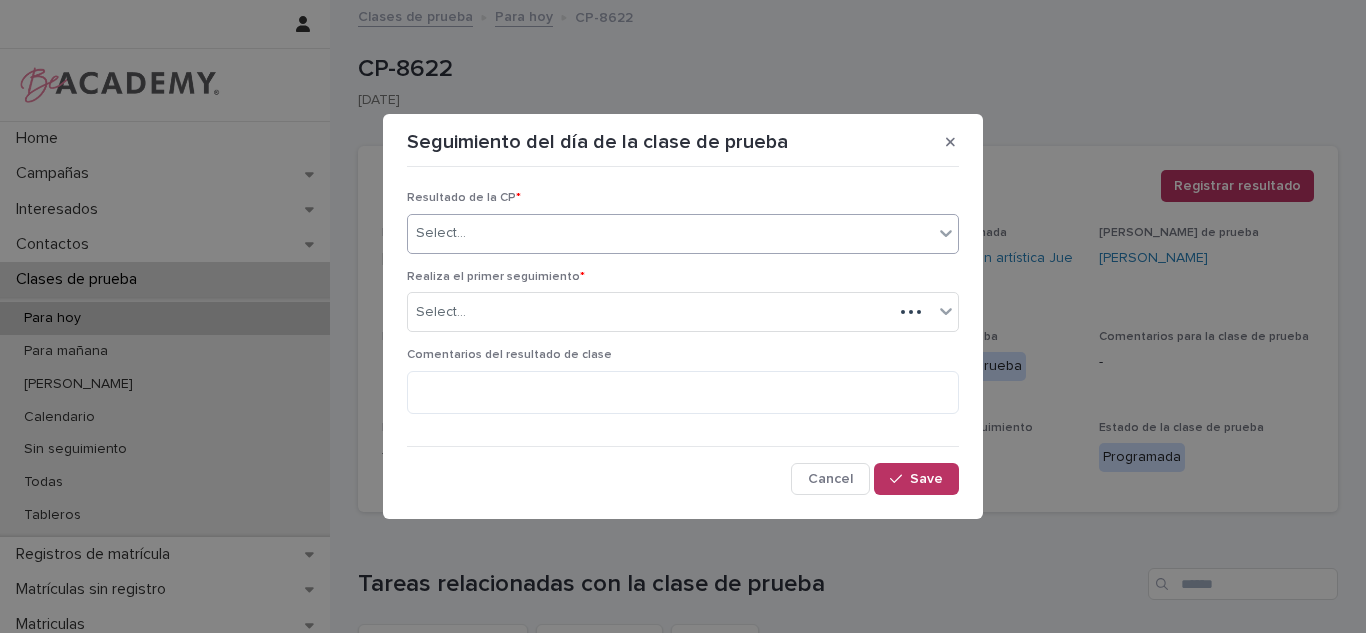click on "Resultado de la CP *" at bounding box center [683, 198] 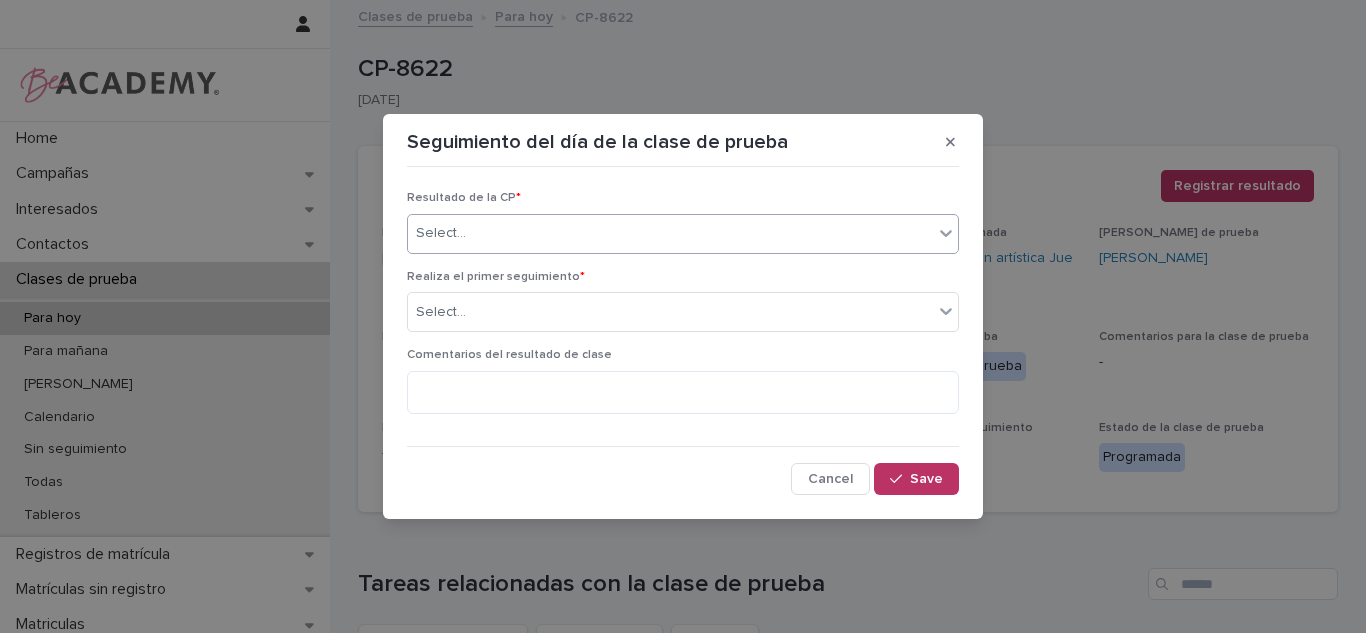 click on "Select..." at bounding box center [670, 233] 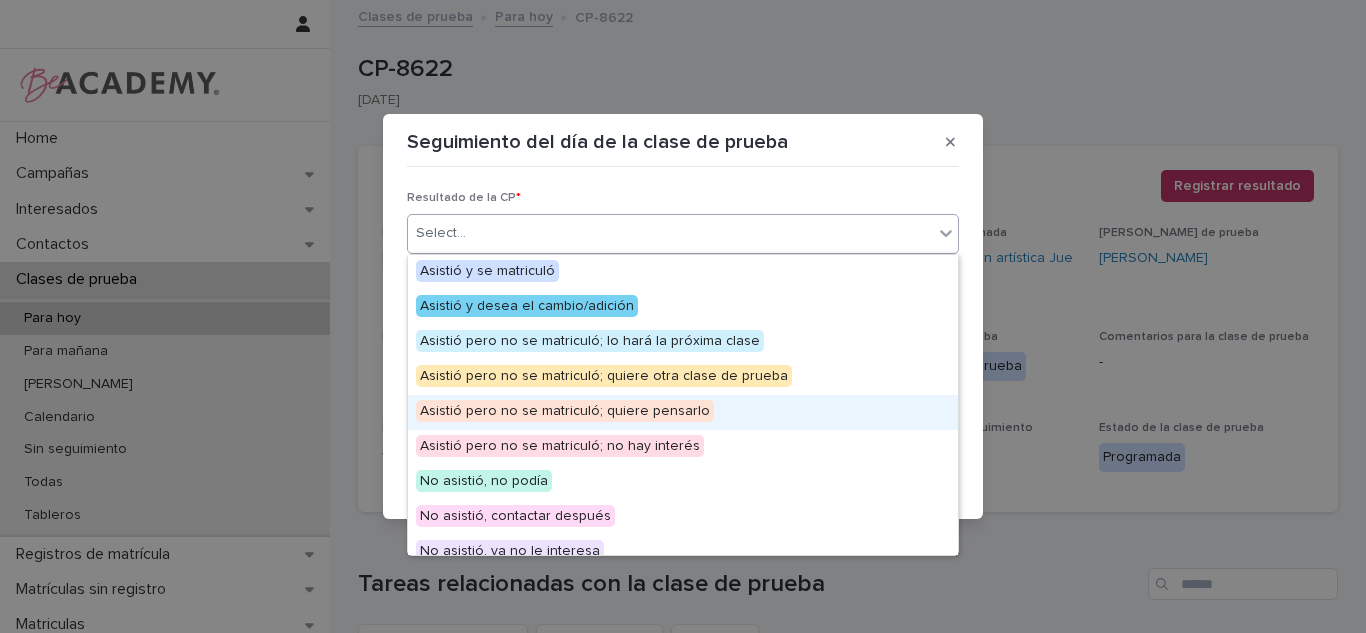 click on "Asistió pero no se matriculó; quiere pensarlo" at bounding box center (565, 411) 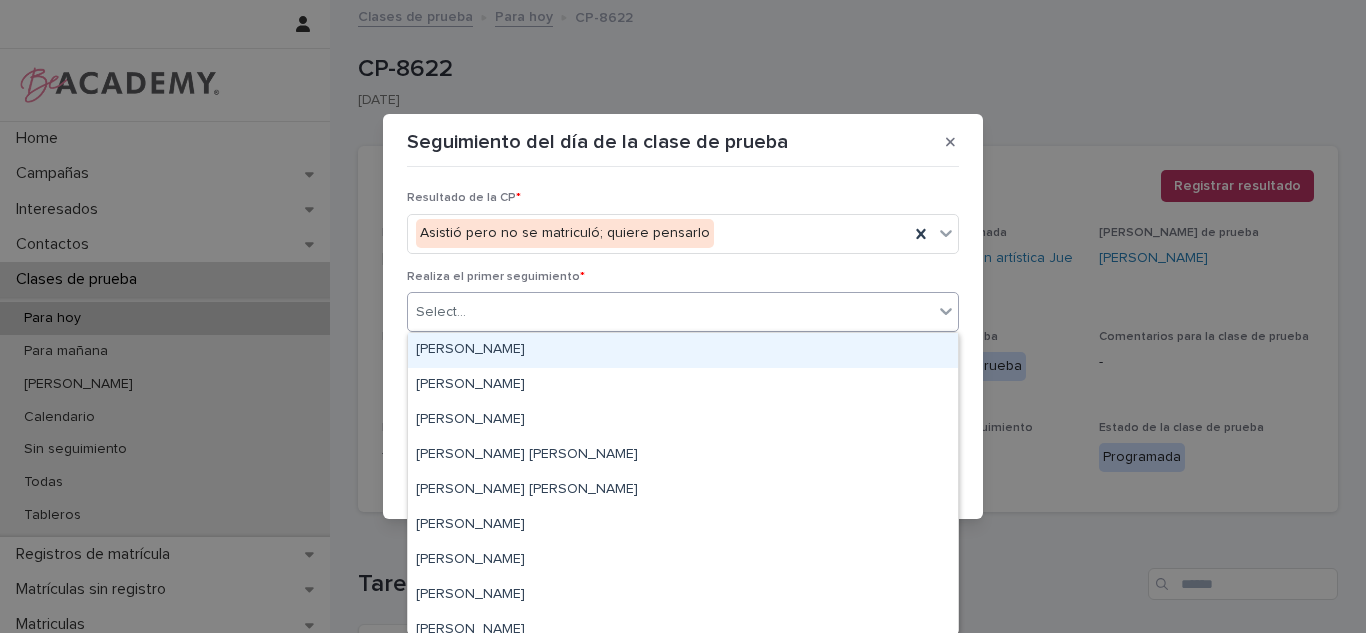 drag, startPoint x: 530, startPoint y: 302, endPoint x: 499, endPoint y: 363, distance: 68.42514 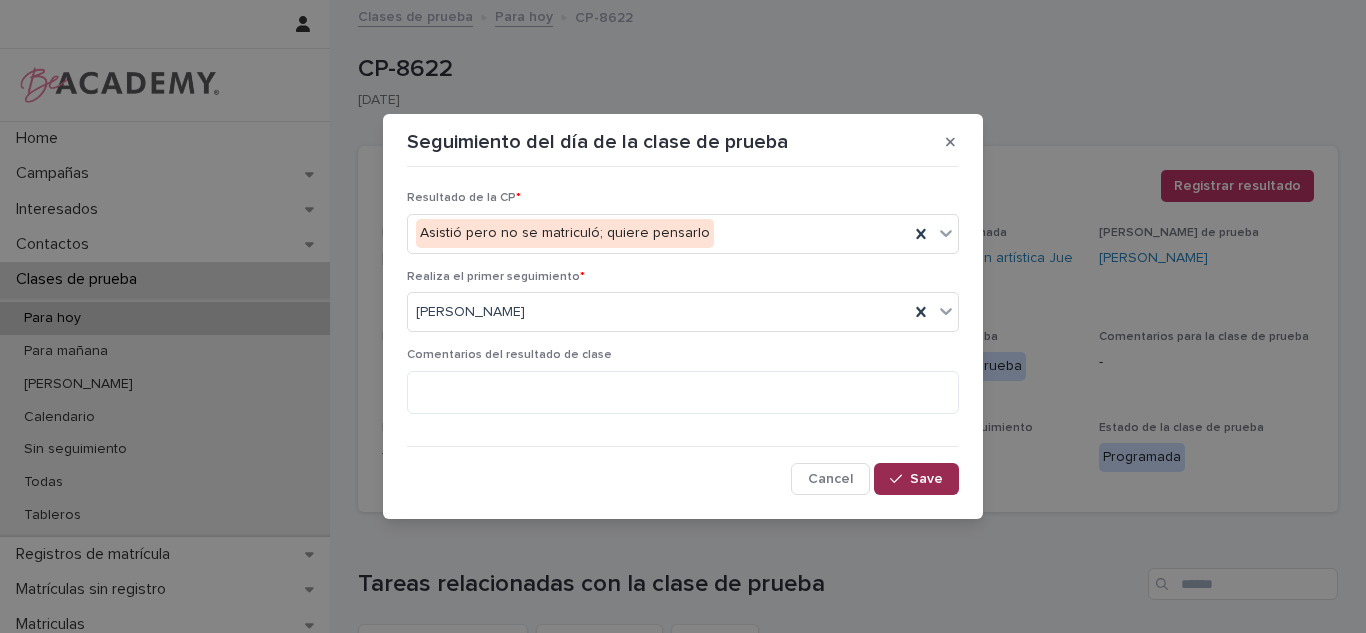 click on "Save" at bounding box center [916, 479] 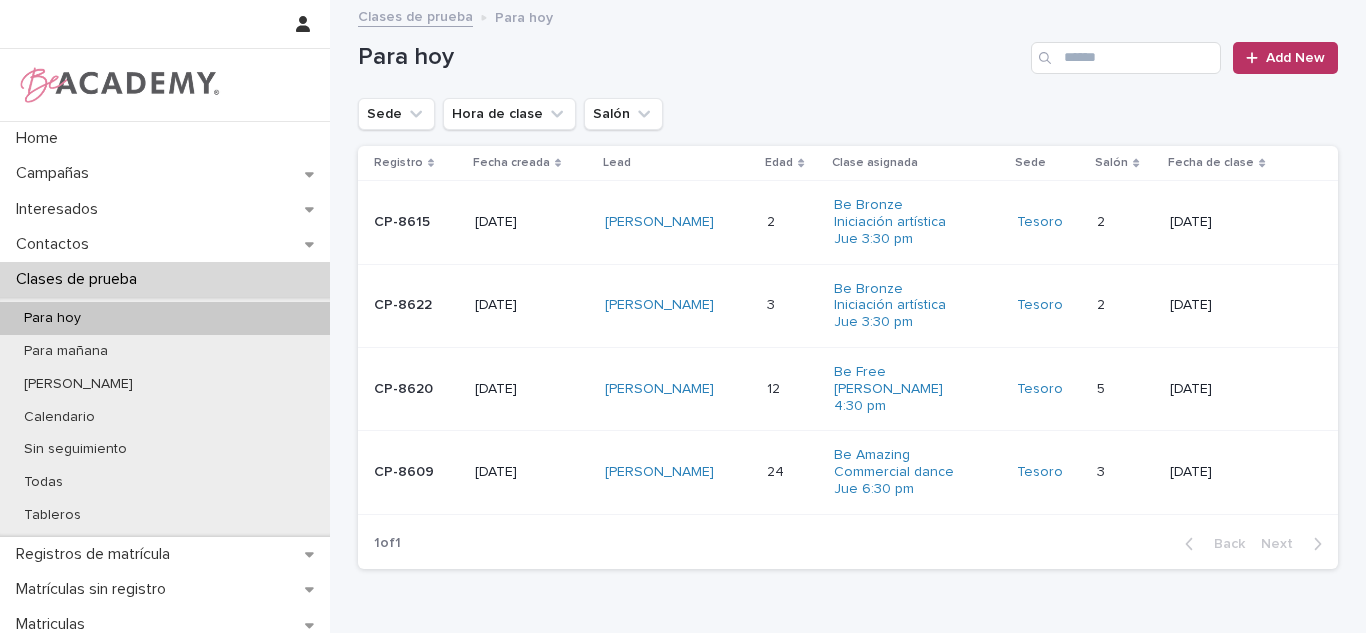 click on "2 2" at bounding box center [792, 222] 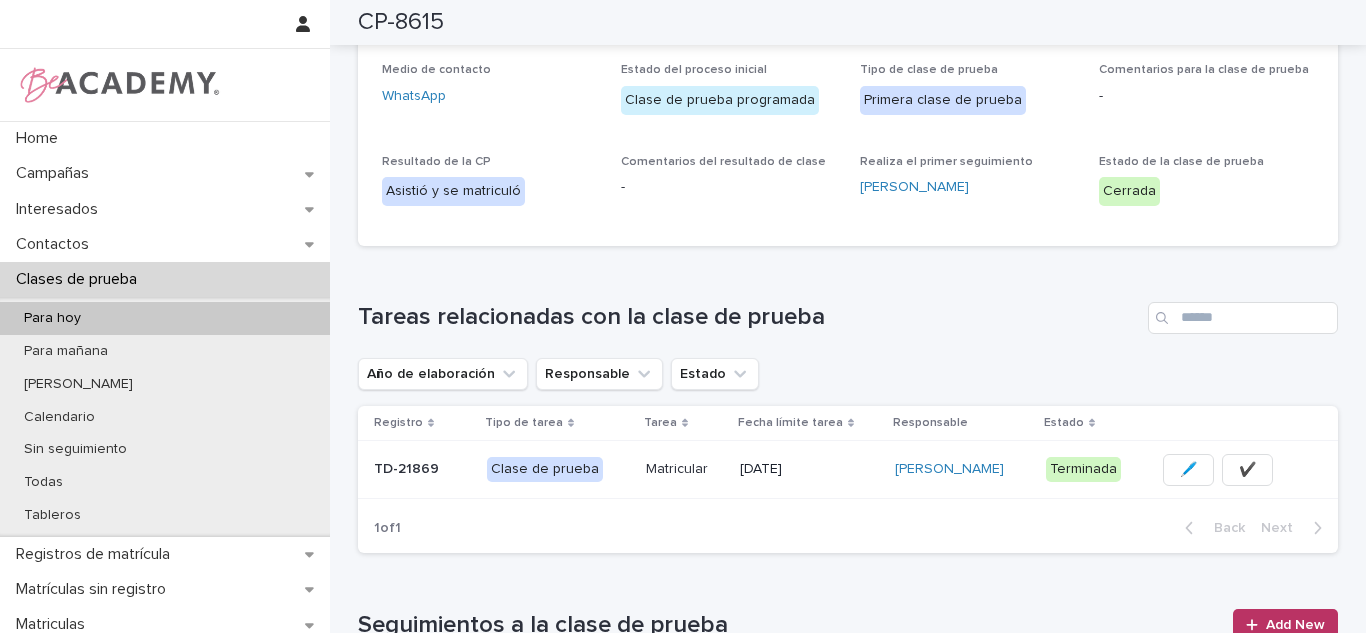 scroll, scrollTop: 336, scrollLeft: 0, axis: vertical 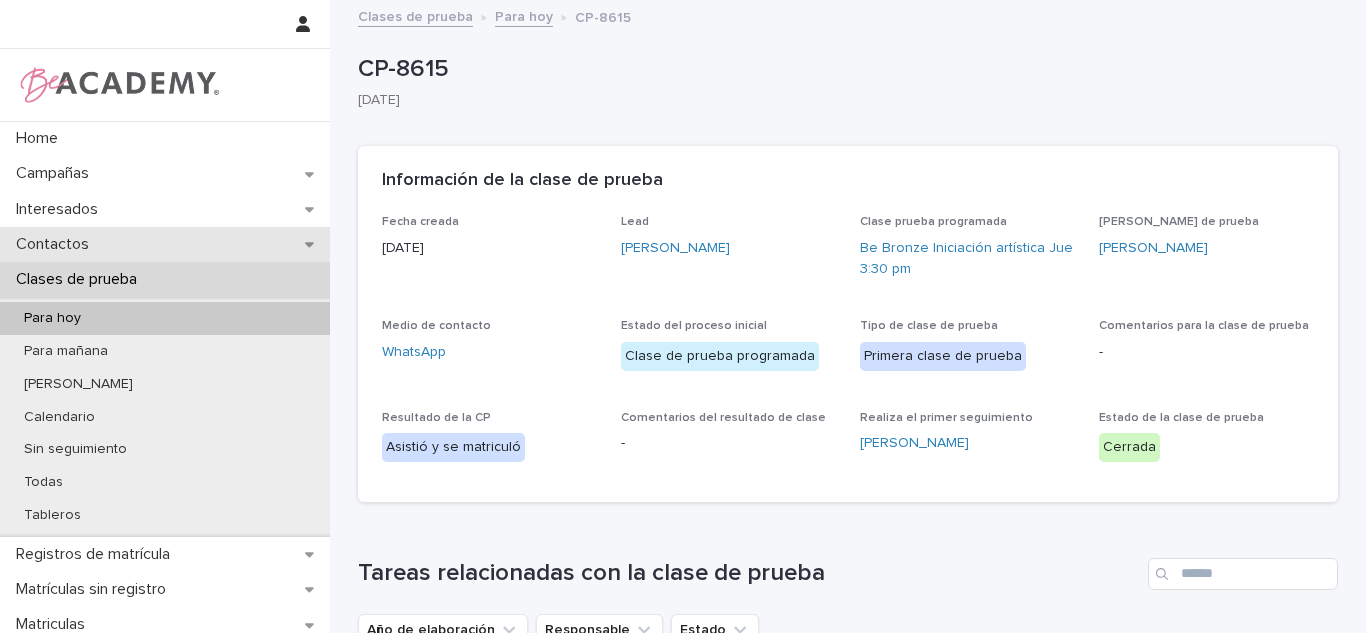 click on "Contactos" at bounding box center [165, 244] 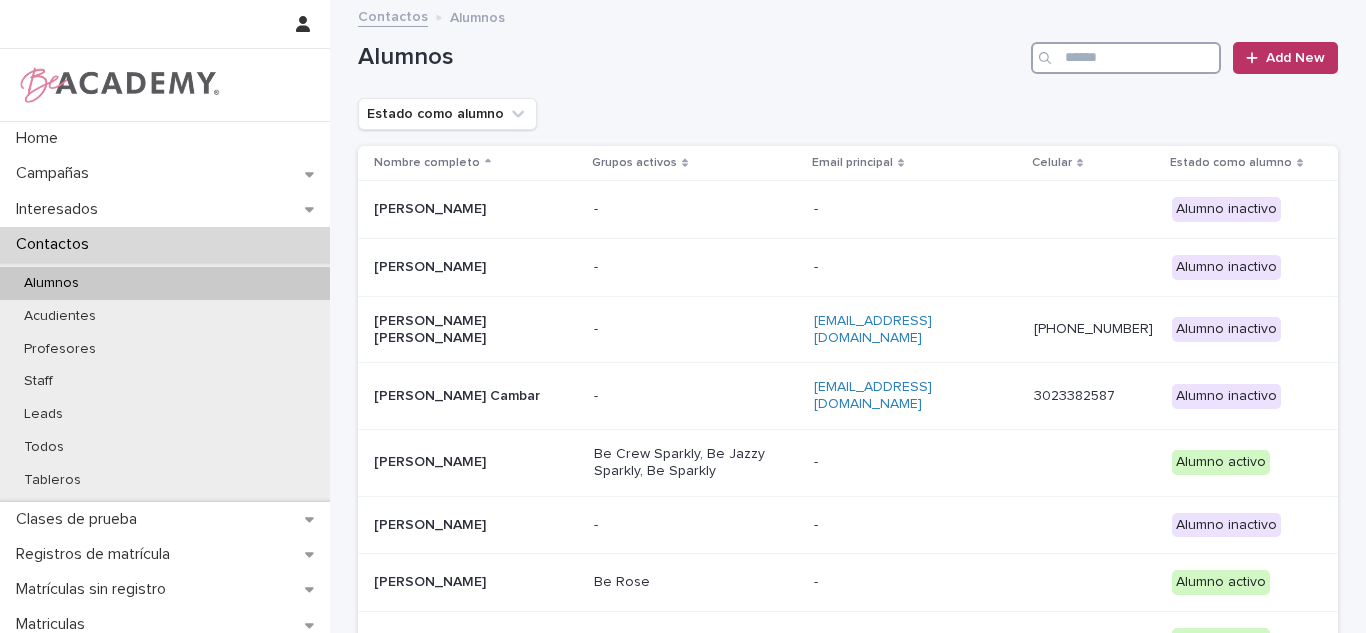 click at bounding box center (1126, 58) 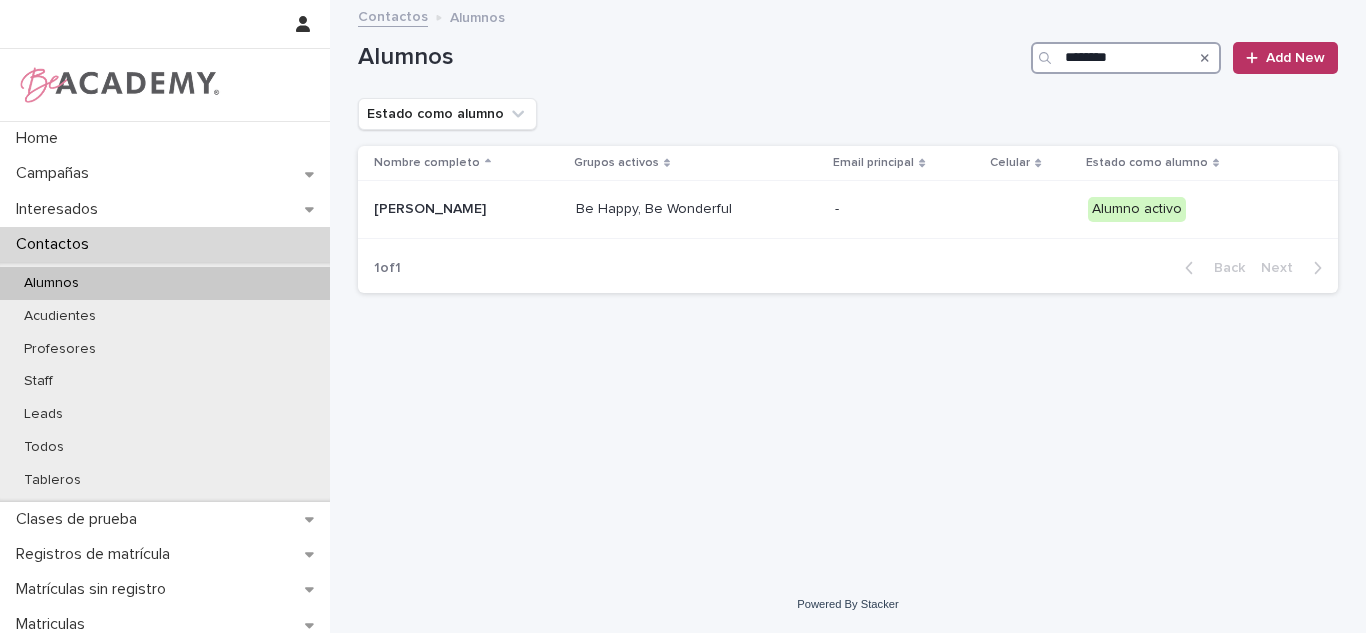 type on "********" 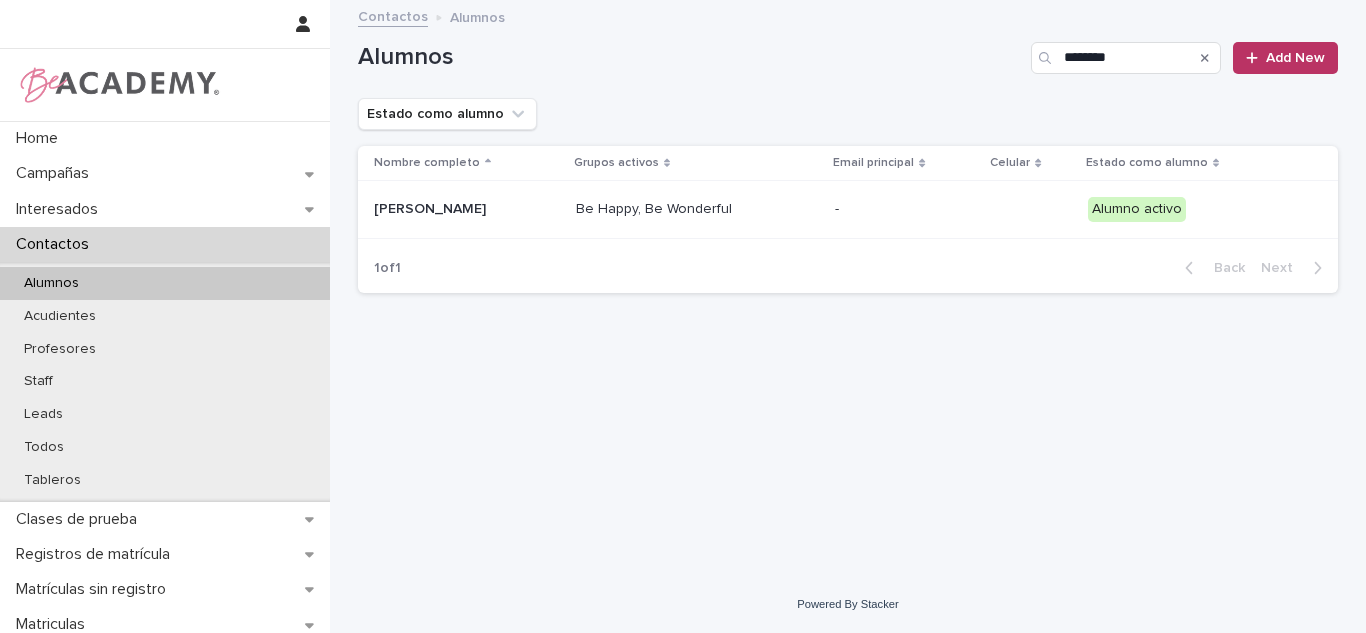 click on "Be Happy, Be Wonderful" at bounding box center [697, 209] 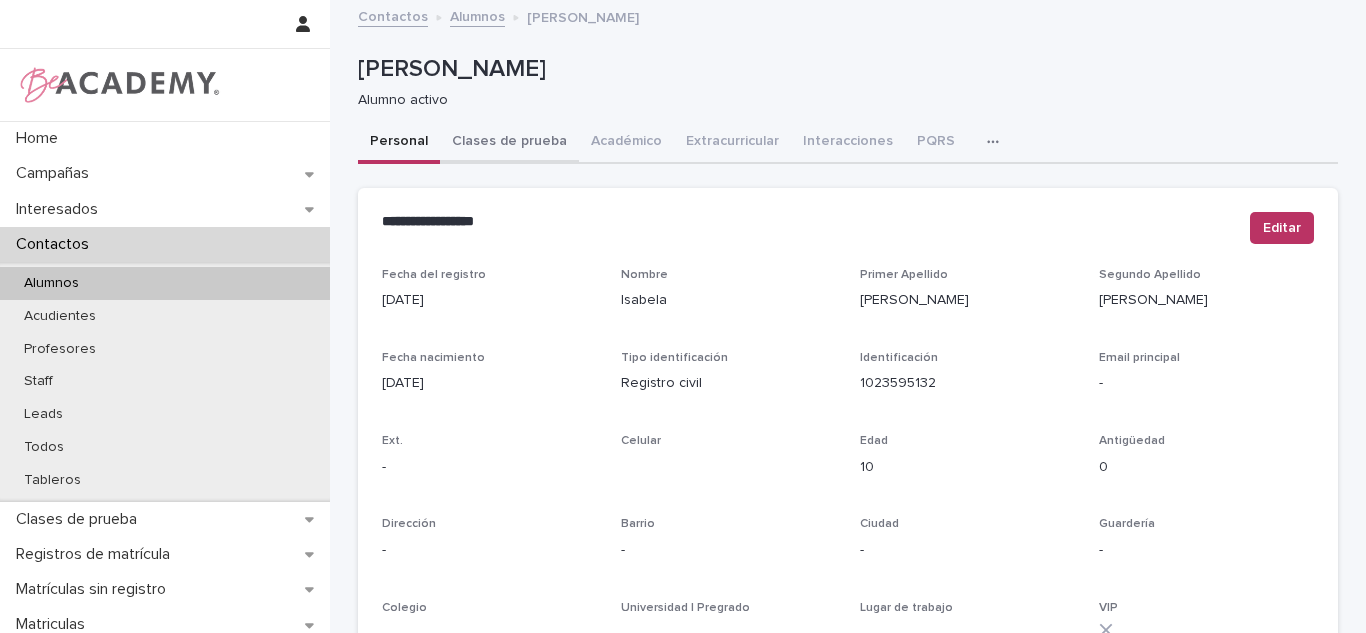 click on "Clases de prueba" at bounding box center [509, 143] 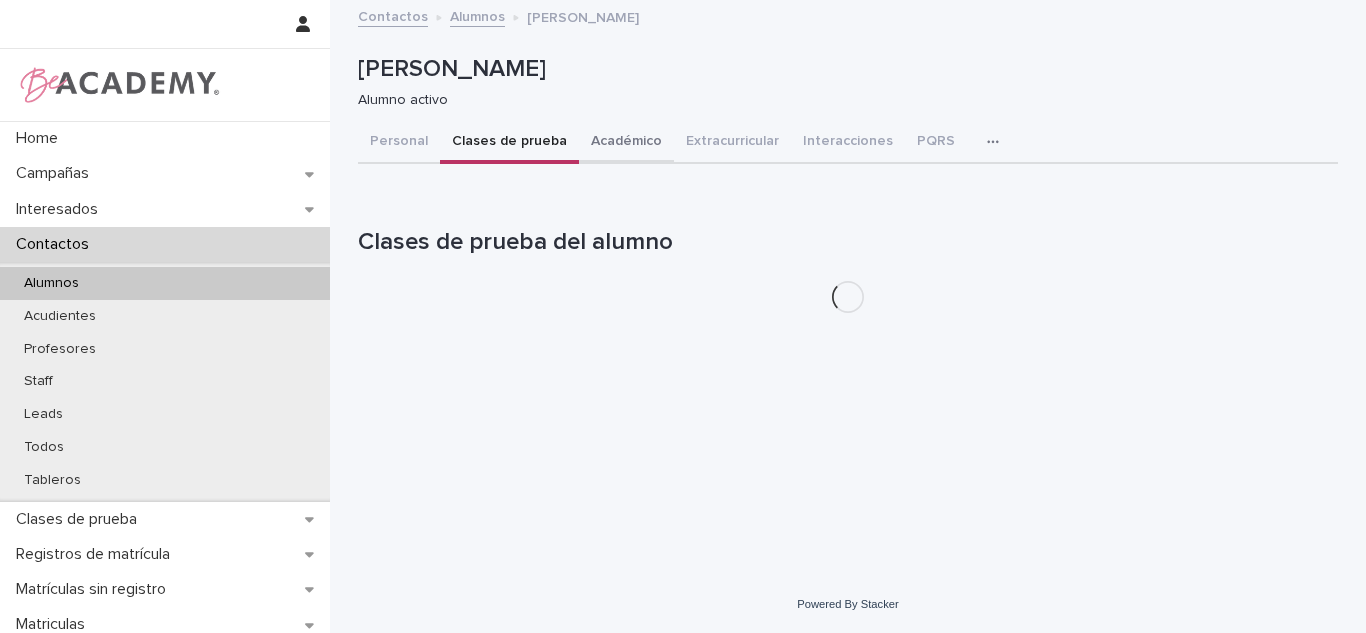 click on "Académico" at bounding box center (626, 143) 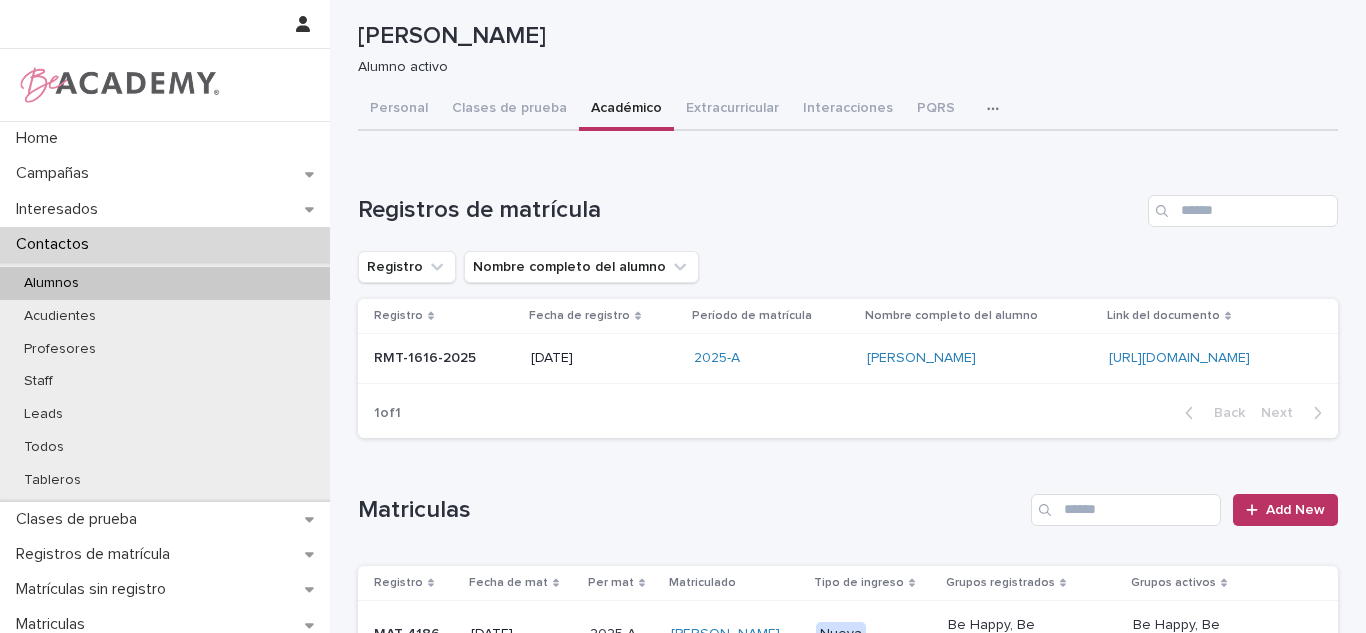 scroll, scrollTop: 0, scrollLeft: 0, axis: both 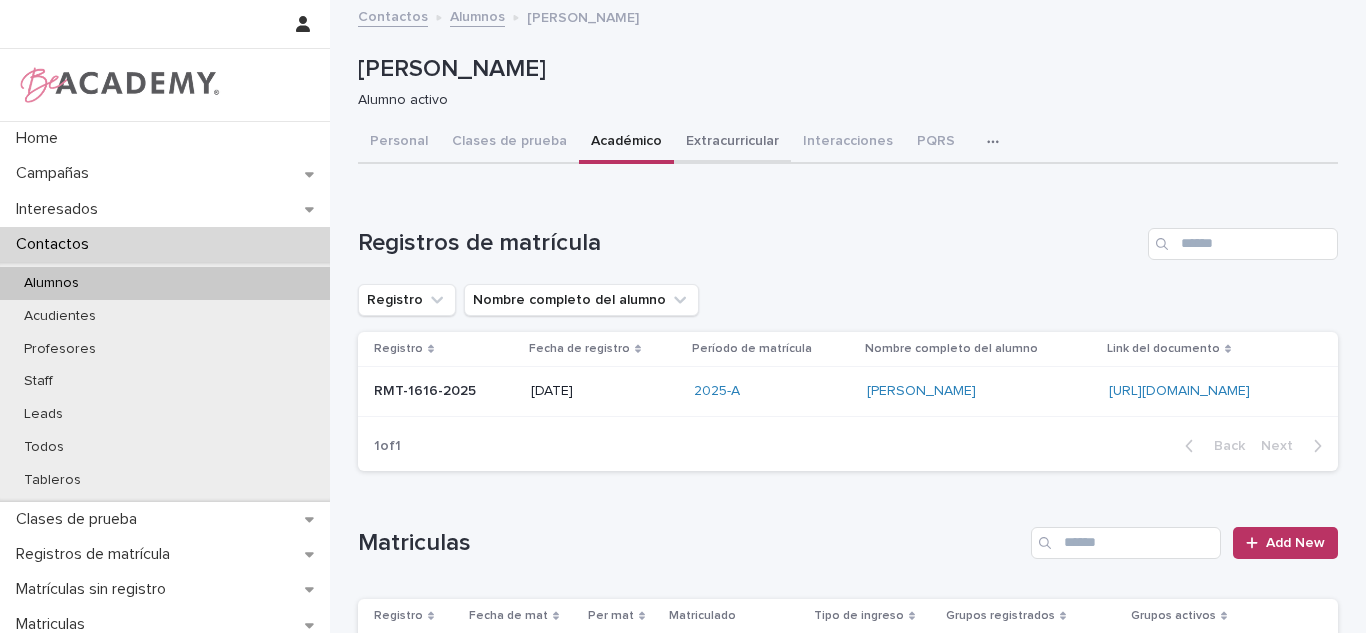 click on "Extracurricular" at bounding box center (732, 143) 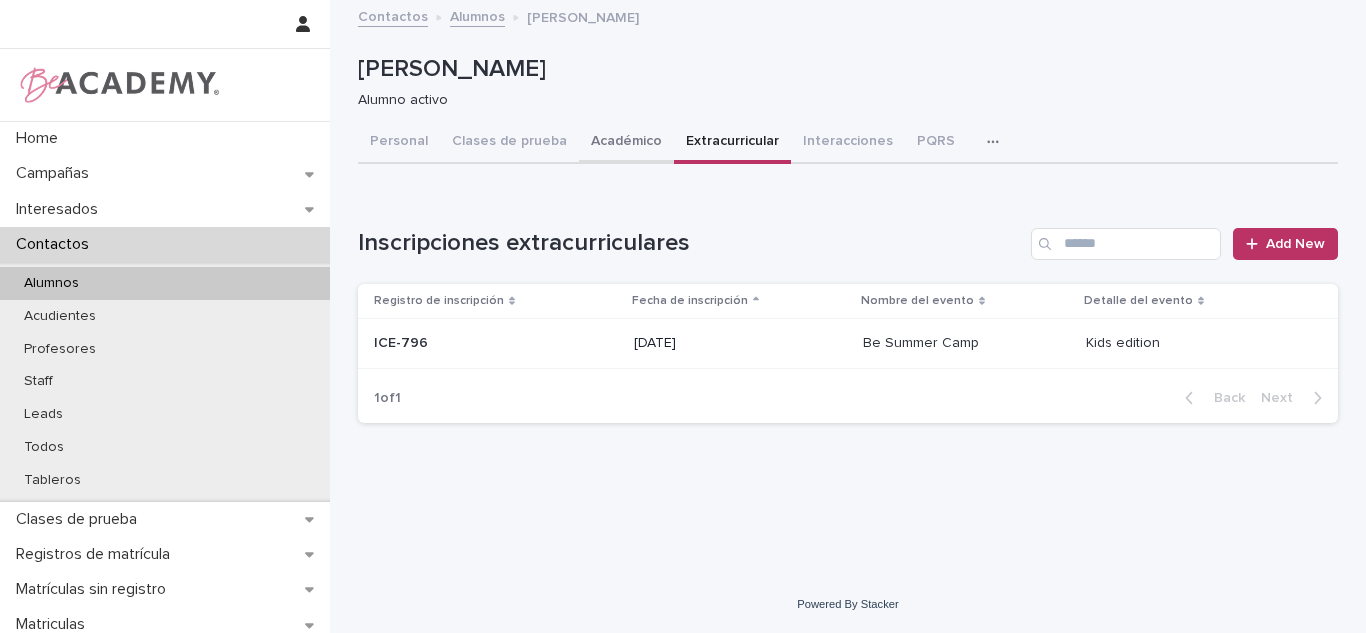 click on "Académico" at bounding box center [626, 143] 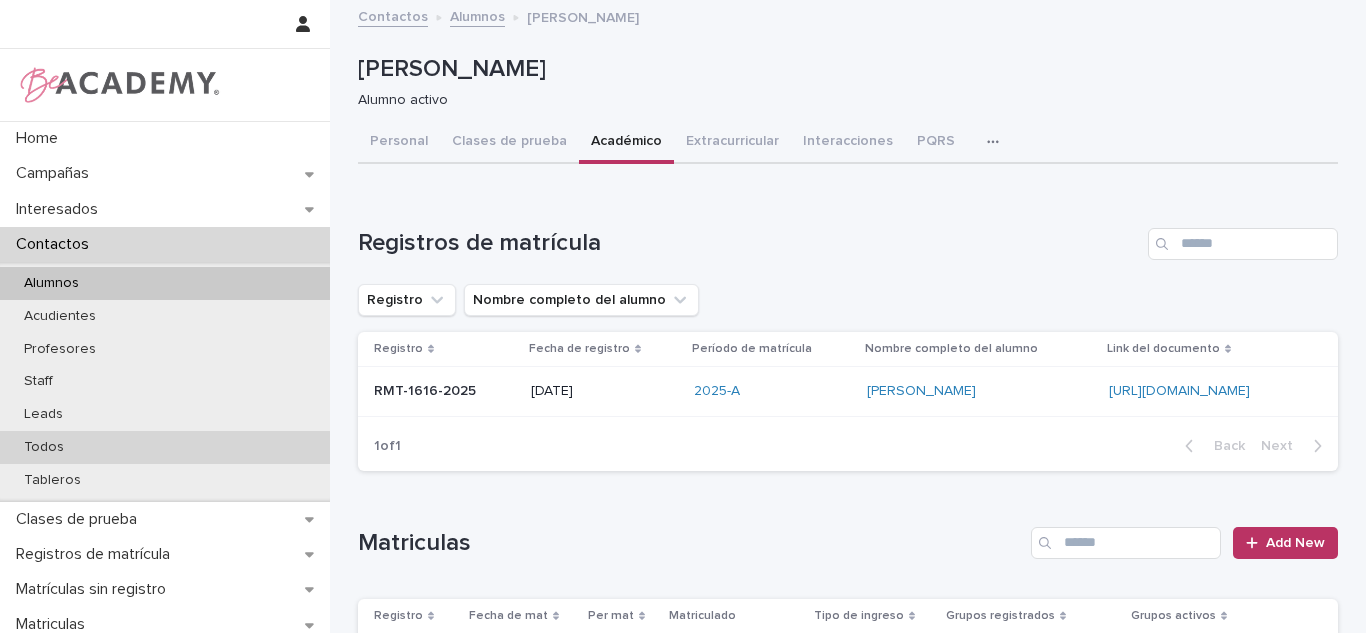 click on "Todos" at bounding box center [165, 447] 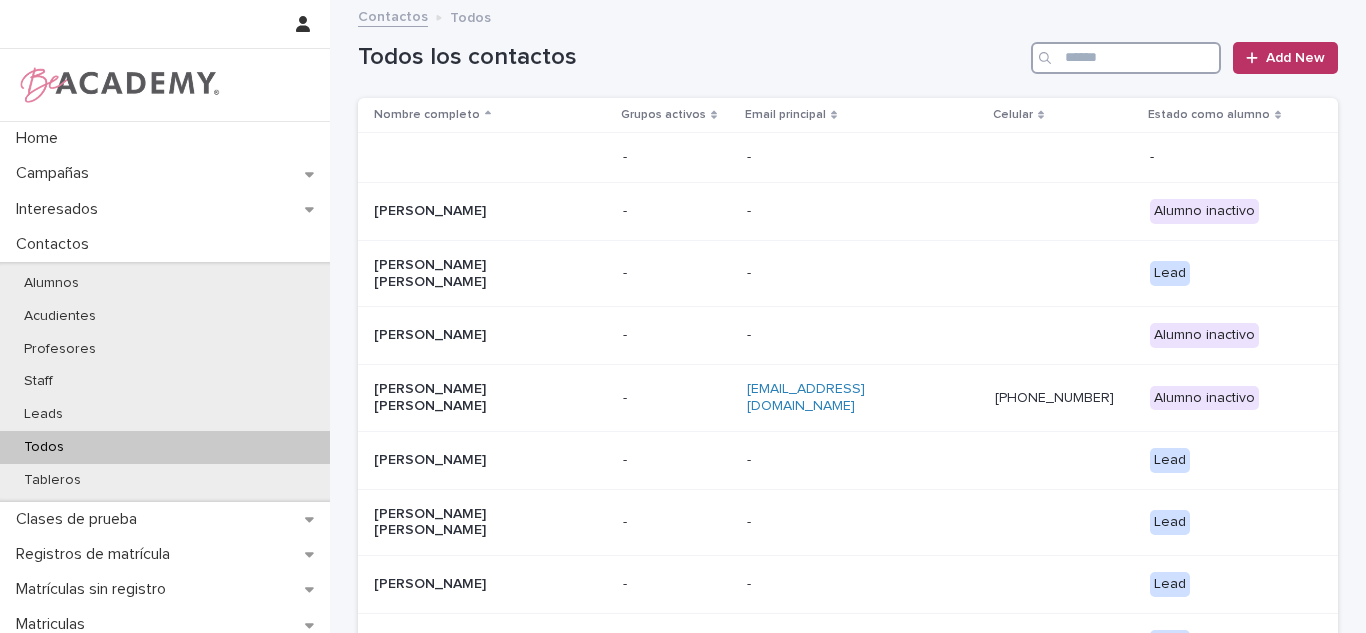 click at bounding box center (1126, 58) 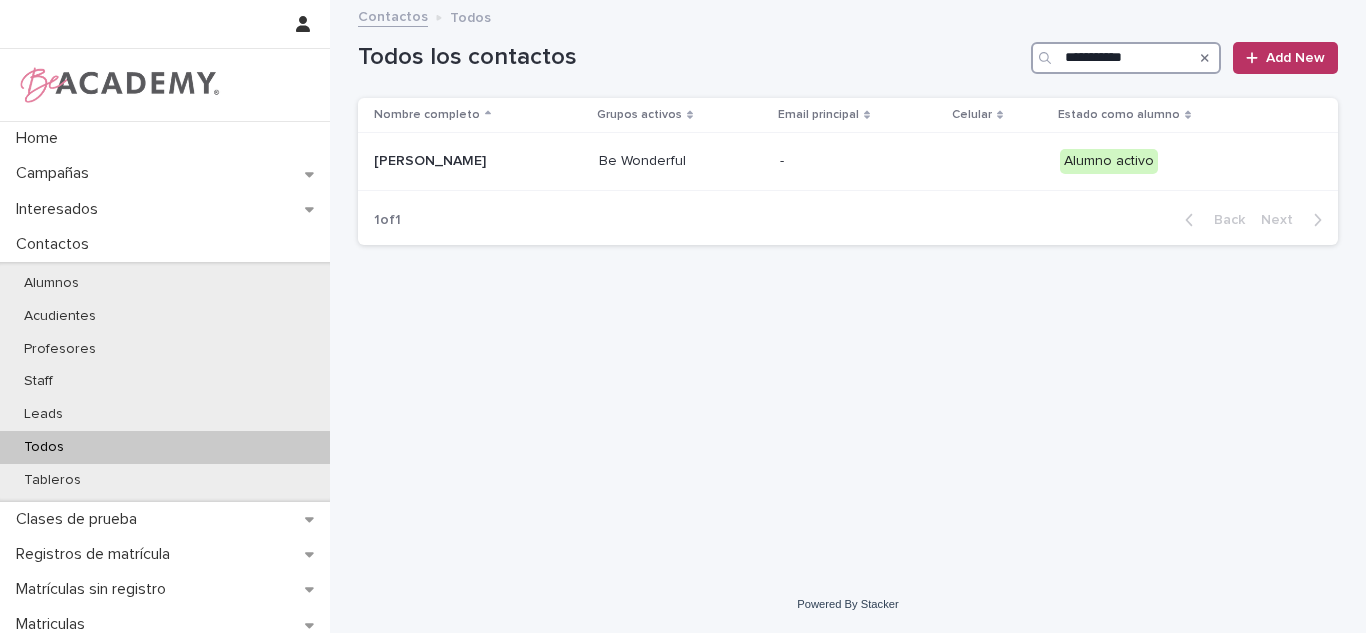 type on "**********" 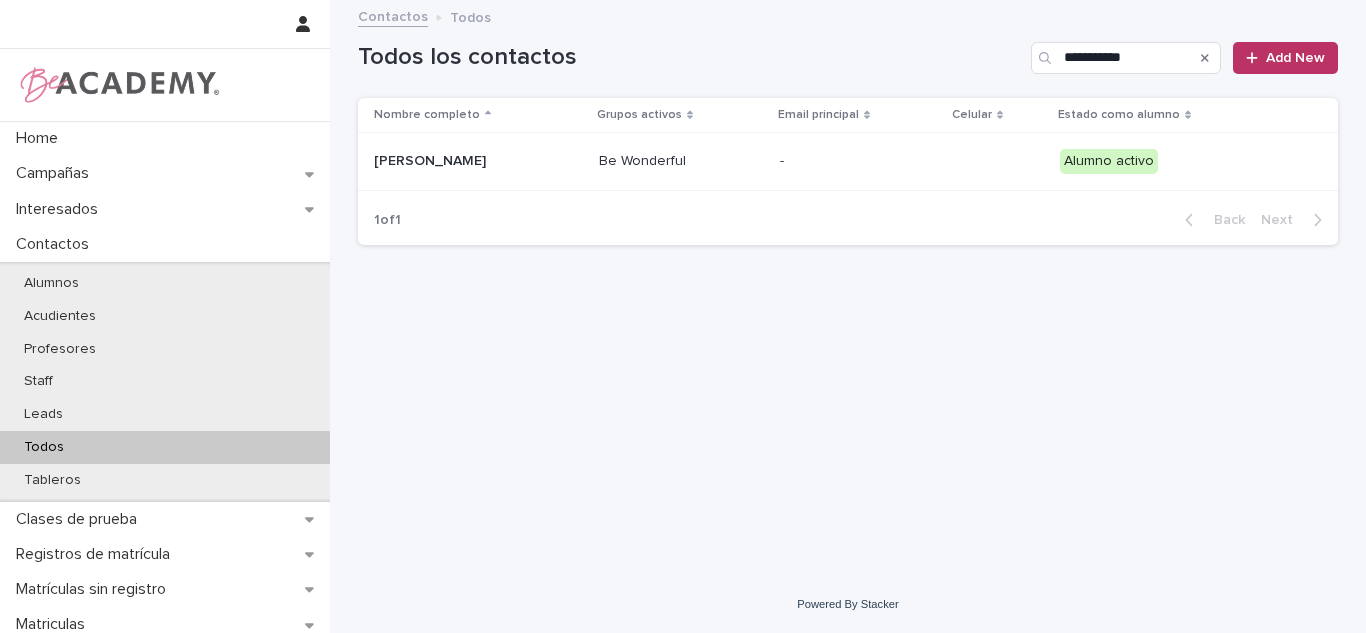 click on "Be Wonderful" at bounding box center [681, 162] 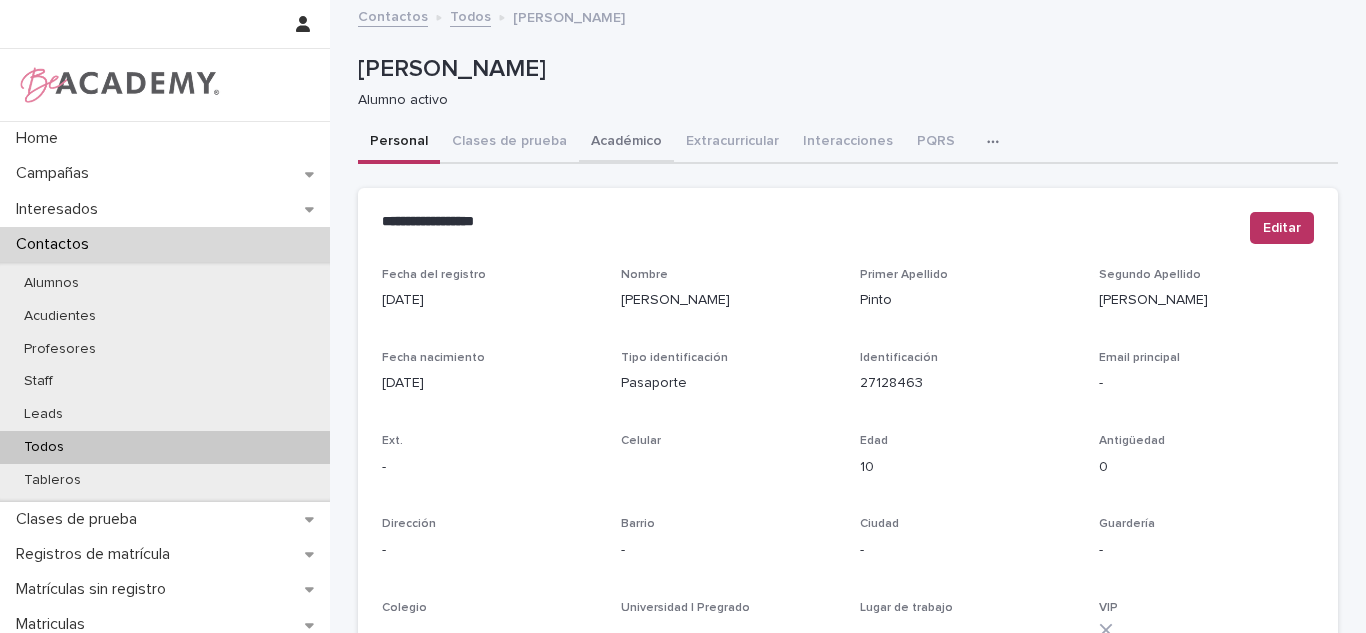 click on "Académico" at bounding box center [626, 143] 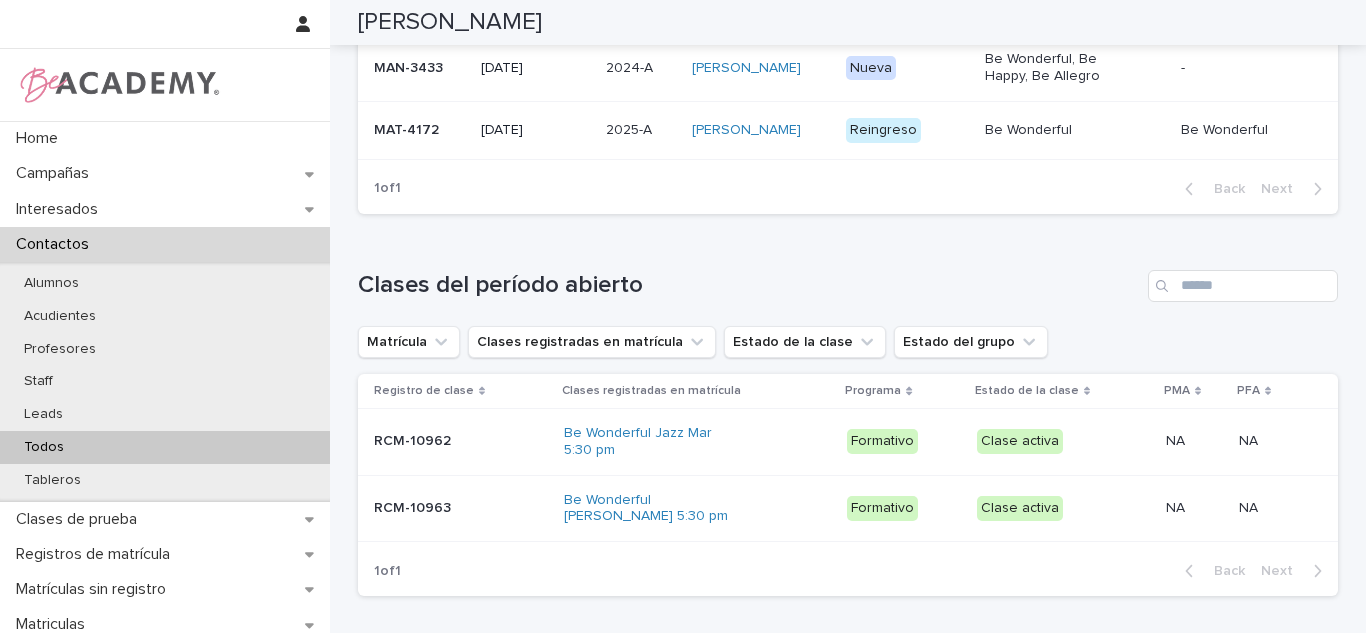 scroll, scrollTop: 652, scrollLeft: 0, axis: vertical 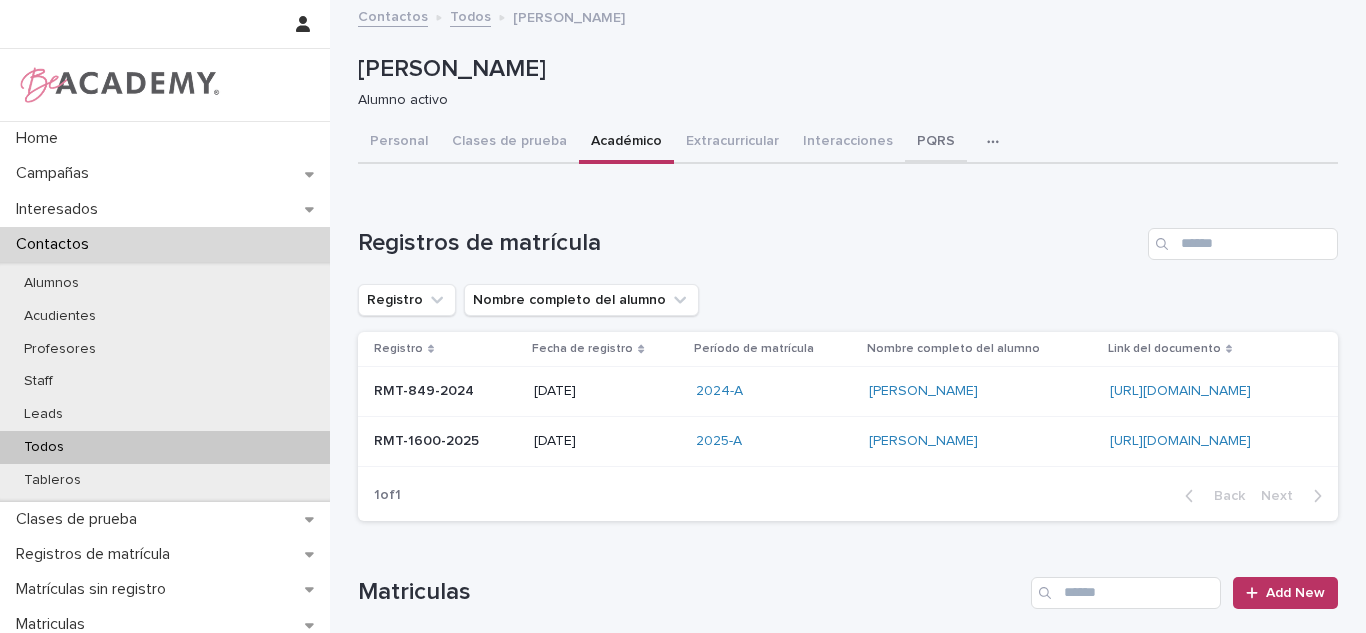 click on "PQRS" at bounding box center [936, 143] 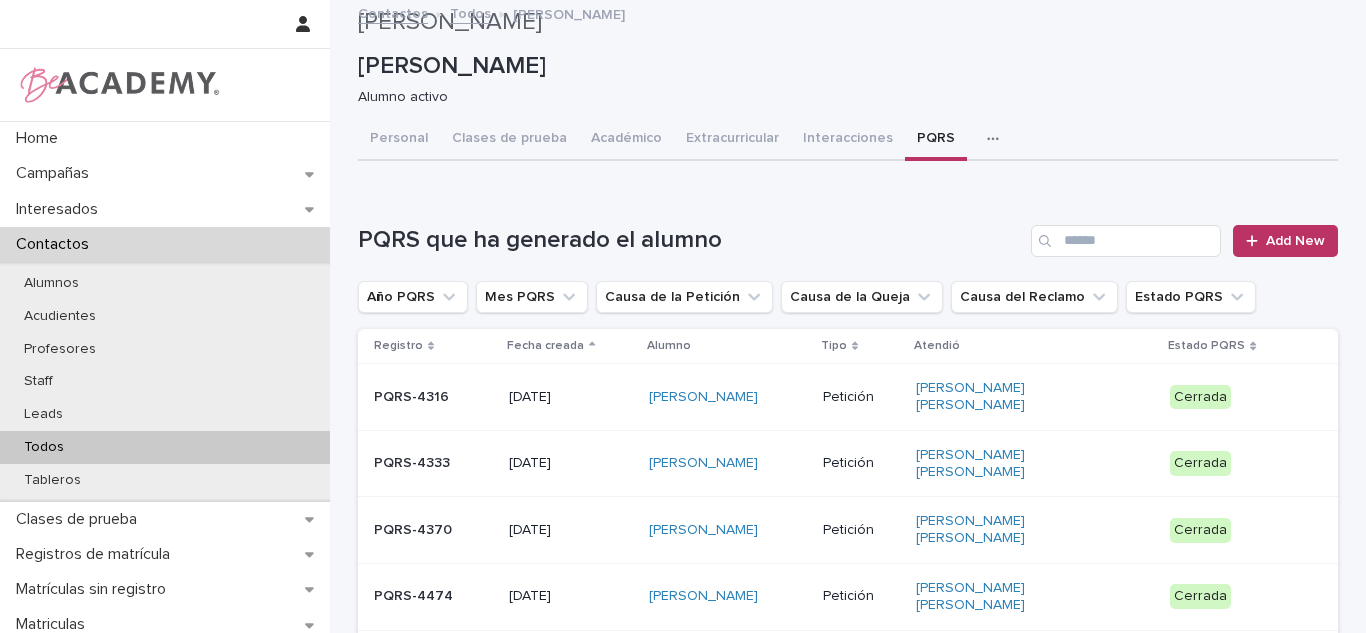 scroll, scrollTop: 0, scrollLeft: 0, axis: both 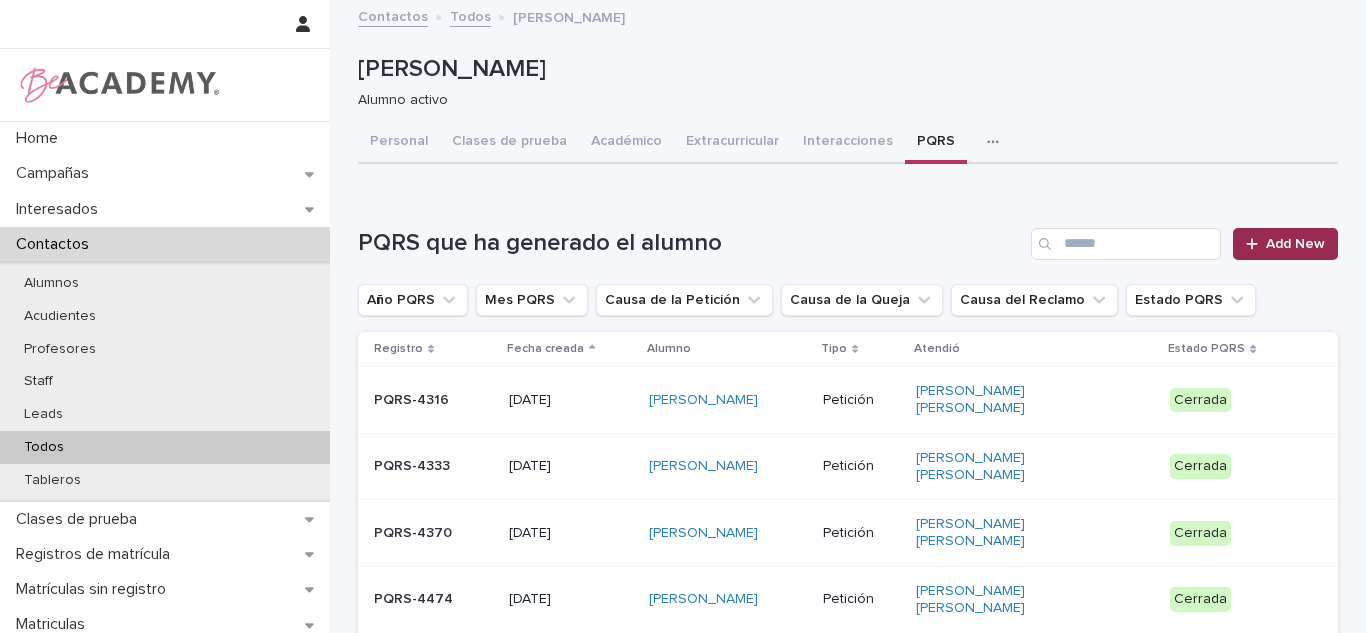 click on "Add New" at bounding box center (1285, 244) 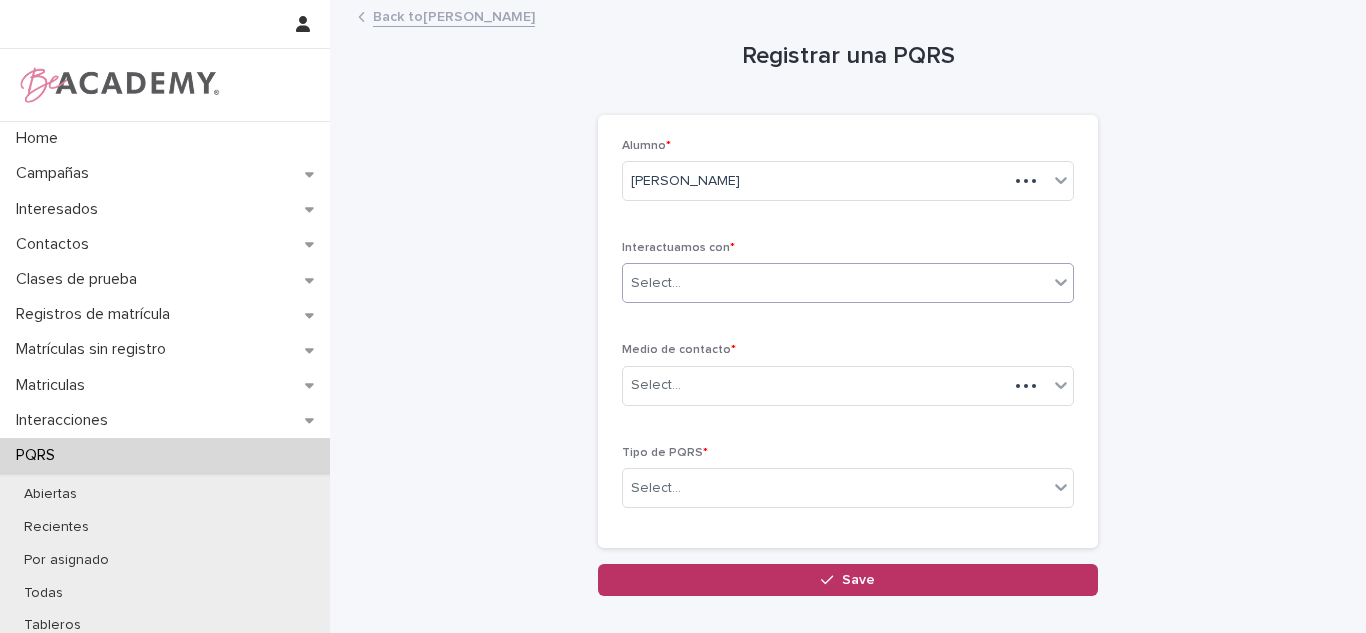 click on "Select..." at bounding box center (835, 283) 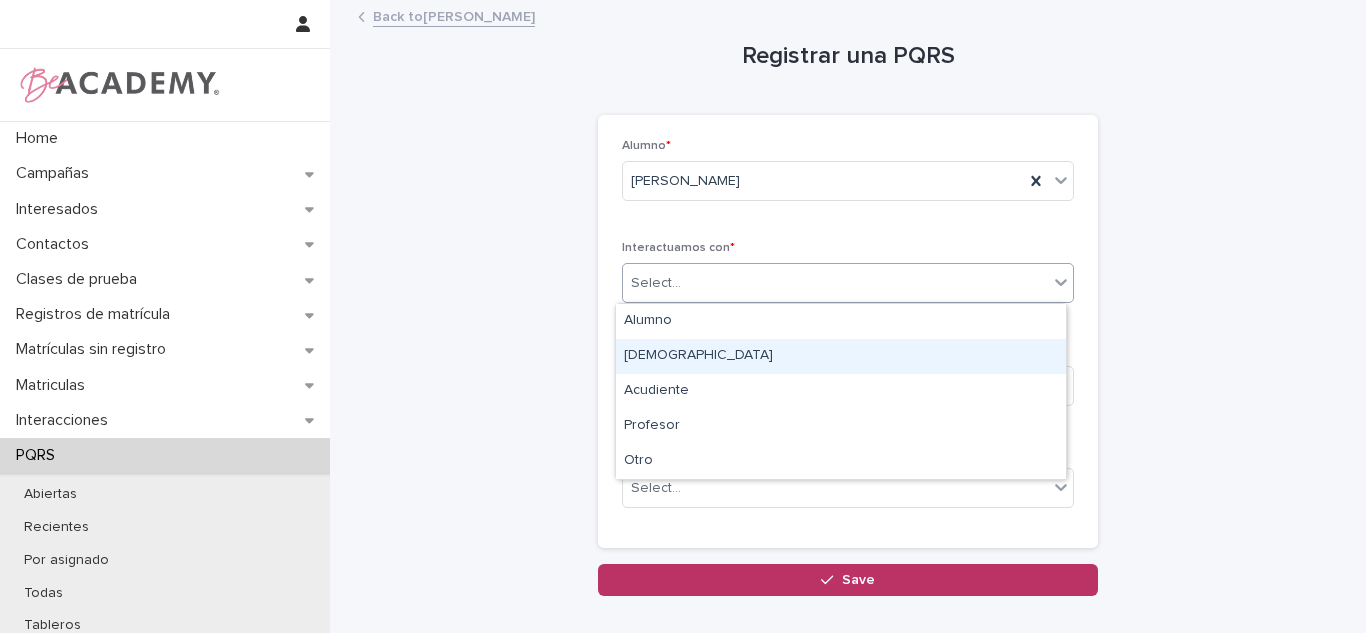 drag, startPoint x: 699, startPoint y: 315, endPoint x: 674, endPoint y: 363, distance: 54.120235 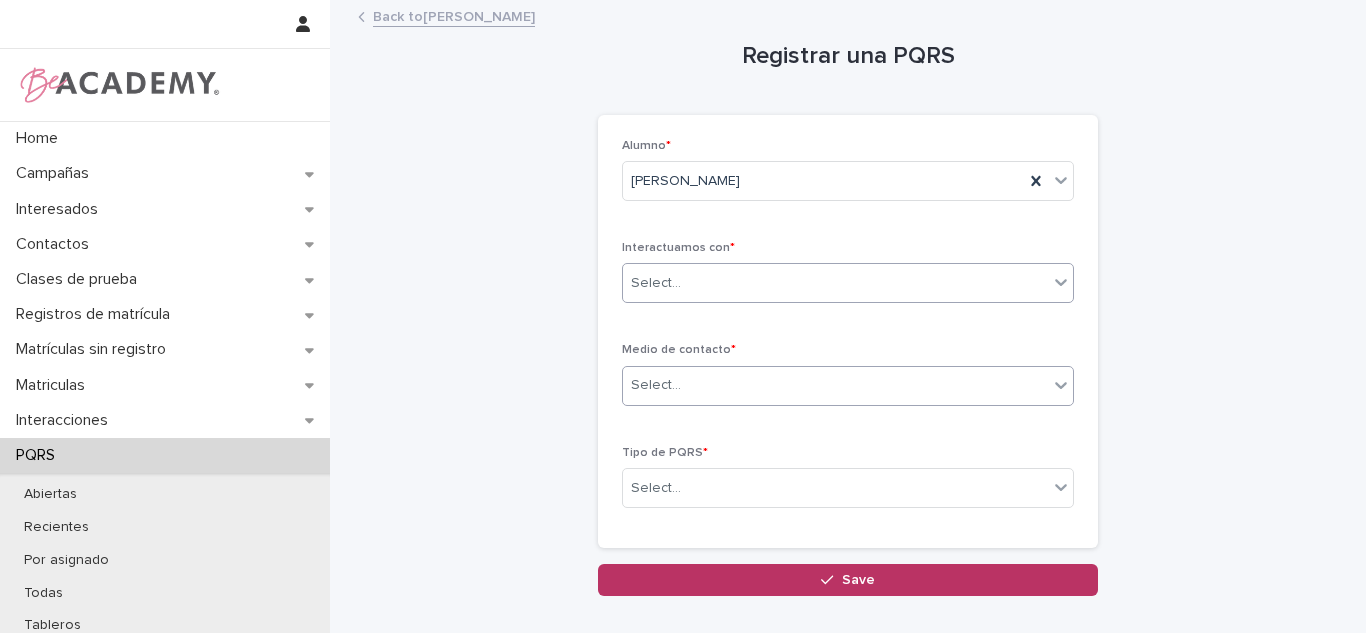 click on "Select..." at bounding box center [835, 385] 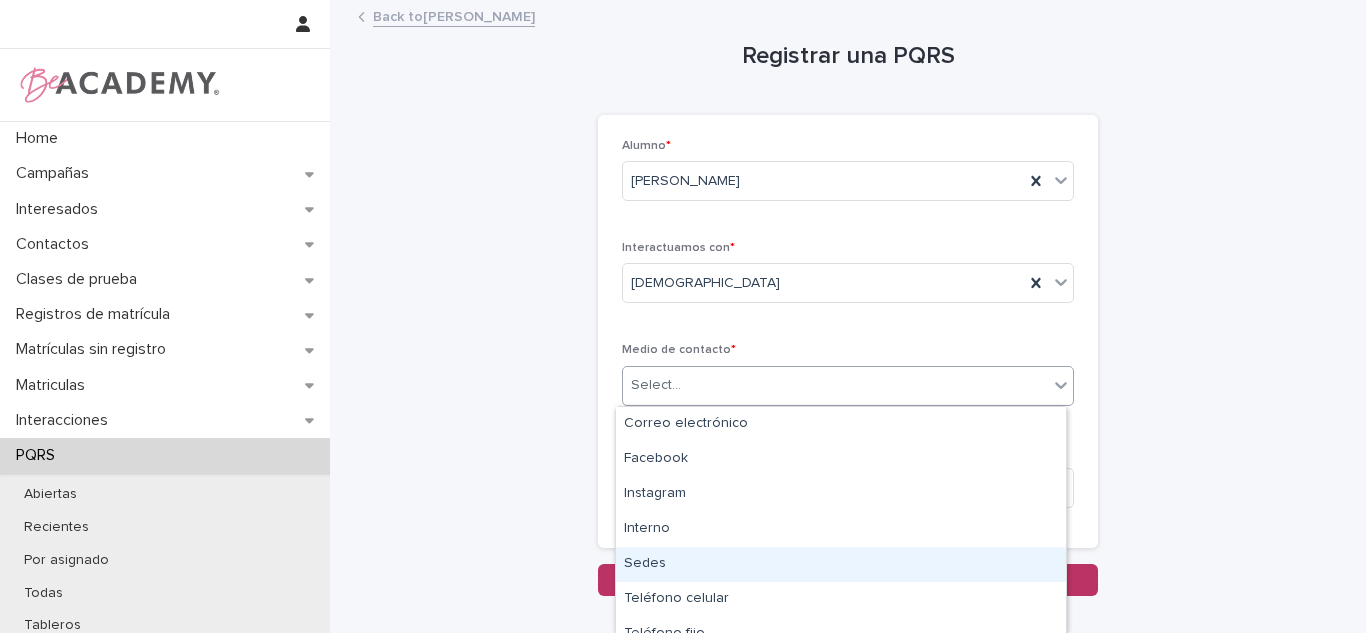click on "Sedes" at bounding box center [841, 564] 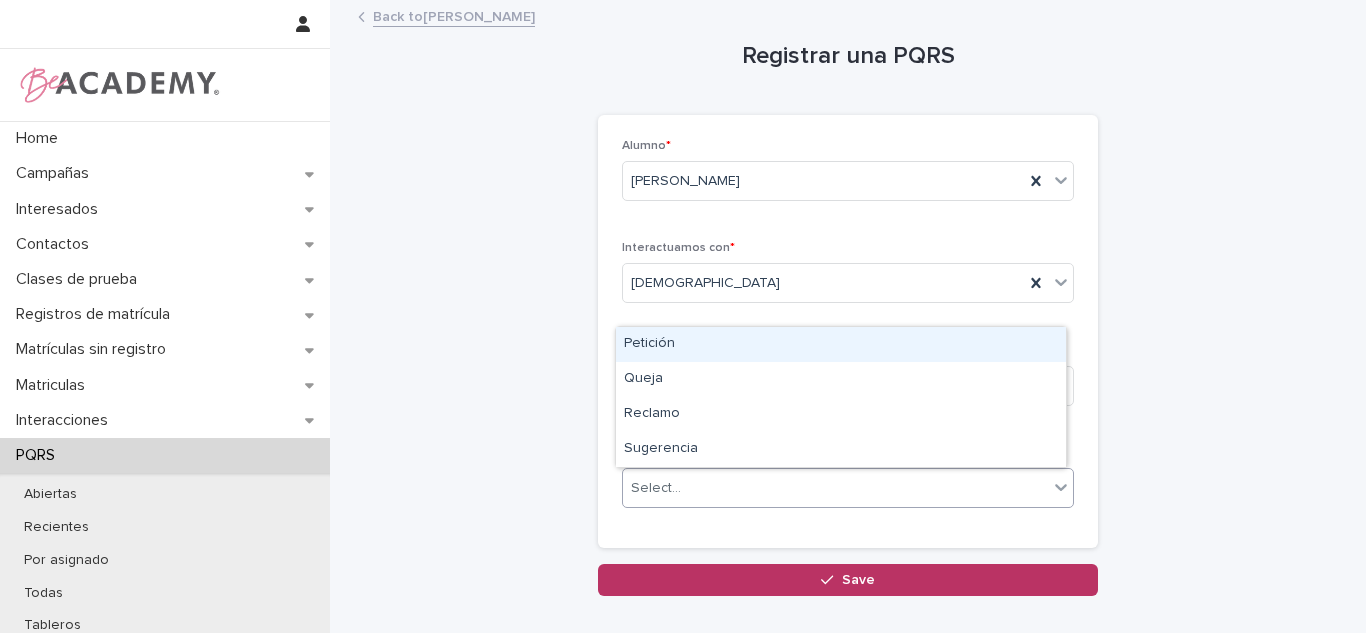 click on "Select..." at bounding box center [835, 488] 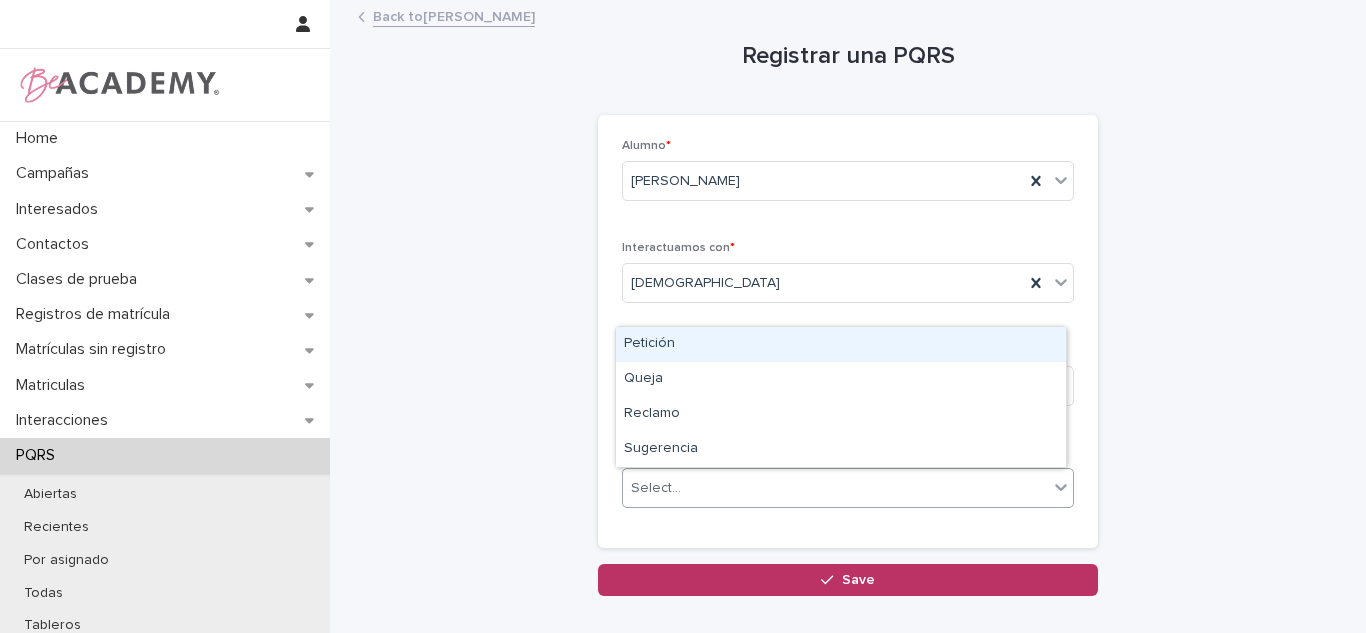 click on "Petición" at bounding box center [841, 344] 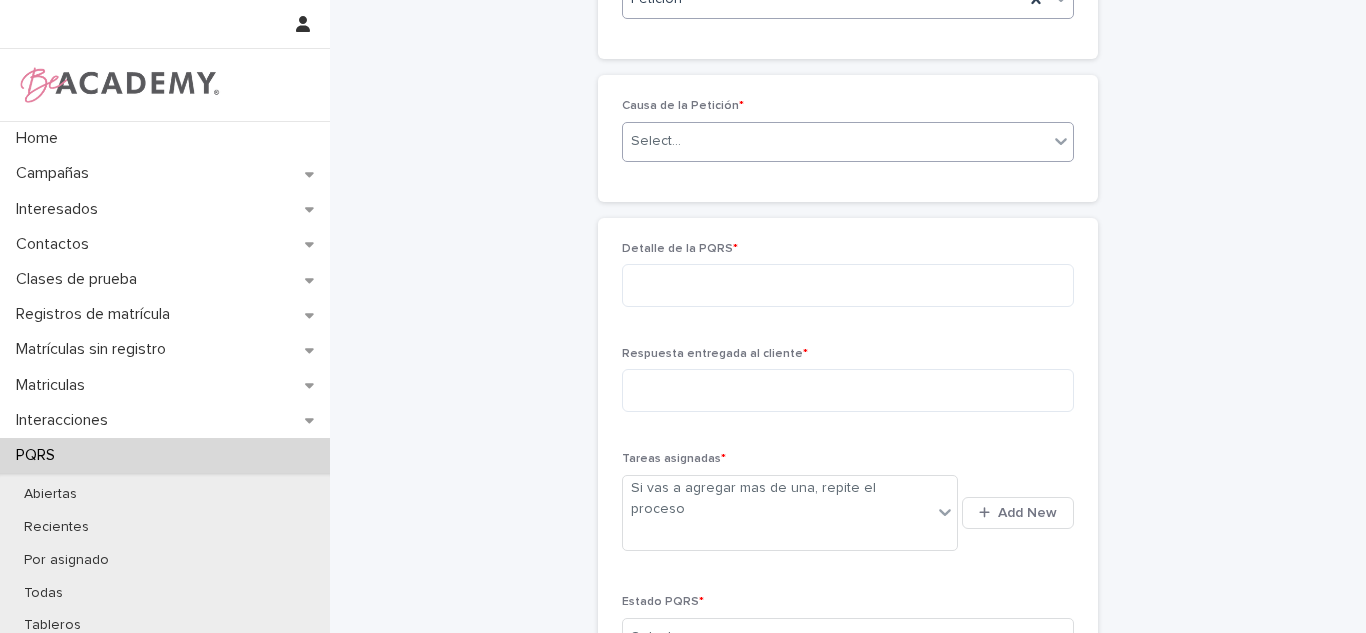 scroll, scrollTop: 471, scrollLeft: 0, axis: vertical 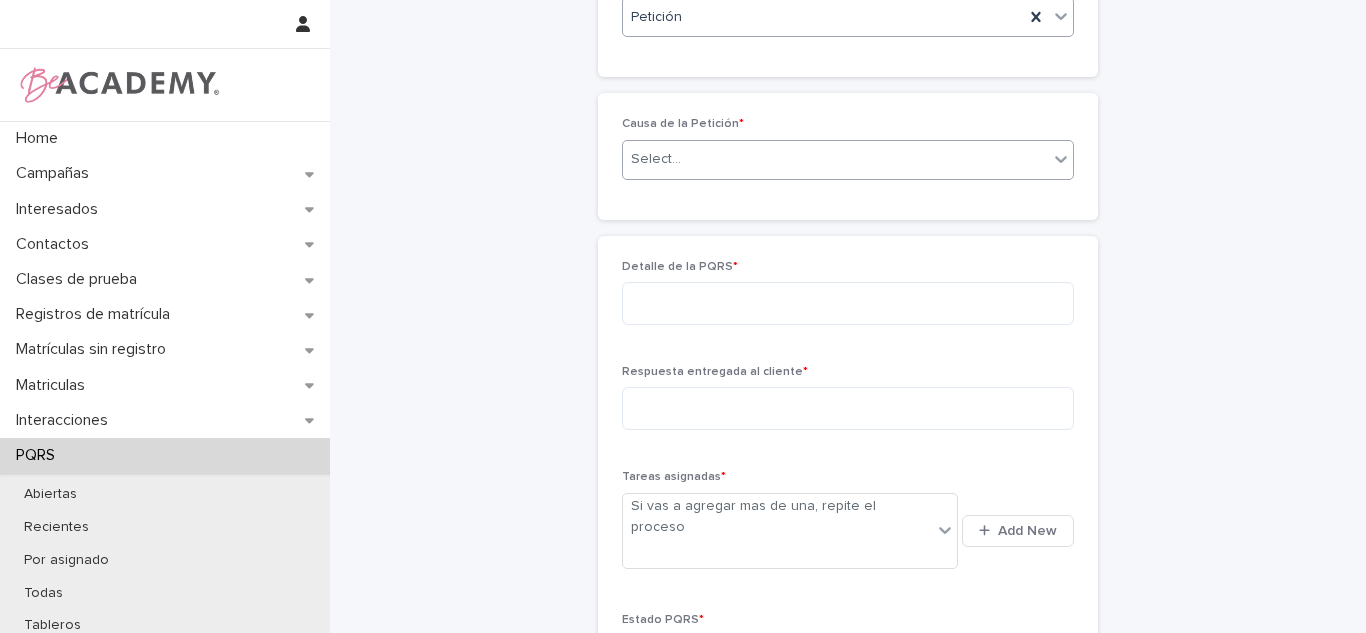 click on "Select..." at bounding box center [656, 159] 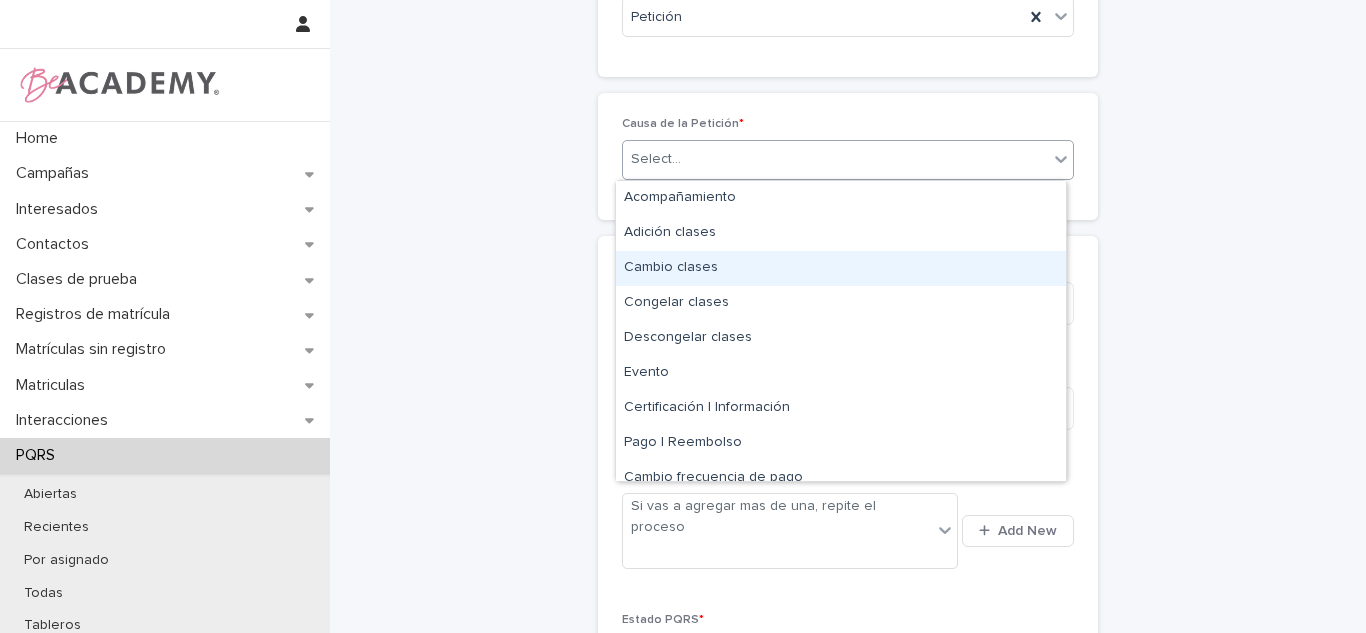 click on "Cambio clases" at bounding box center [841, 268] 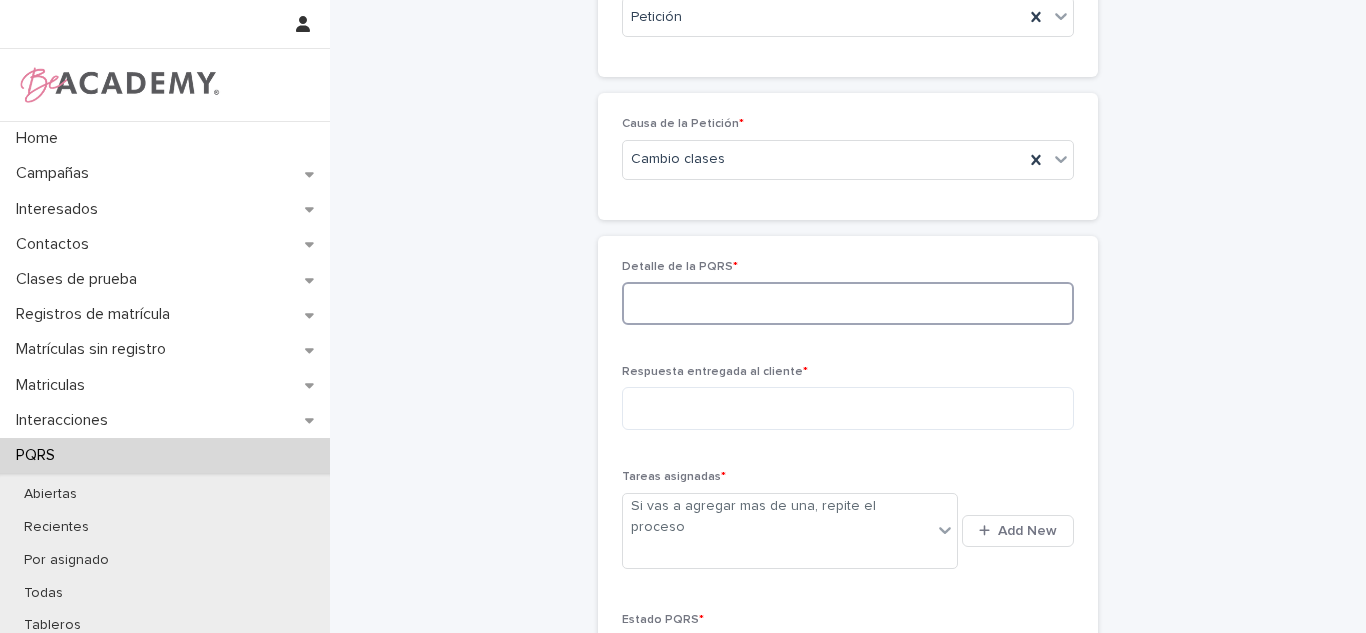 click at bounding box center (848, 303) 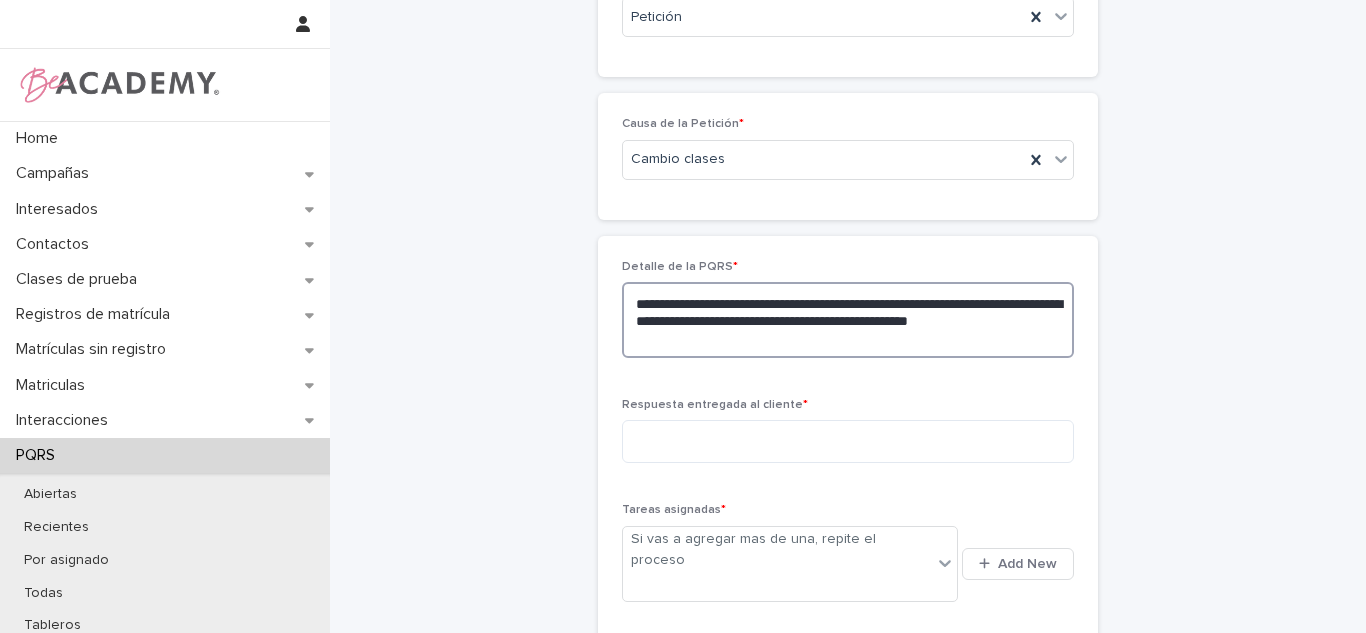click on "**********" at bounding box center [848, 320] 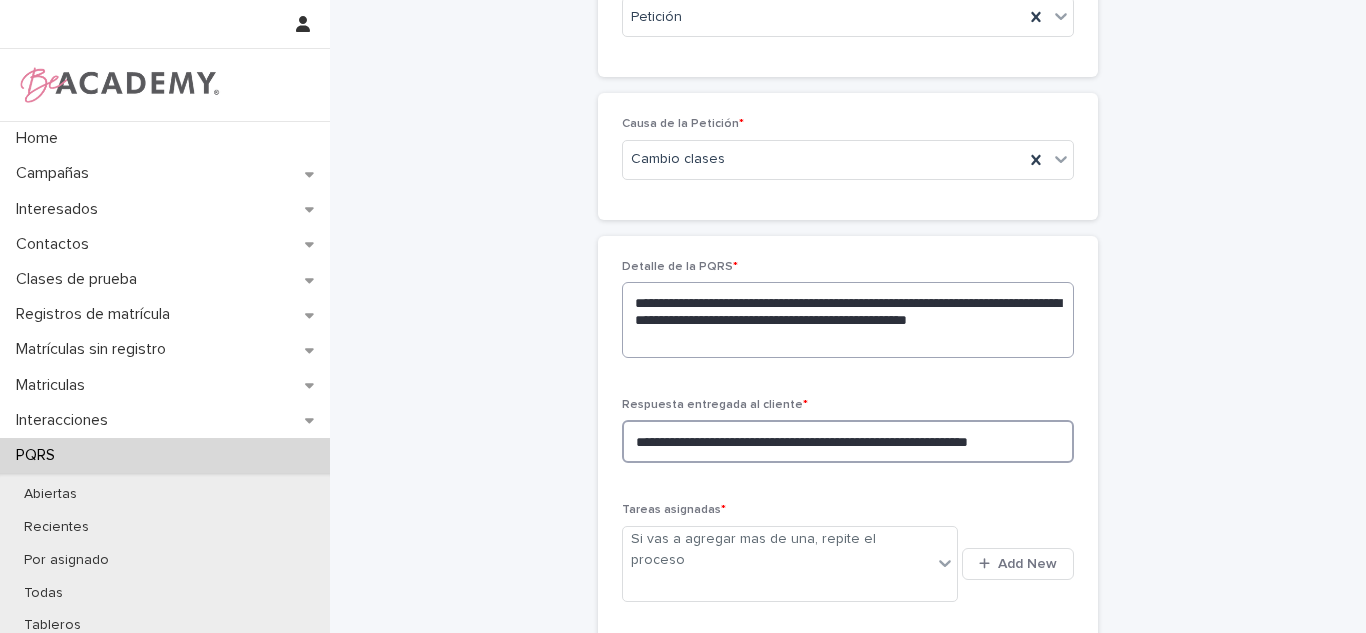 type on "**********" 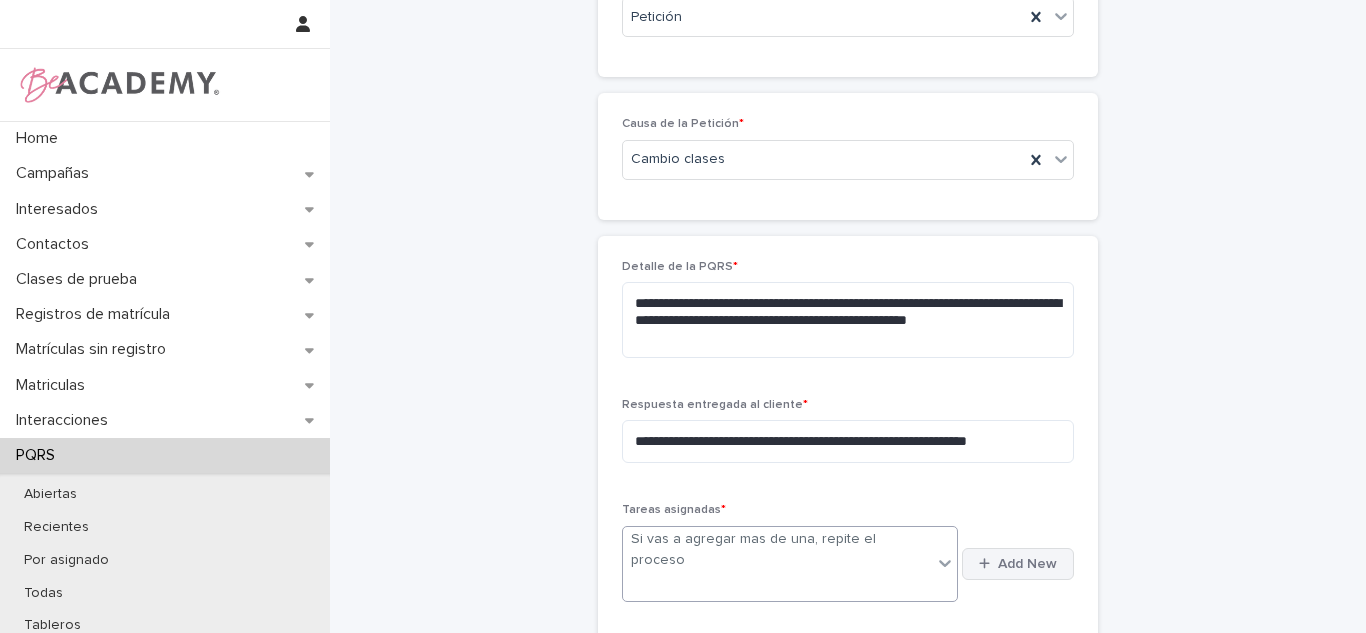 click on "Add New" at bounding box center [1027, 564] 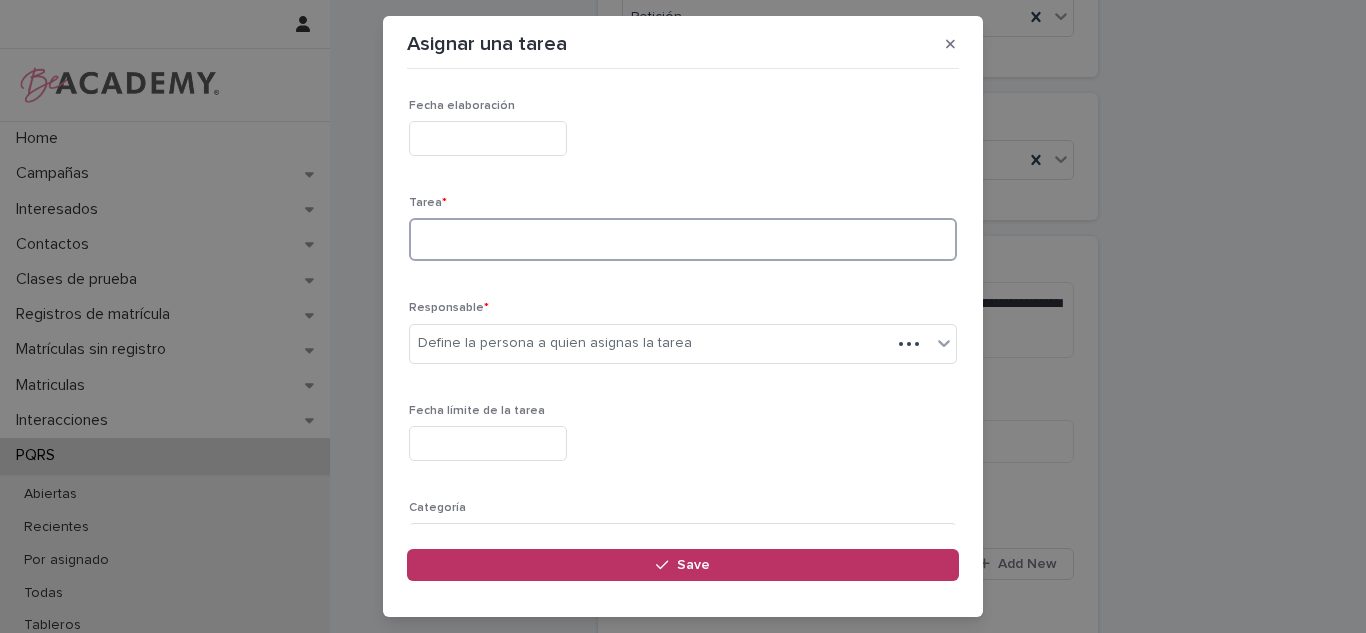 click at bounding box center [683, 239] 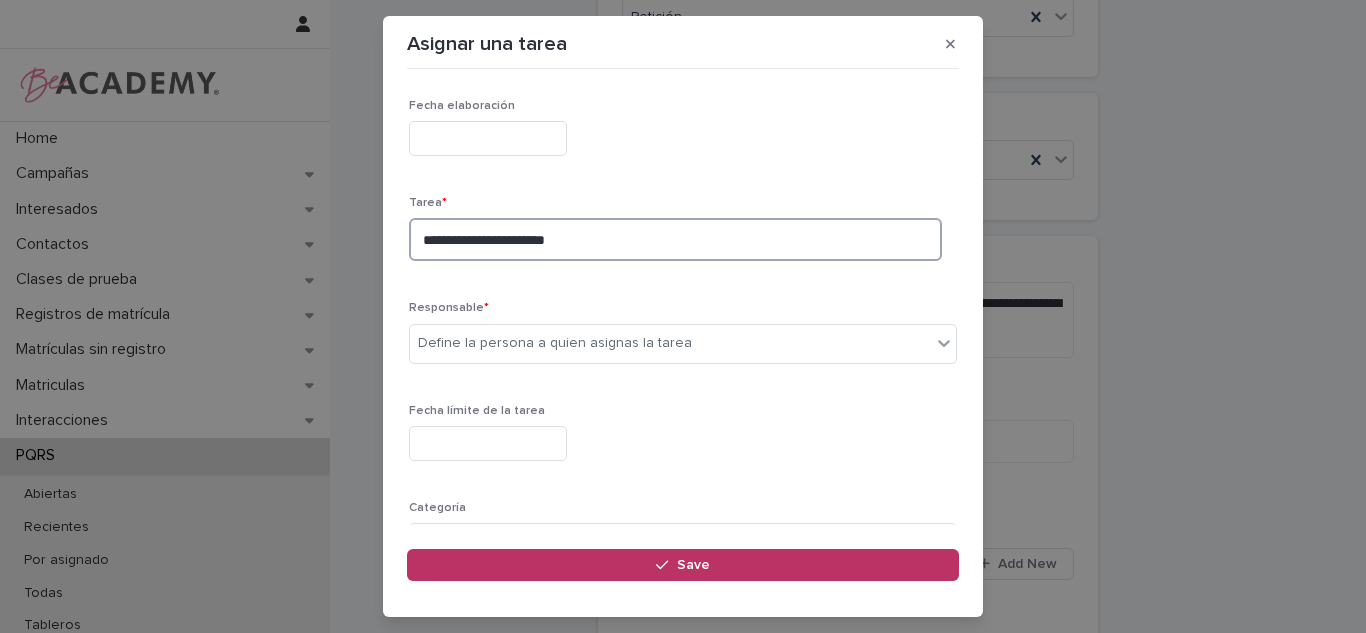 type on "**********" 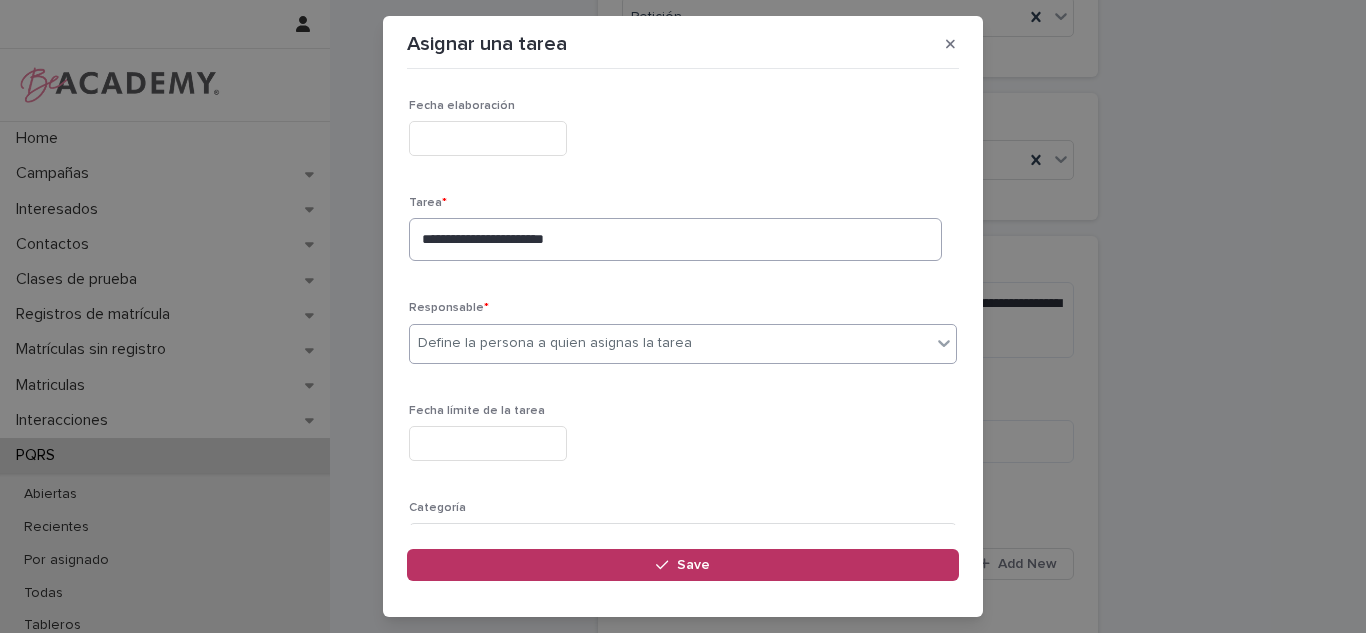 type on "*" 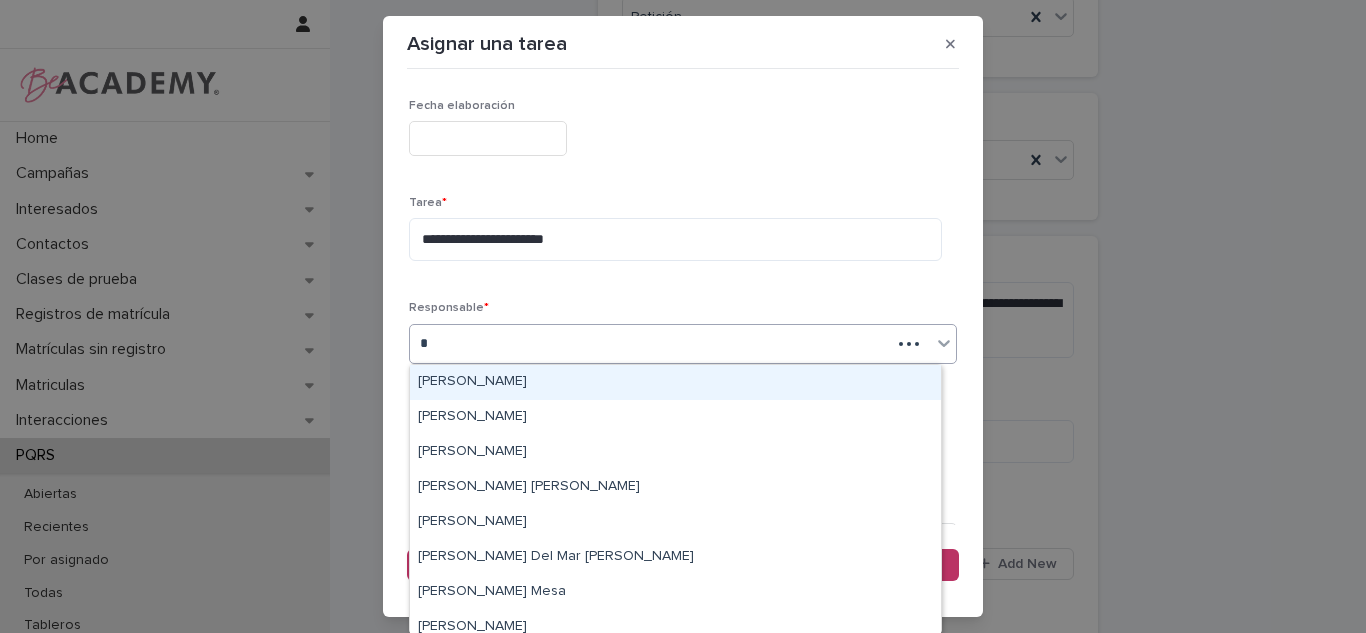 click on "[PERSON_NAME]" at bounding box center (675, 382) 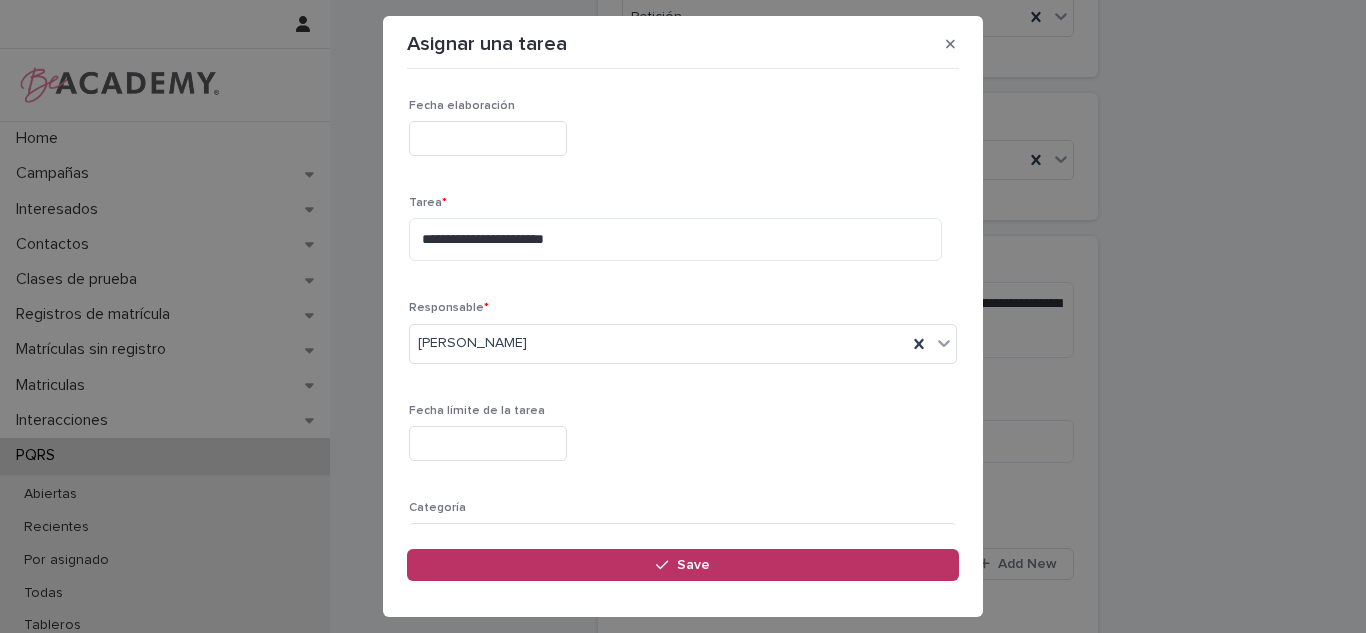 click on "Fecha límite de la tarea" at bounding box center (683, 440) 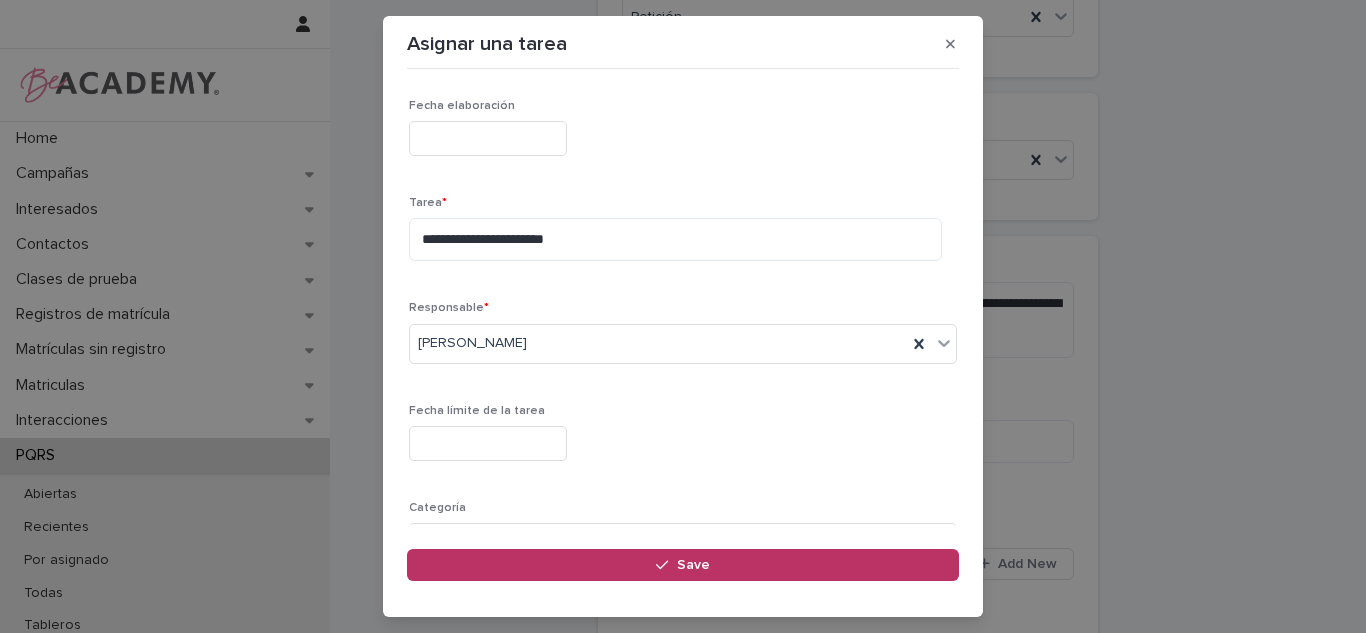 click at bounding box center (488, 443) 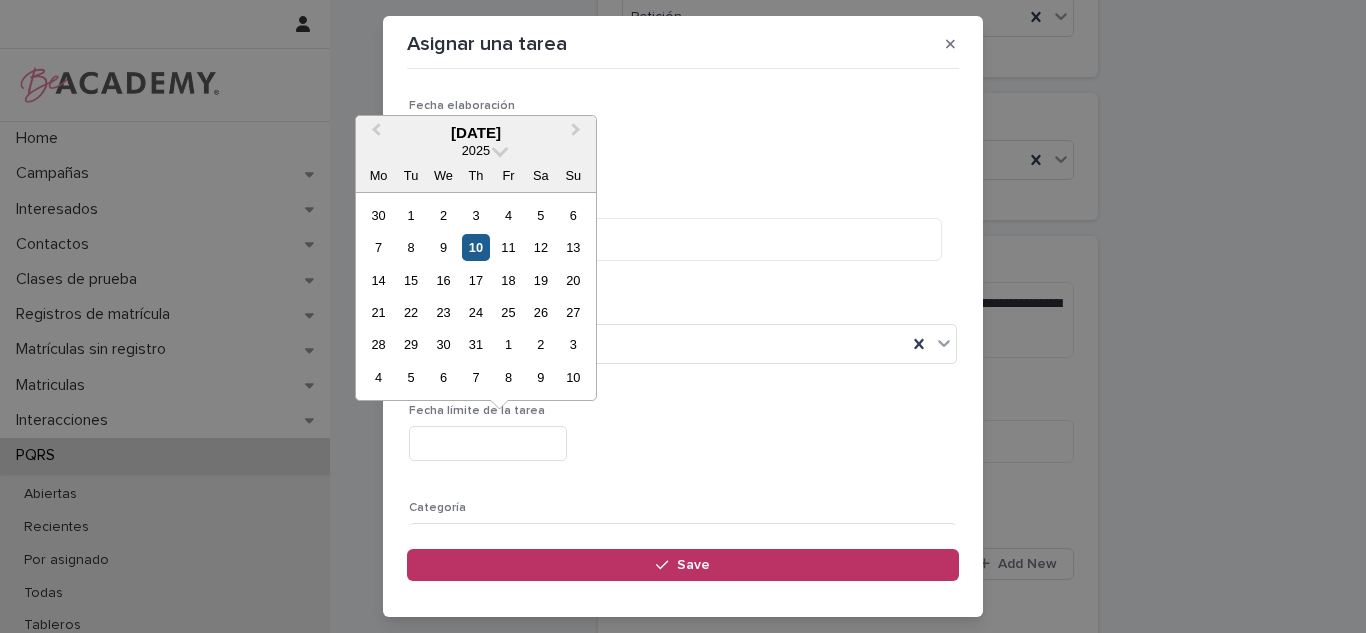 click on "10" at bounding box center (475, 247) 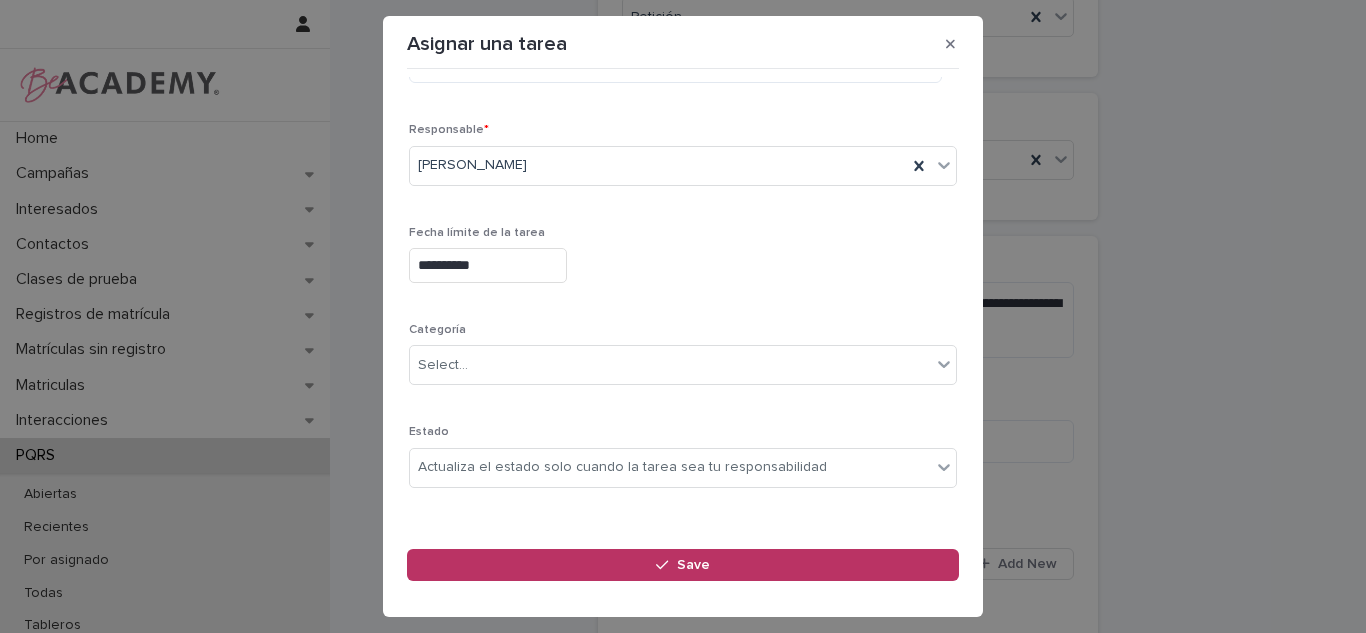 scroll, scrollTop: 203, scrollLeft: 0, axis: vertical 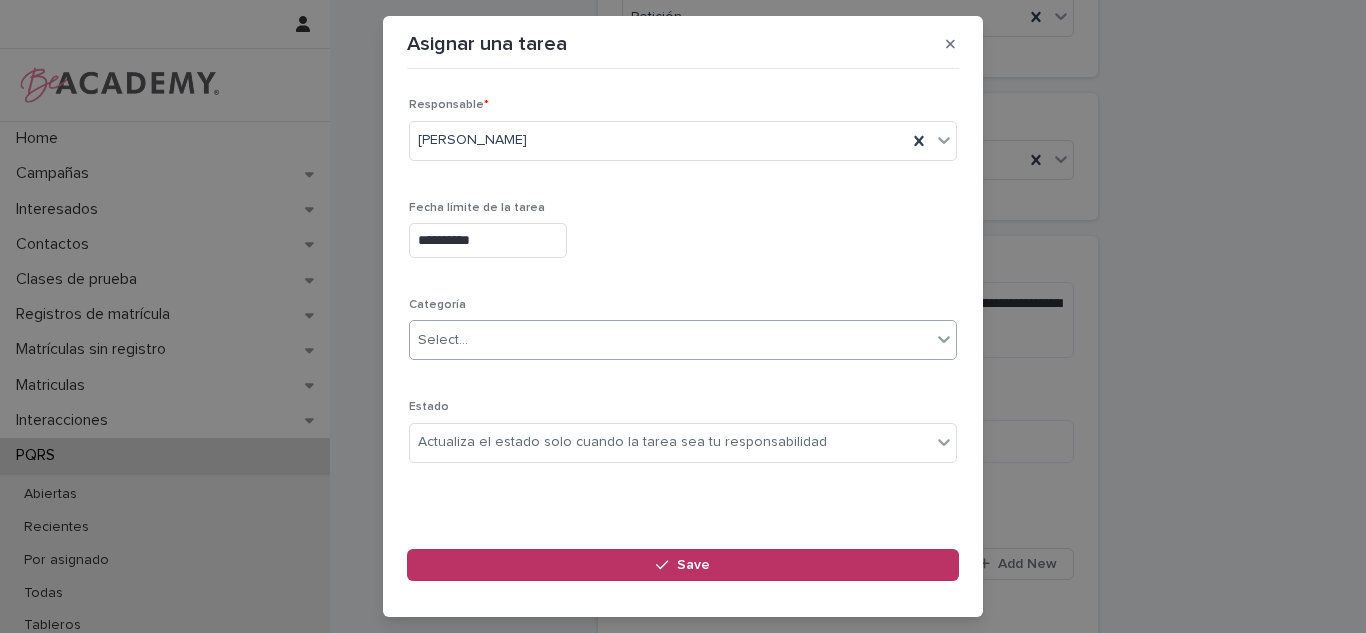 click on "Select..." at bounding box center [670, 340] 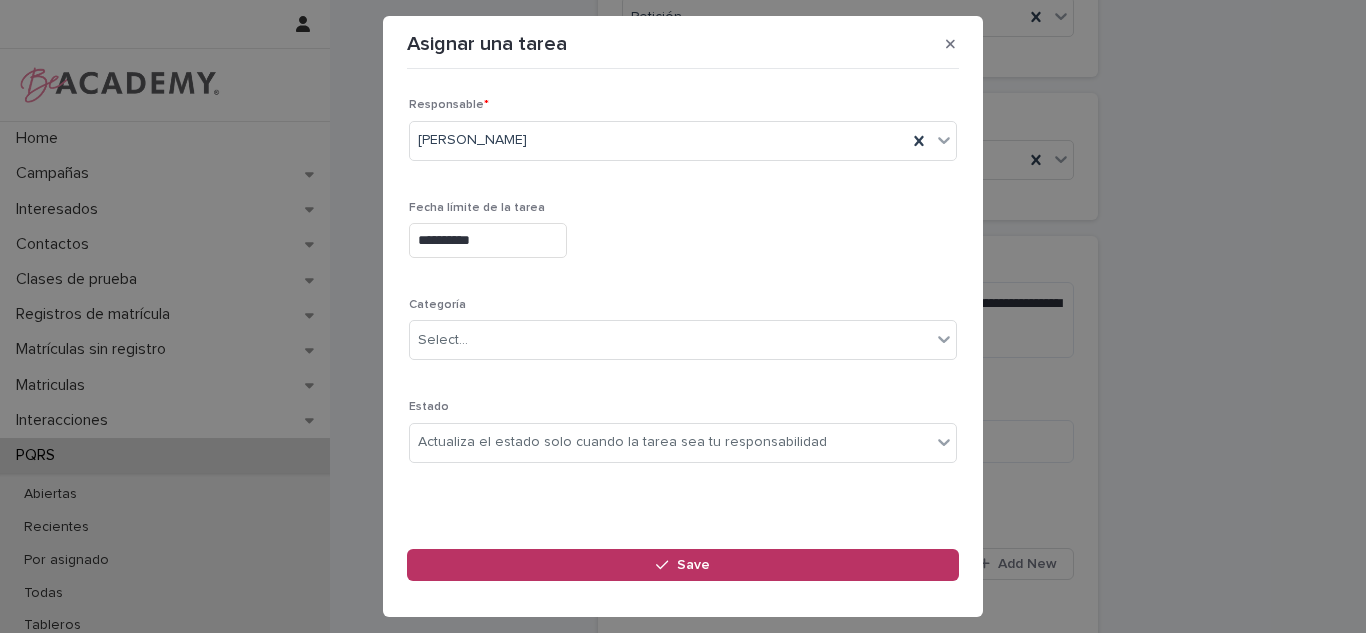 click on "**********" at bounding box center (683, 187) 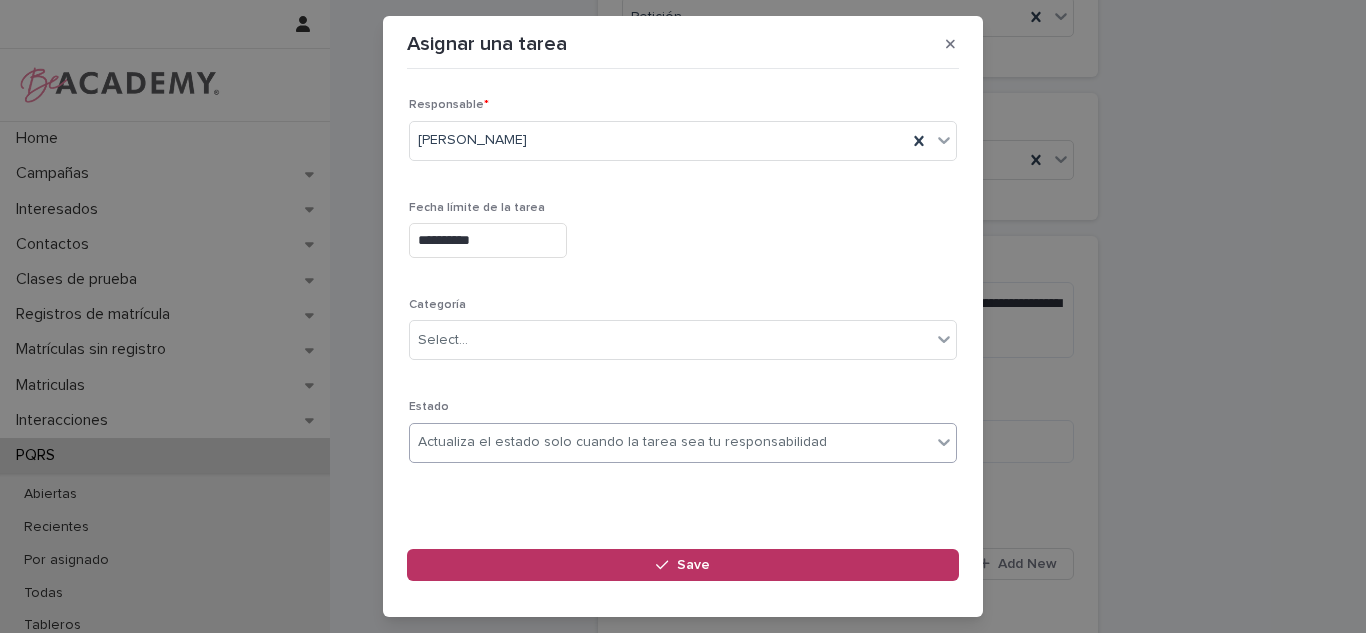 click on "Actualiza el estado solo cuando la tarea sea tu responsabilidad" at bounding box center [670, 442] 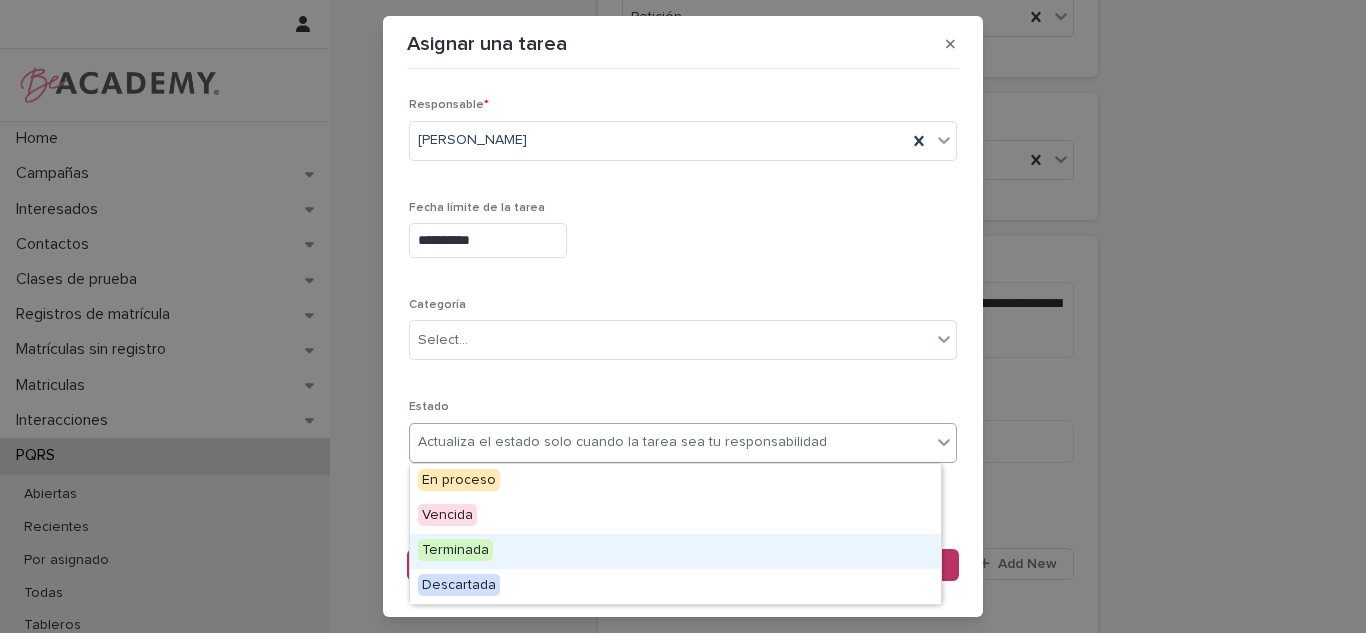 click on "Terminada" at bounding box center [675, 551] 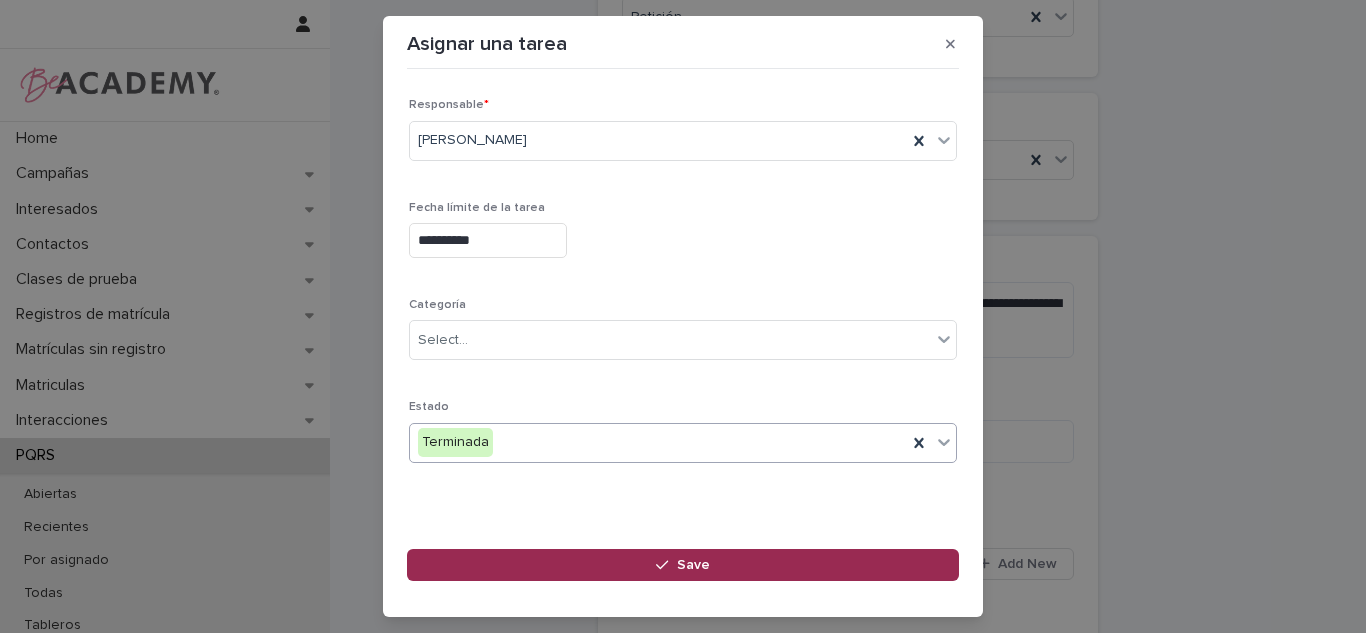 click on "Save" at bounding box center [683, 565] 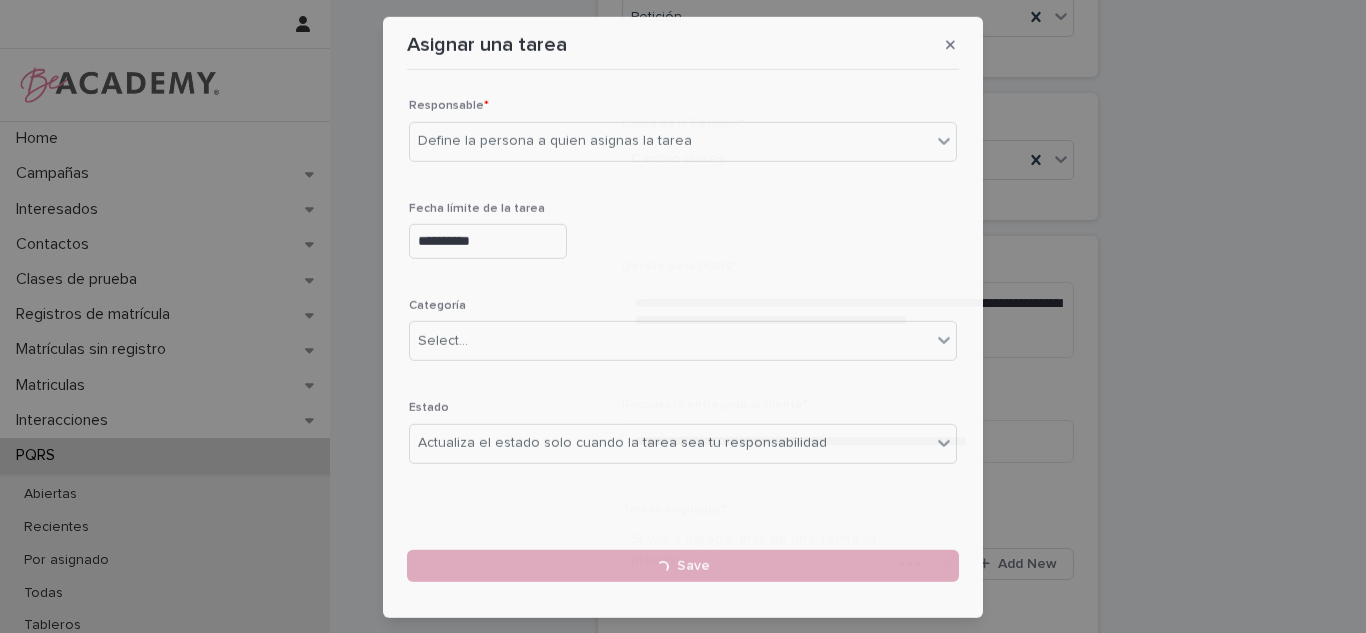 type 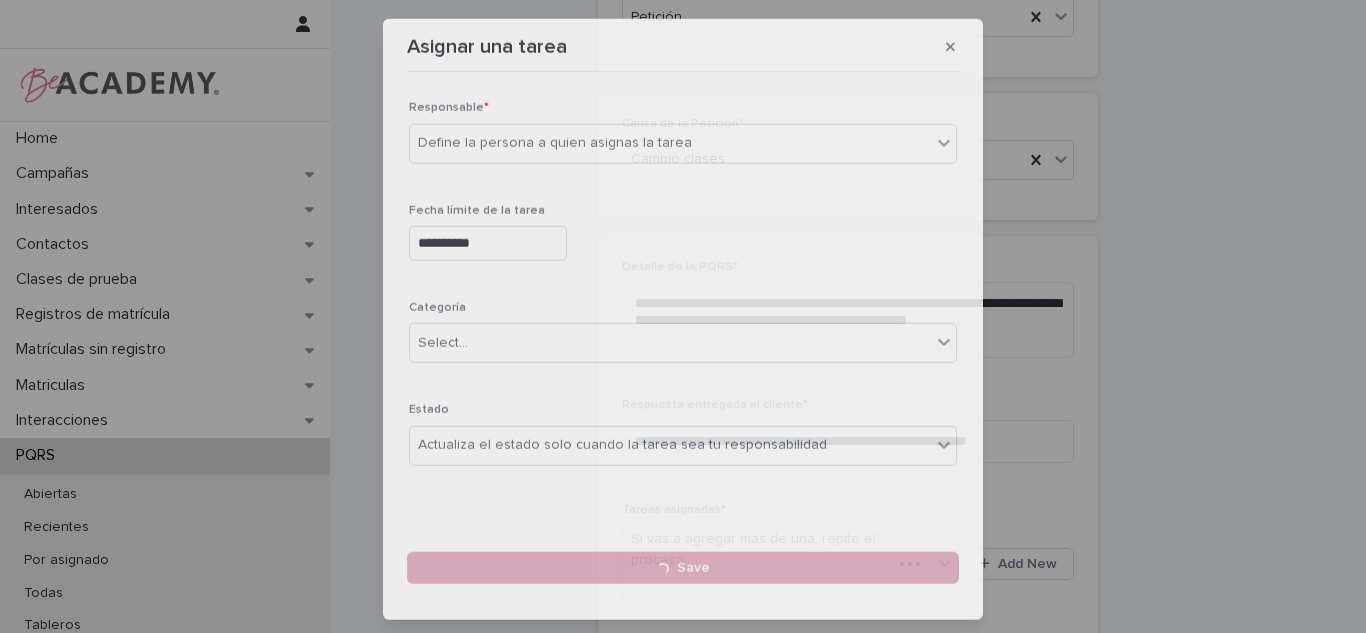 scroll, scrollTop: 471, scrollLeft: 0, axis: vertical 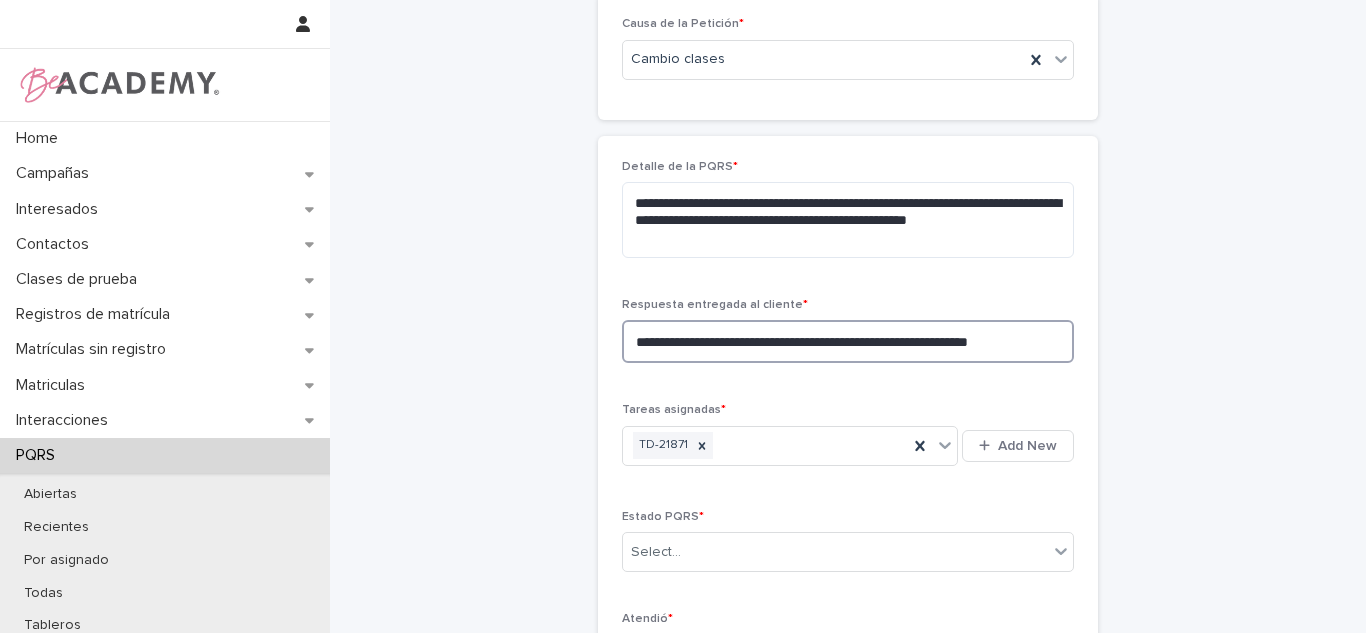 click on "**********" at bounding box center [848, 341] 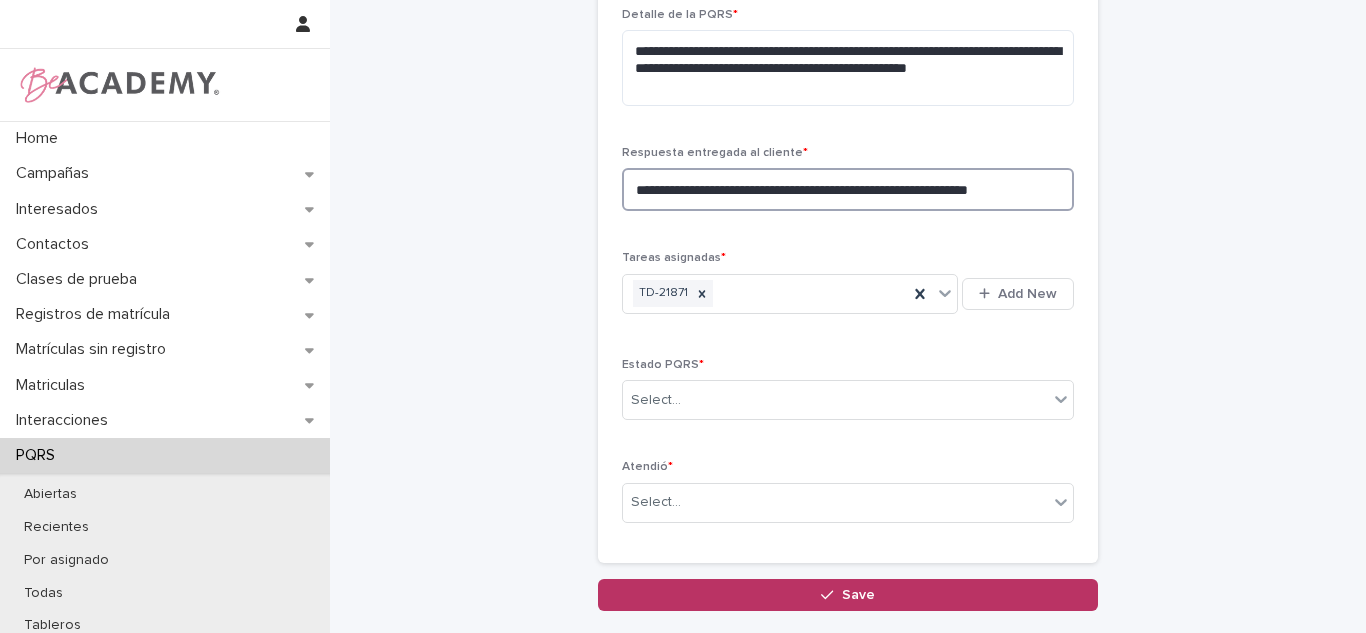 scroll, scrollTop: 733, scrollLeft: 0, axis: vertical 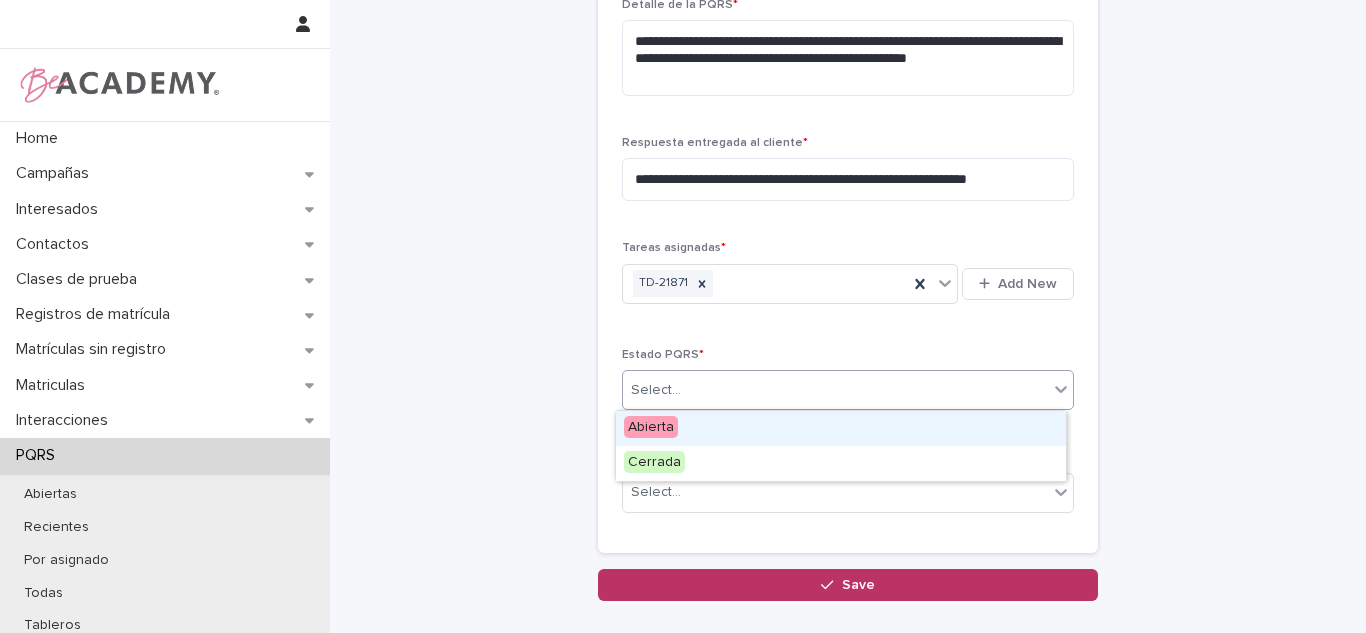 drag, startPoint x: 768, startPoint y: 375, endPoint x: 723, endPoint y: 421, distance: 64.3506 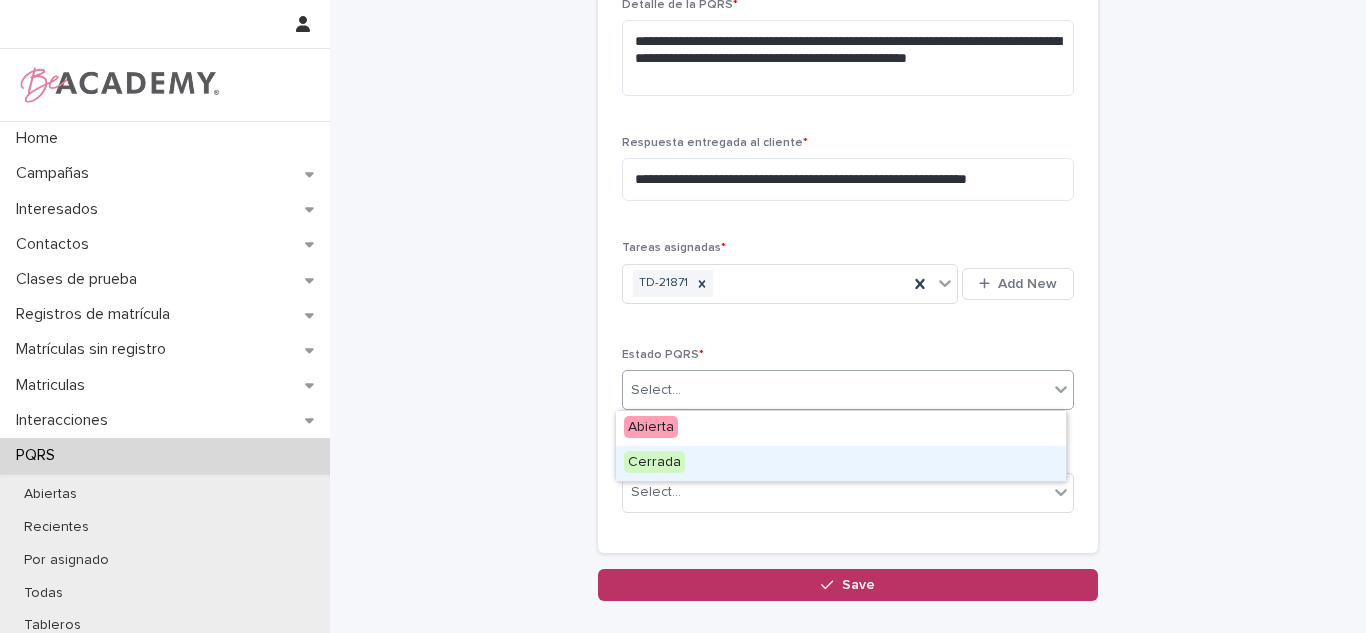 click on "Cerrada" at bounding box center [841, 463] 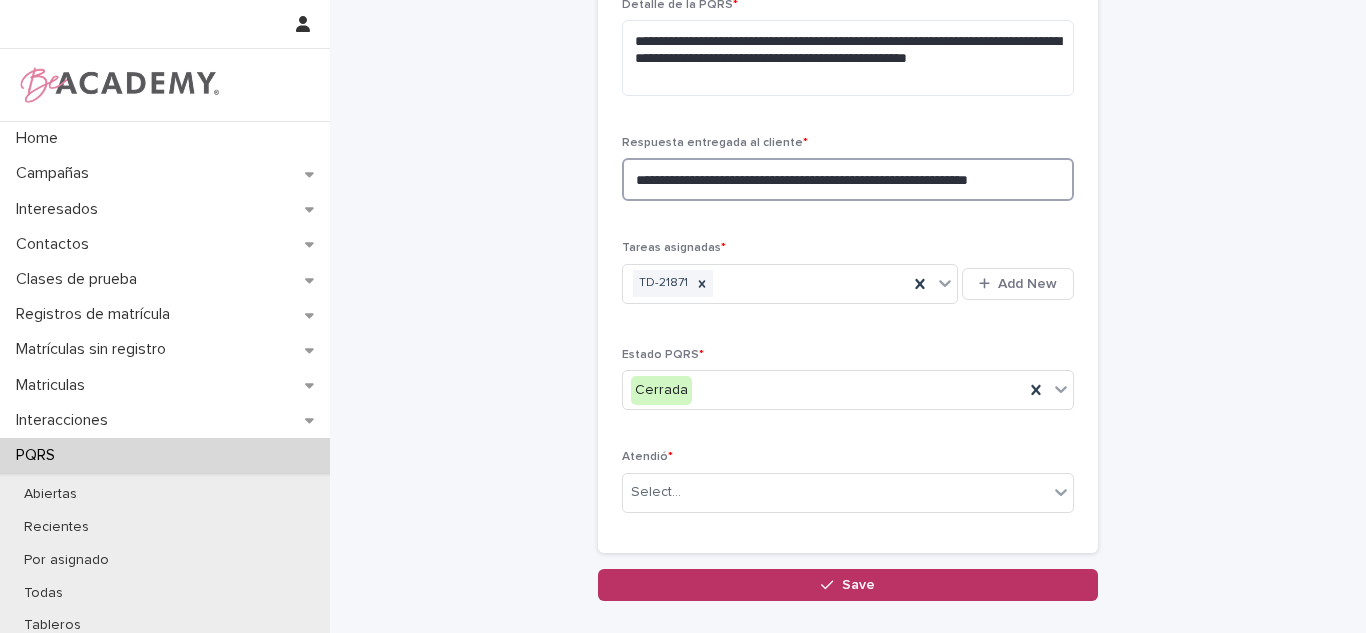 click on "**********" at bounding box center [848, 179] 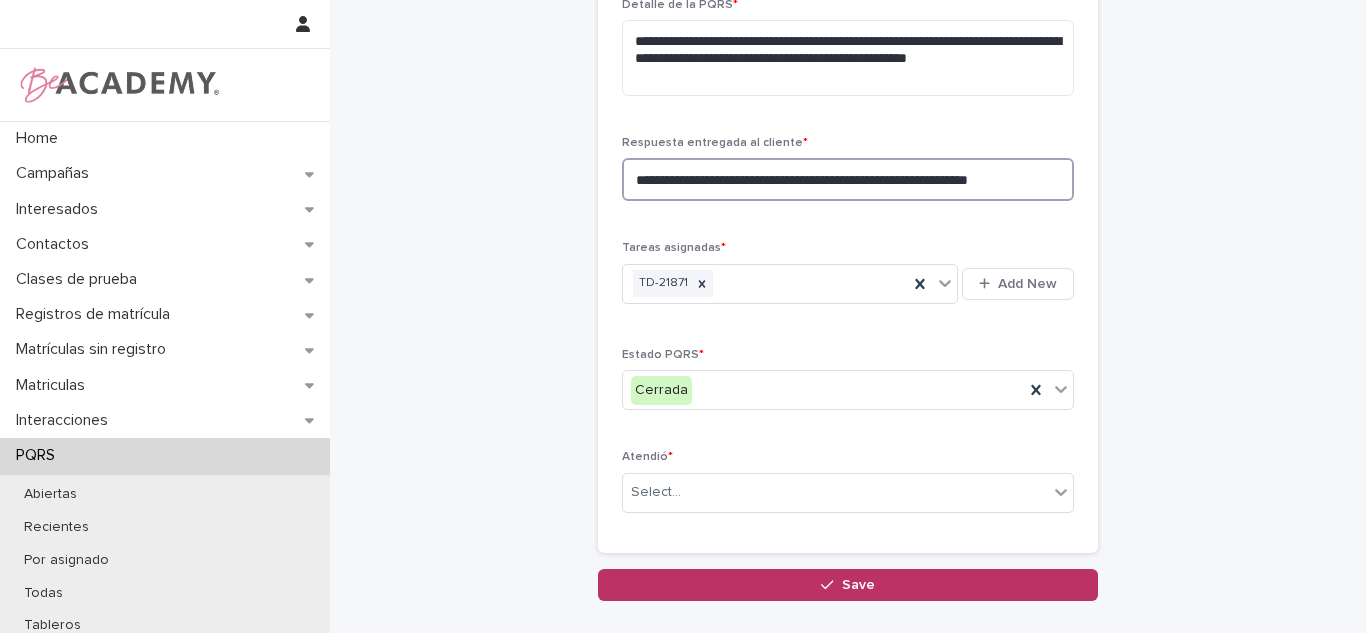 scroll, scrollTop: 813, scrollLeft: 0, axis: vertical 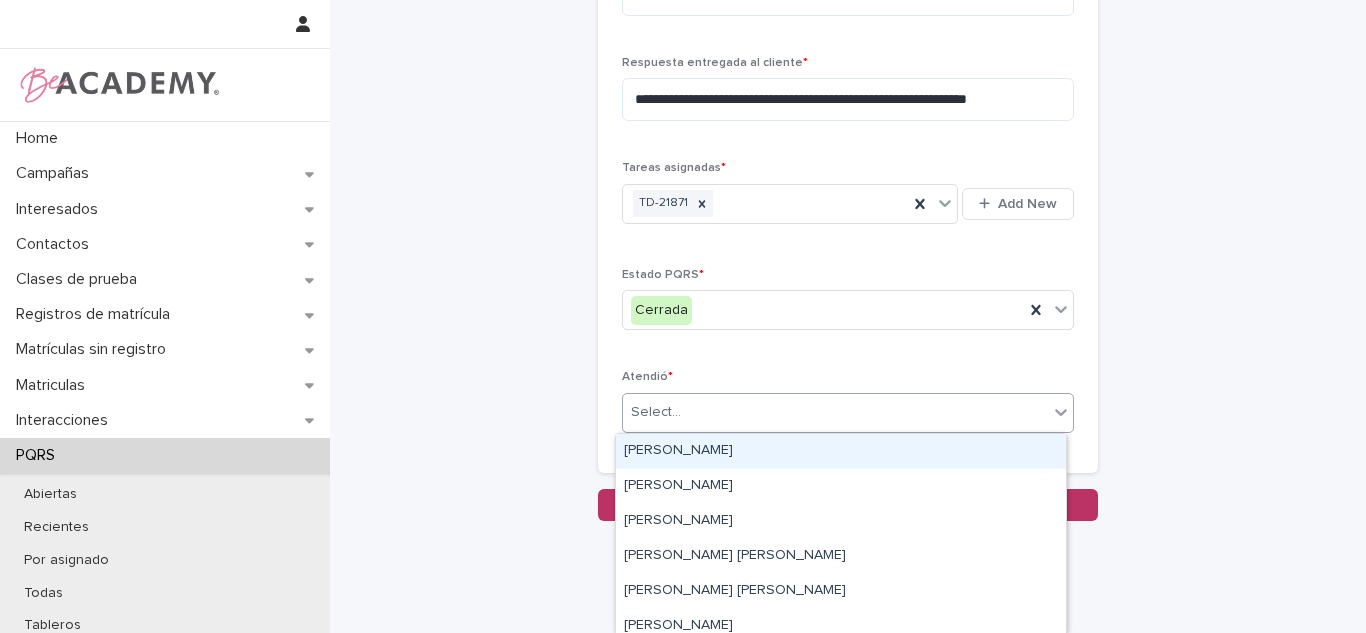 drag, startPoint x: 927, startPoint y: 409, endPoint x: 861, endPoint y: 448, distance: 76.66159 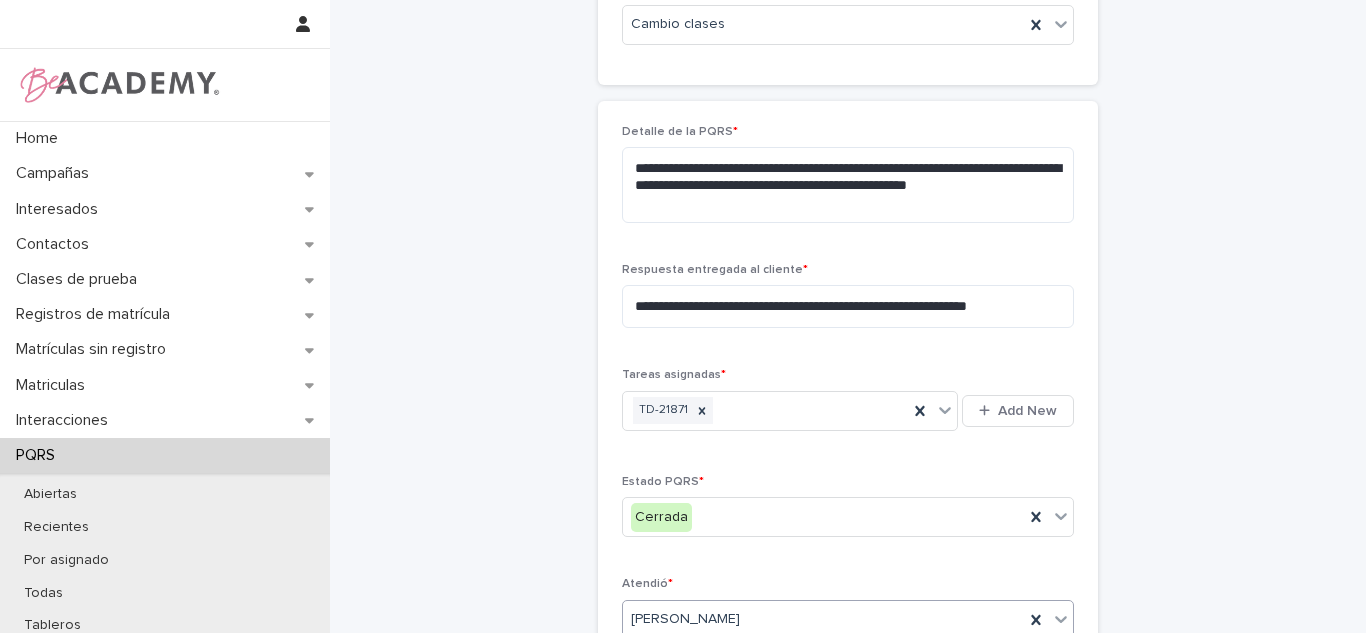 scroll, scrollTop: 446, scrollLeft: 0, axis: vertical 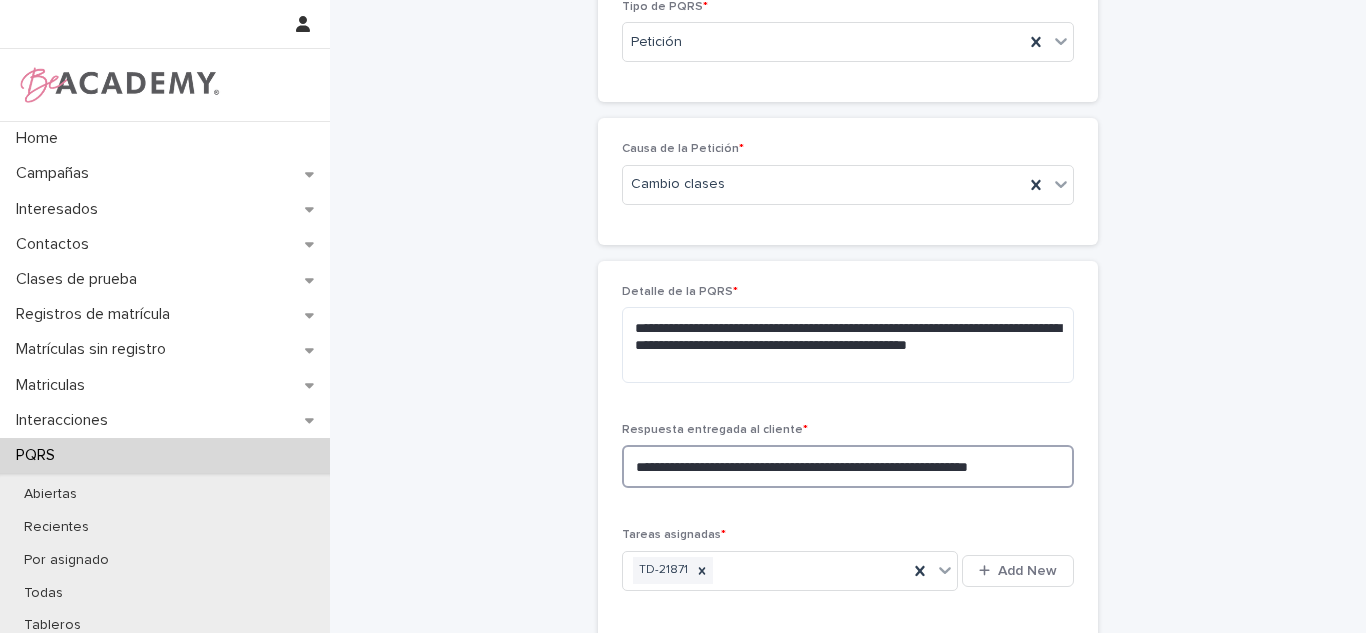 click on "**********" at bounding box center (848, 466) 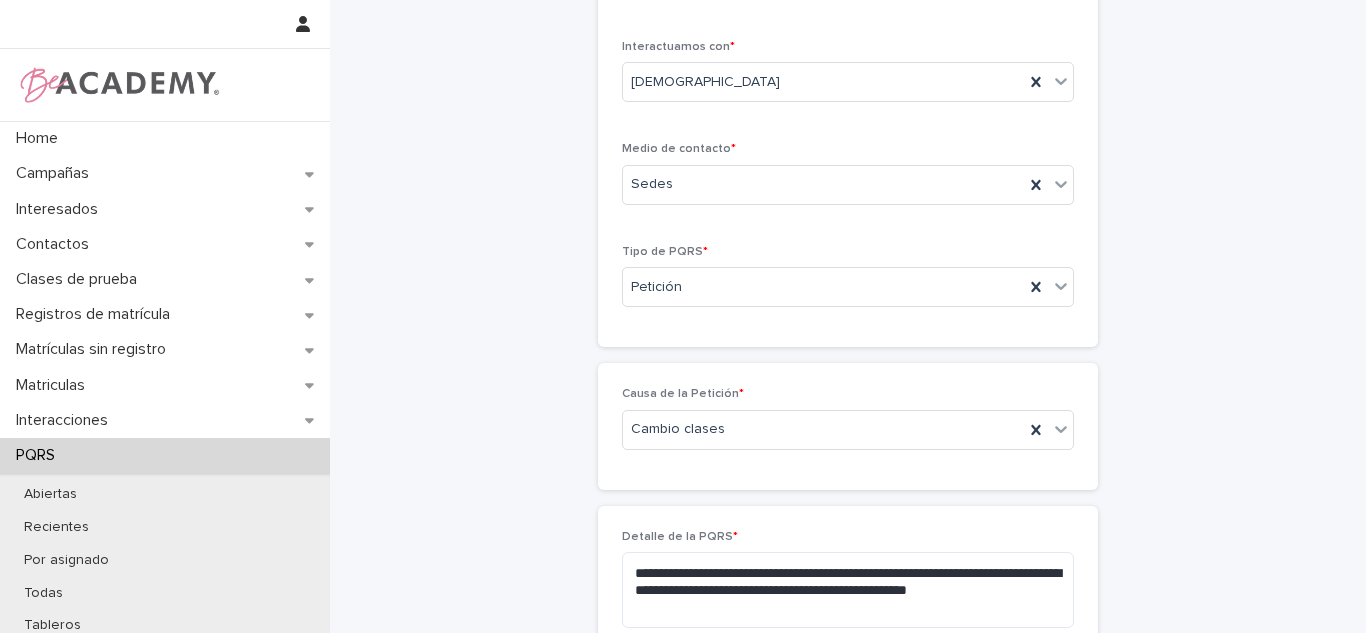 scroll, scrollTop: 744, scrollLeft: 0, axis: vertical 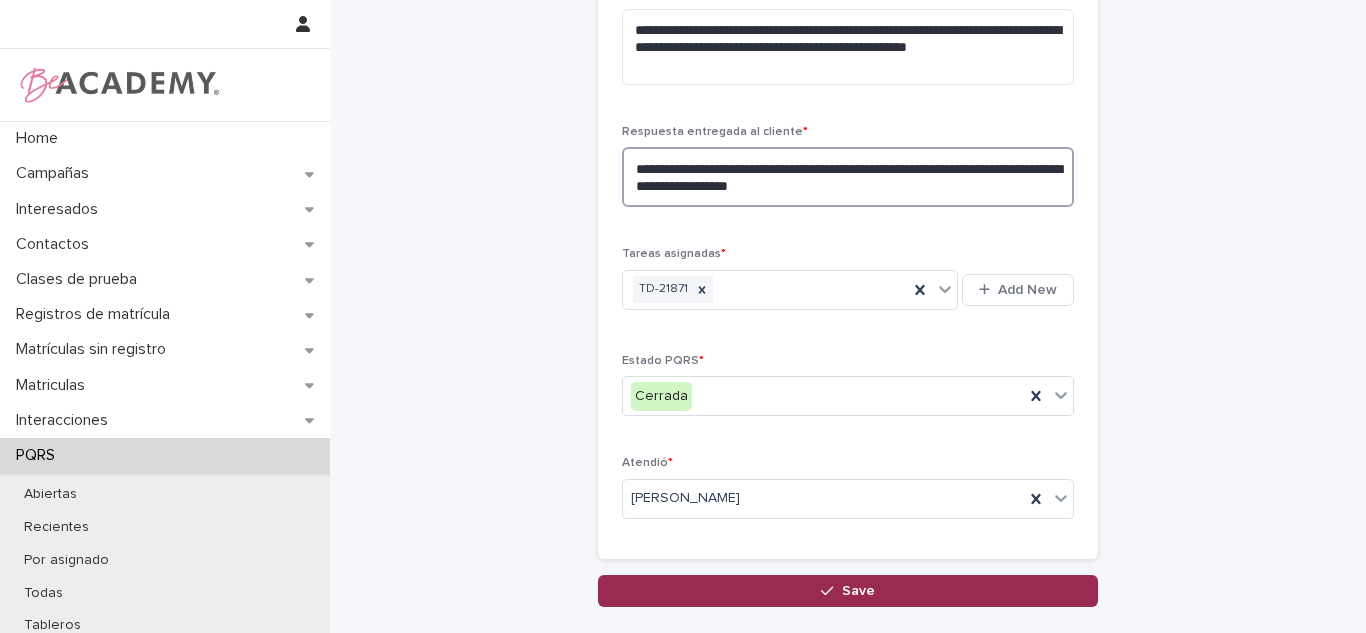 type on "**********" 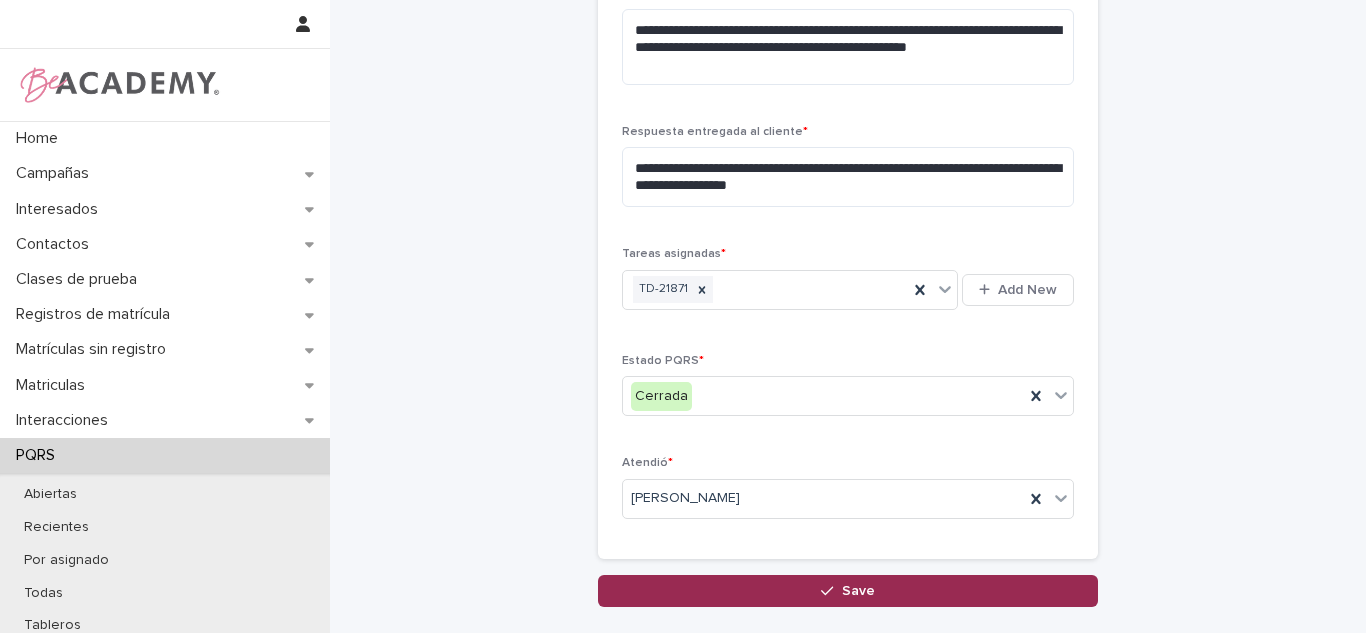click on "Save" at bounding box center (848, 591) 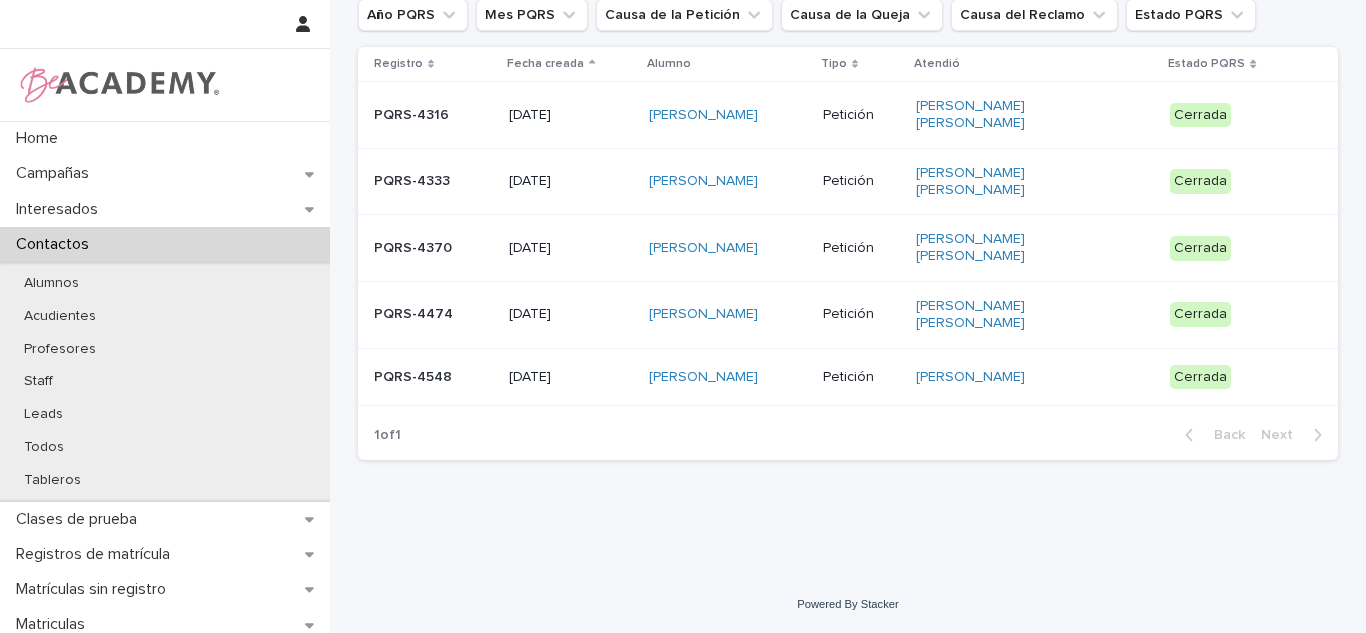 scroll, scrollTop: 0, scrollLeft: 0, axis: both 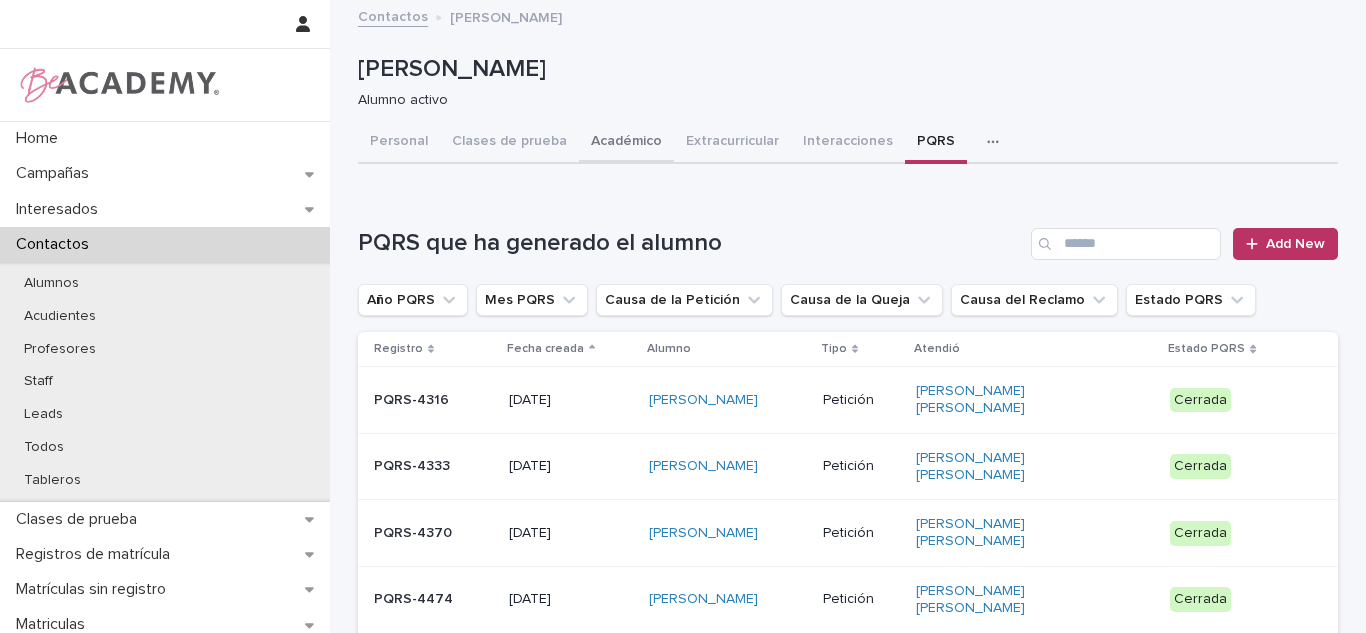 click on "Académico" at bounding box center (626, 143) 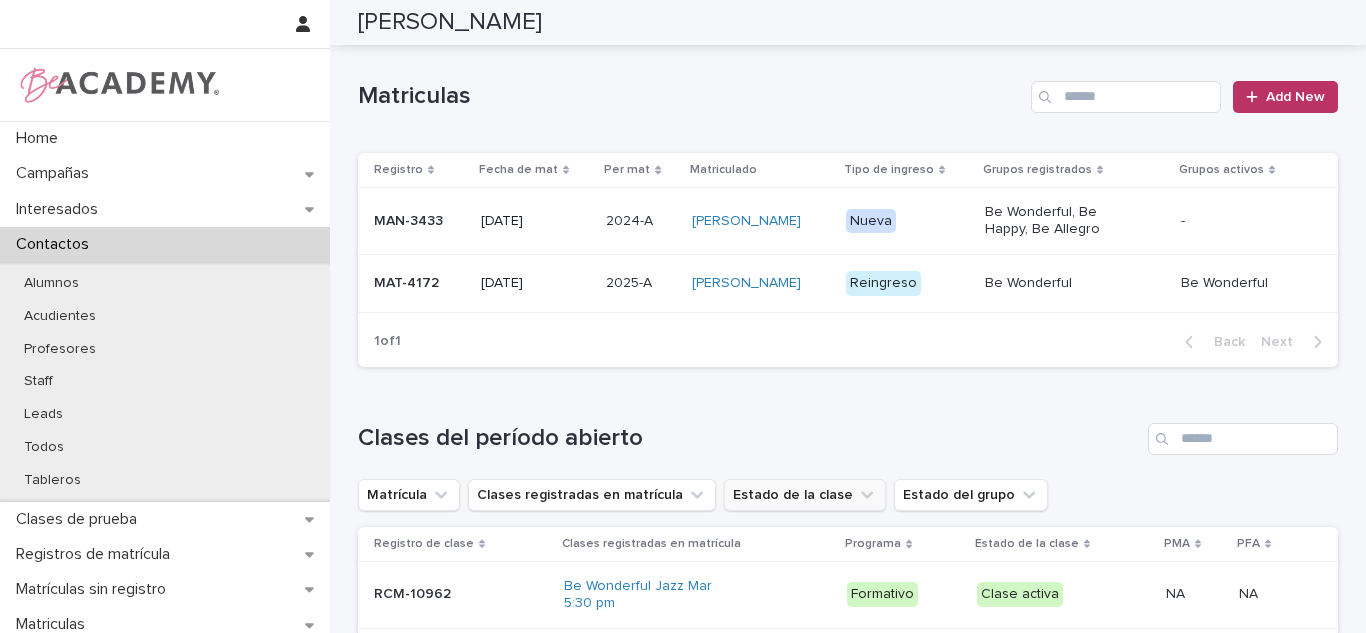 scroll, scrollTop: 705, scrollLeft: 0, axis: vertical 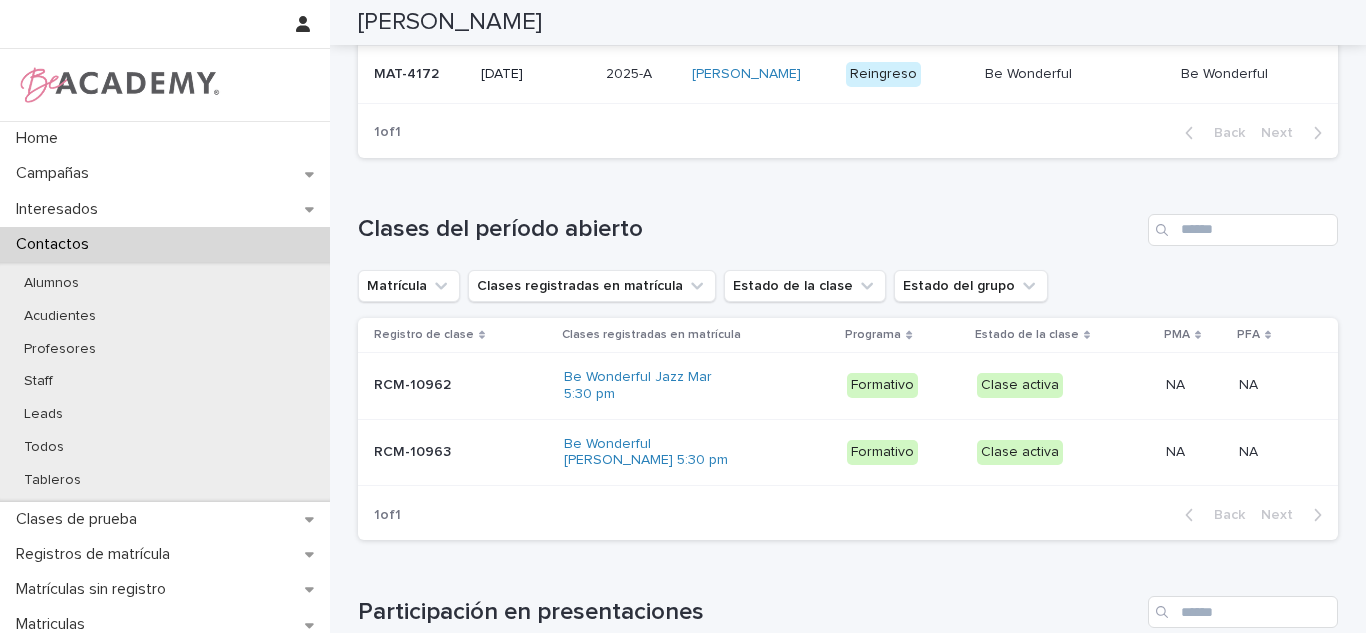click on "Be Wonderful Jazz Mar 5:30 pm" at bounding box center [698, 386] 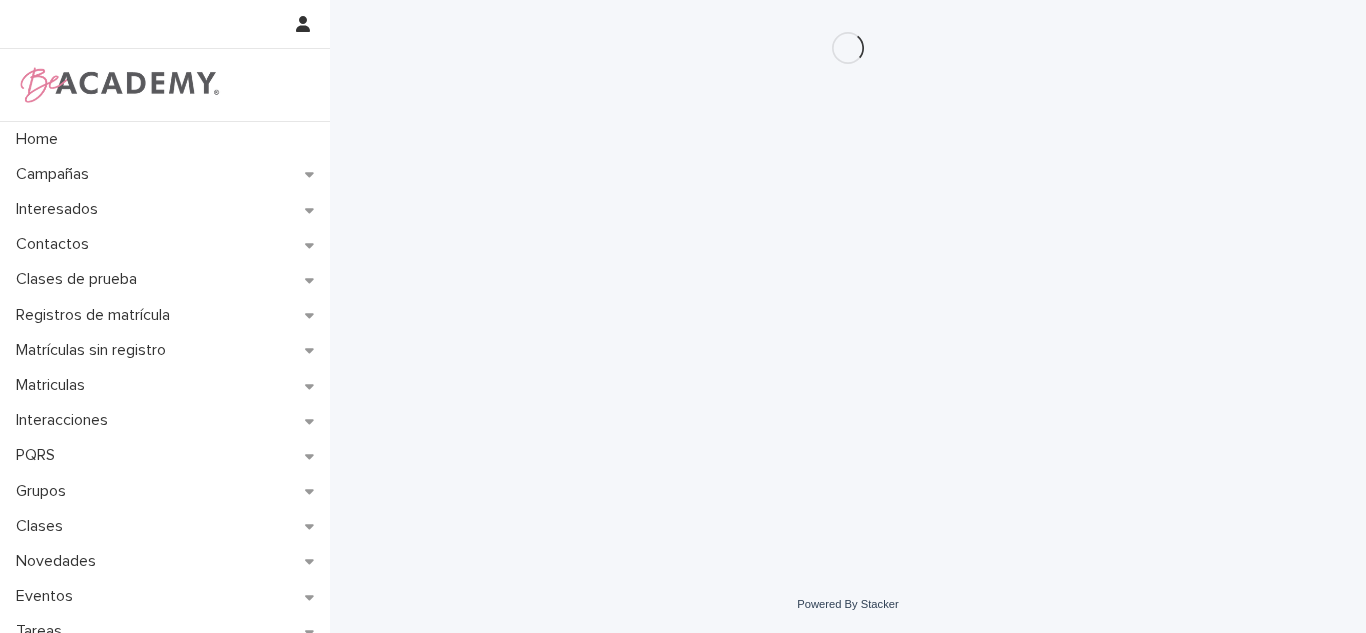 scroll, scrollTop: 0, scrollLeft: 0, axis: both 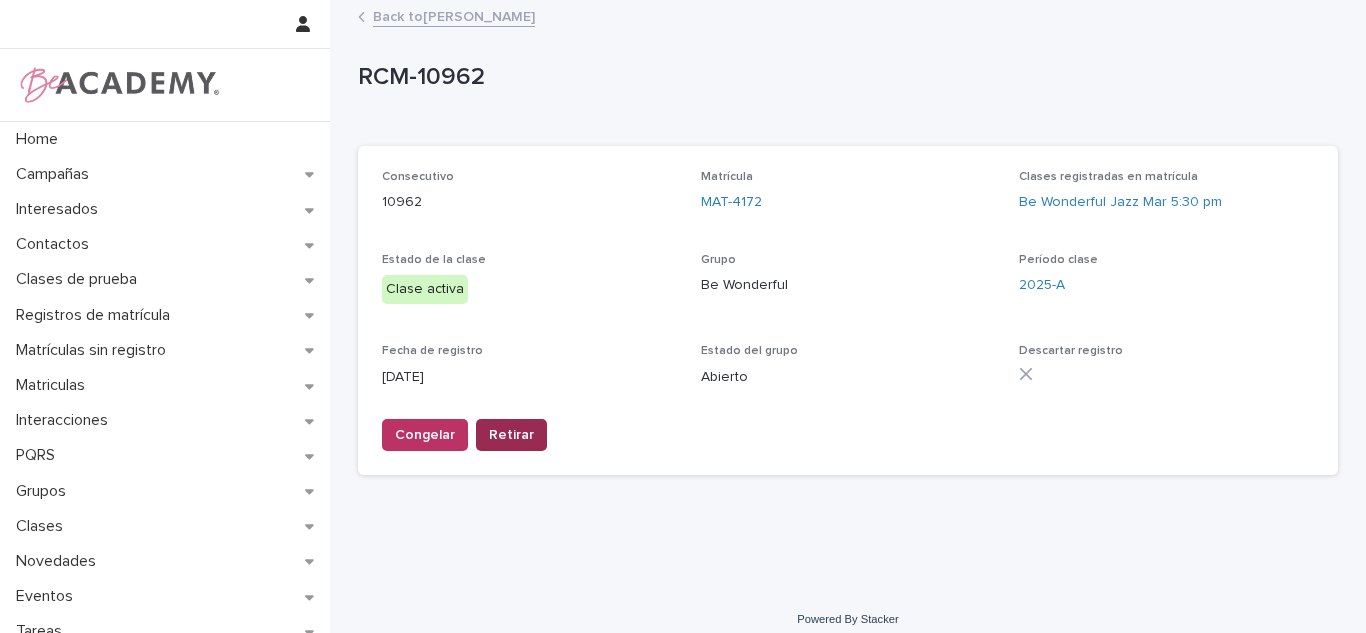 click on "Retirar" at bounding box center (511, 435) 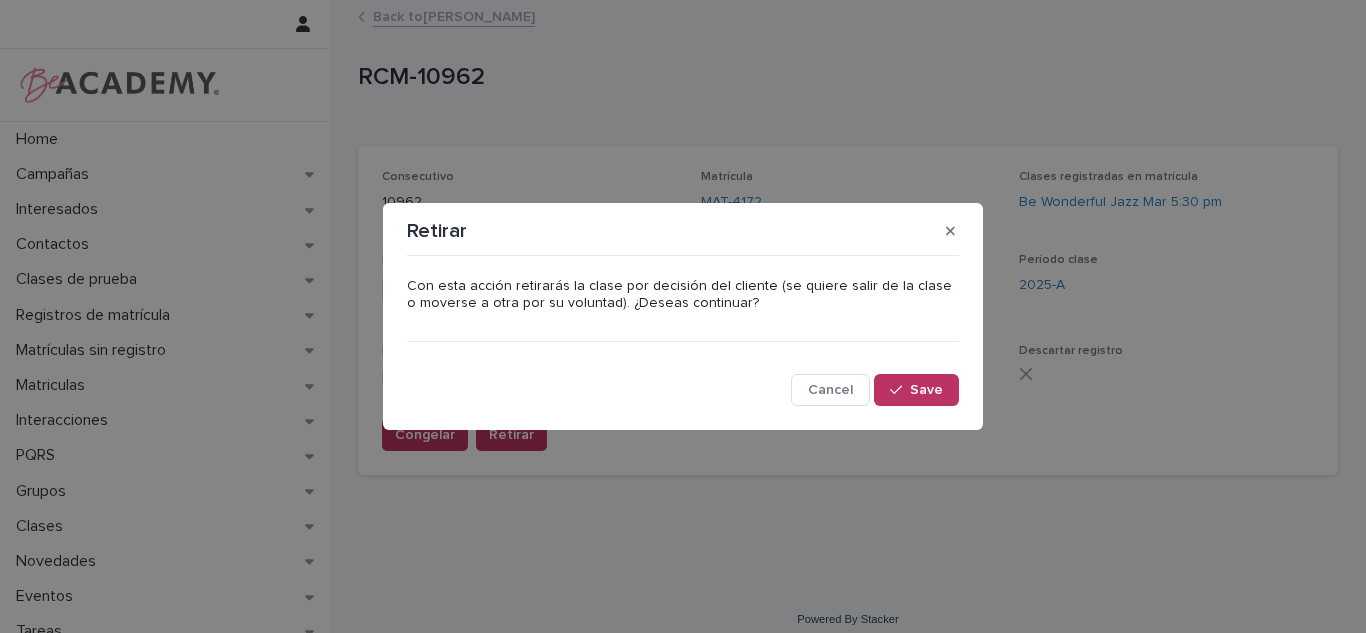 click on "Con esta acción retirarás la clase por decisión del cliente (se quiere salir de la clase o moverse a otra por su voluntad). ¿Deseas continuar? Cancel Save" at bounding box center [683, 335] 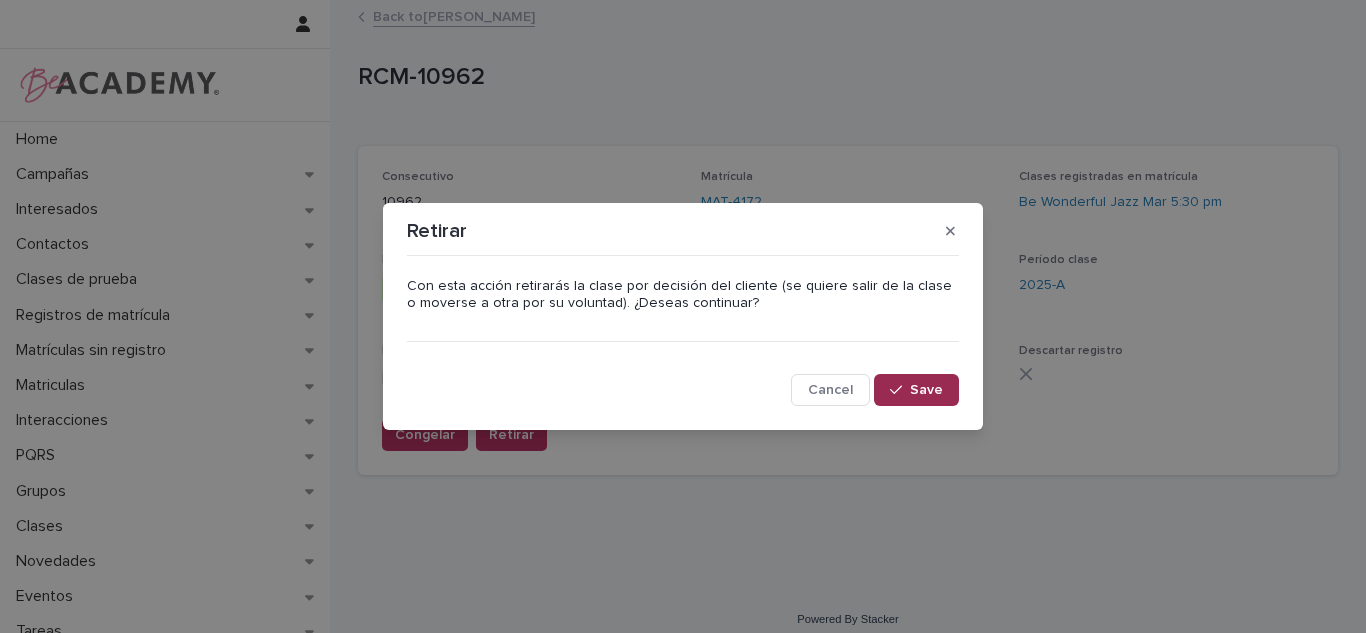 click 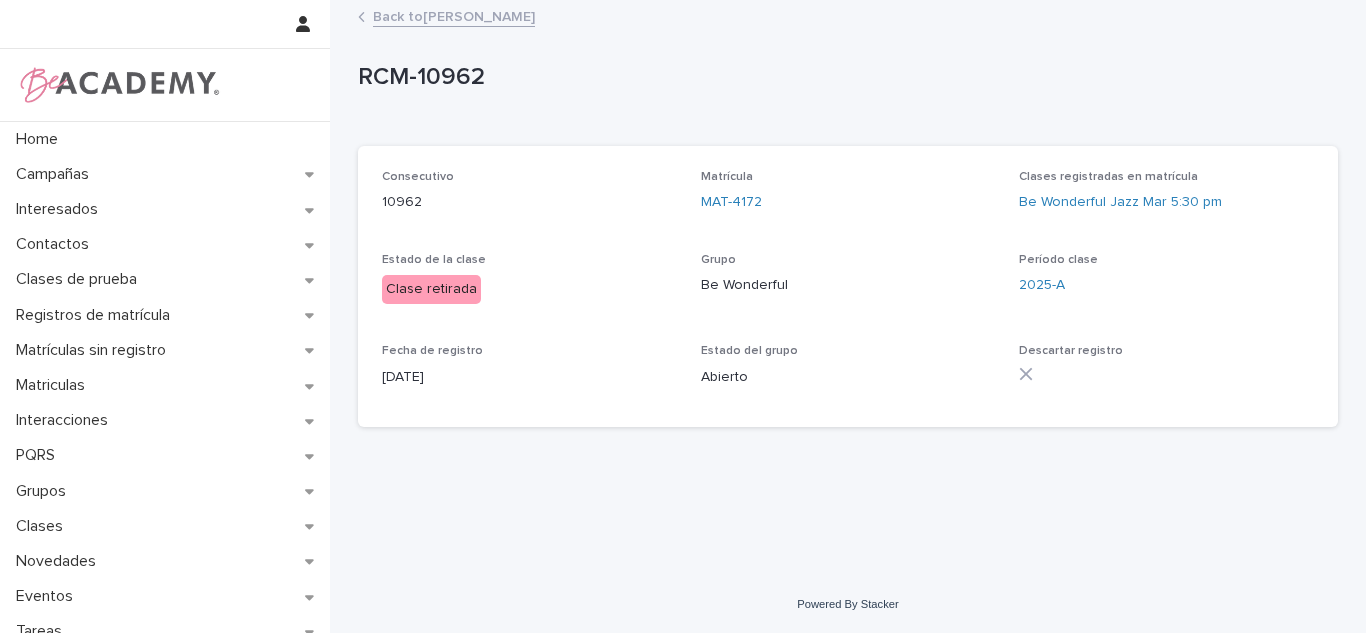 click on "Back to  Samantha Pinto Rodriguez" at bounding box center [454, 15] 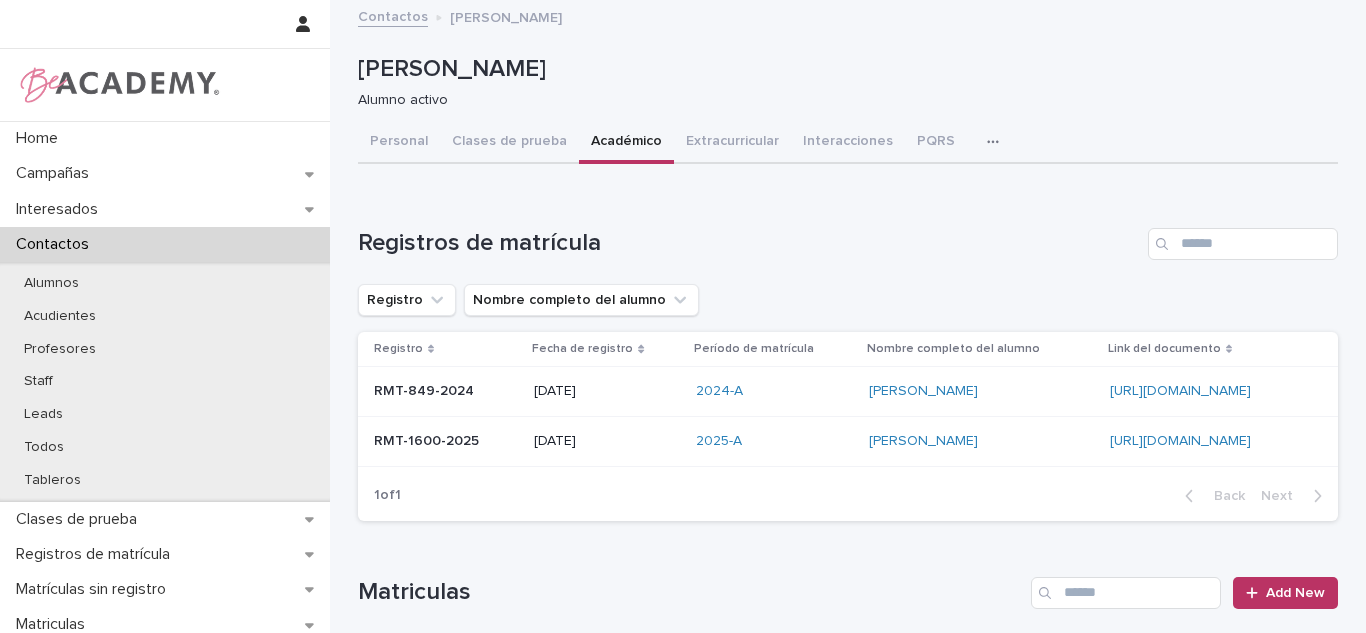 scroll, scrollTop: 569, scrollLeft: 0, axis: vertical 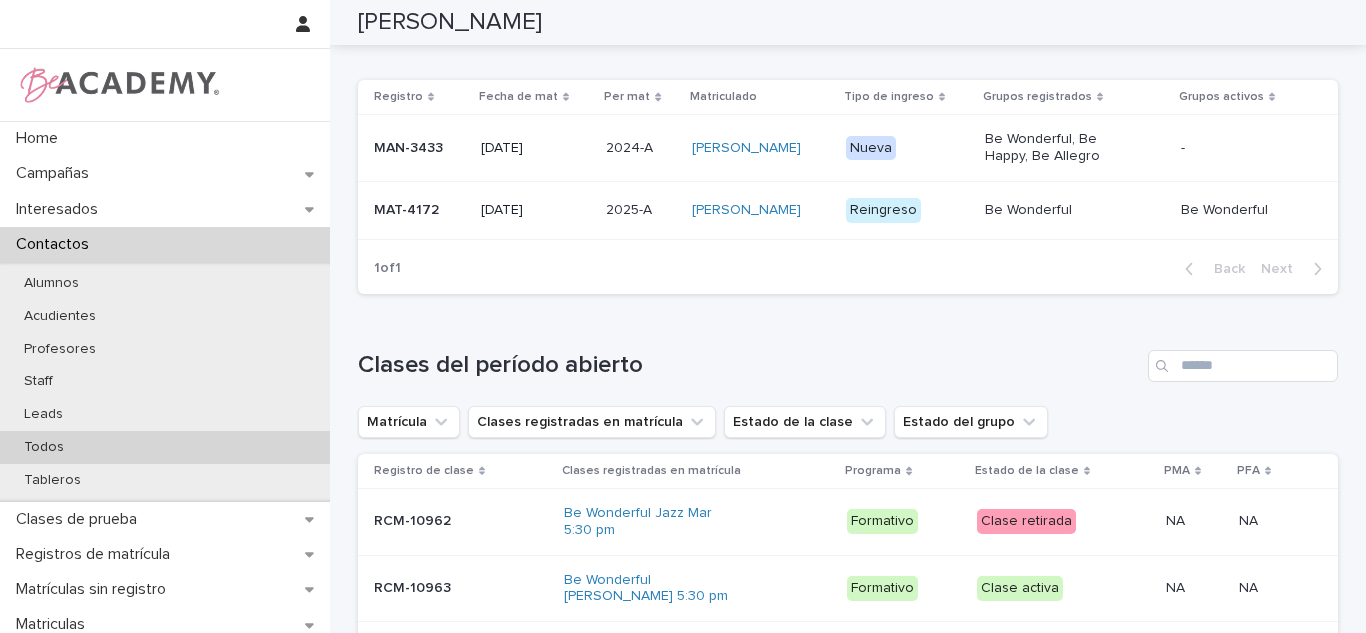 click on "Todos" at bounding box center (165, 447) 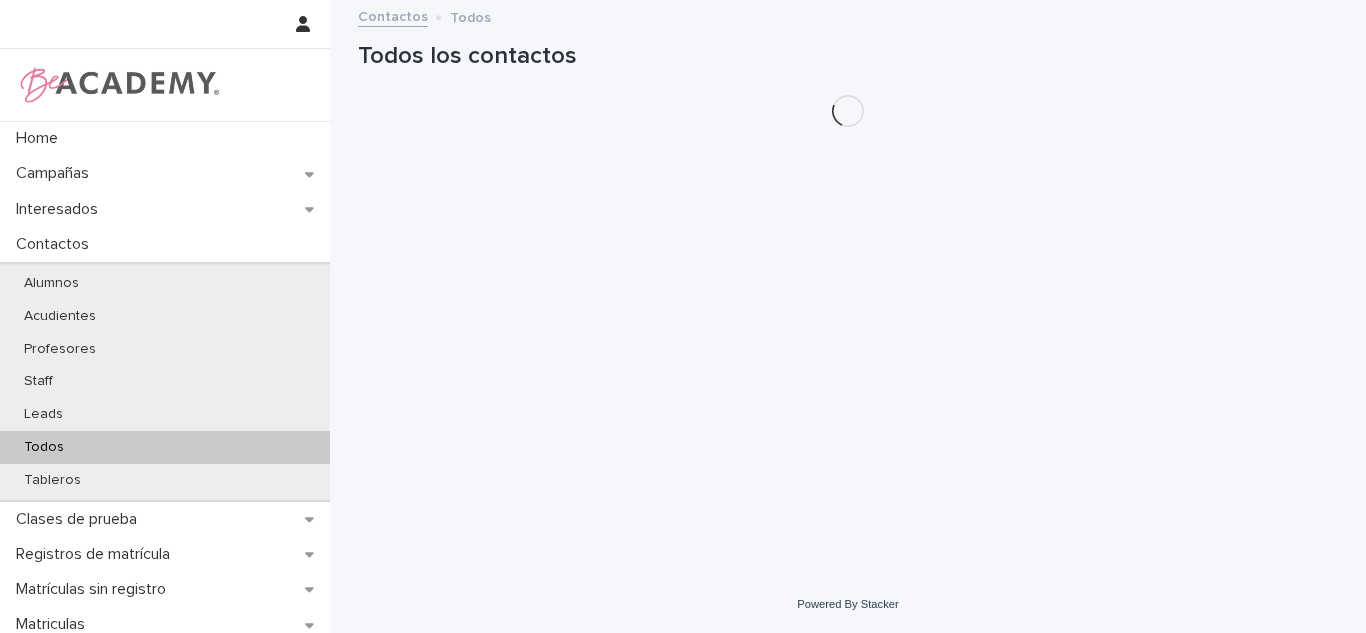 scroll, scrollTop: 0, scrollLeft: 0, axis: both 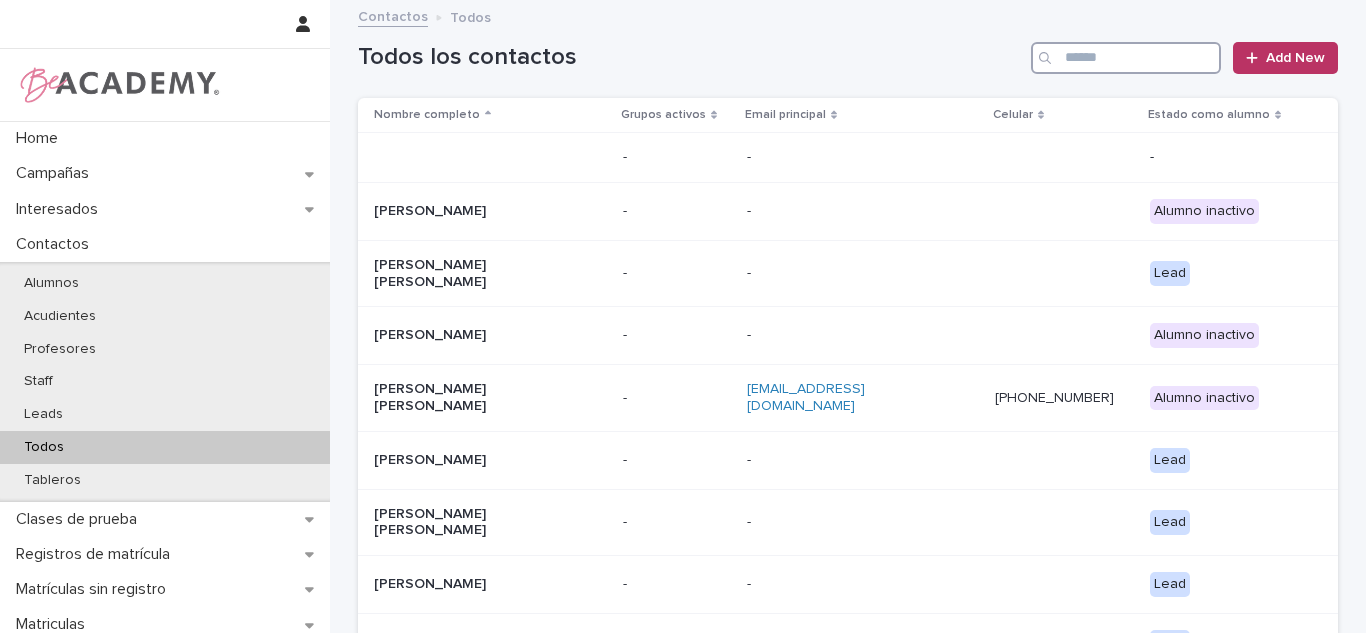 click at bounding box center [1126, 58] 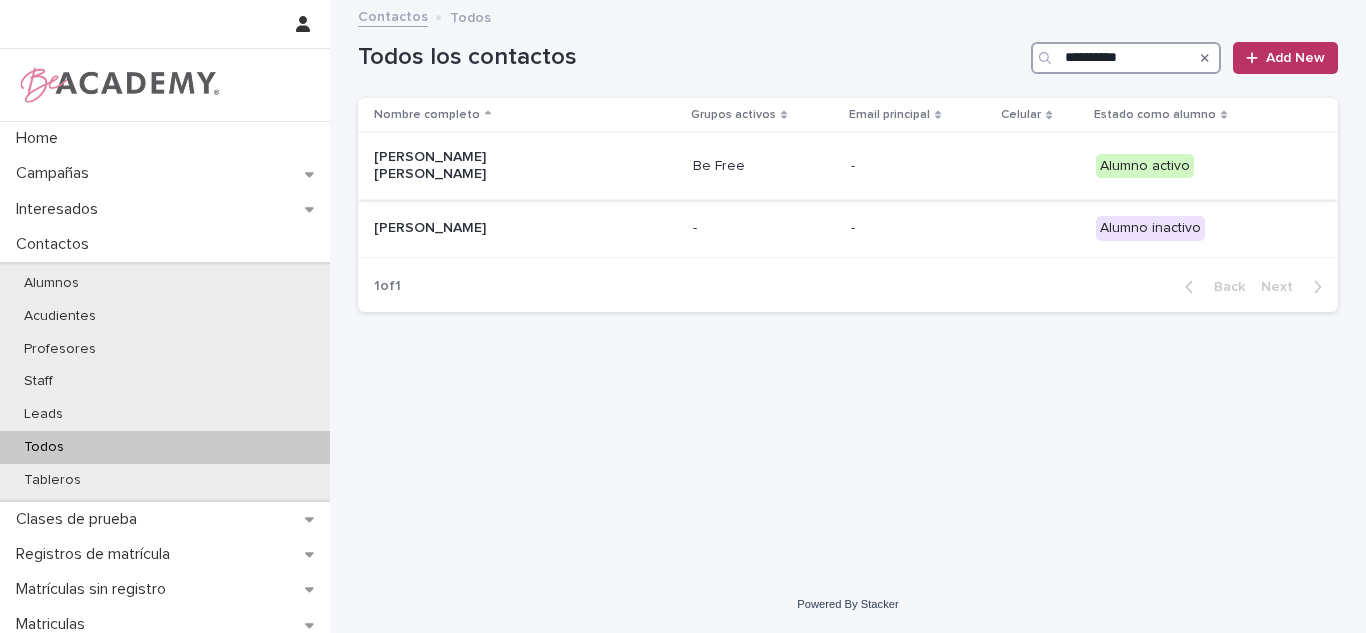 type on "**********" 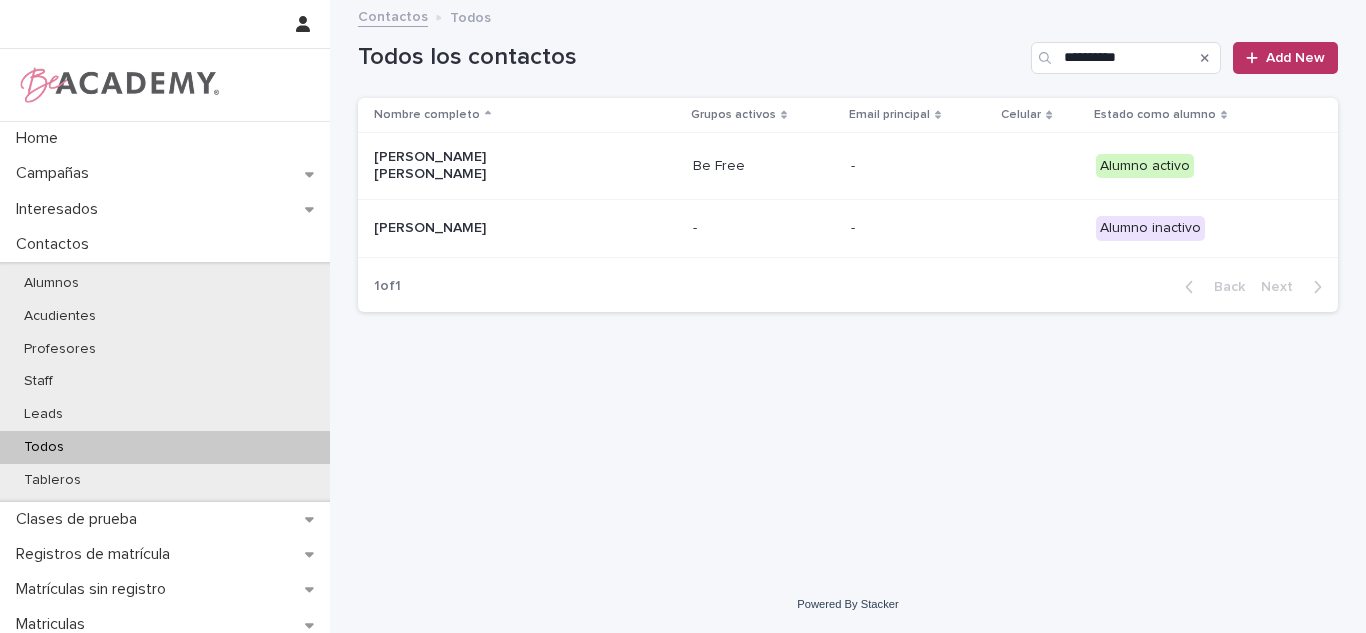 click on "Be Free" at bounding box center [764, 166] 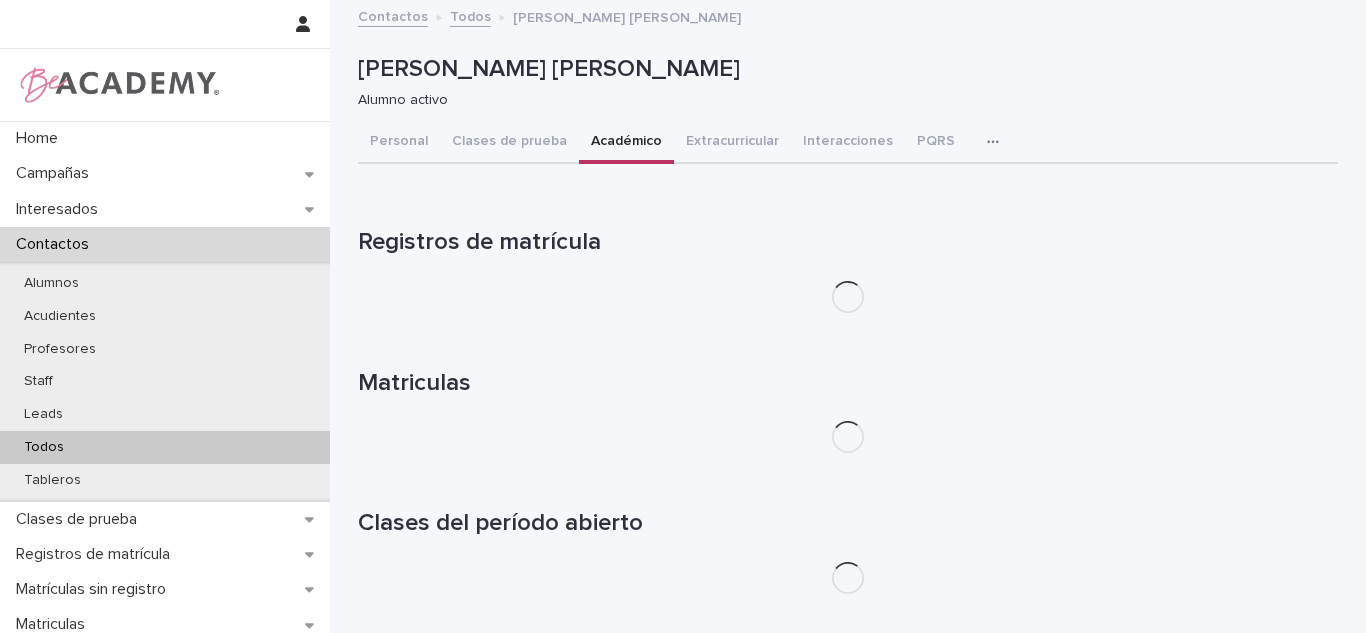 drag, startPoint x: 582, startPoint y: 148, endPoint x: 596, endPoint y: 164, distance: 21.260292 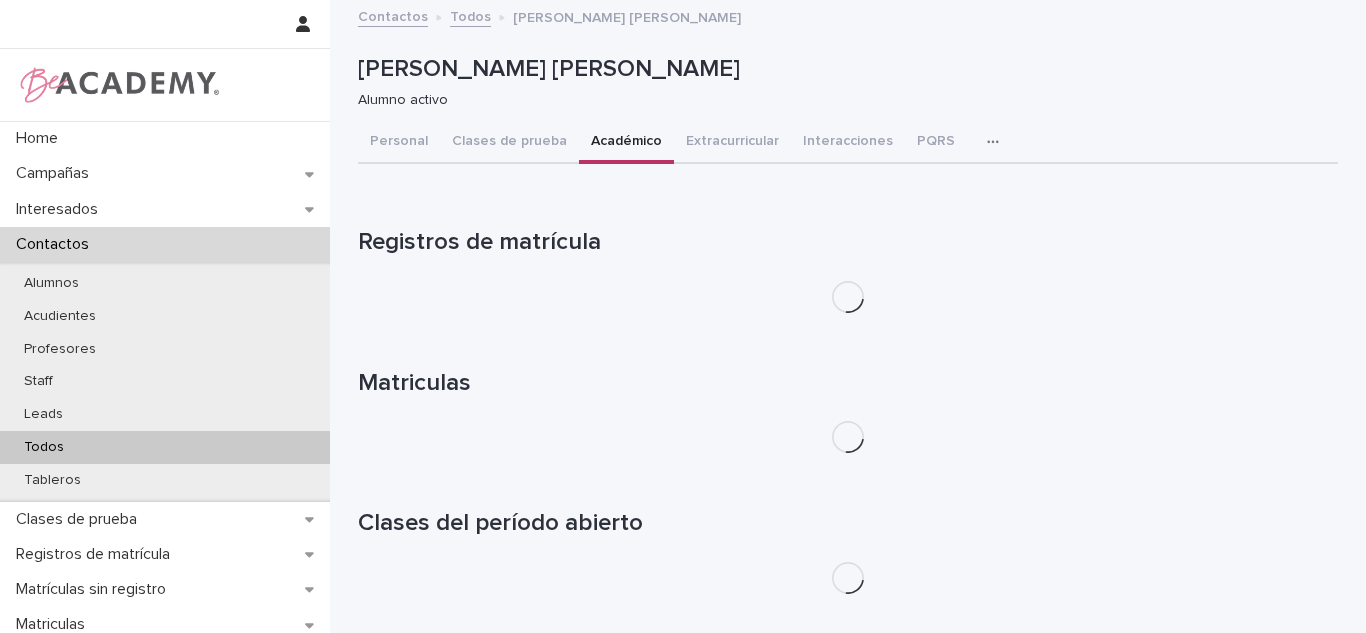 click on "Académico" at bounding box center [626, 143] 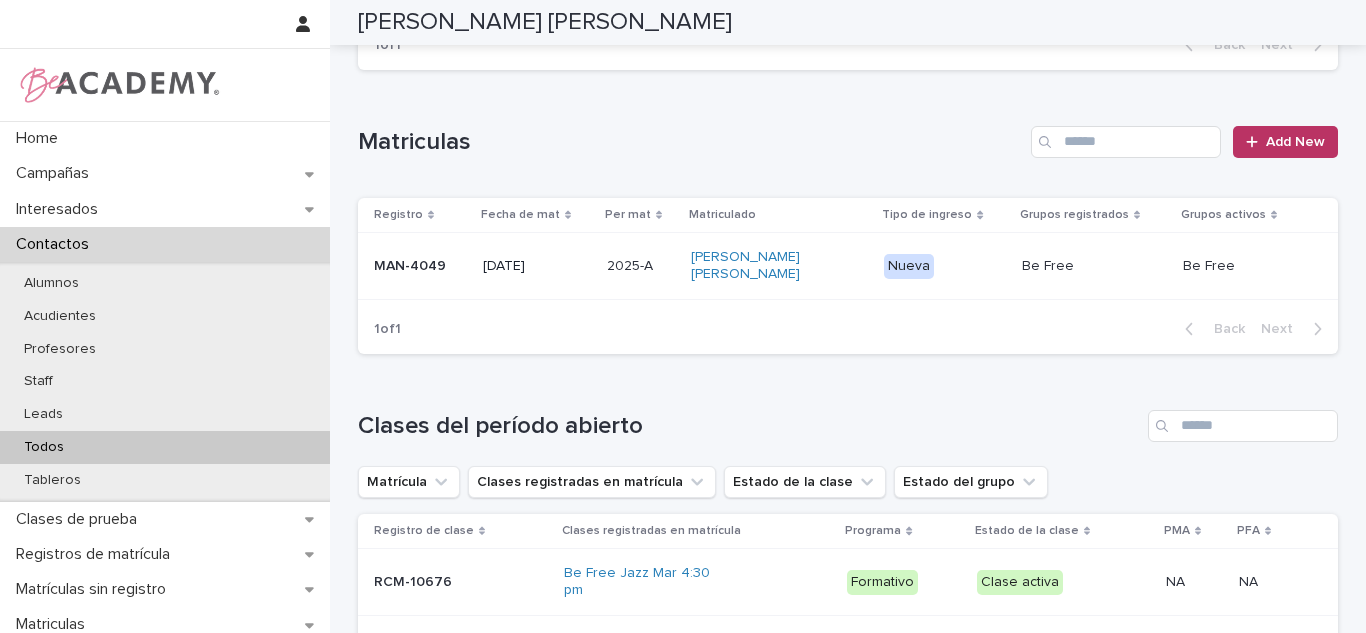 scroll, scrollTop: 481, scrollLeft: 0, axis: vertical 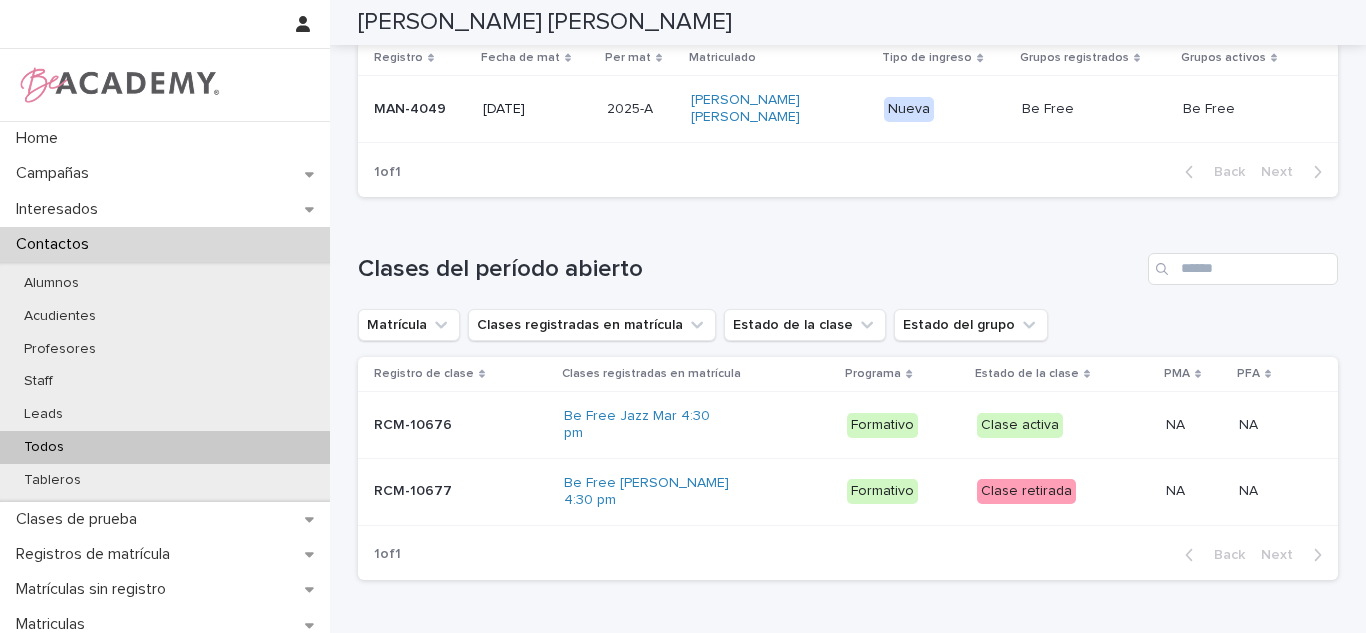click on "Todos" at bounding box center (165, 447) 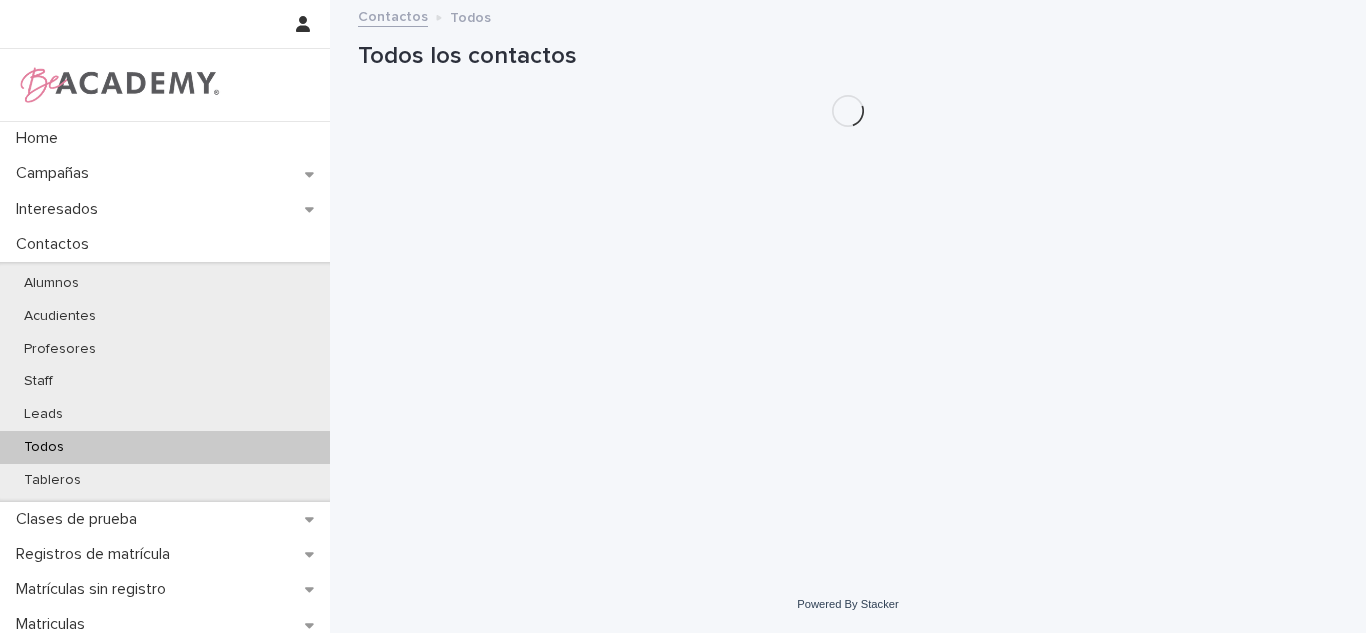scroll, scrollTop: 0, scrollLeft: 0, axis: both 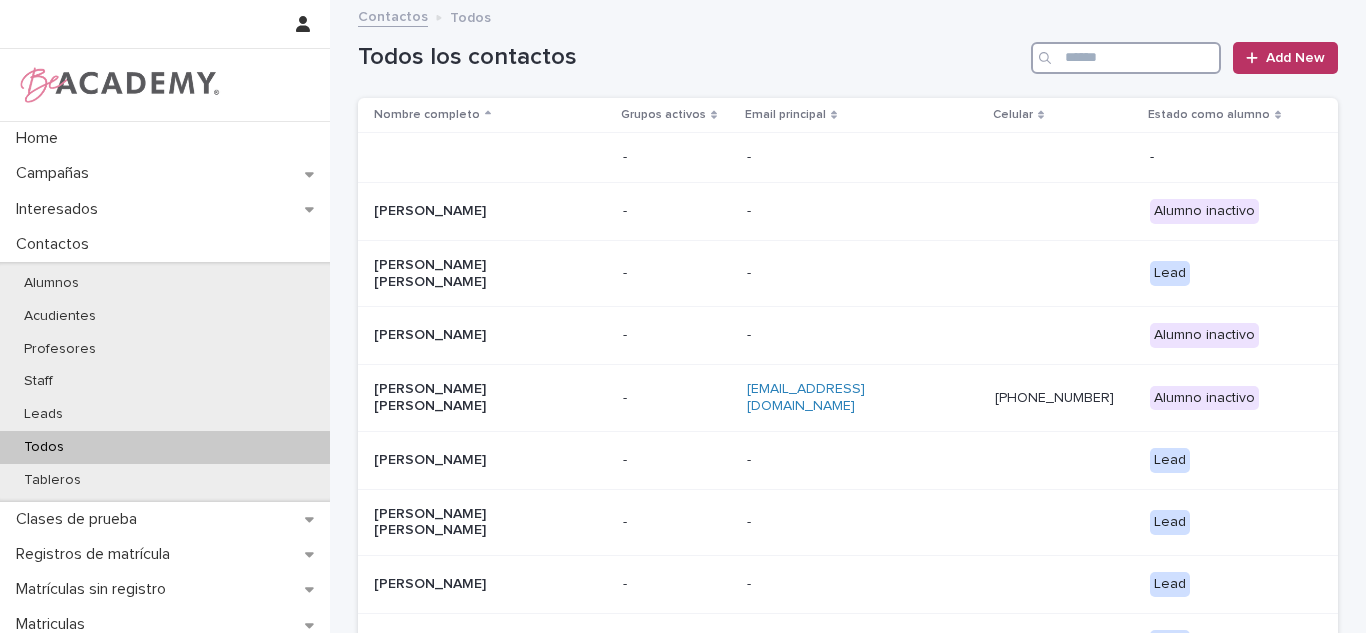click at bounding box center (1126, 58) 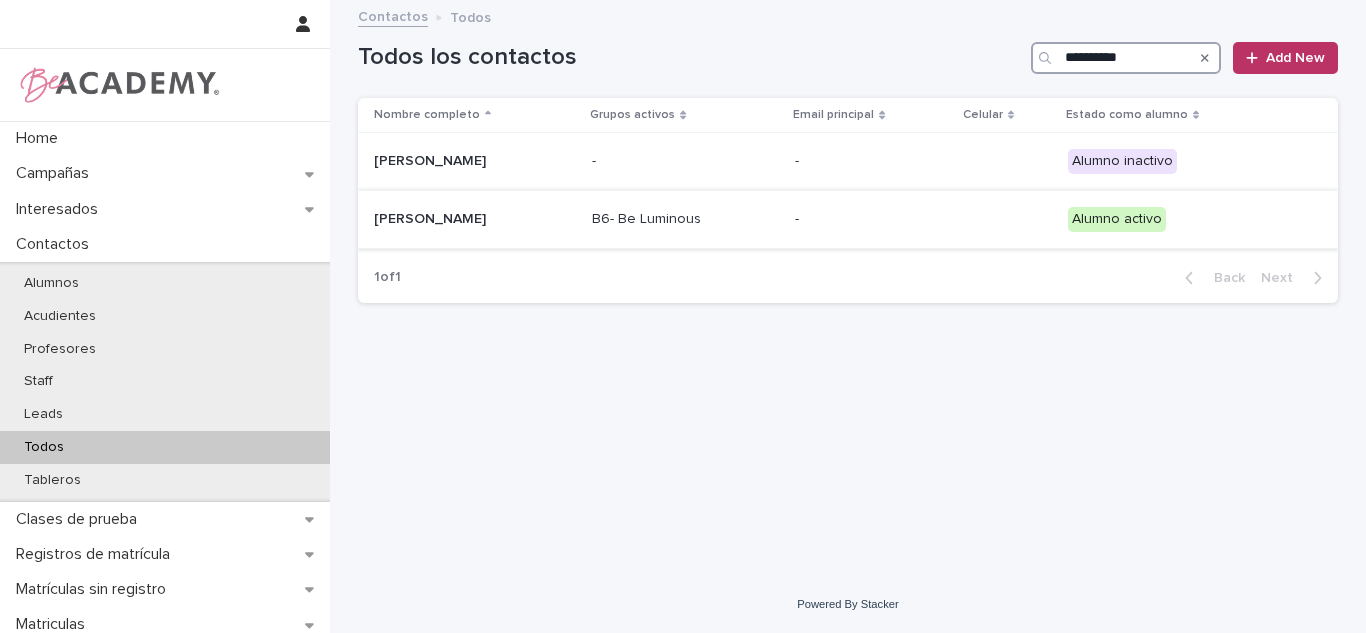 type on "**********" 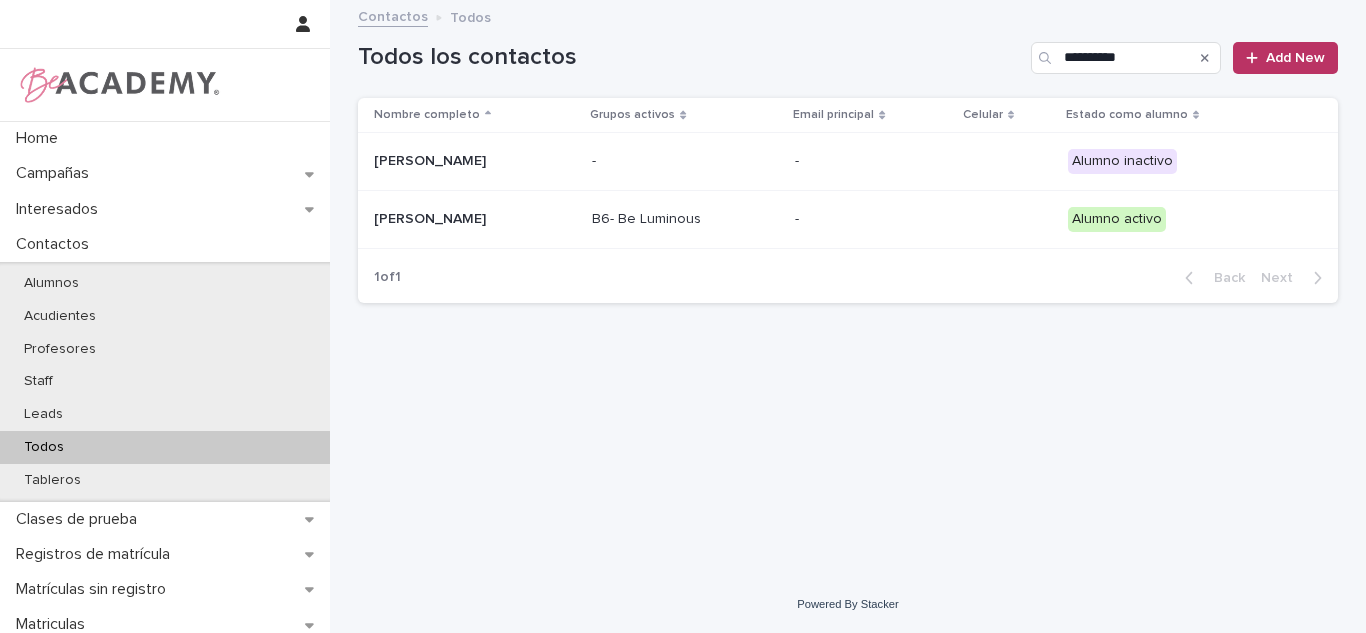 click on "B6- Be Luminous" at bounding box center [685, 219] 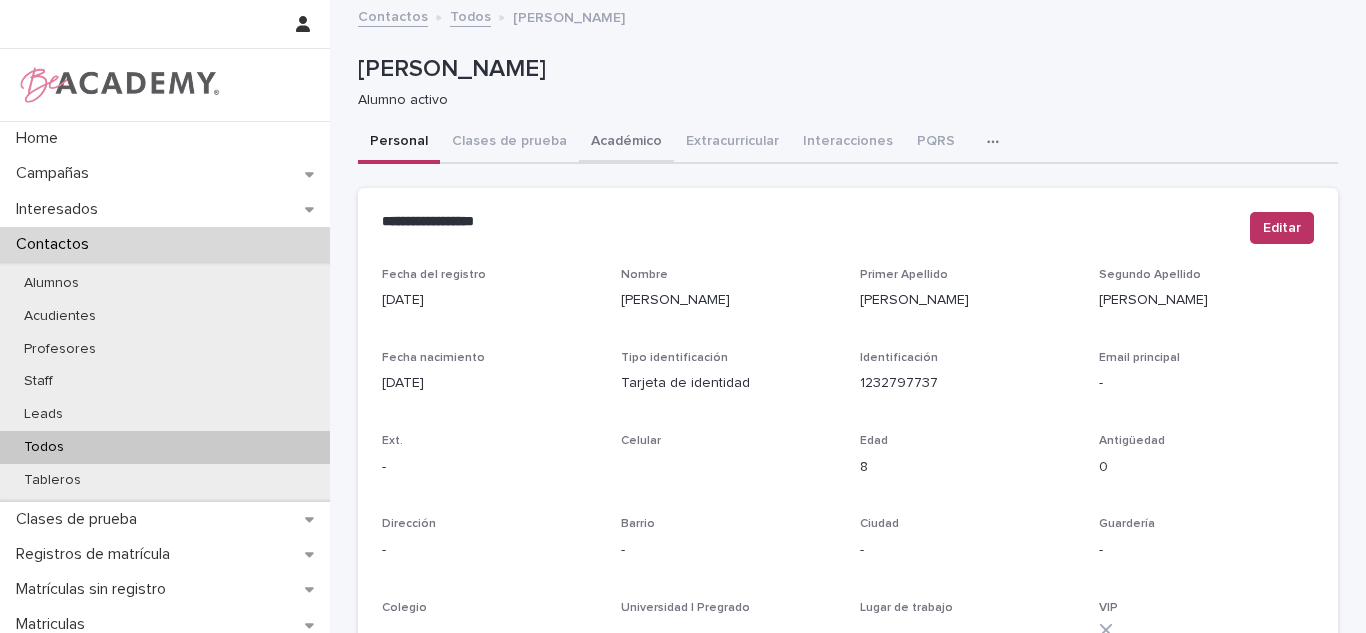 click on "Académico" at bounding box center (626, 143) 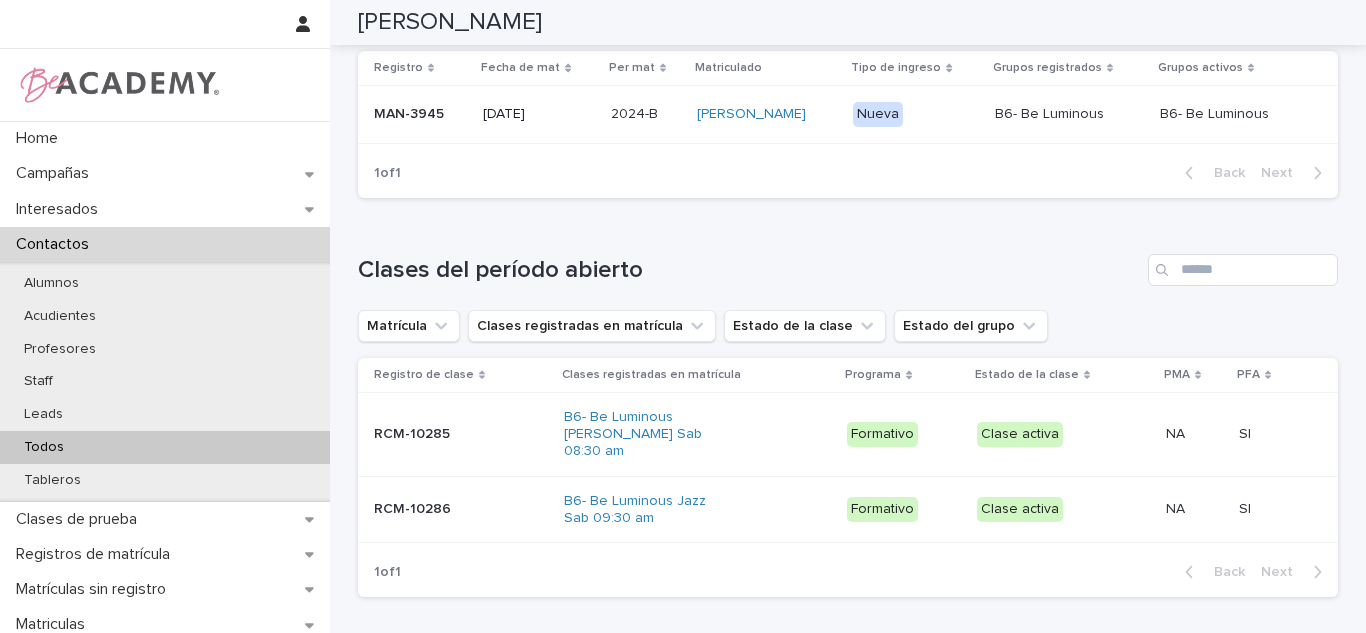 scroll, scrollTop: 639, scrollLeft: 0, axis: vertical 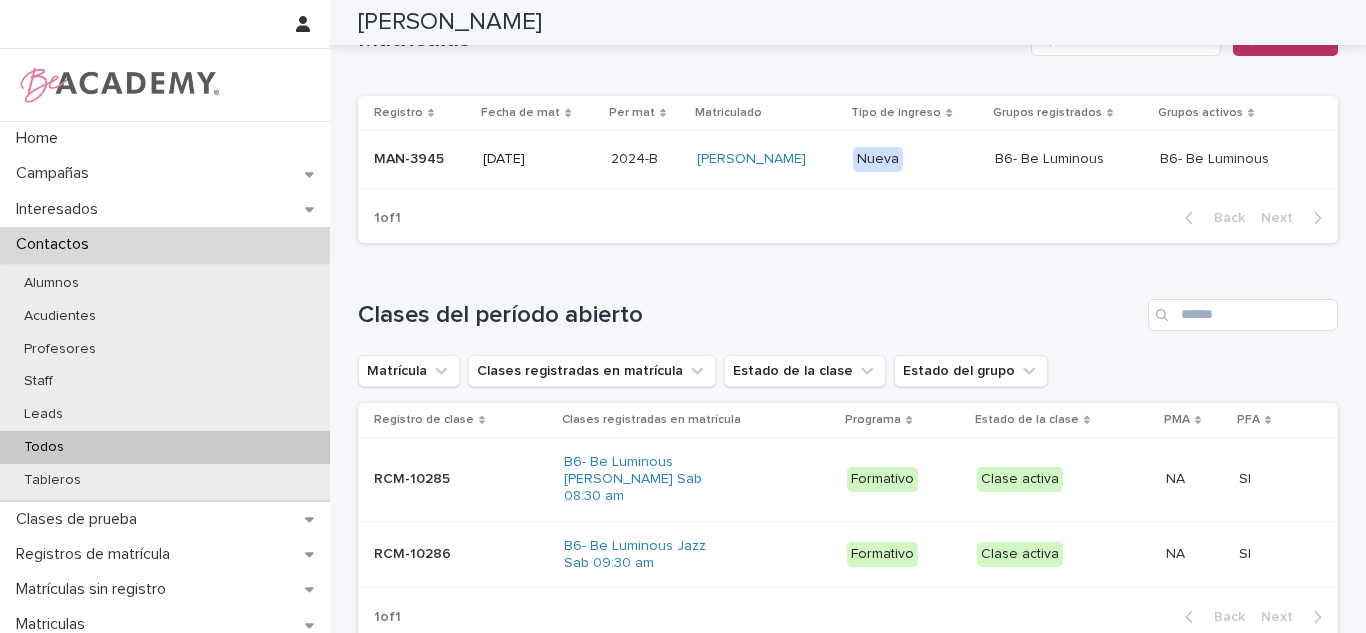 click on "Todos" at bounding box center (165, 447) 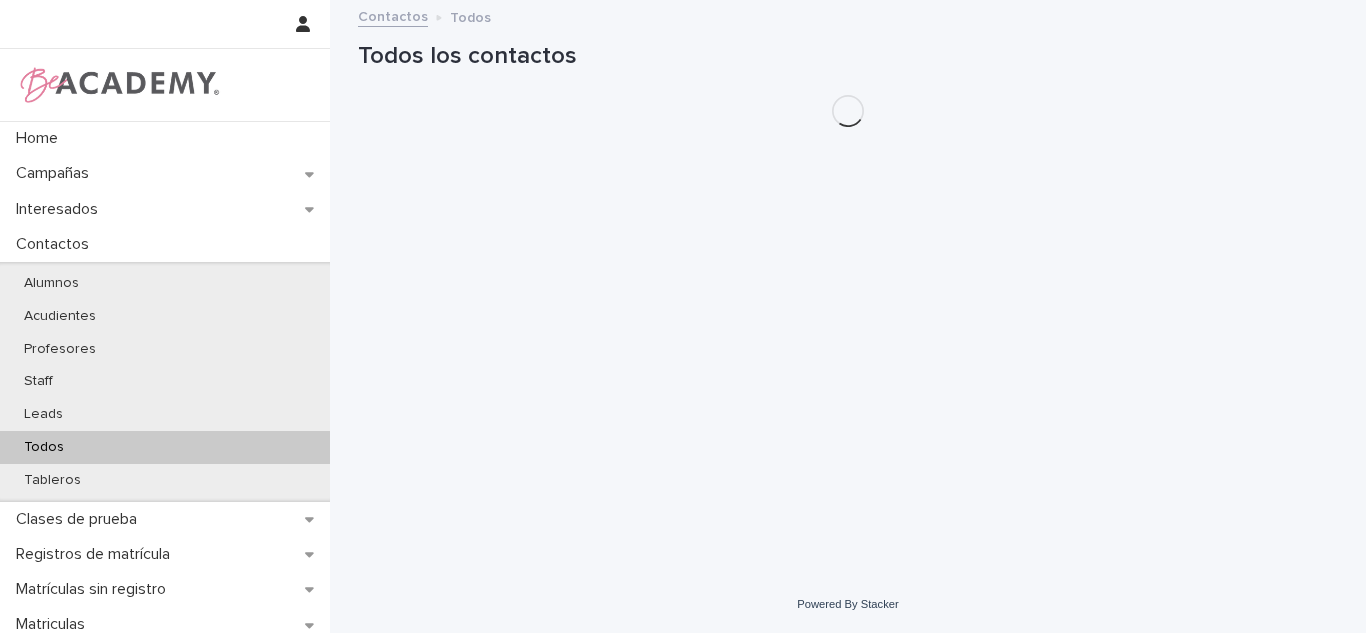 scroll, scrollTop: 0, scrollLeft: 0, axis: both 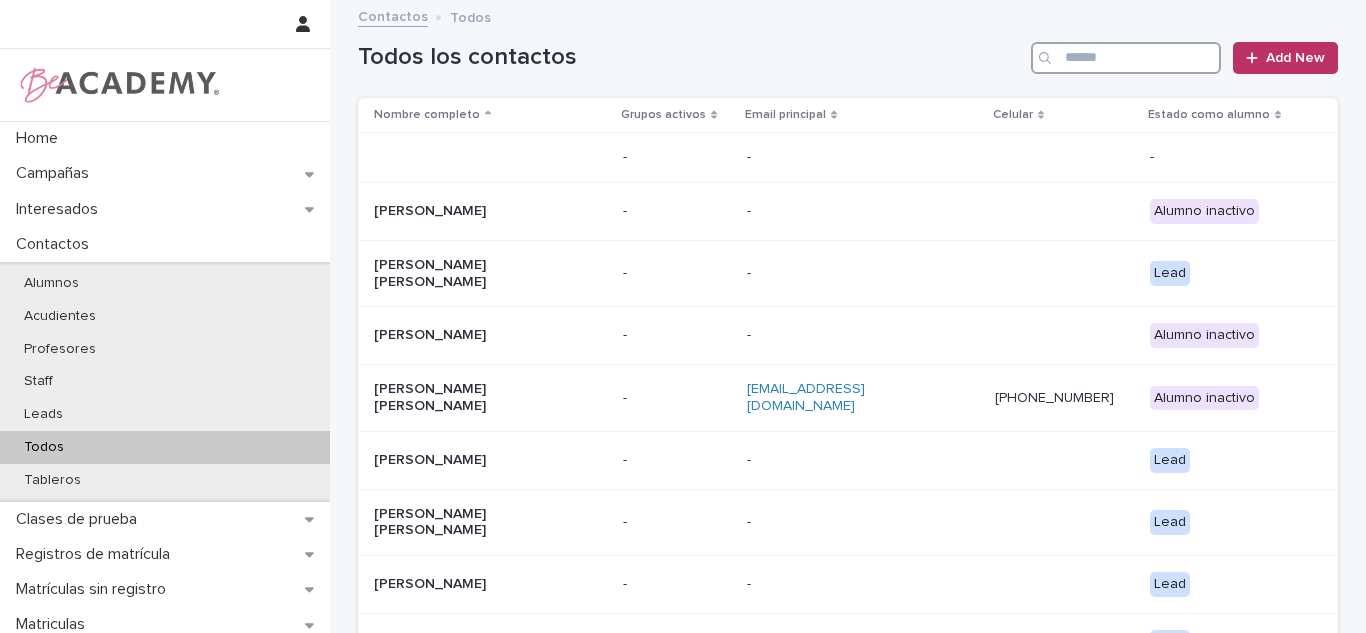 click at bounding box center (1126, 58) 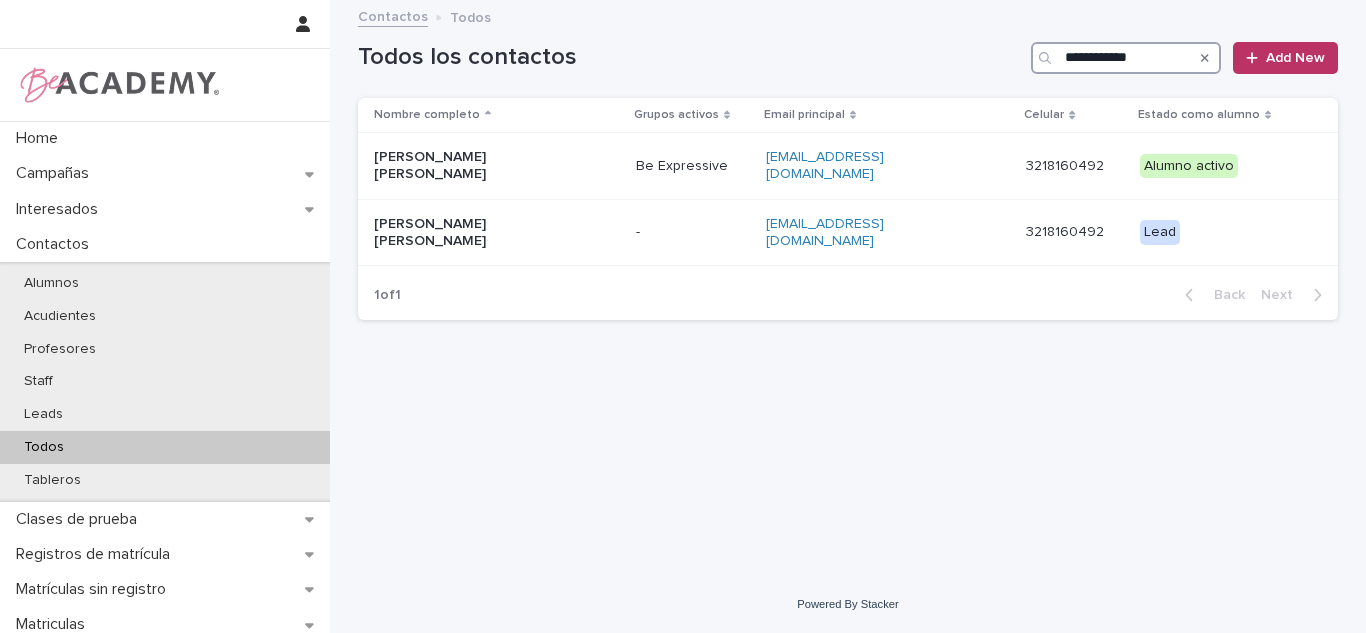 type on "**********" 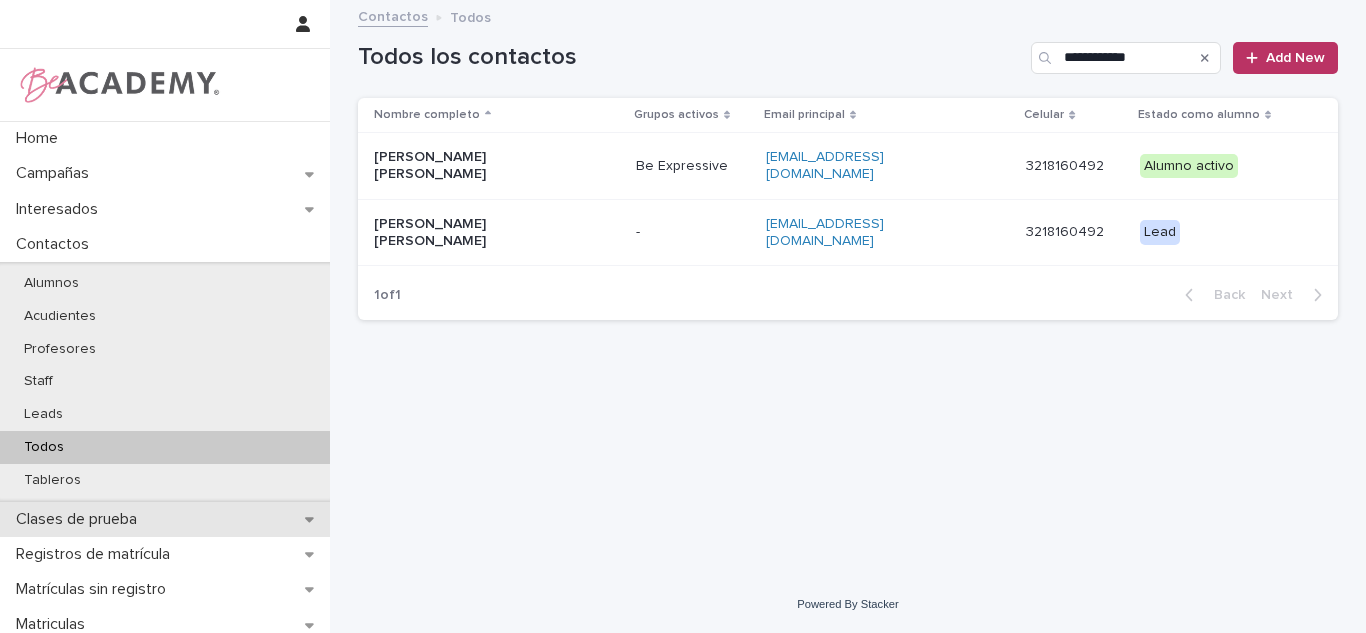 click on "Clases de prueba" at bounding box center (80, 519) 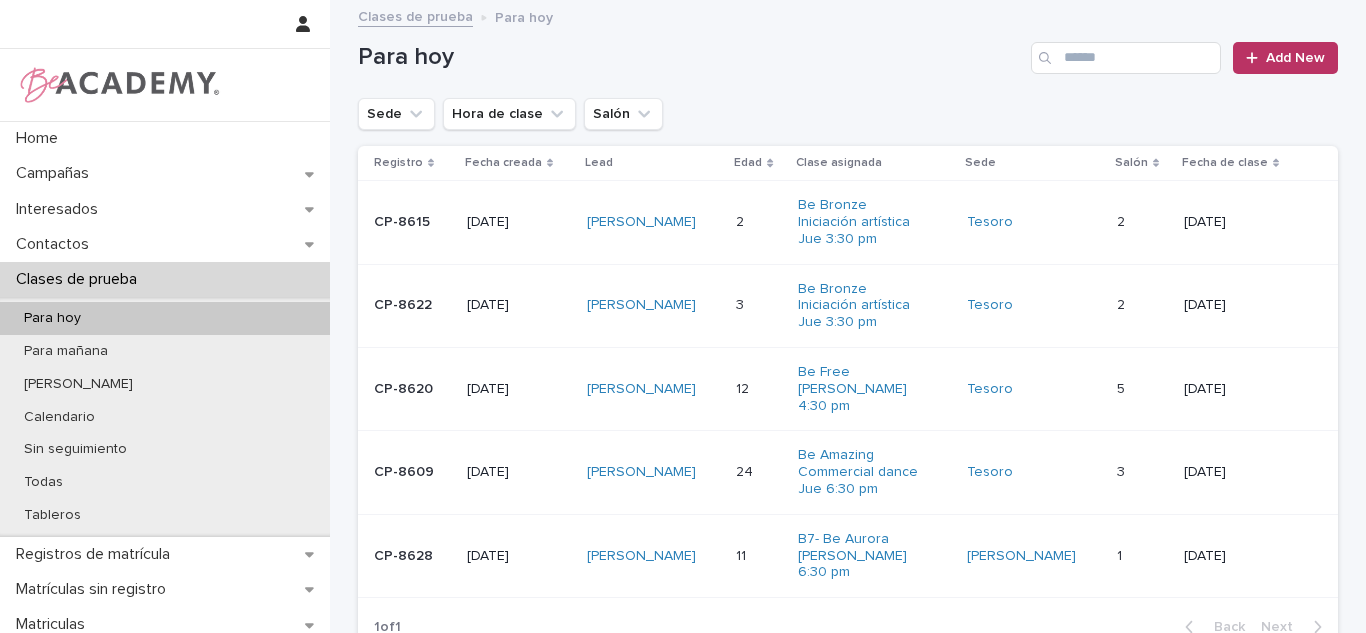 scroll, scrollTop: 222, scrollLeft: 0, axis: vertical 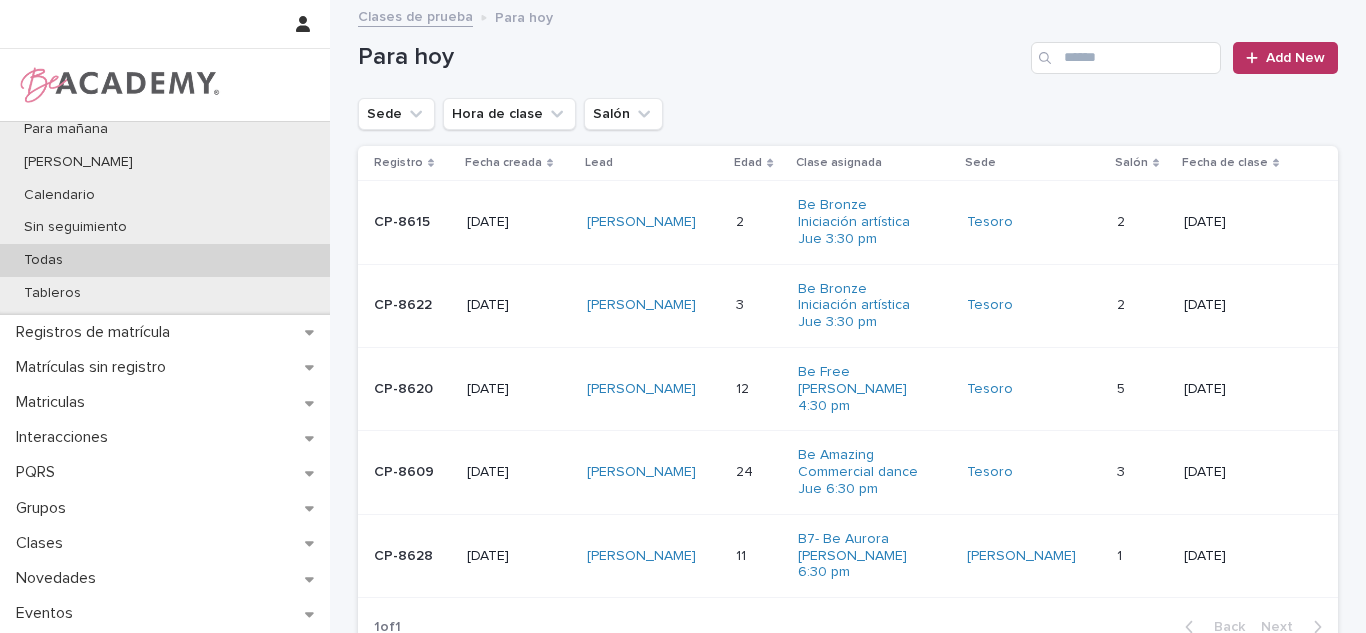 click on "Todas" at bounding box center (165, 260) 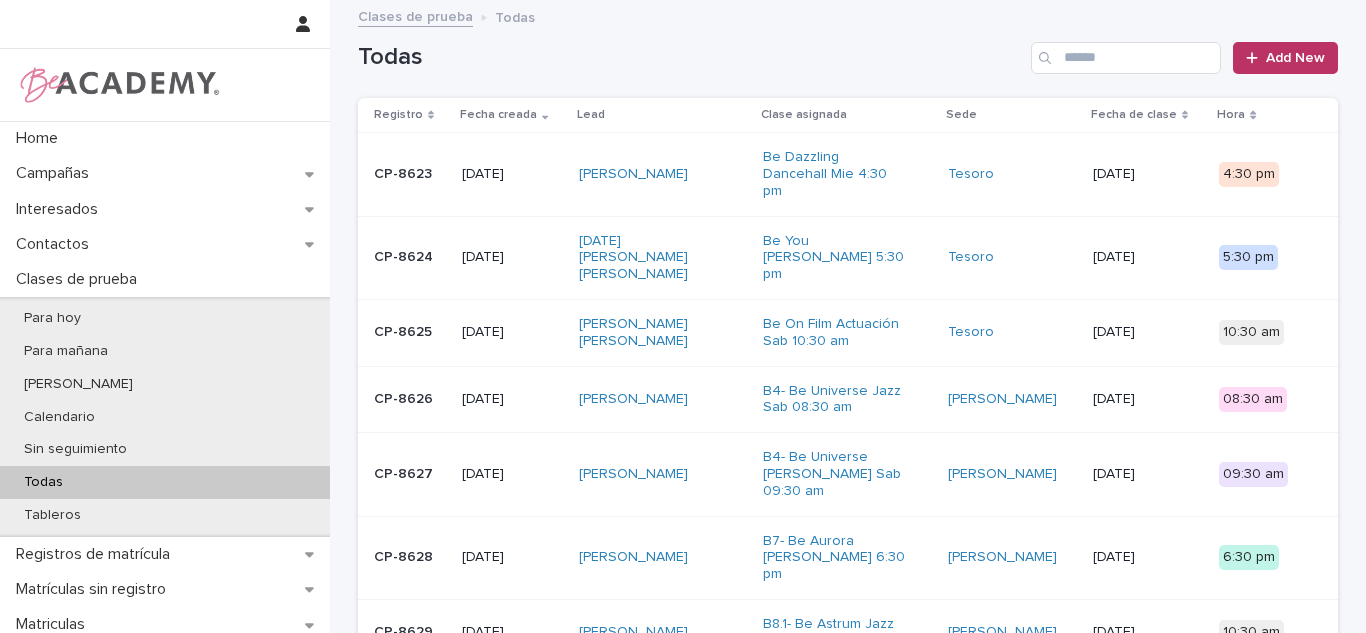 click on "Todas Add New" at bounding box center (848, 50) 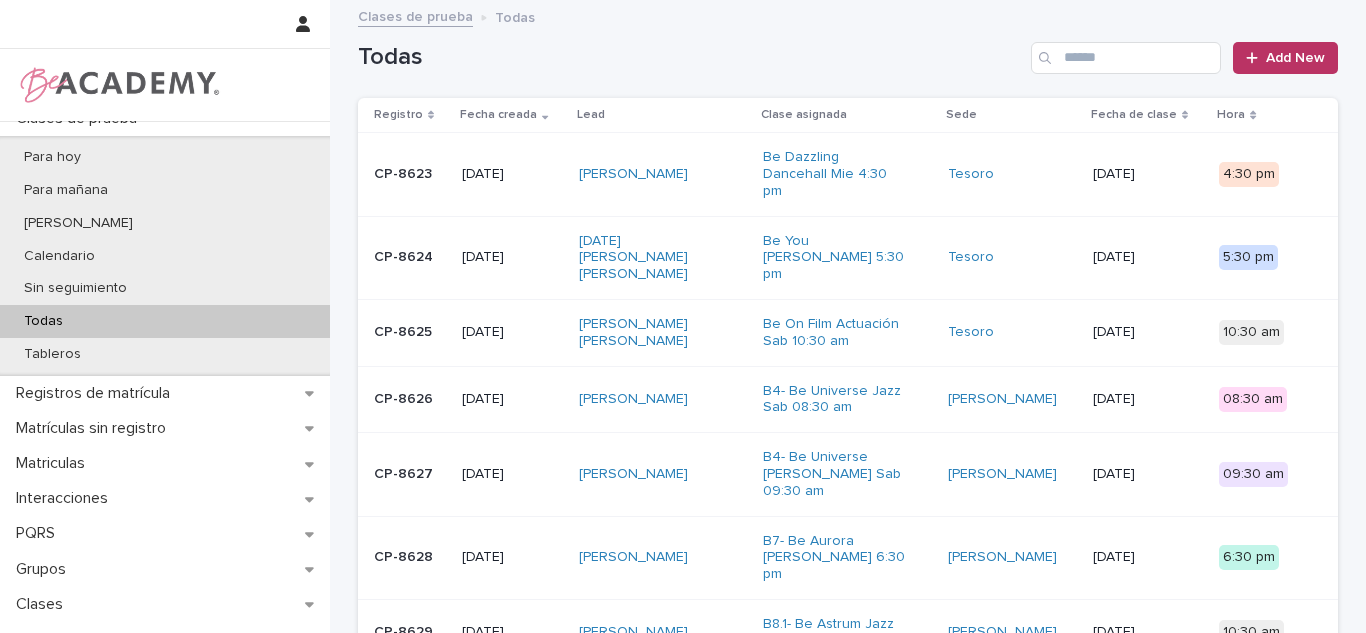 scroll, scrollTop: 257, scrollLeft: 0, axis: vertical 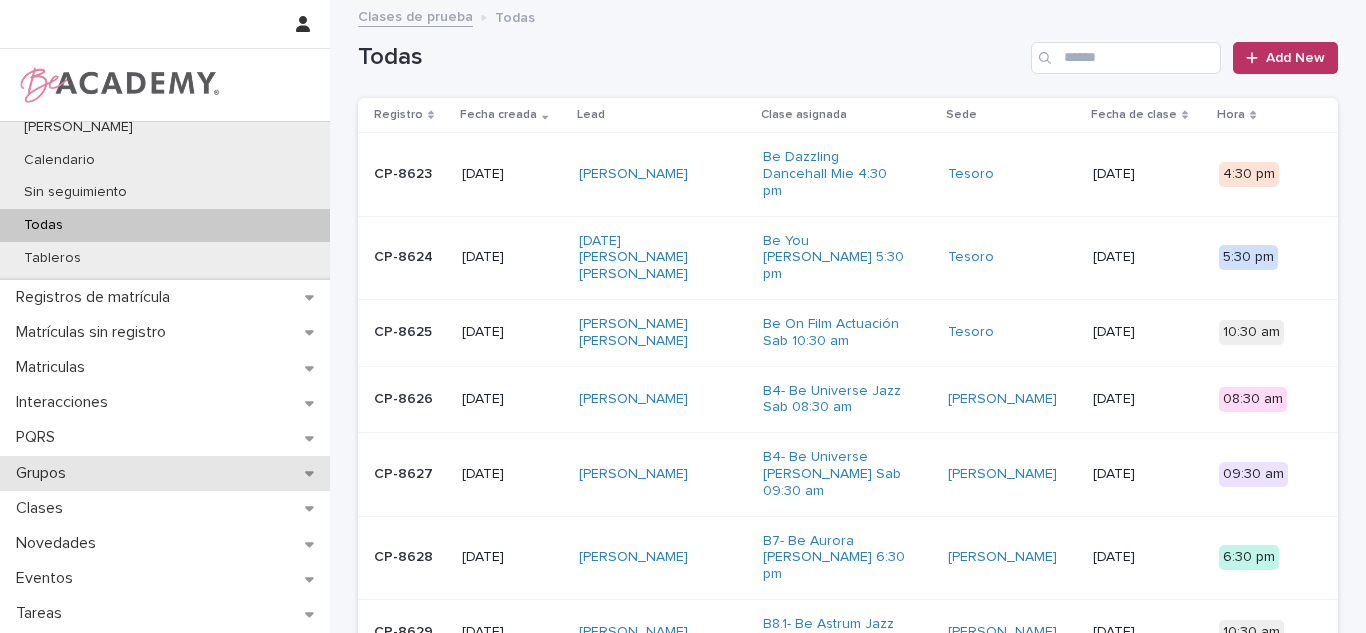 click on "Grupos" at bounding box center [45, 473] 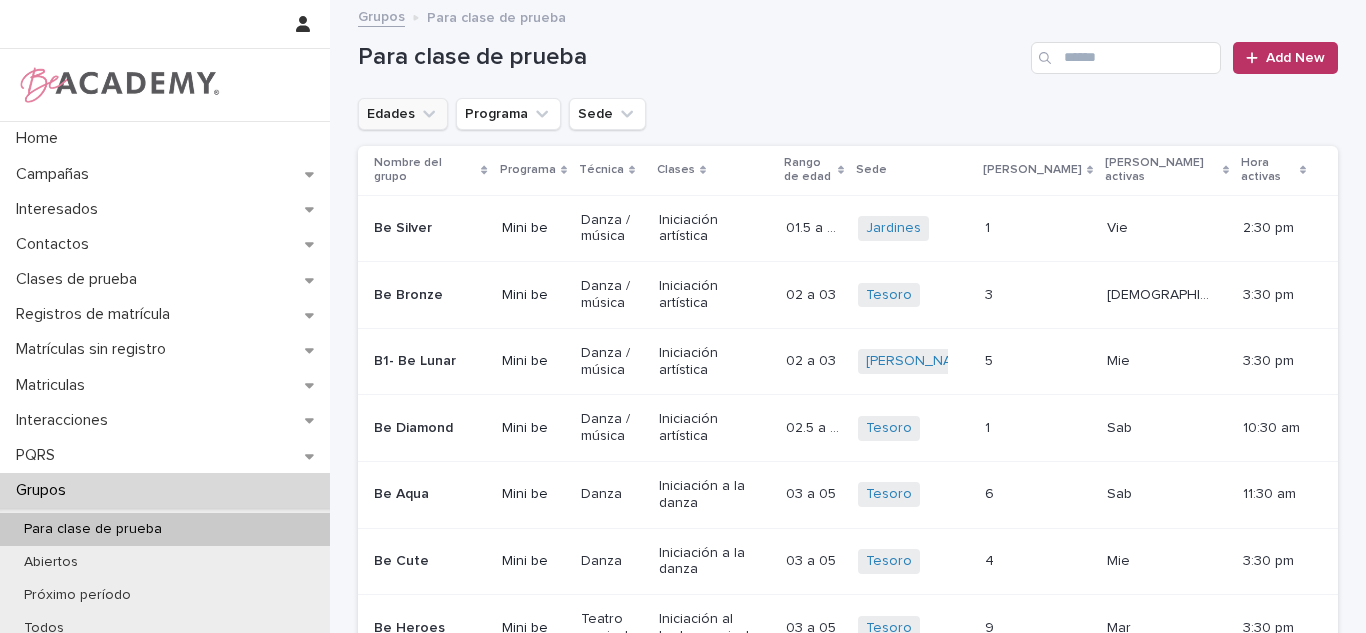 click 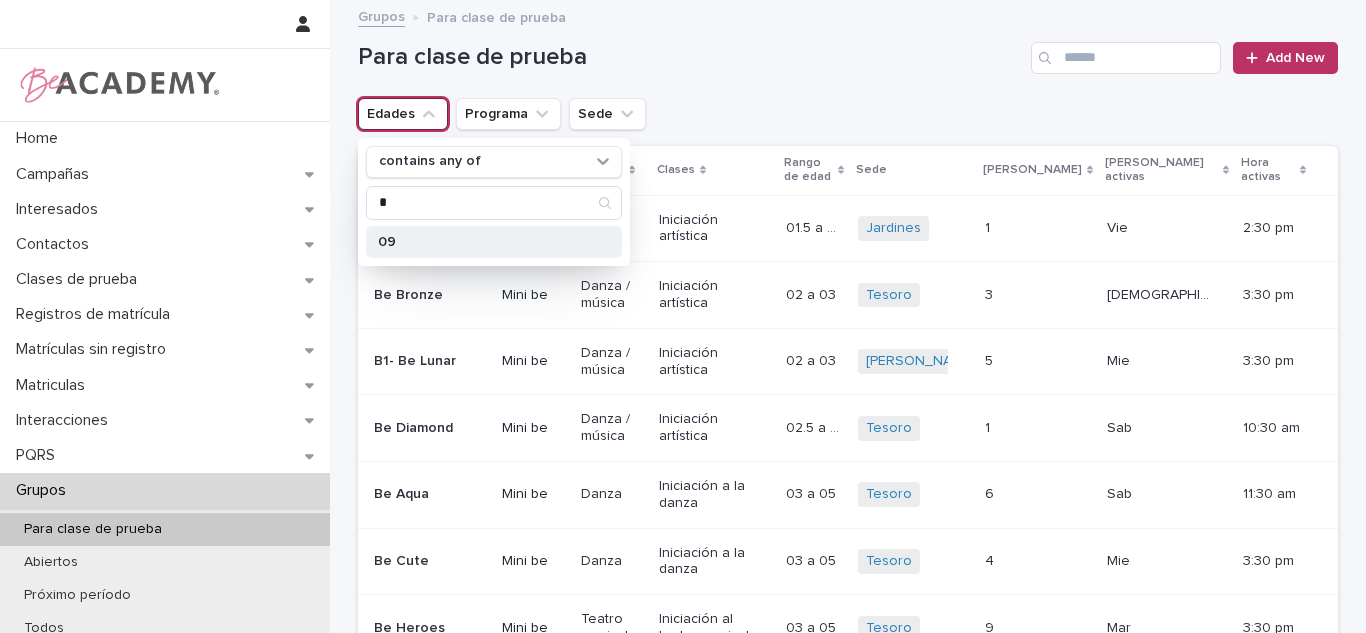 type on "*" 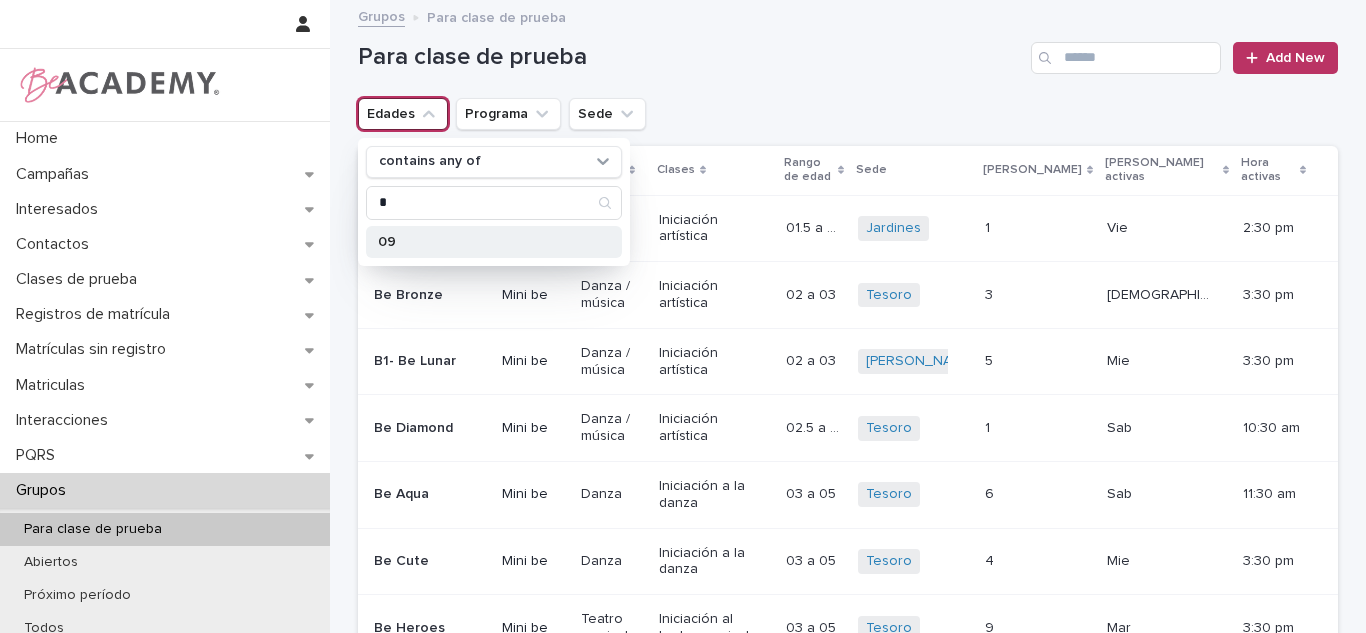 click on "09" at bounding box center [484, 242] 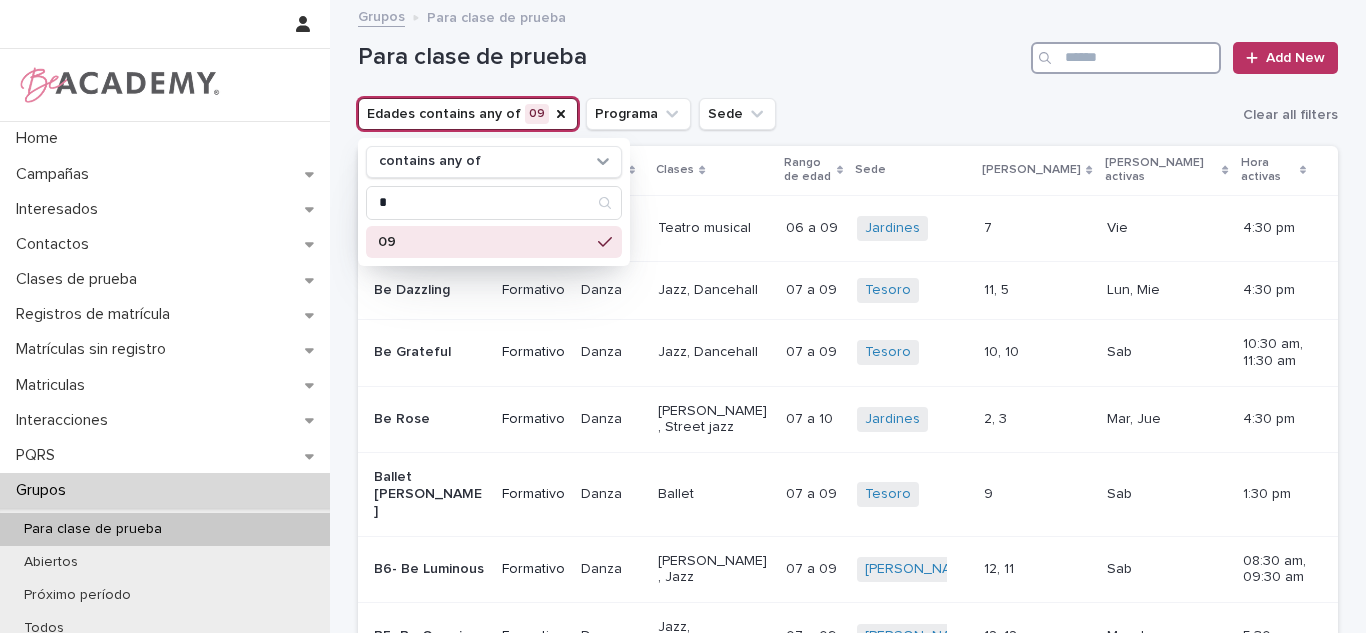 click at bounding box center (1126, 58) 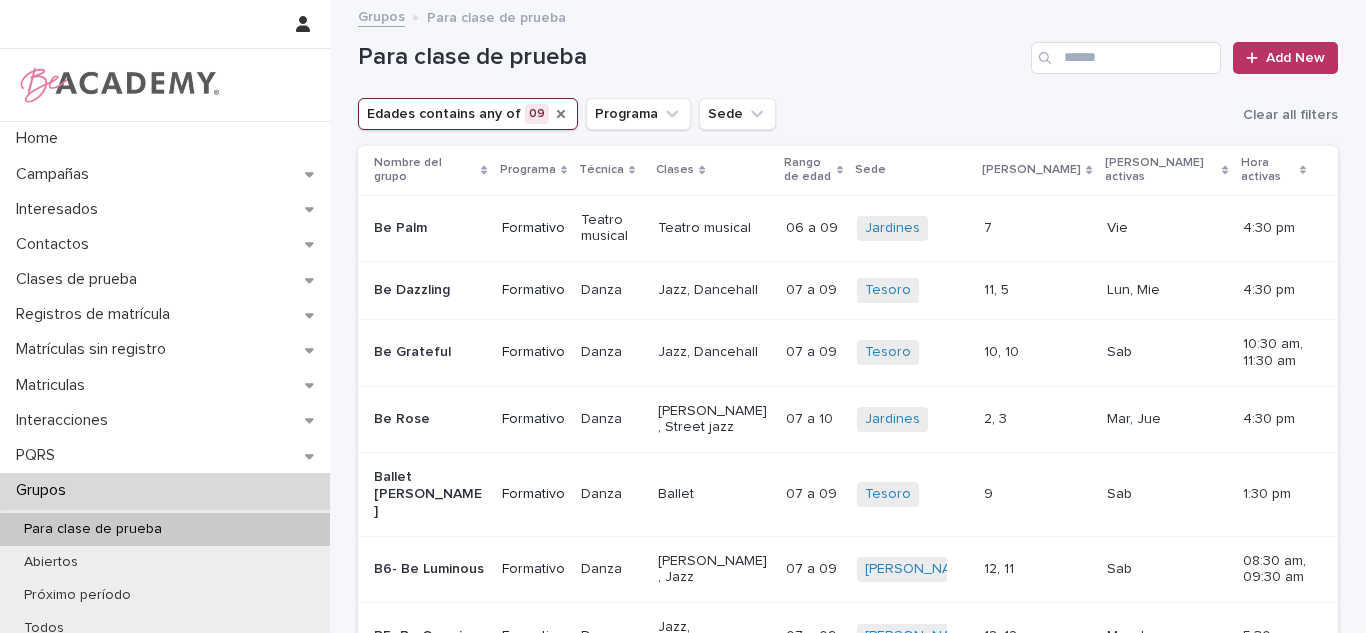 click 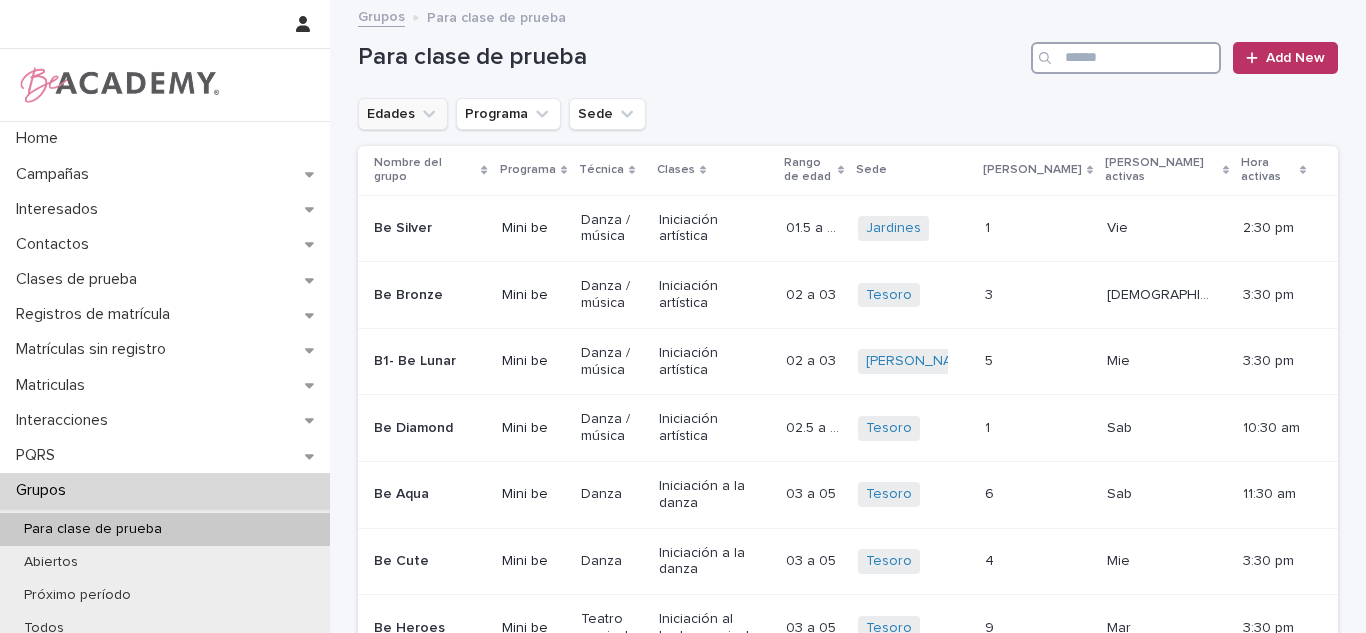 click at bounding box center [1126, 58] 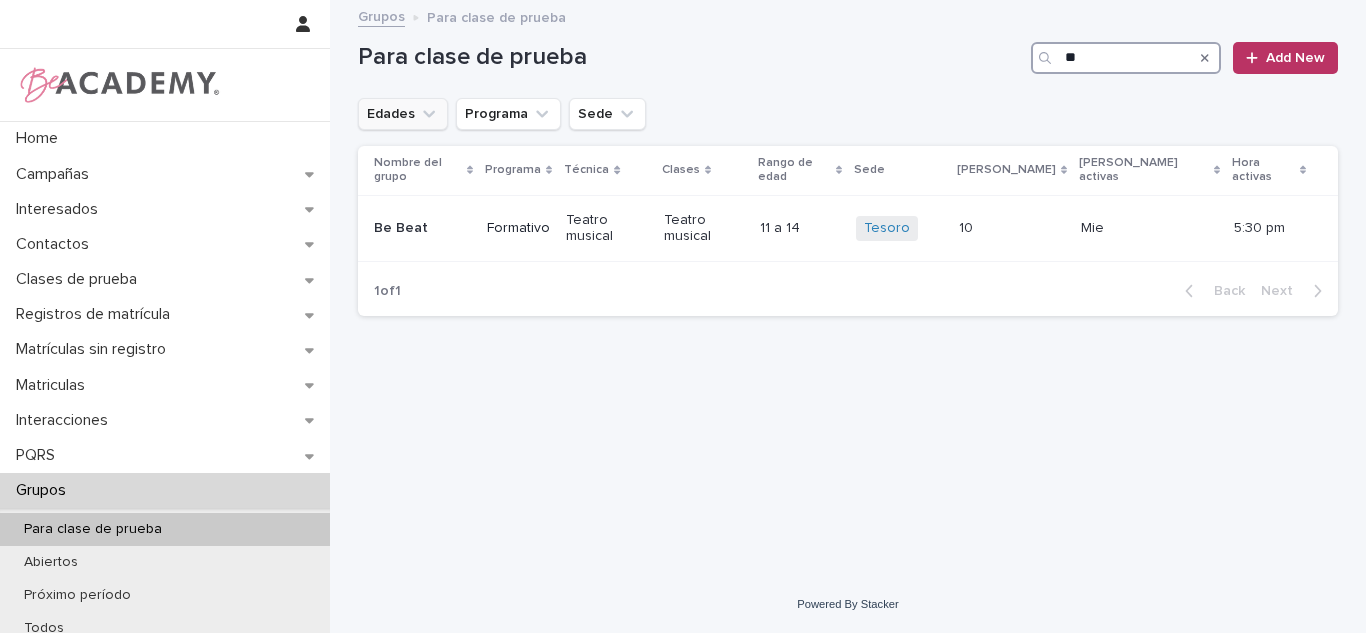 type on "*" 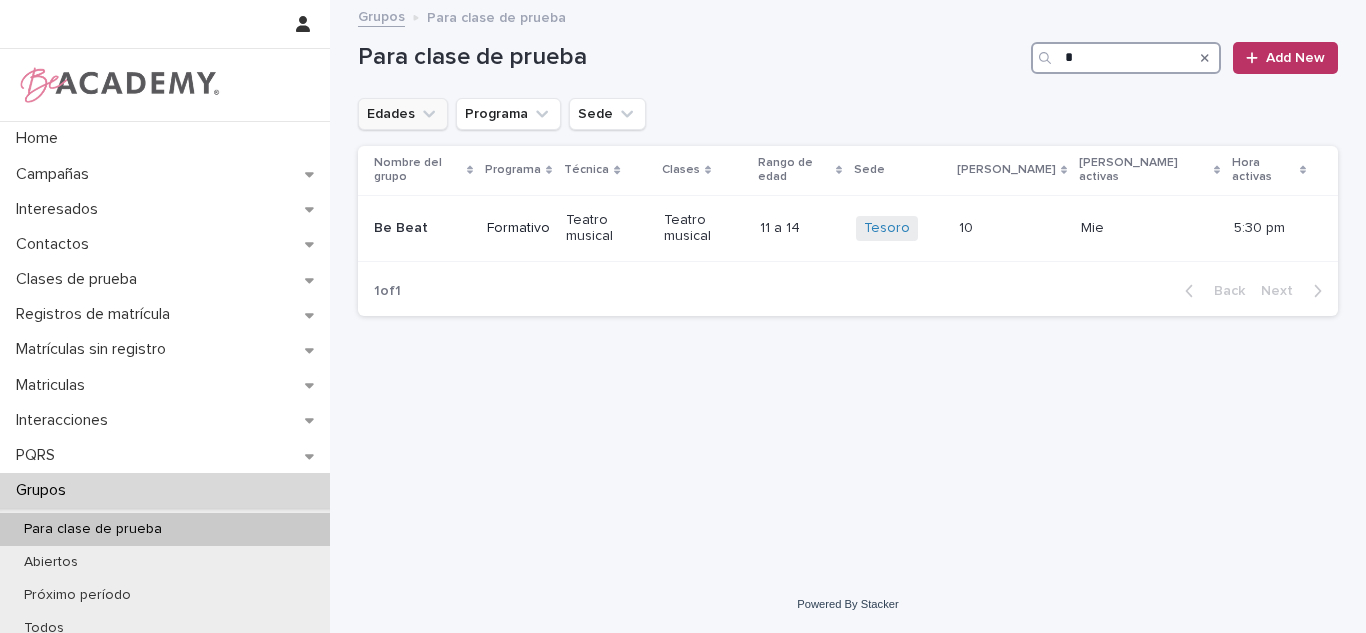type 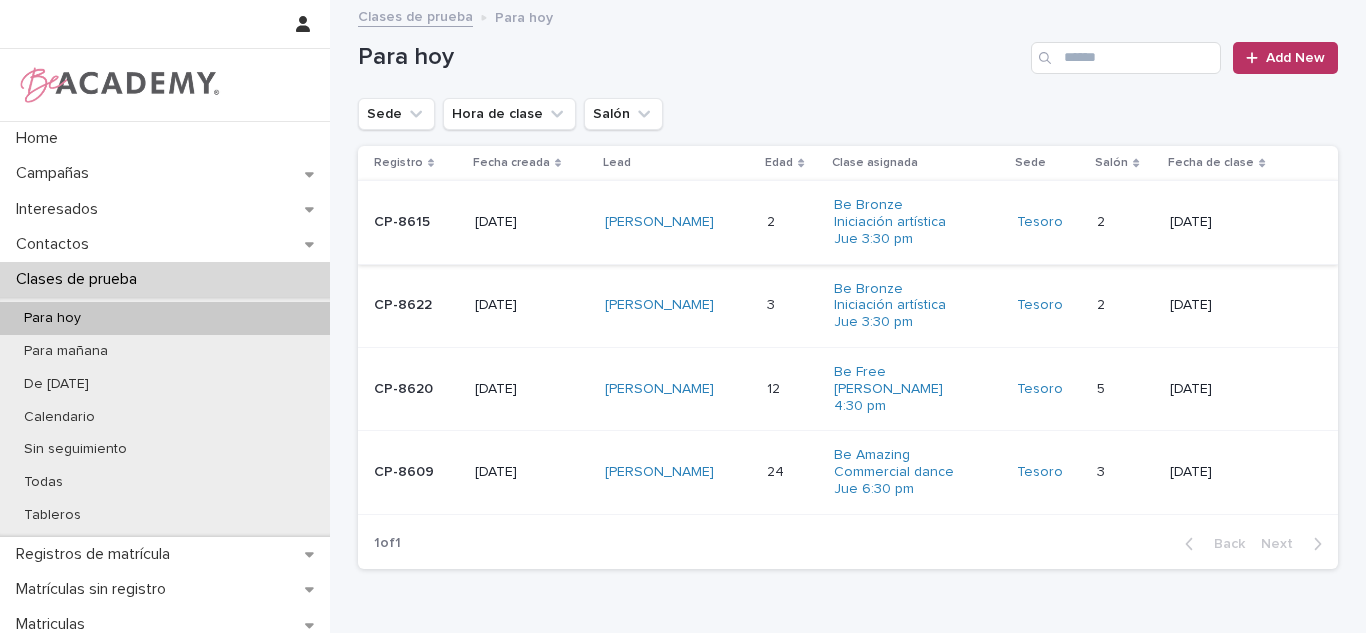 scroll, scrollTop: 0, scrollLeft: 0, axis: both 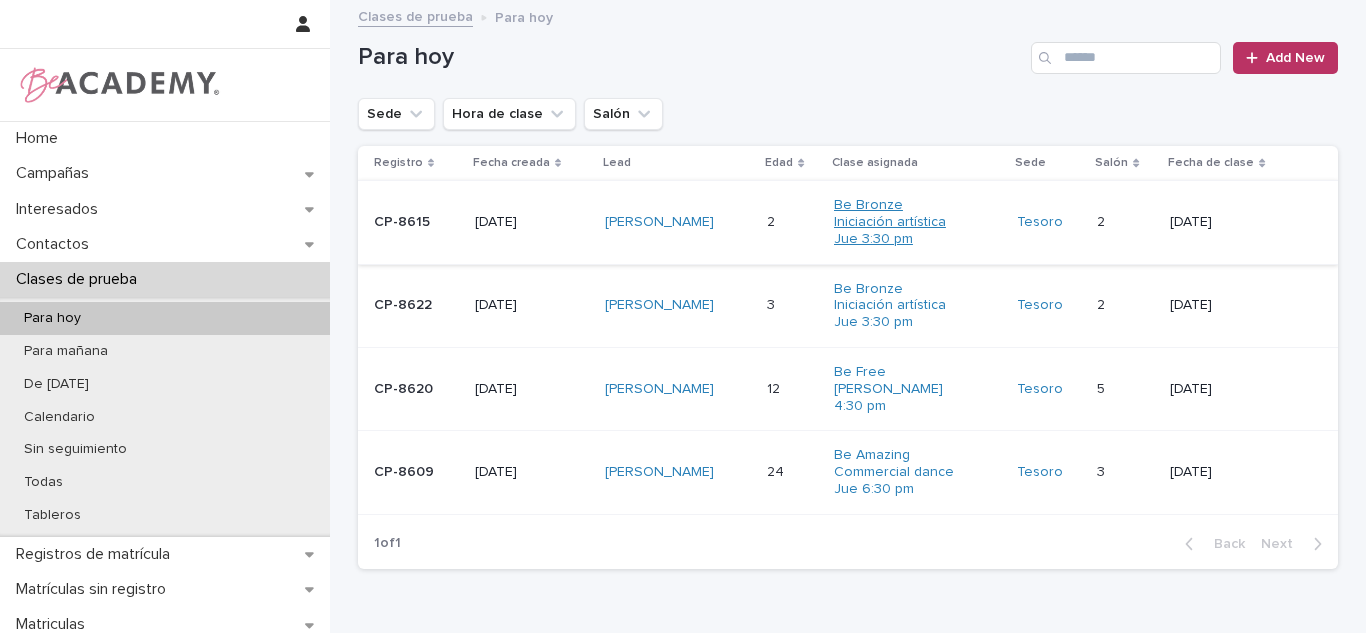 click on "Be Bronze Iniciación artística Jue 3:30 pm" at bounding box center [896, 222] 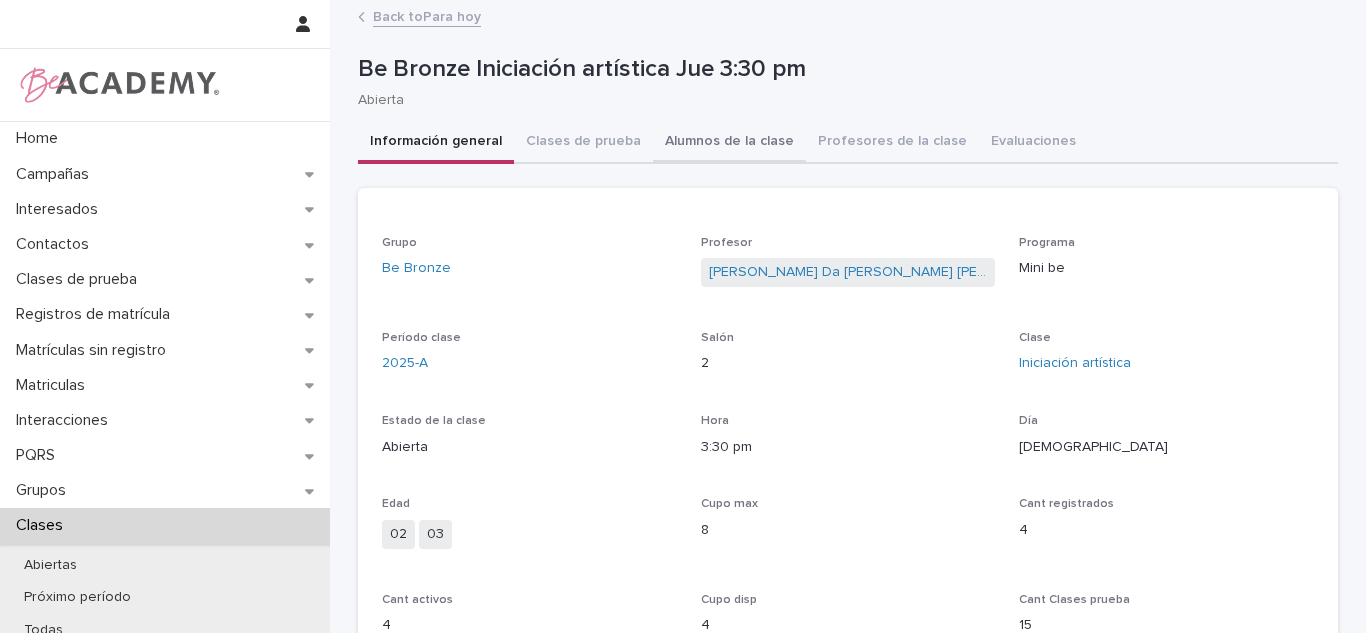 click on "Alumnos de la clase" at bounding box center [729, 143] 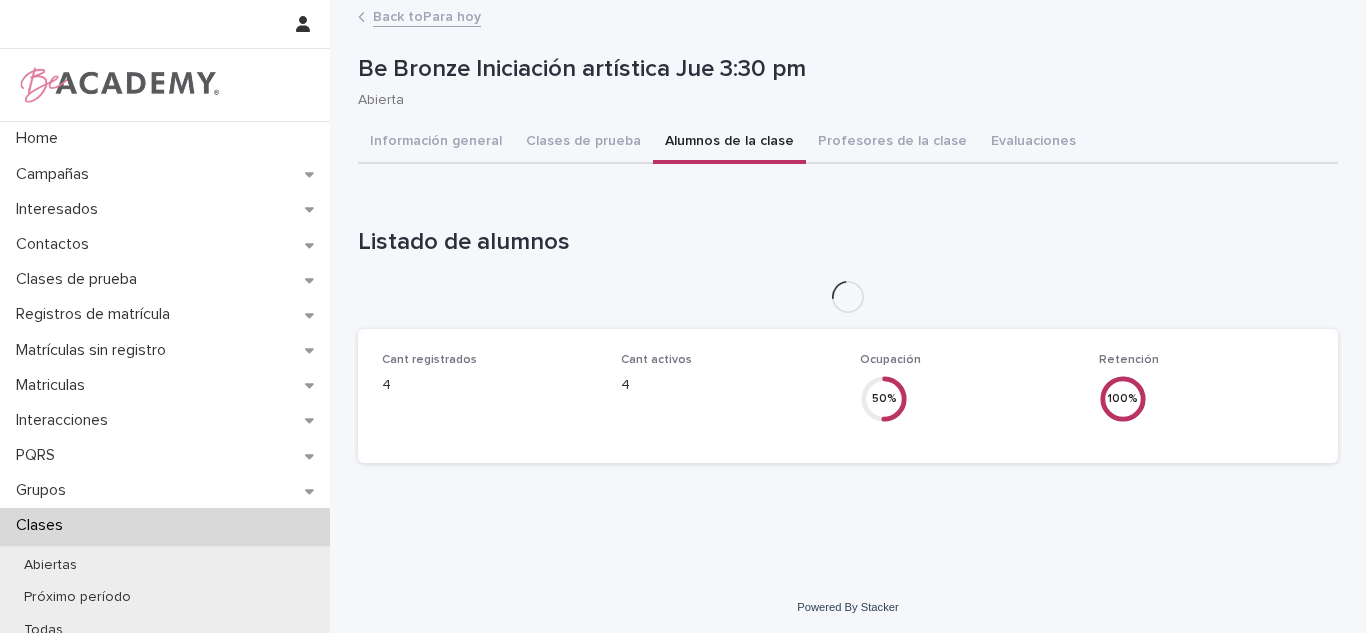 scroll, scrollTop: 3, scrollLeft: 0, axis: vertical 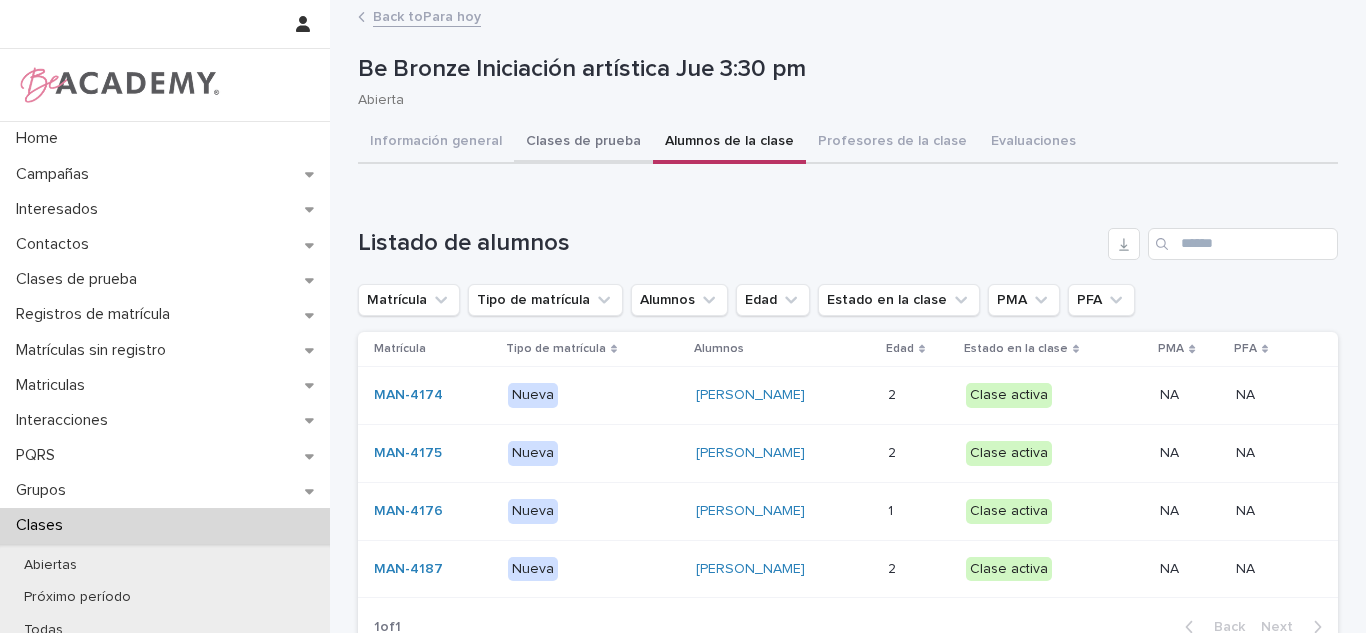 click on "Clases de prueba" at bounding box center (583, 143) 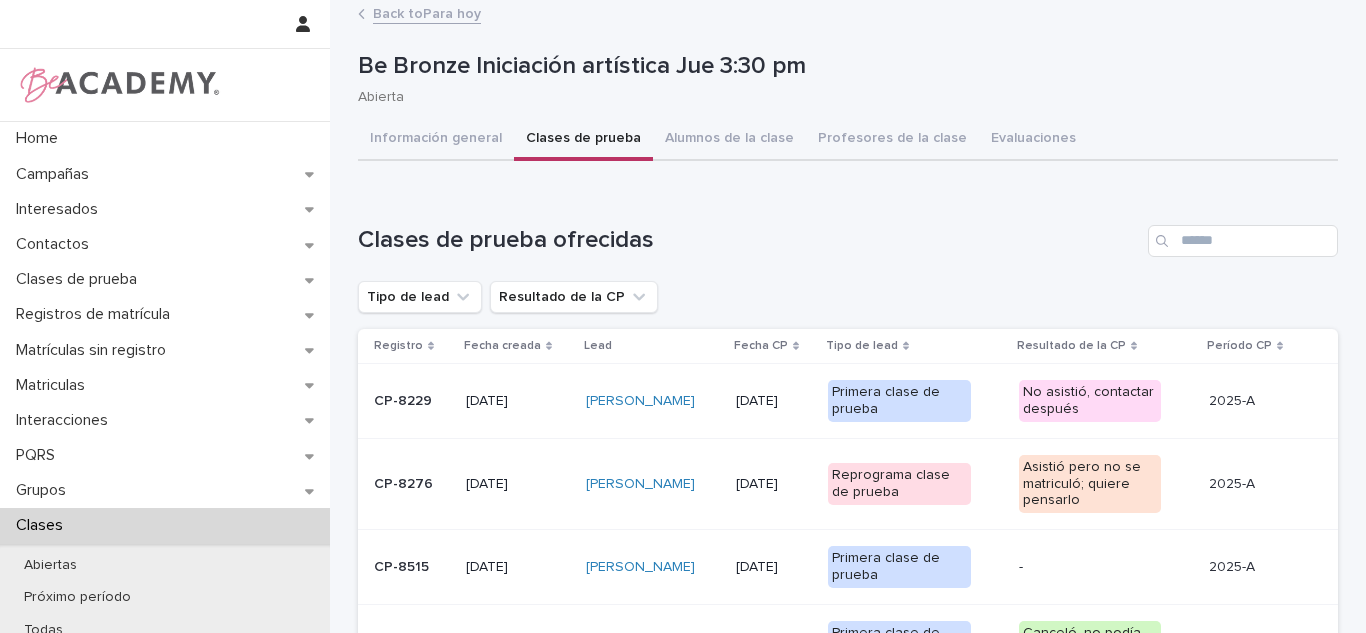 scroll, scrollTop: 556, scrollLeft: 0, axis: vertical 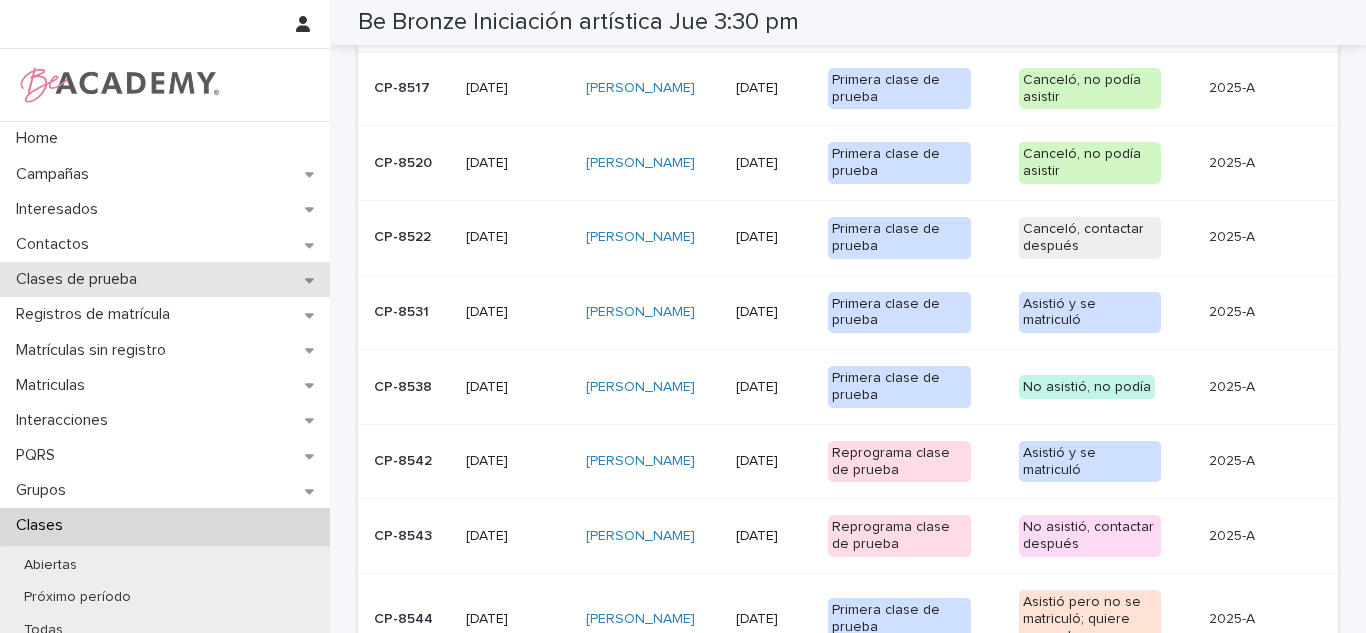 click on "Clases de prueba" at bounding box center (80, 279) 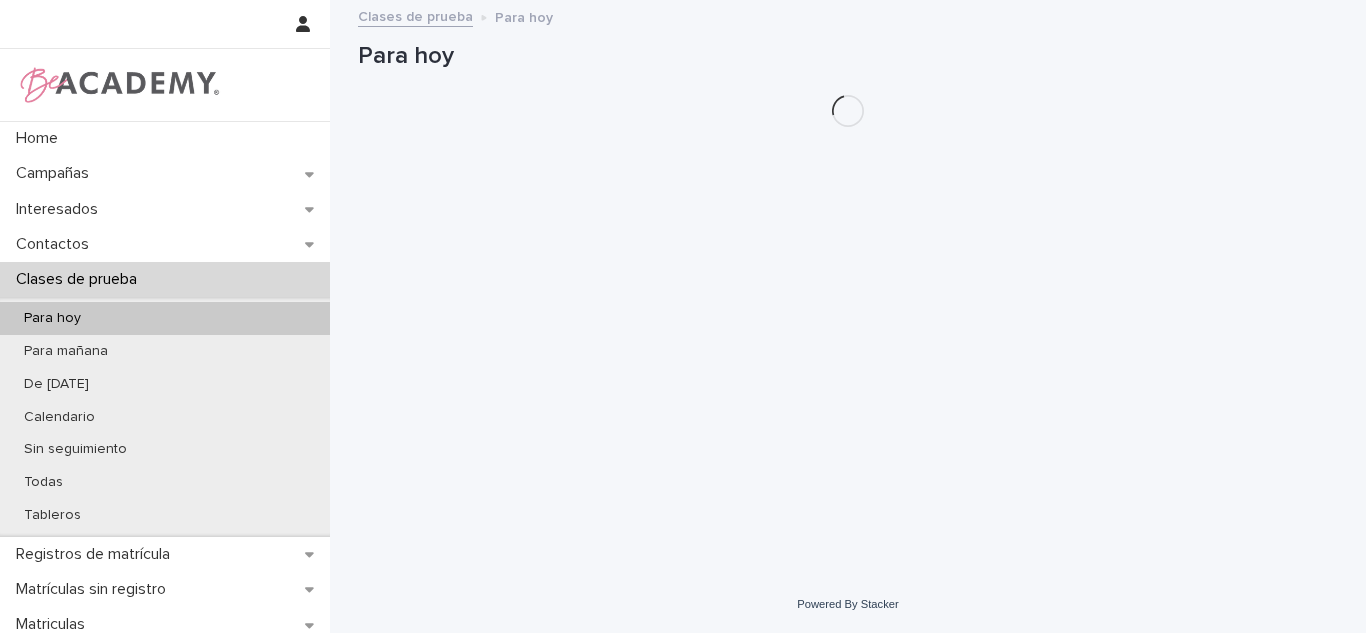 scroll, scrollTop: 0, scrollLeft: 0, axis: both 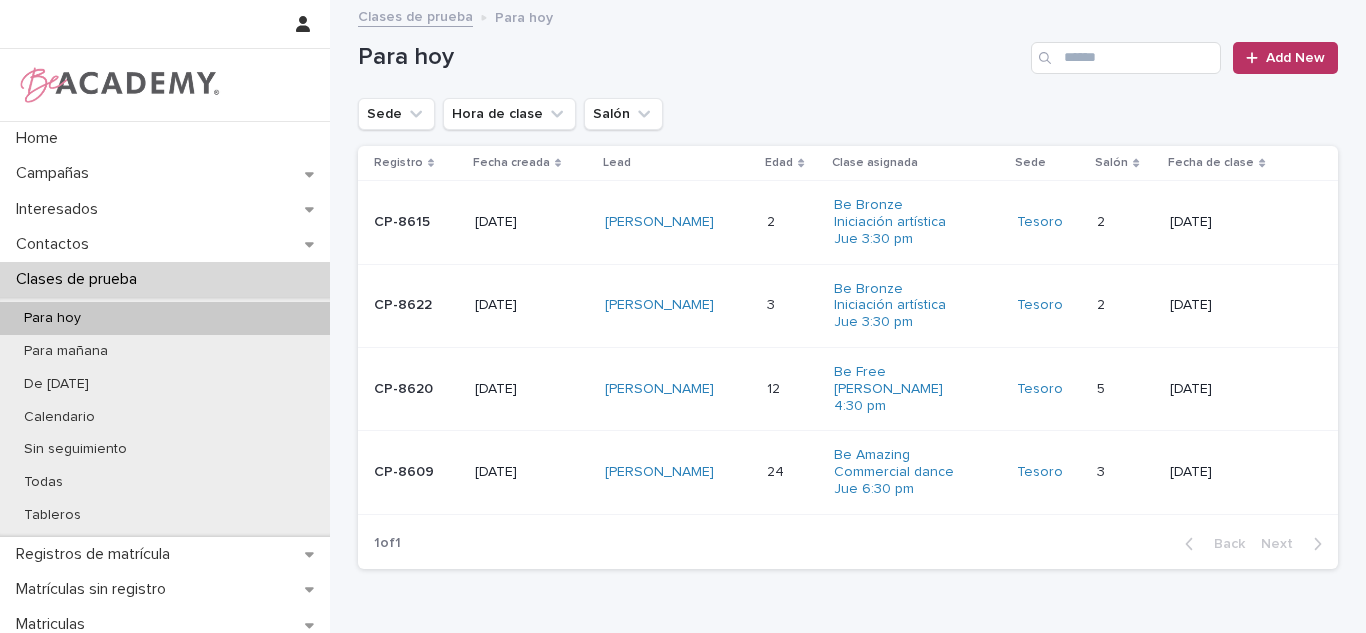 click on "[PERSON_NAME]" at bounding box center [678, 305] 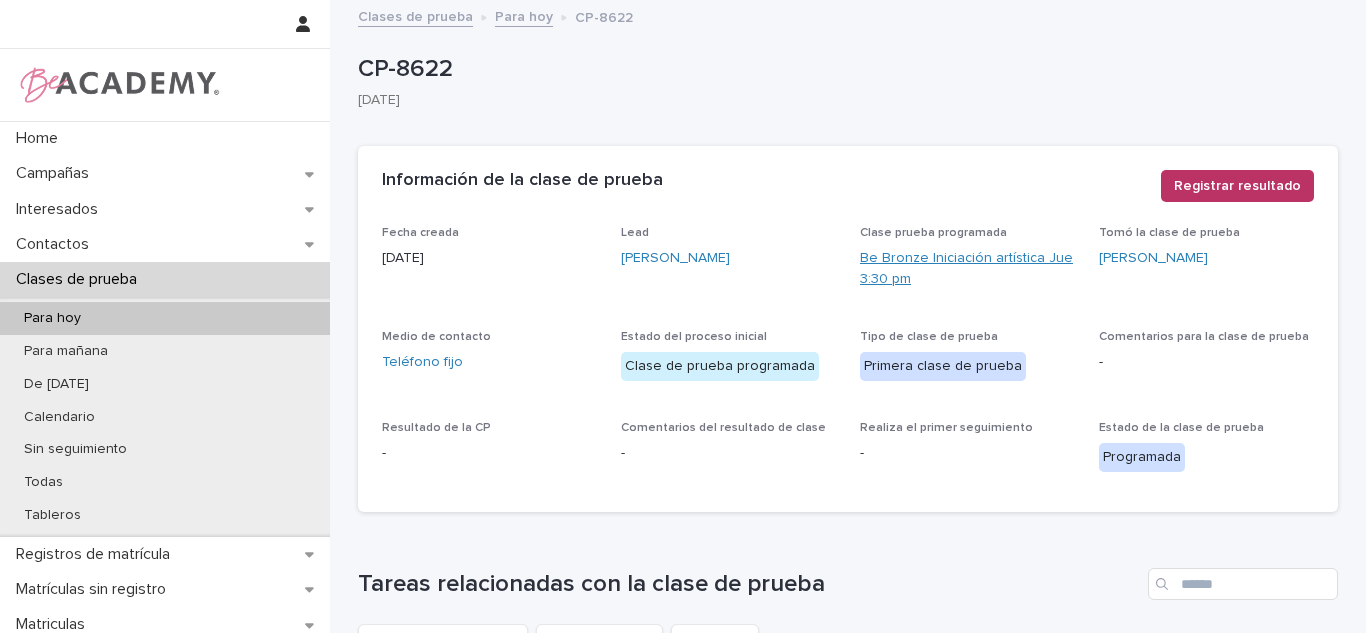 click on "Be Bronze Iniciación artística Jue 3:30 pm" at bounding box center [967, 269] 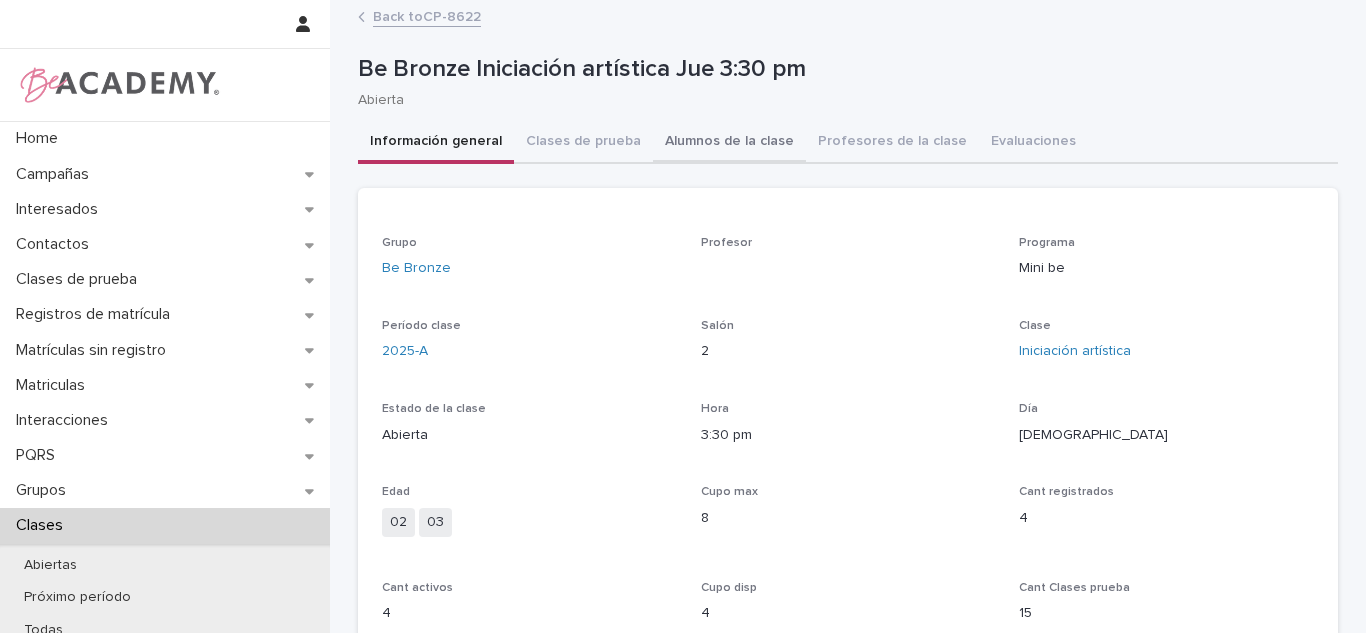 click on "Alumnos de la clase" at bounding box center (729, 143) 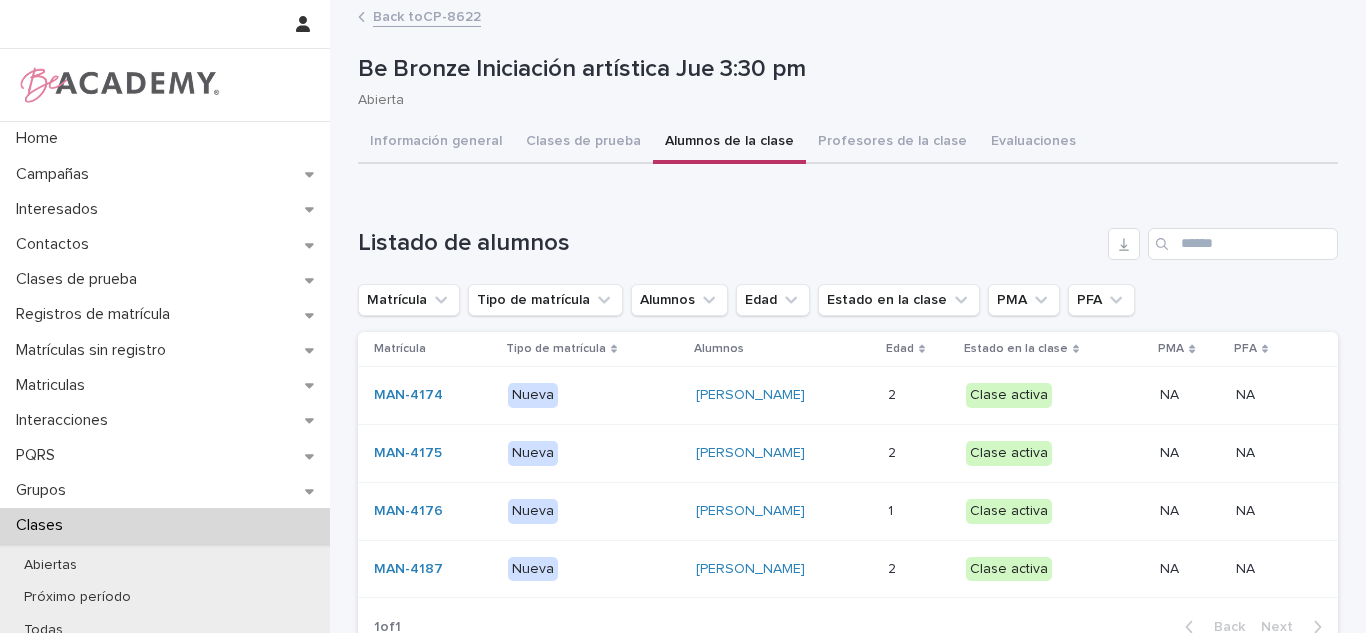 drag, startPoint x: 1328, startPoint y: 236, endPoint x: 1330, endPoint y: 268, distance: 32.06244 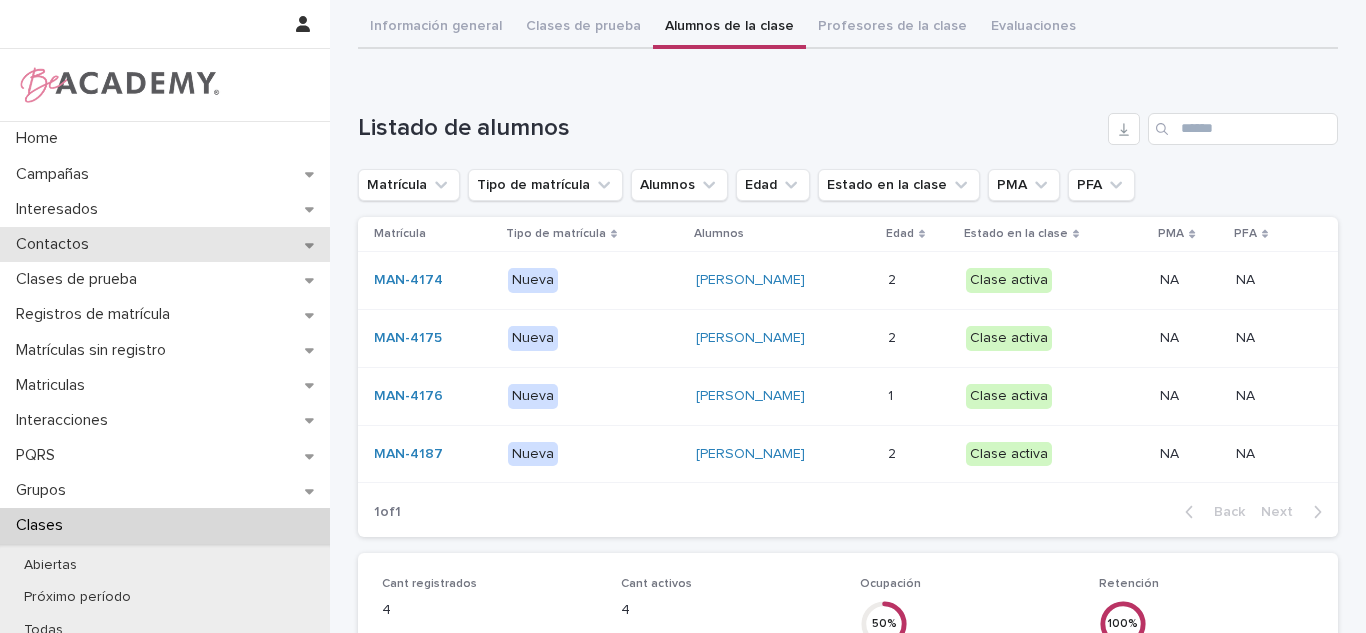 click on "Contactos" at bounding box center [165, 244] 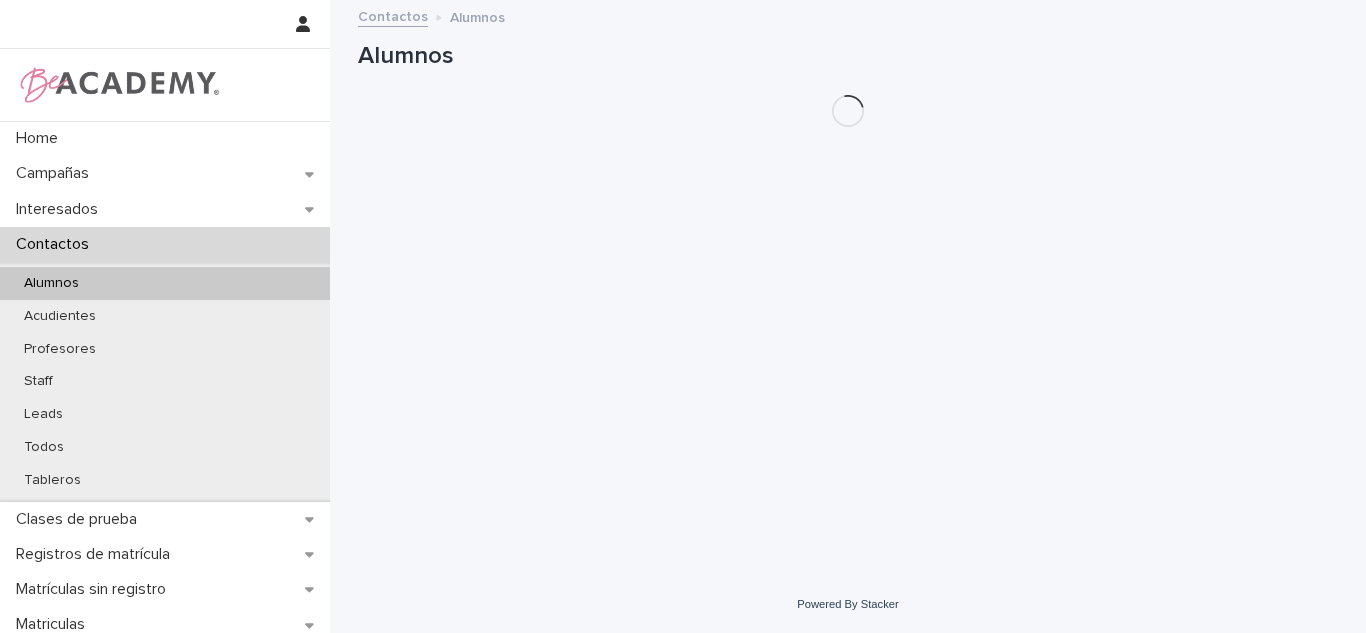 scroll, scrollTop: 0, scrollLeft: 0, axis: both 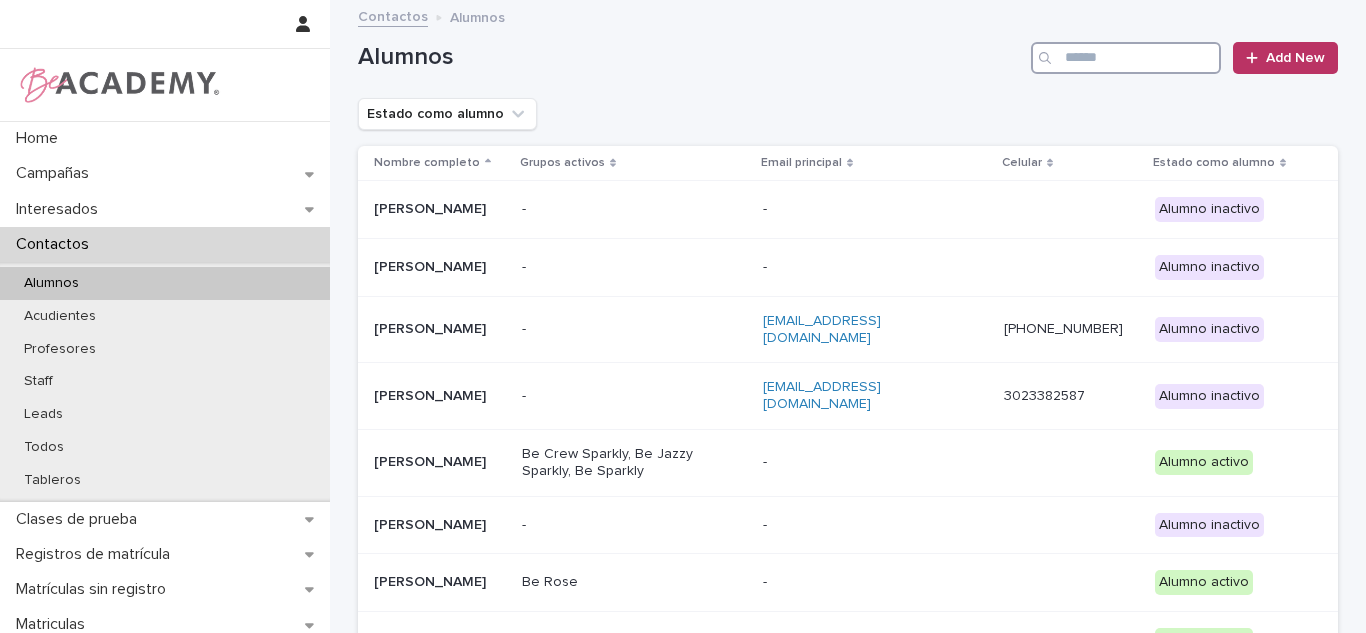 click at bounding box center [1126, 58] 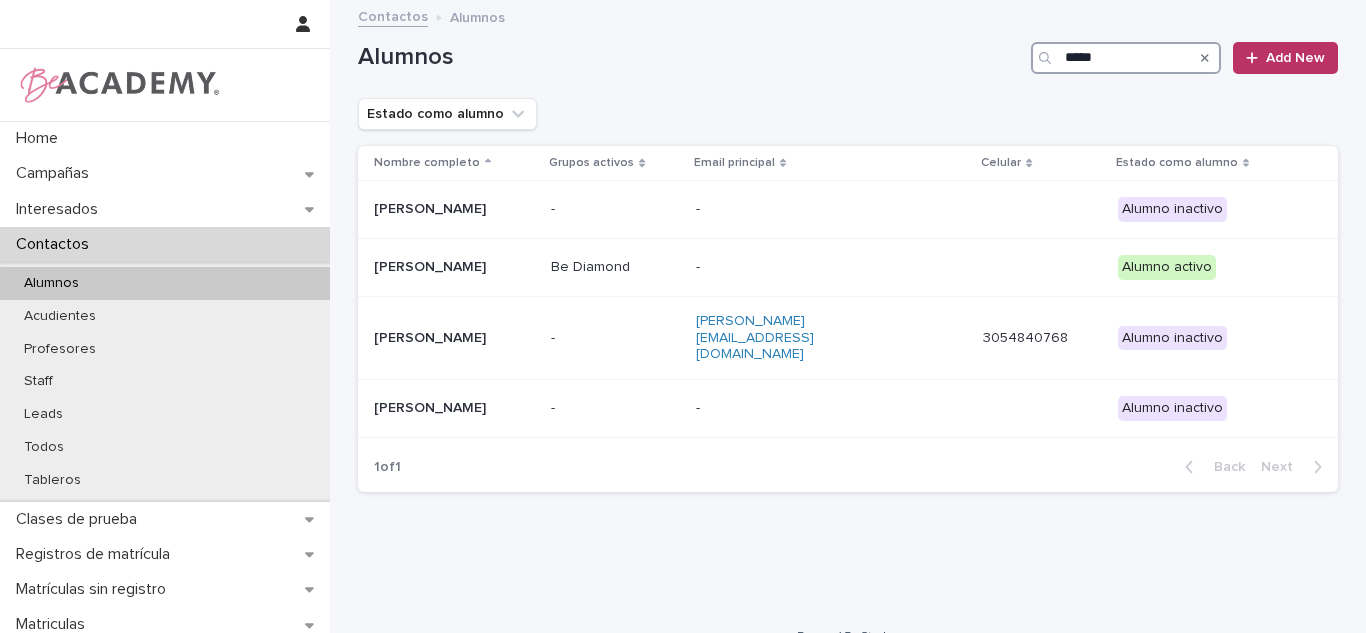 type on "*****" 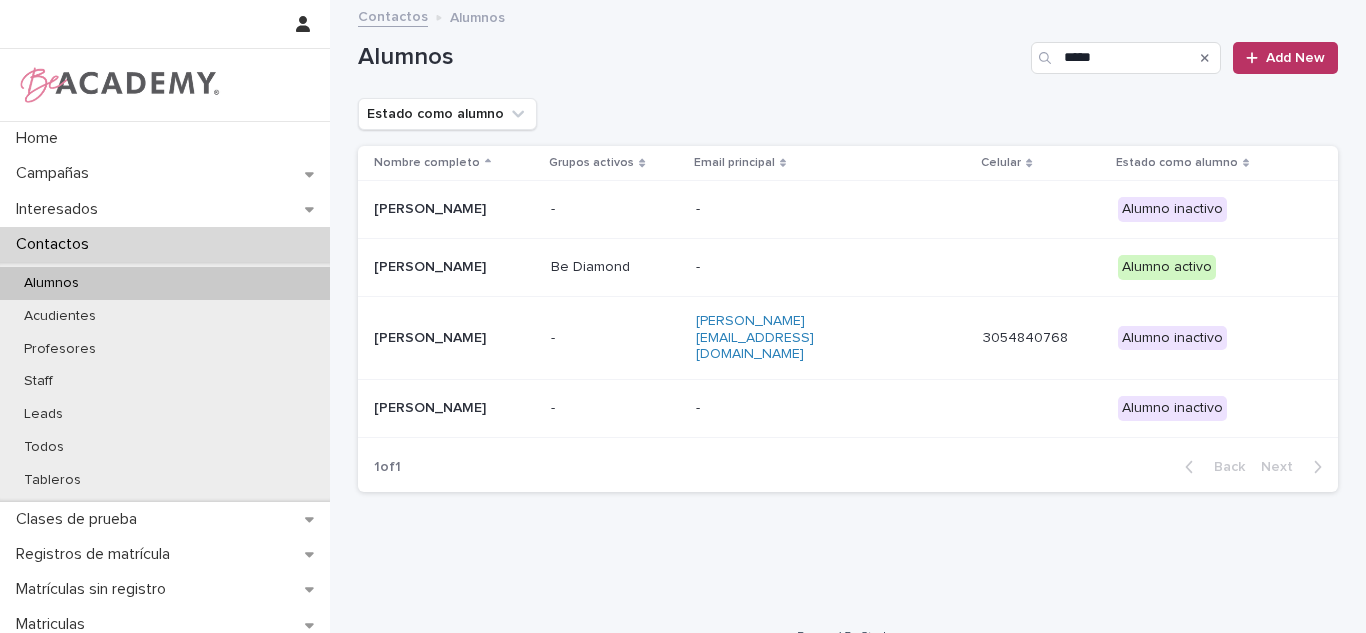 click on "Isabel Saenz Montoya" at bounding box center (454, 338) 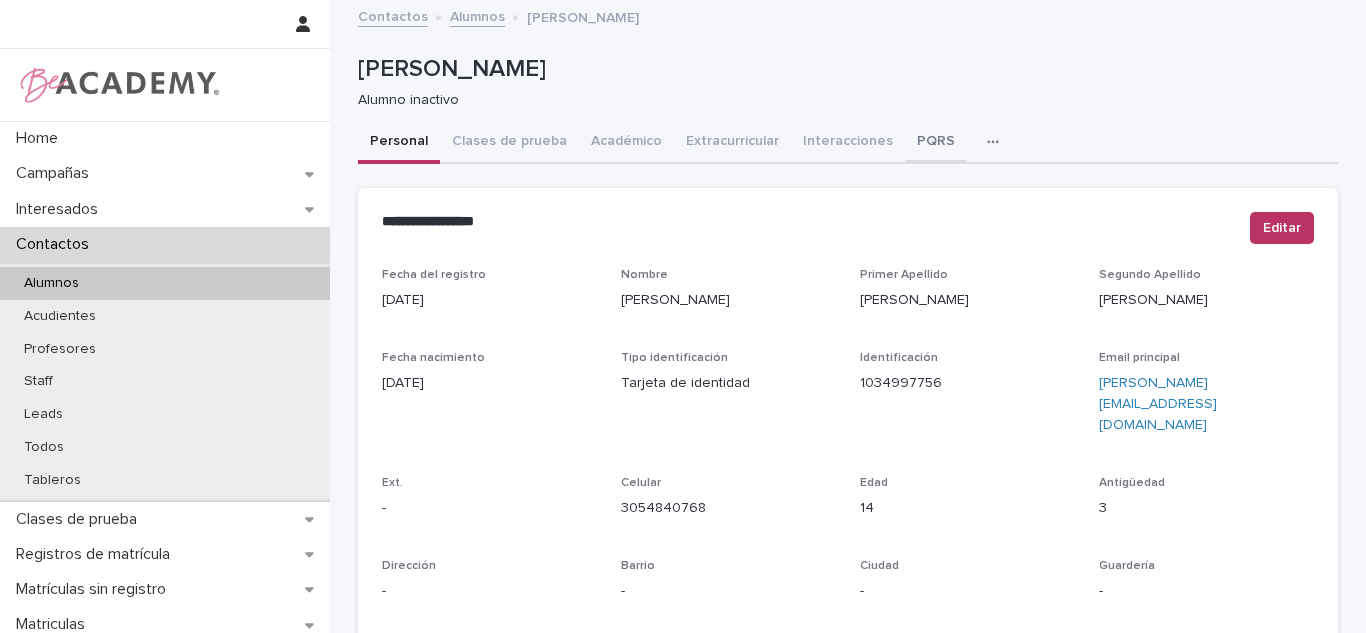click on "Personal Clases de prueba Académico Extracurricular Interacciones PQRS Tareas Eventos" at bounding box center (848, 143) 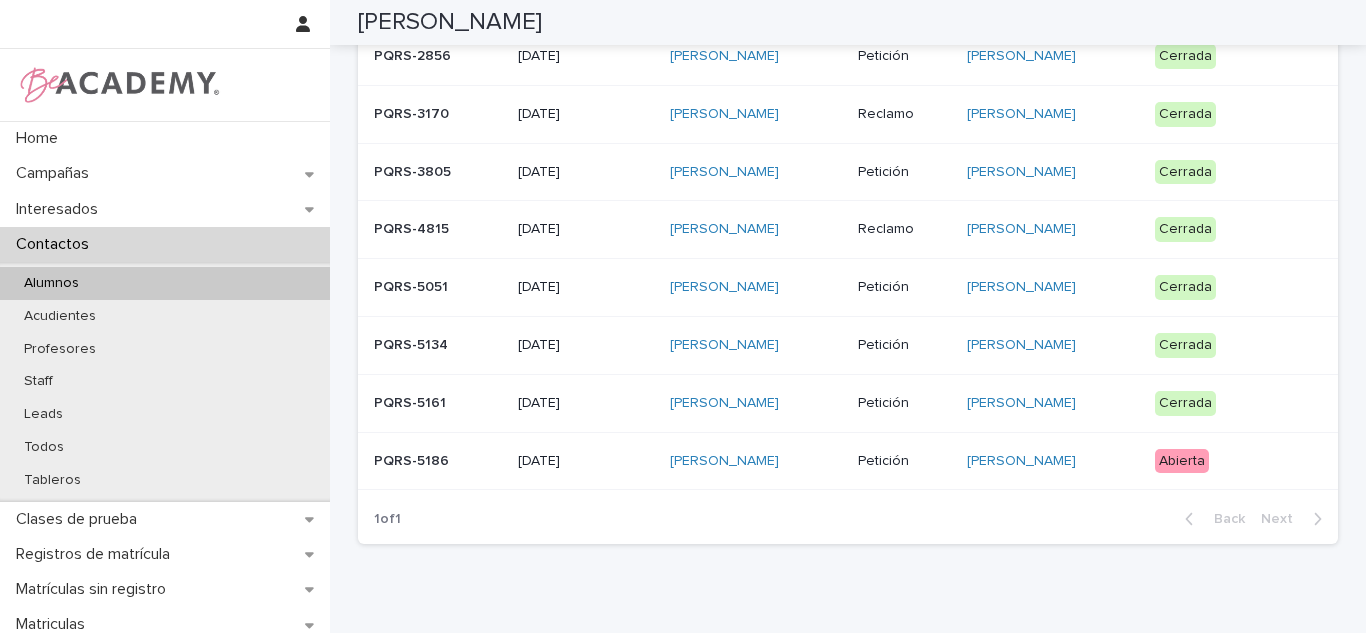 scroll, scrollTop: 399, scrollLeft: 0, axis: vertical 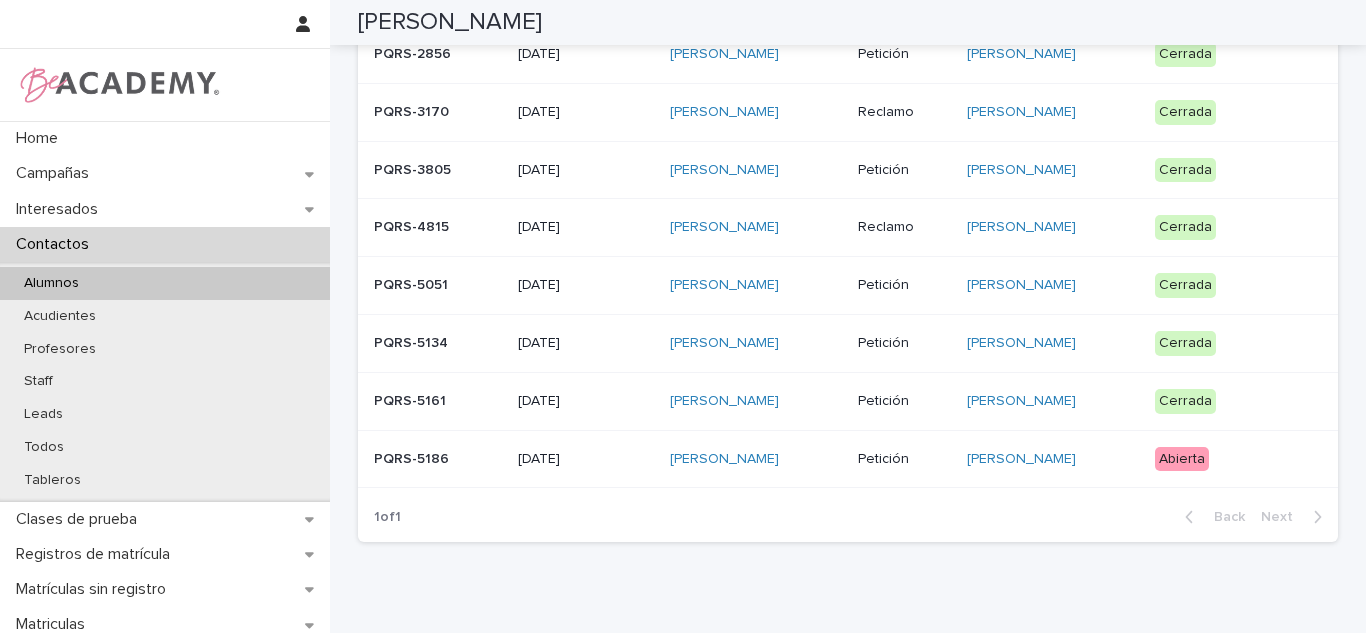 click on "Abierta" at bounding box center (1230, 459) 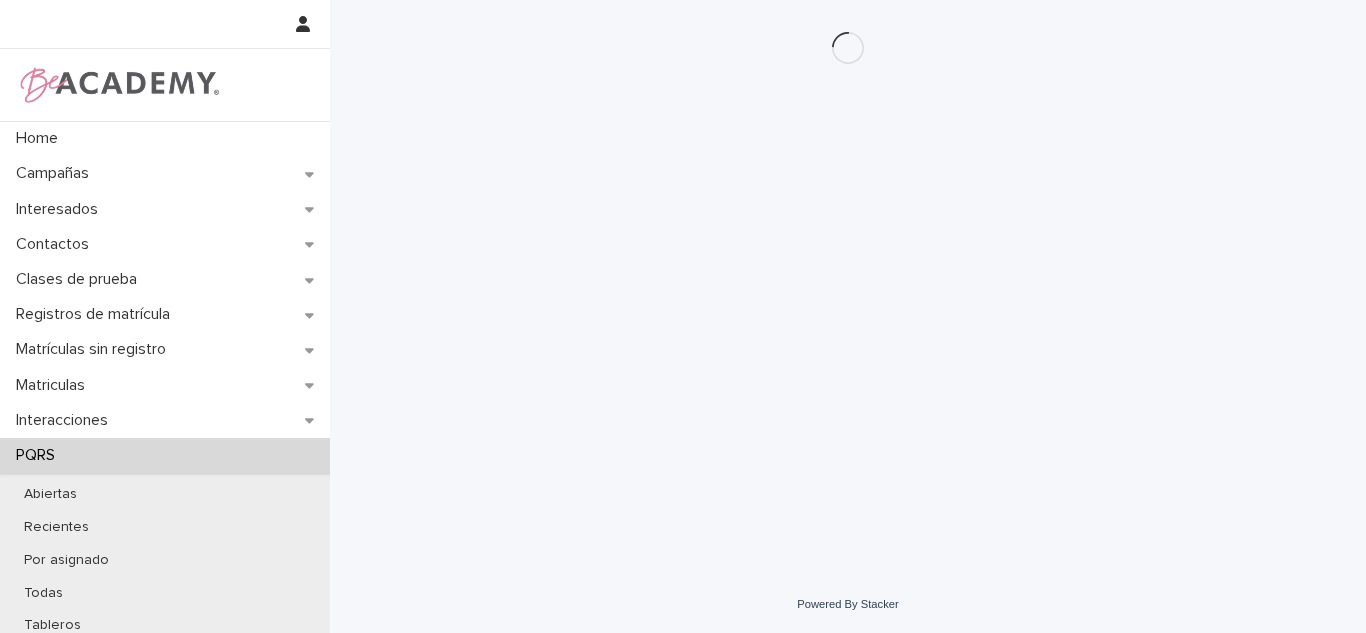 scroll, scrollTop: 0, scrollLeft: 0, axis: both 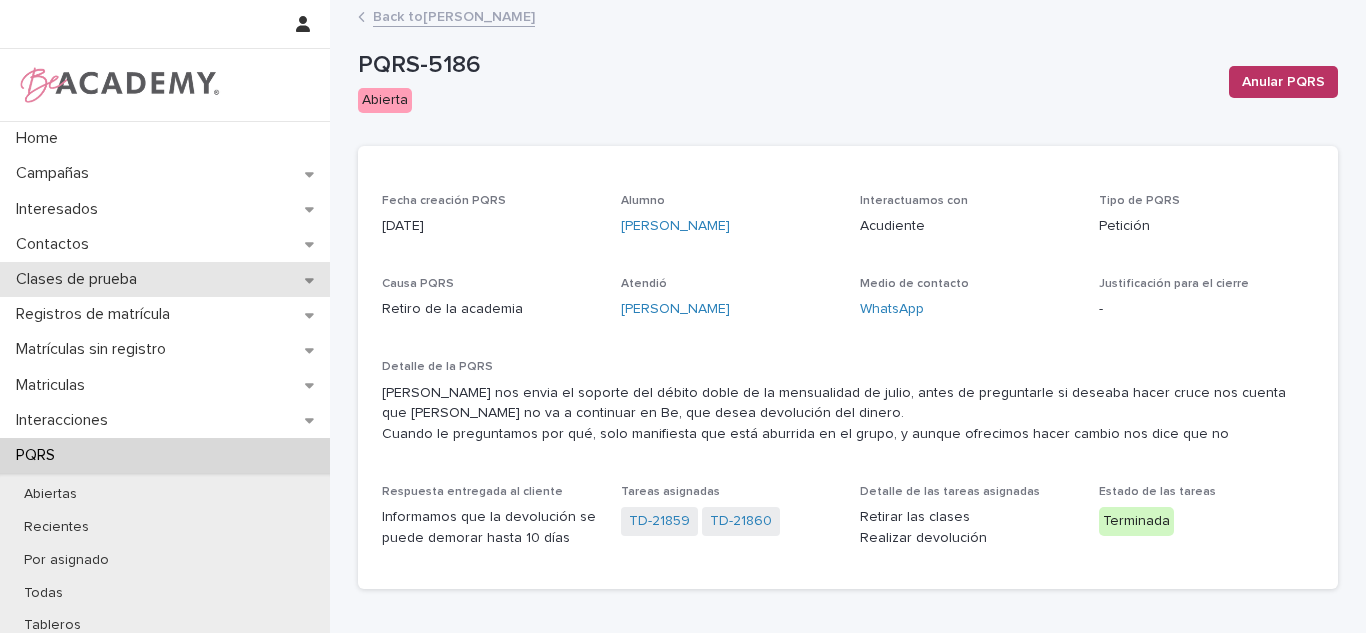 click on "Clases de prueba" at bounding box center (80, 279) 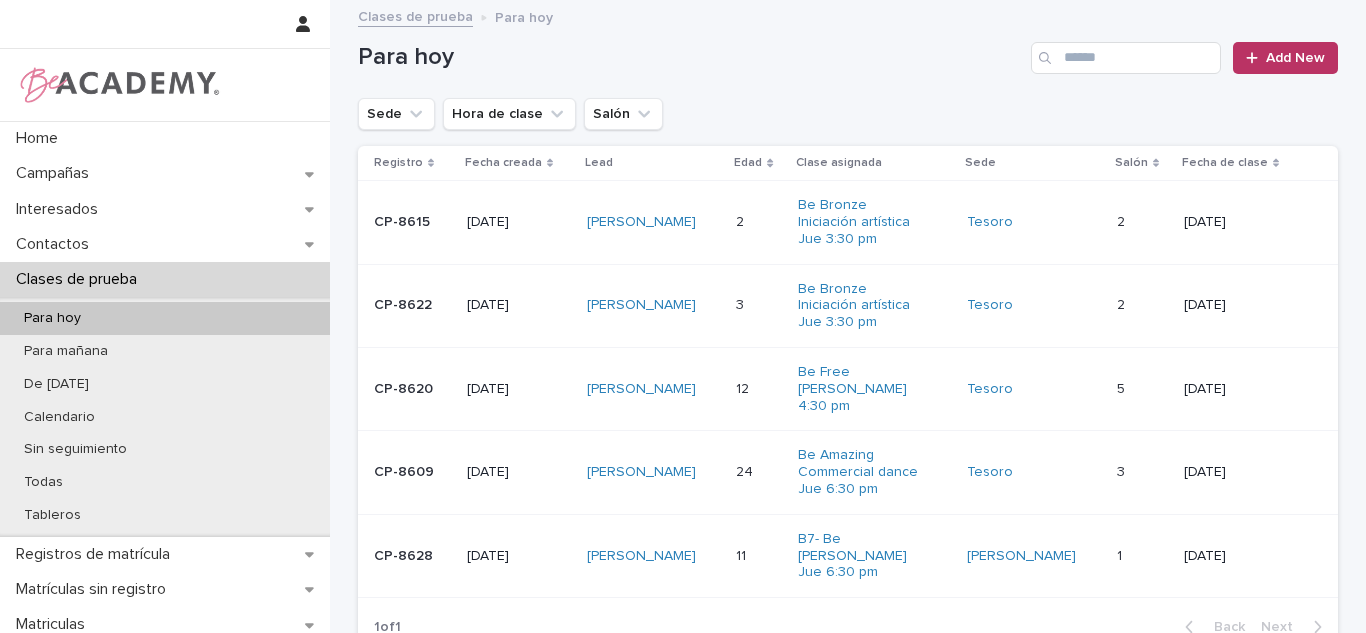scroll, scrollTop: 49, scrollLeft: 0, axis: vertical 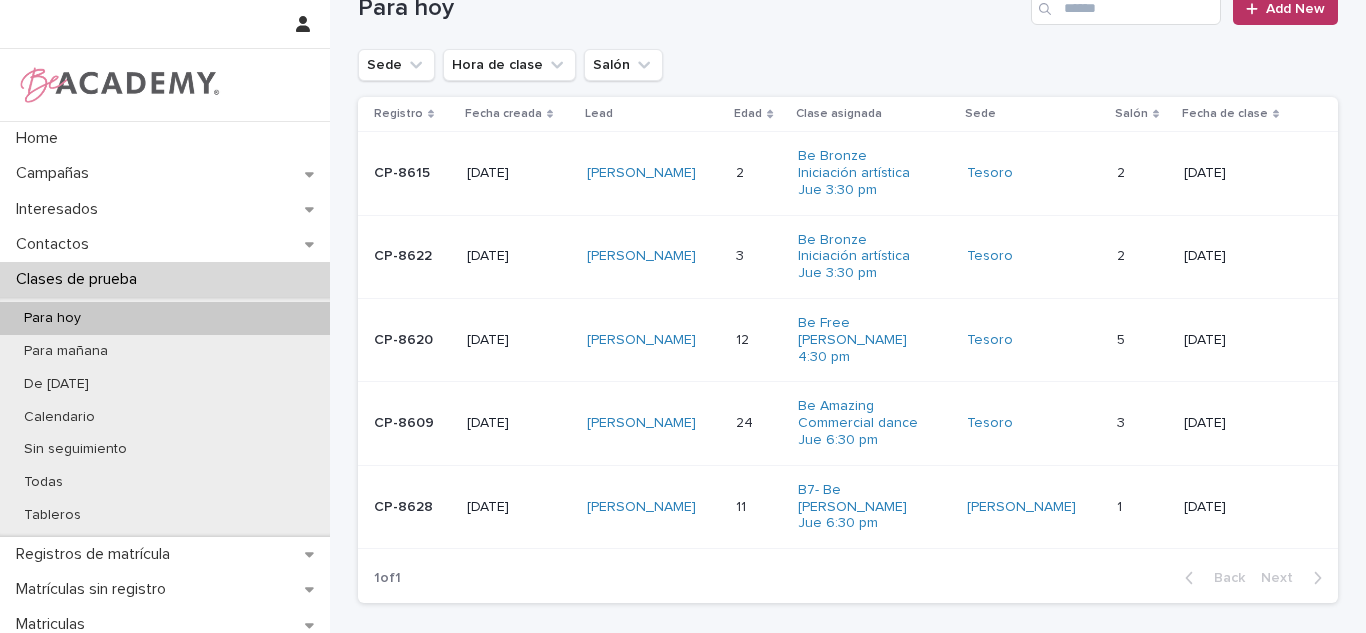 click on "[PERSON_NAME]" at bounding box center (654, 256) 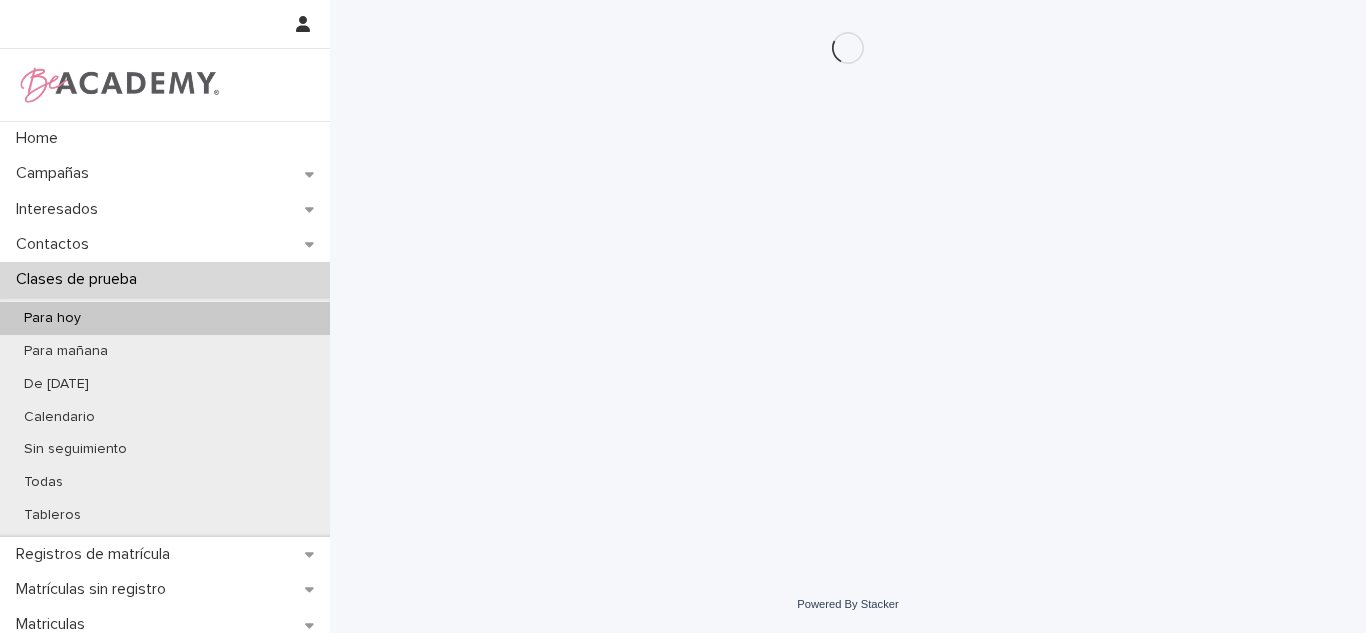 scroll, scrollTop: 0, scrollLeft: 0, axis: both 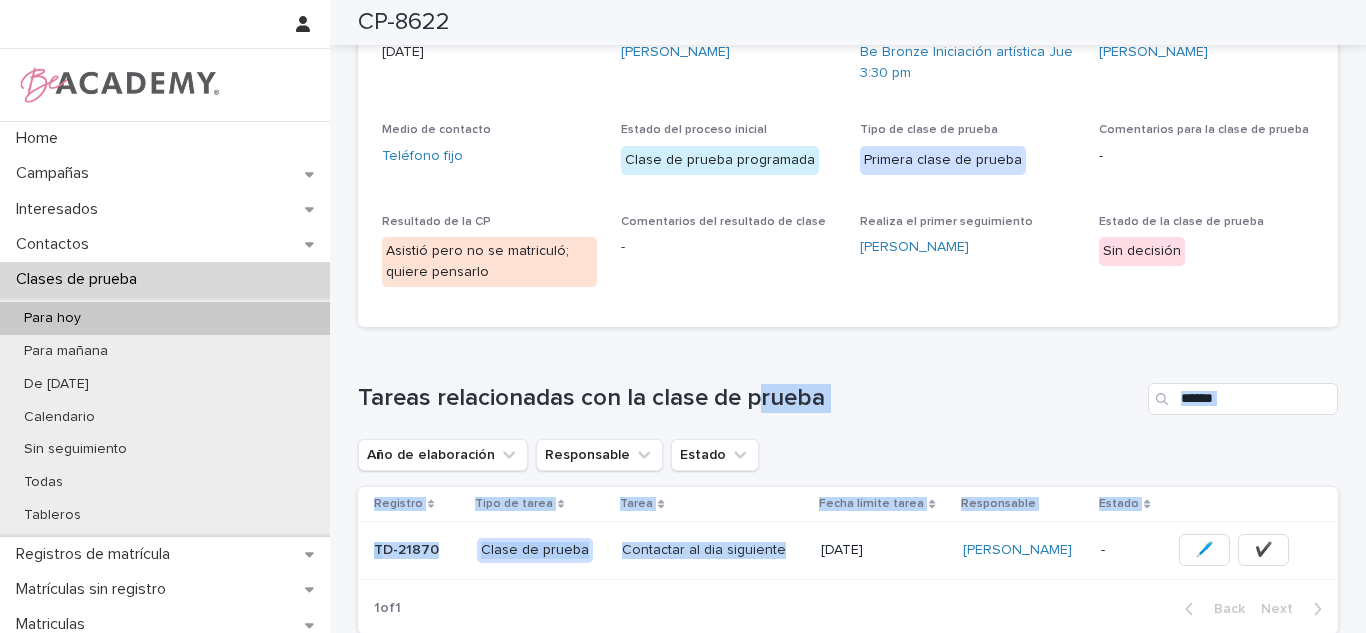 drag, startPoint x: 757, startPoint y: 555, endPoint x: 751, endPoint y: 386, distance: 169.10648 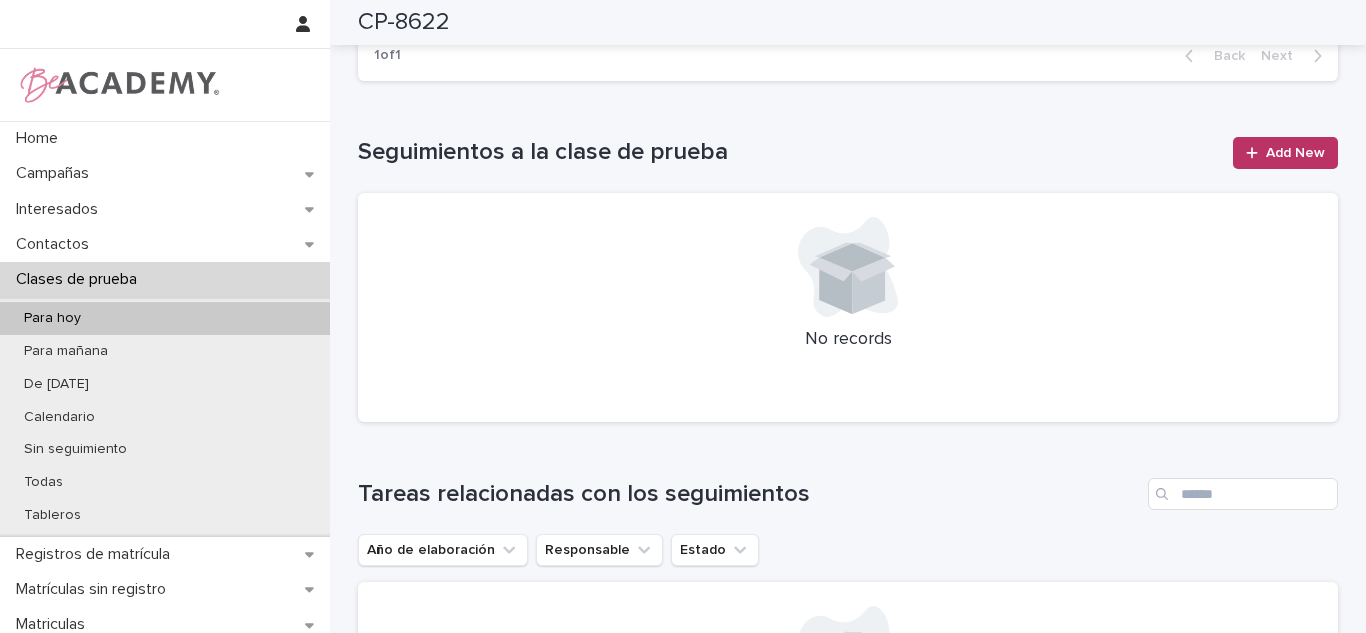 scroll, scrollTop: 0, scrollLeft: 0, axis: both 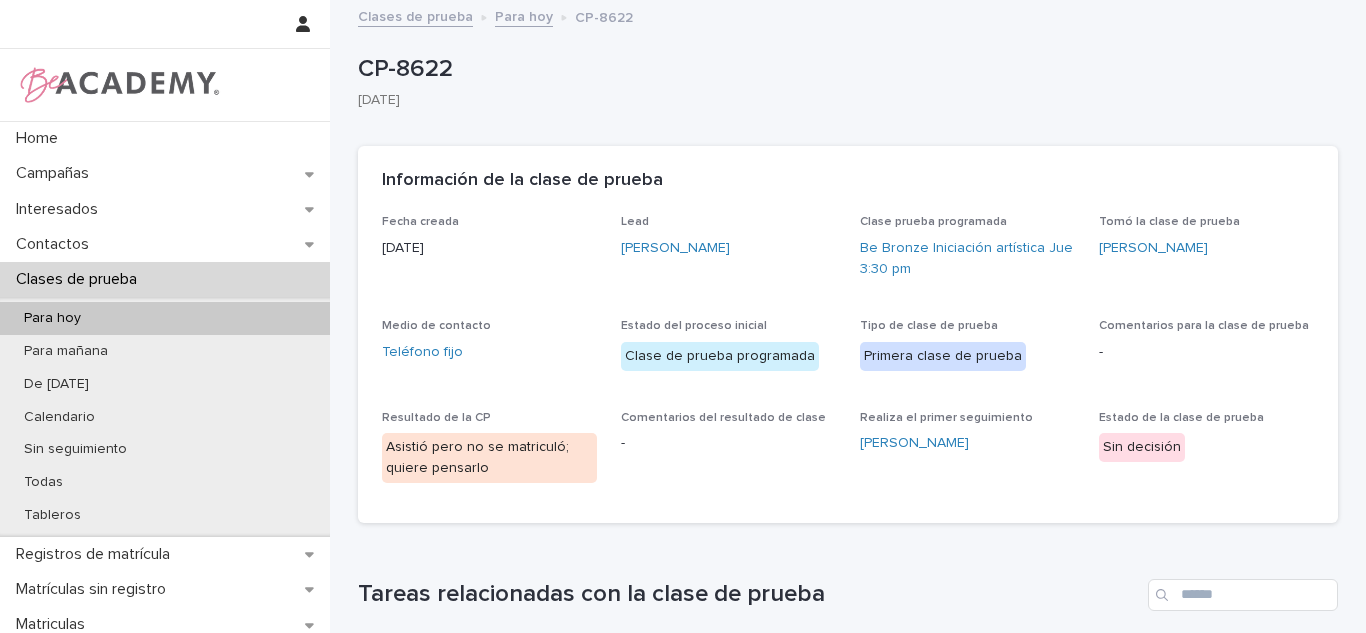 click on "Asistió pero no se matriculó; quiere pensarlo" at bounding box center [489, 458] 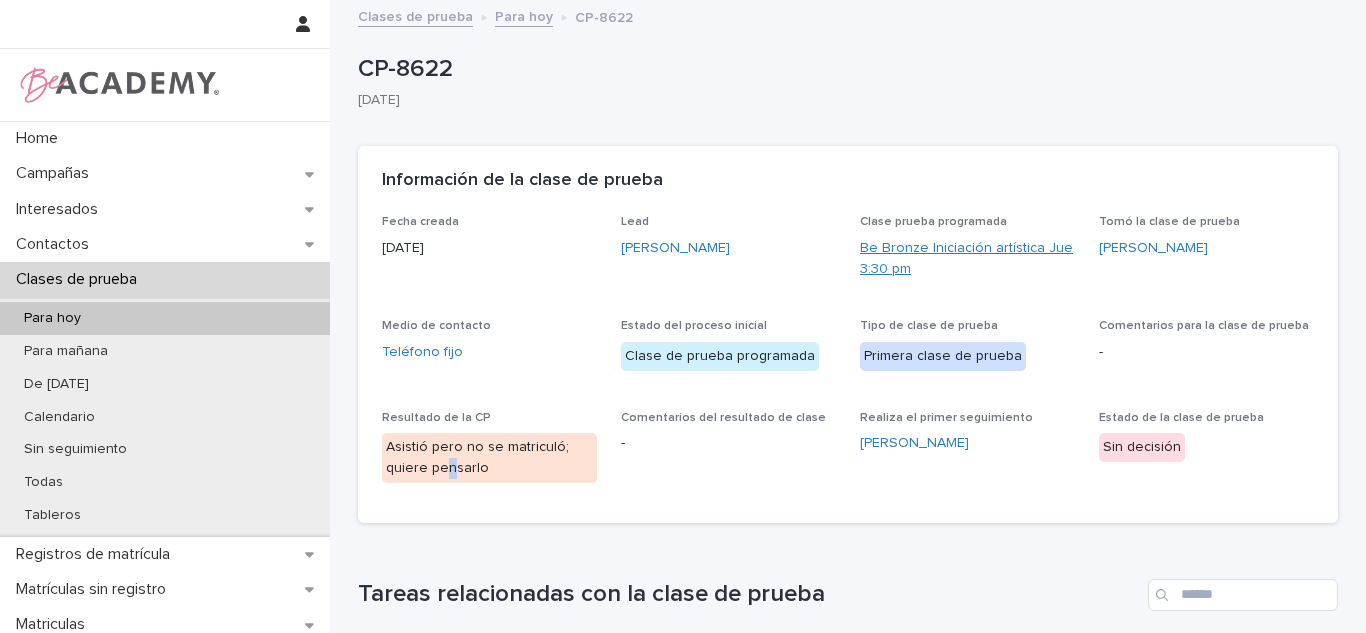click on "Be Bronze Iniciación artística Jue 3:30 pm" at bounding box center [967, 259] 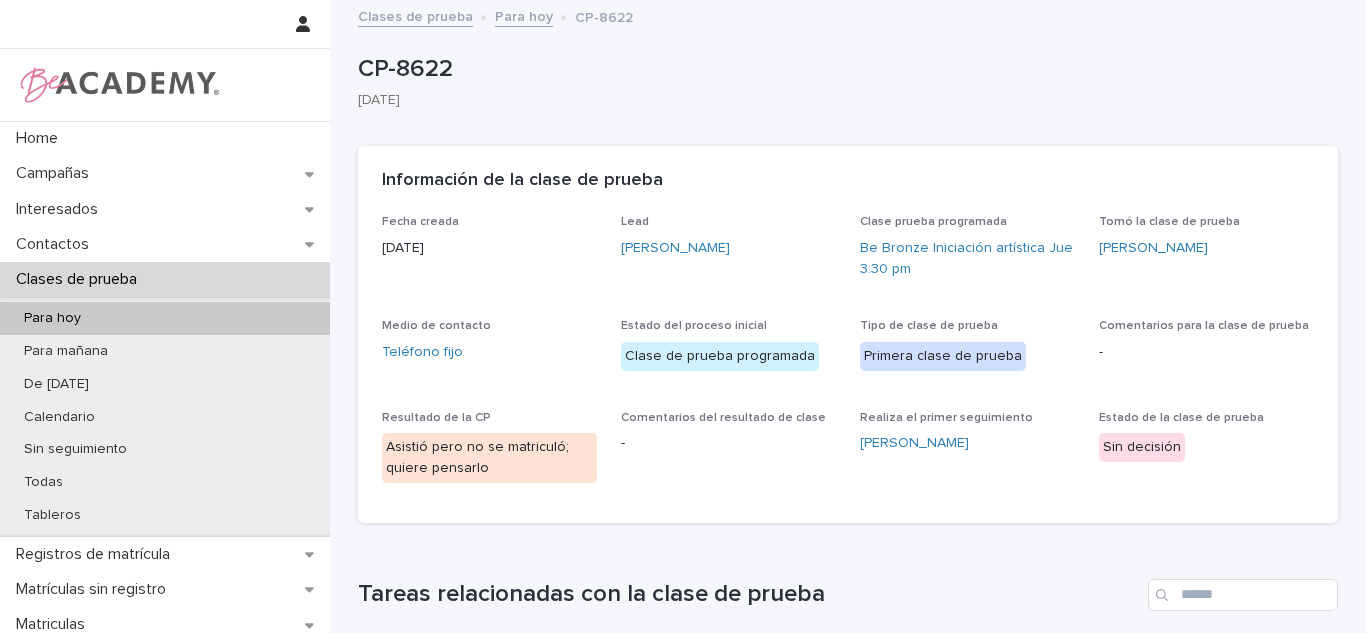 click on "Clases de prueba" at bounding box center [165, 279] 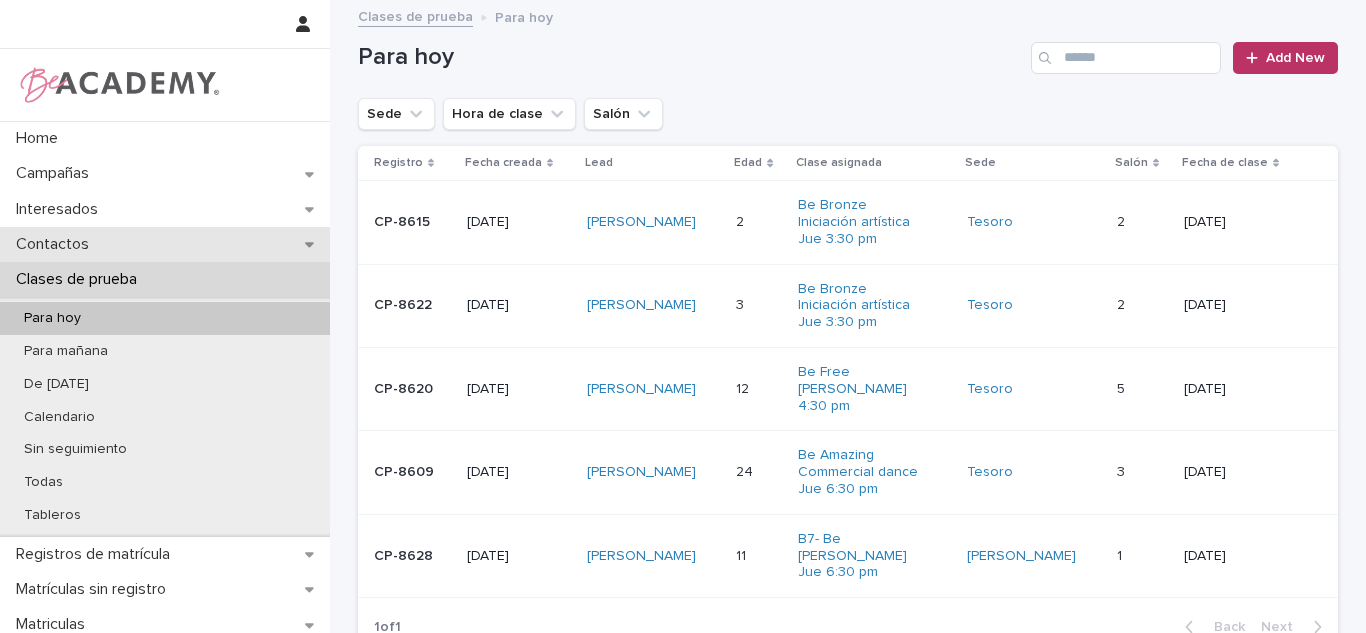 click on "Contactos" at bounding box center (56, 244) 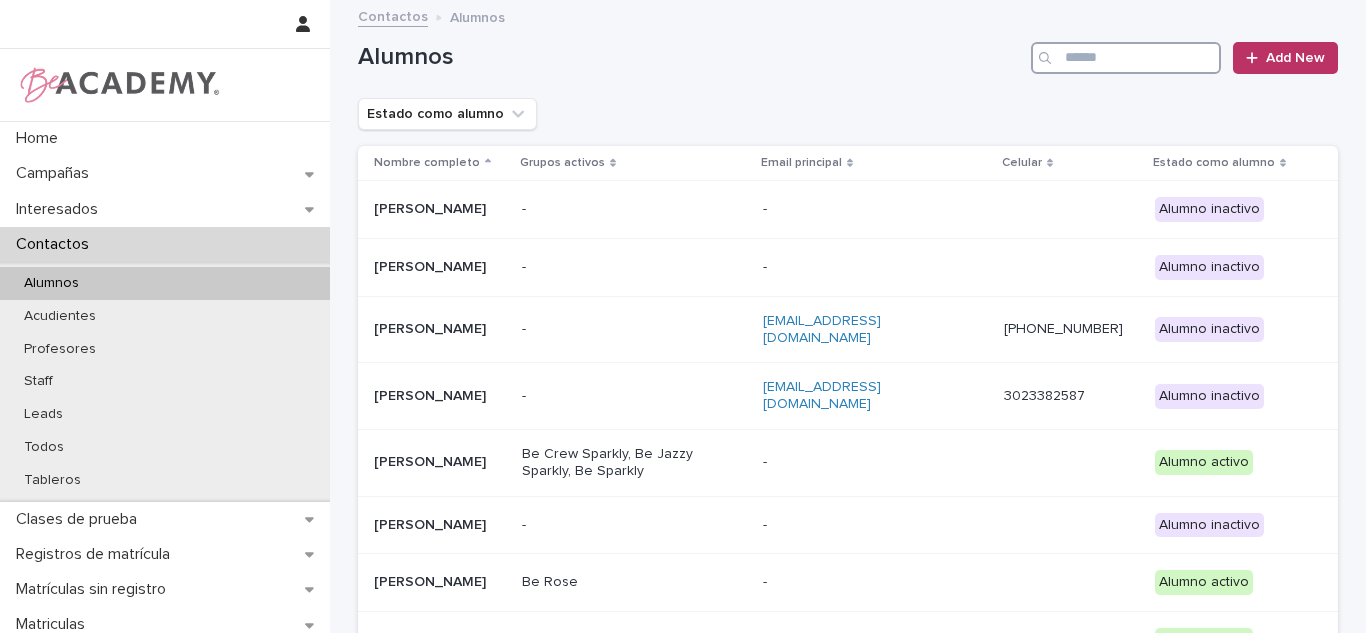 click at bounding box center [1126, 58] 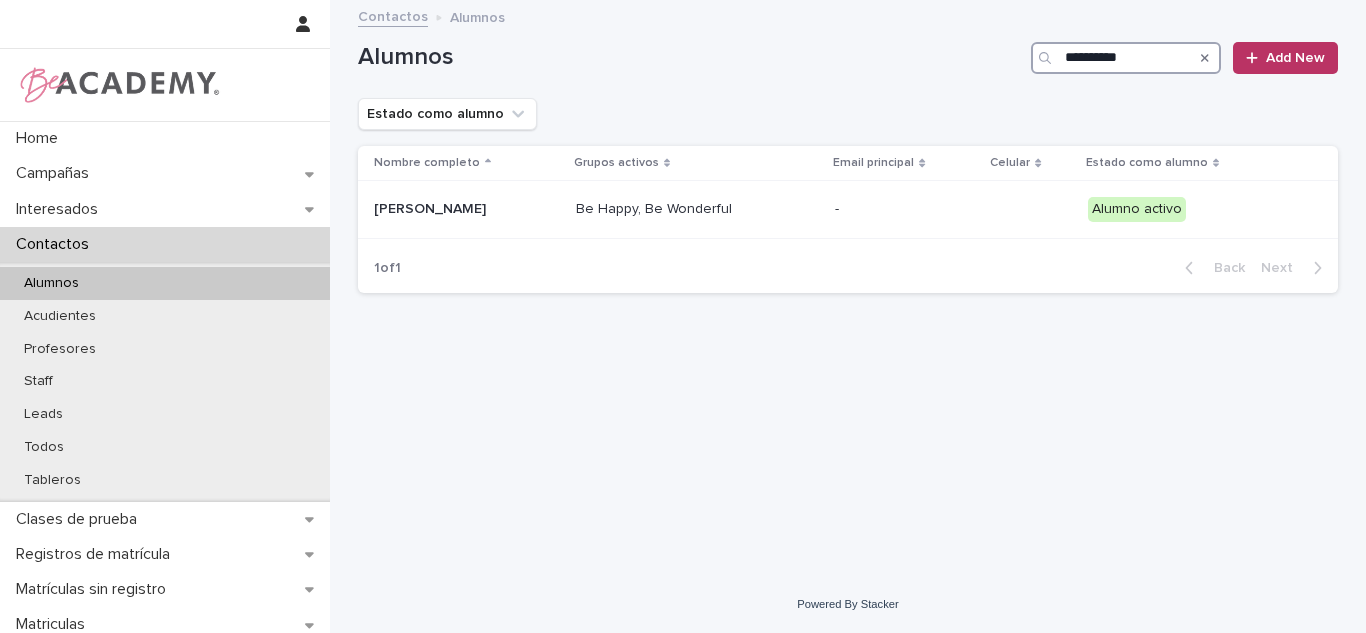 type on "**********" 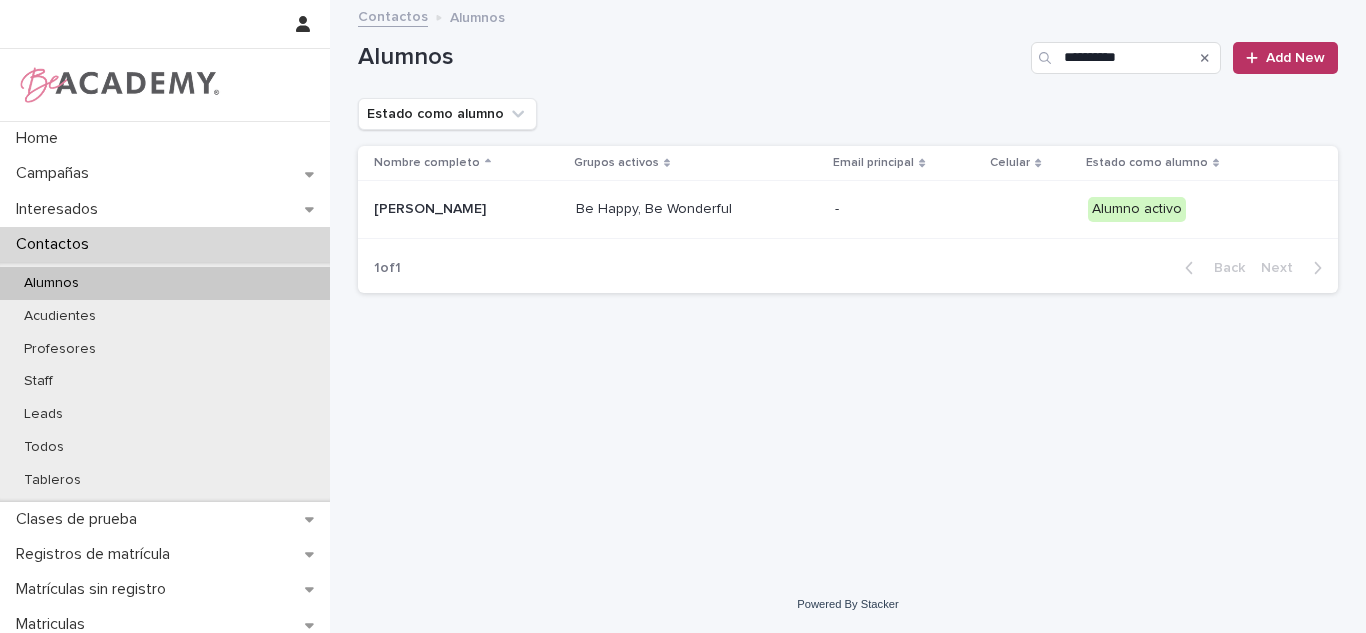 click on "Be Happy, Be Wonderful" at bounding box center (676, 209) 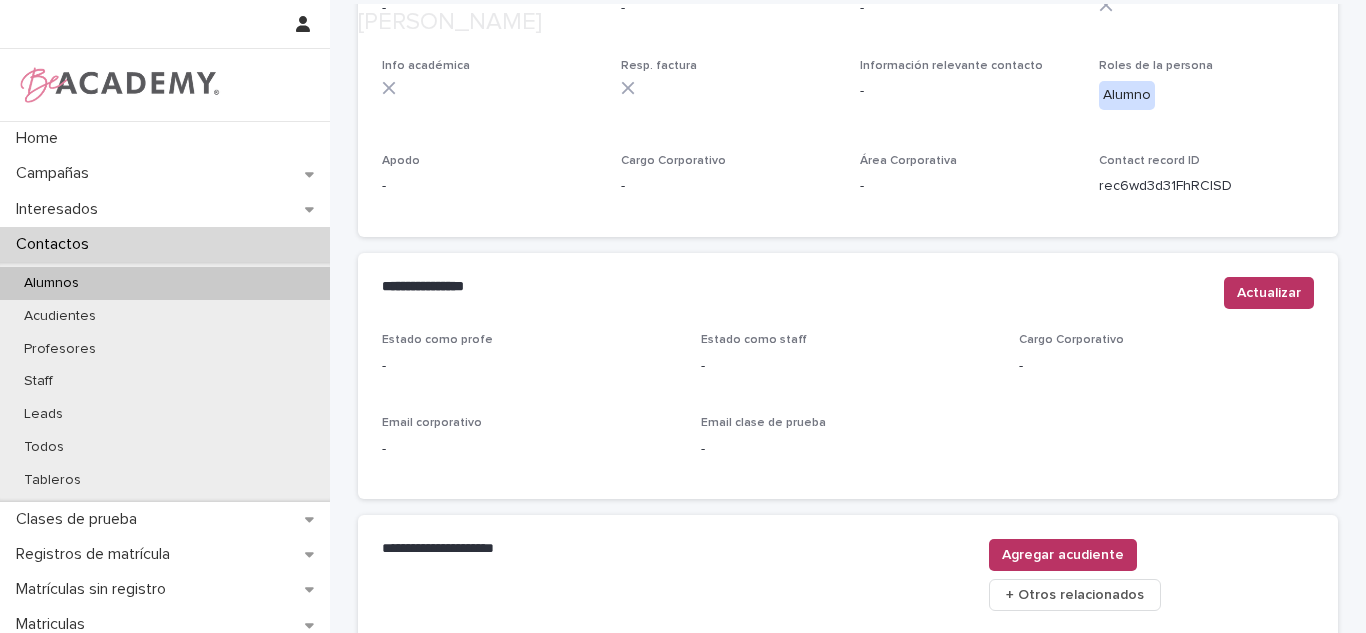 scroll, scrollTop: 843, scrollLeft: 0, axis: vertical 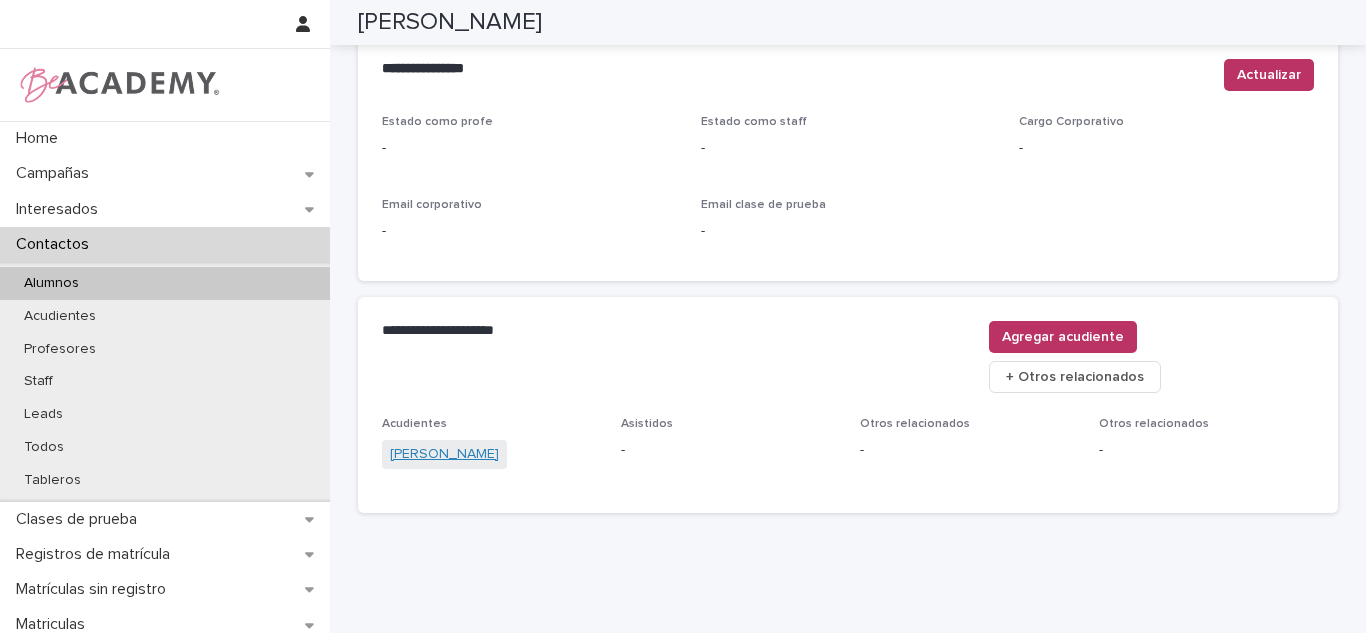 click on "Luz Marly Alzate Vasquez" at bounding box center [444, 454] 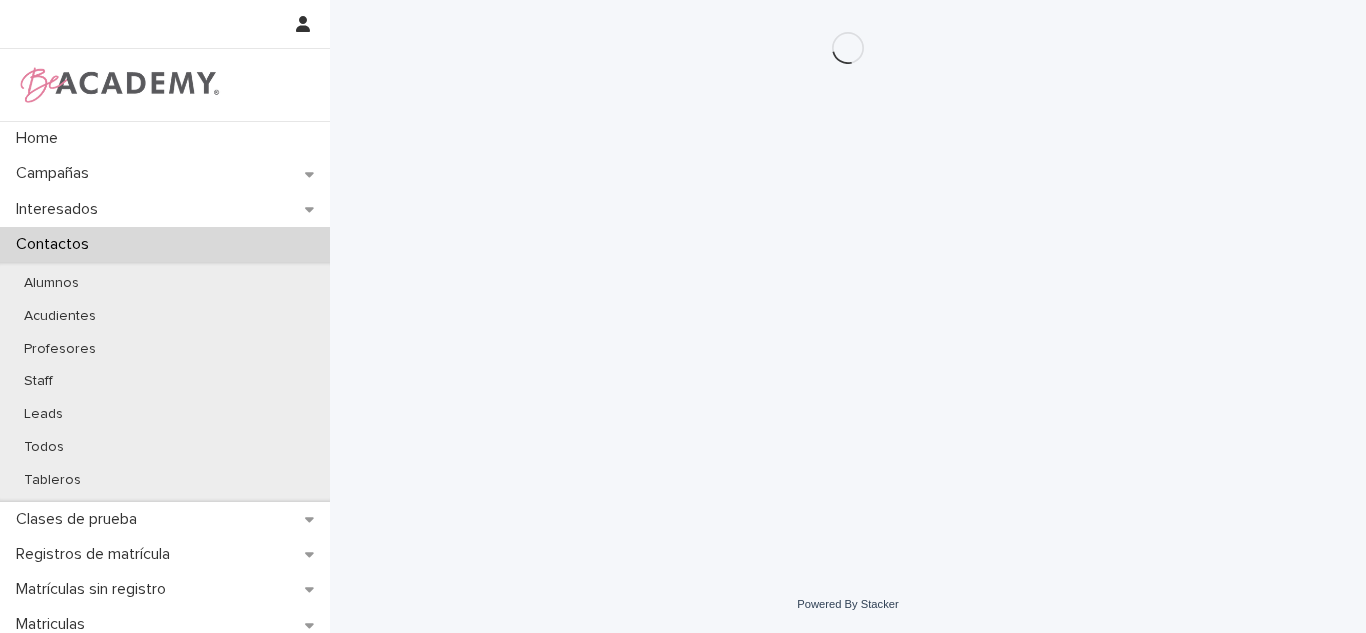 scroll, scrollTop: 0, scrollLeft: 0, axis: both 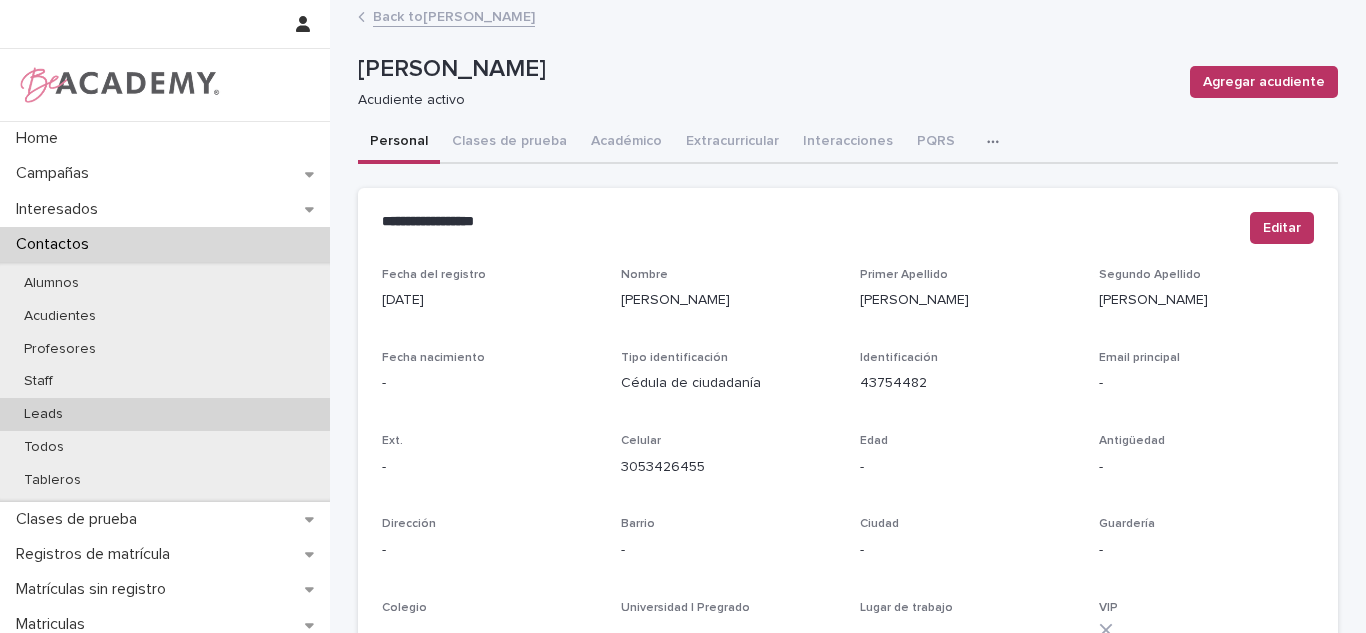 click on "Leads" at bounding box center (165, 414) 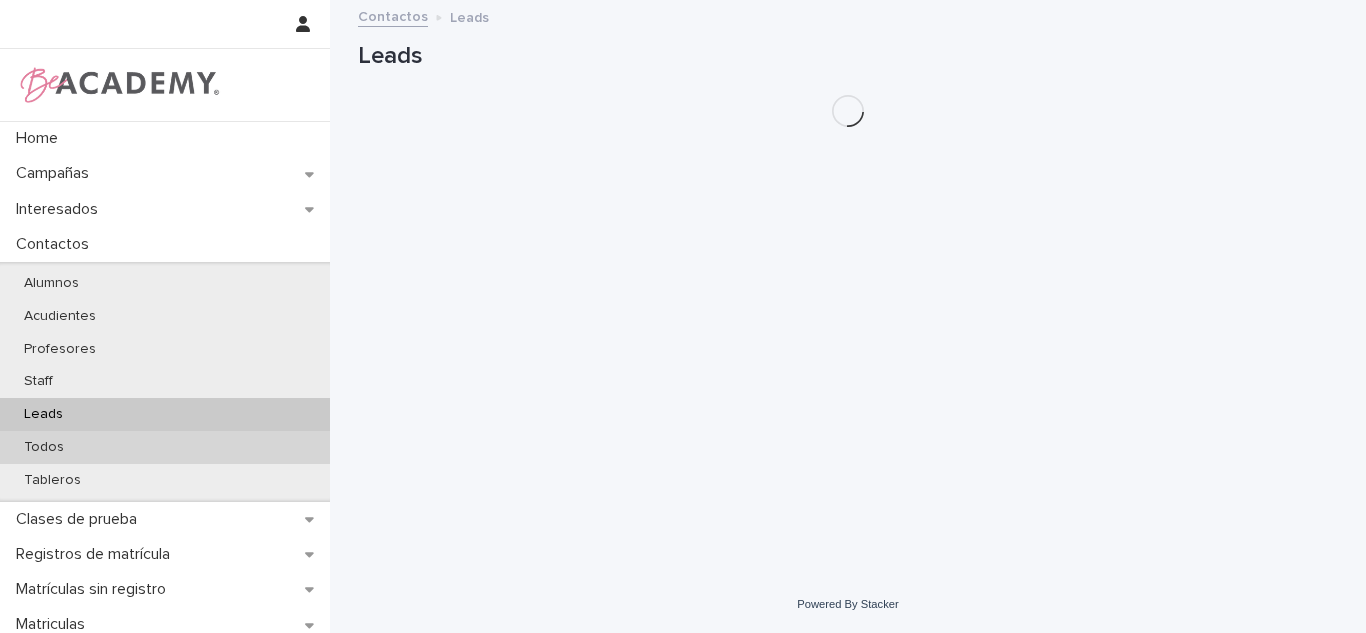 click on "Todos" at bounding box center (44, 447) 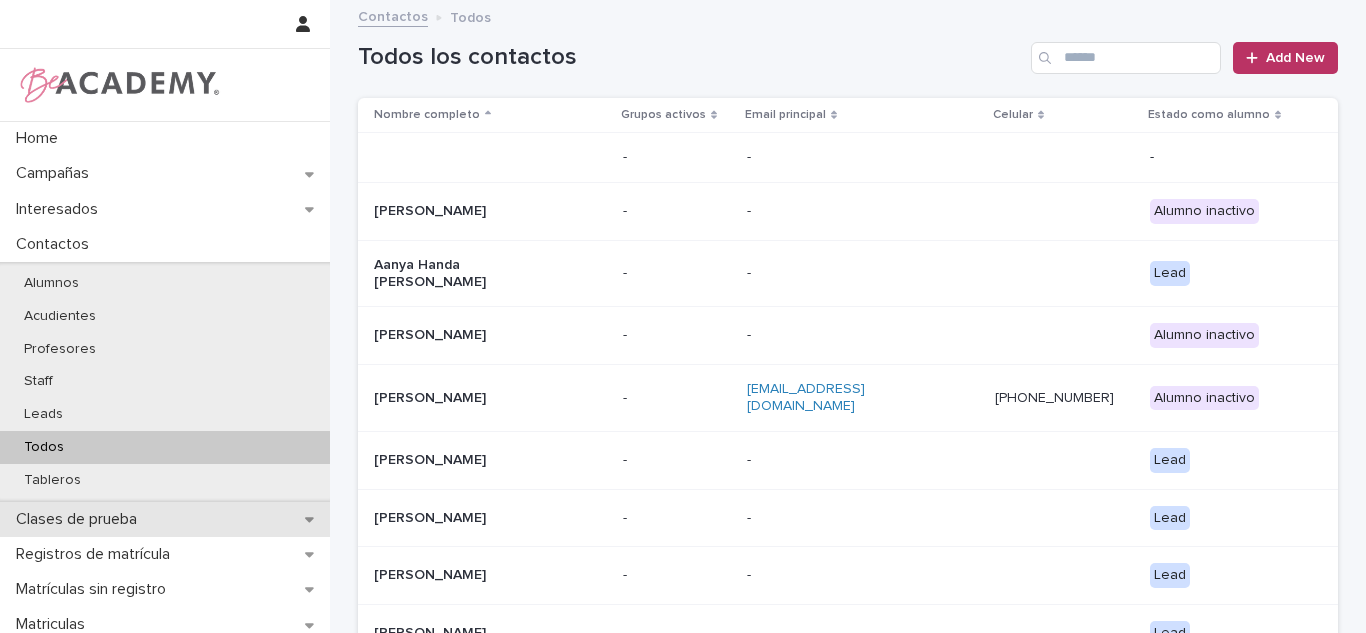 click on "Clases de prueba" at bounding box center (165, 519) 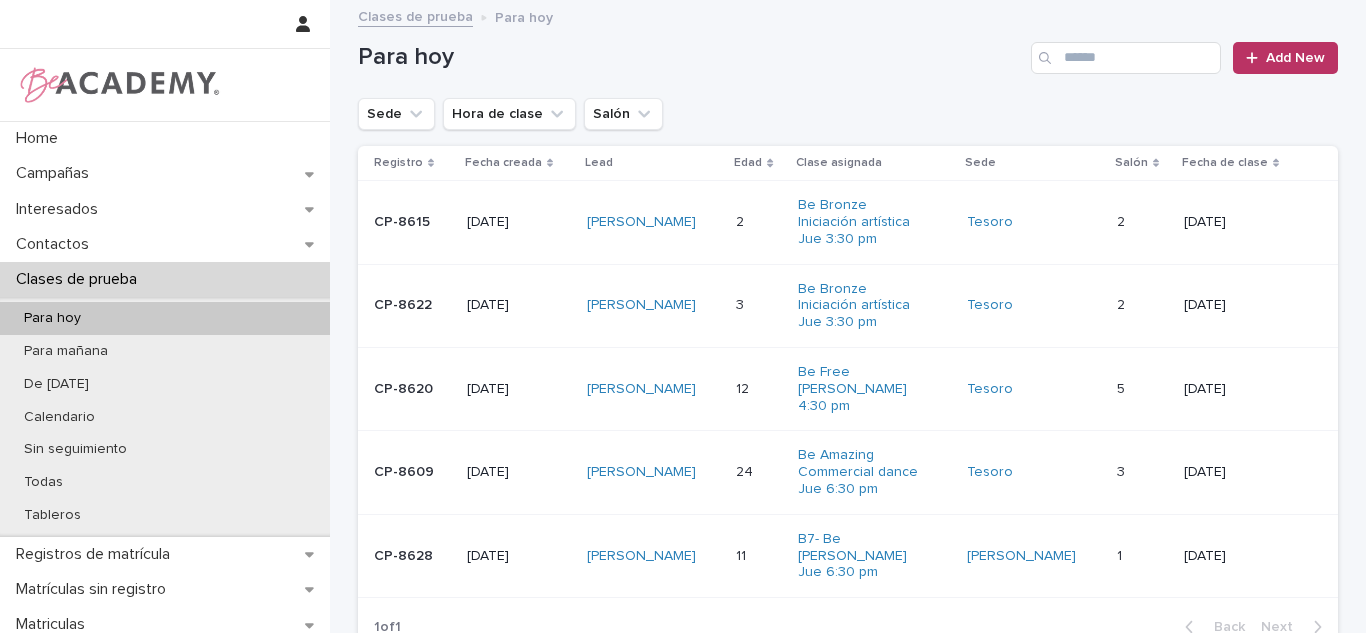 click on "12" at bounding box center [744, 387] 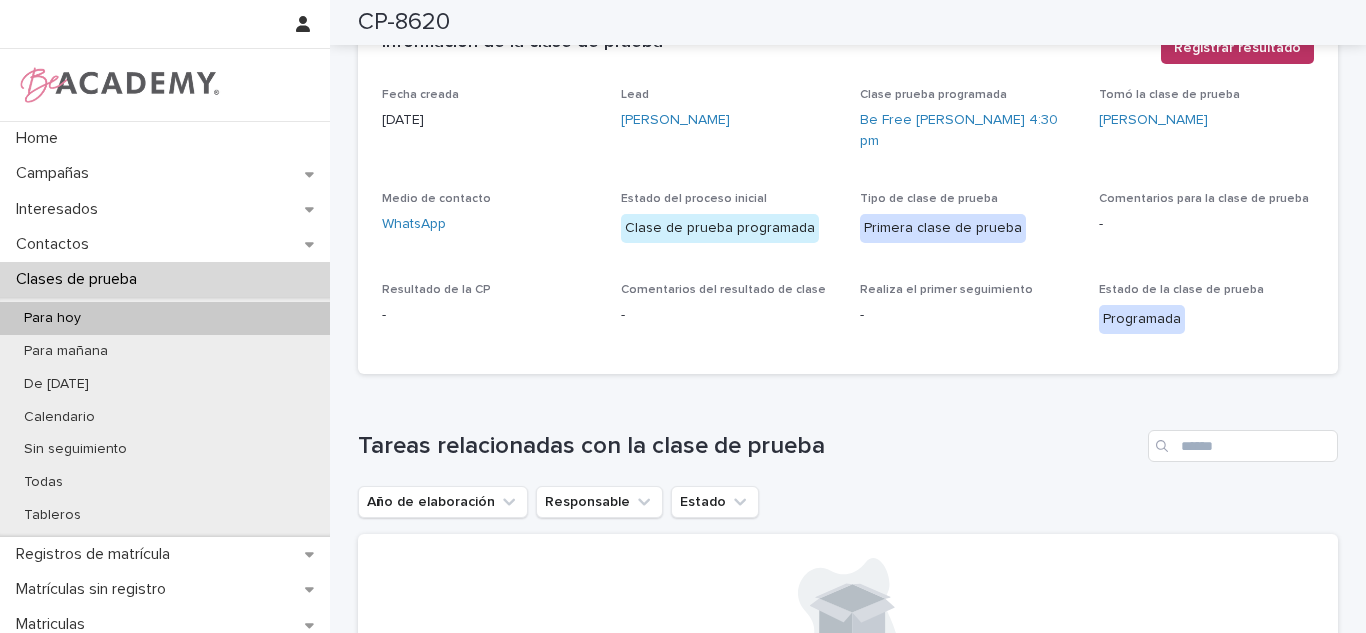 scroll, scrollTop: 77, scrollLeft: 0, axis: vertical 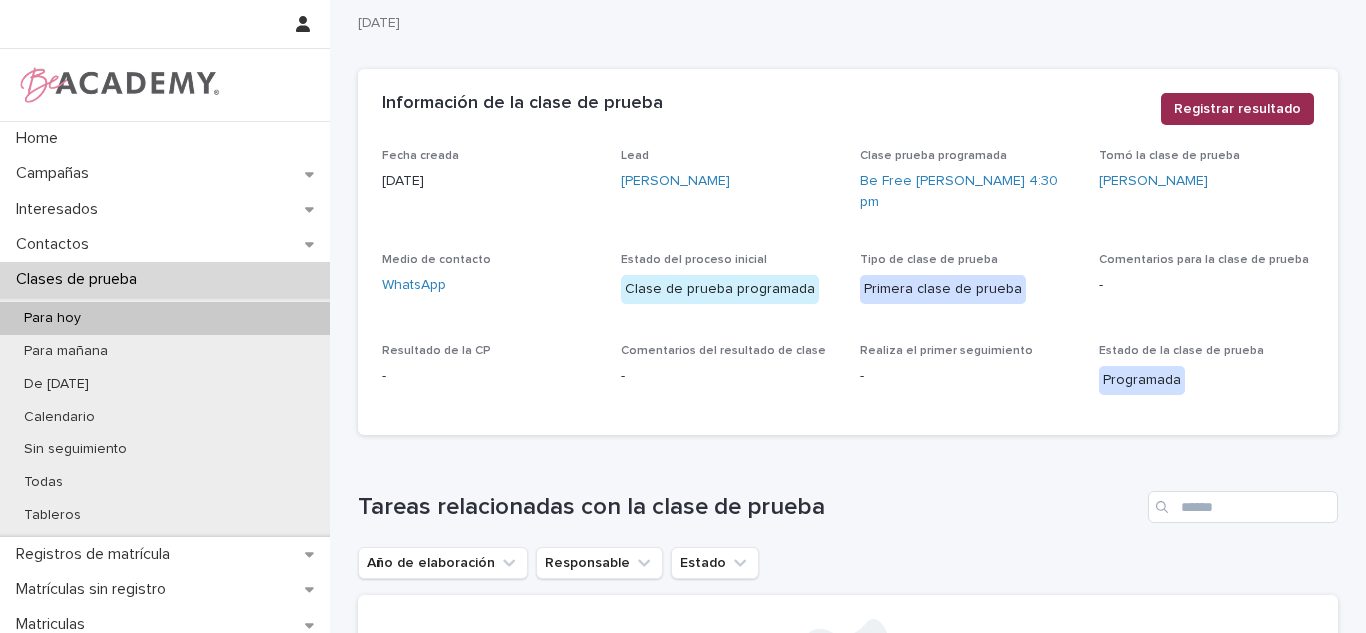 click on "Registrar resultado" at bounding box center [1237, 109] 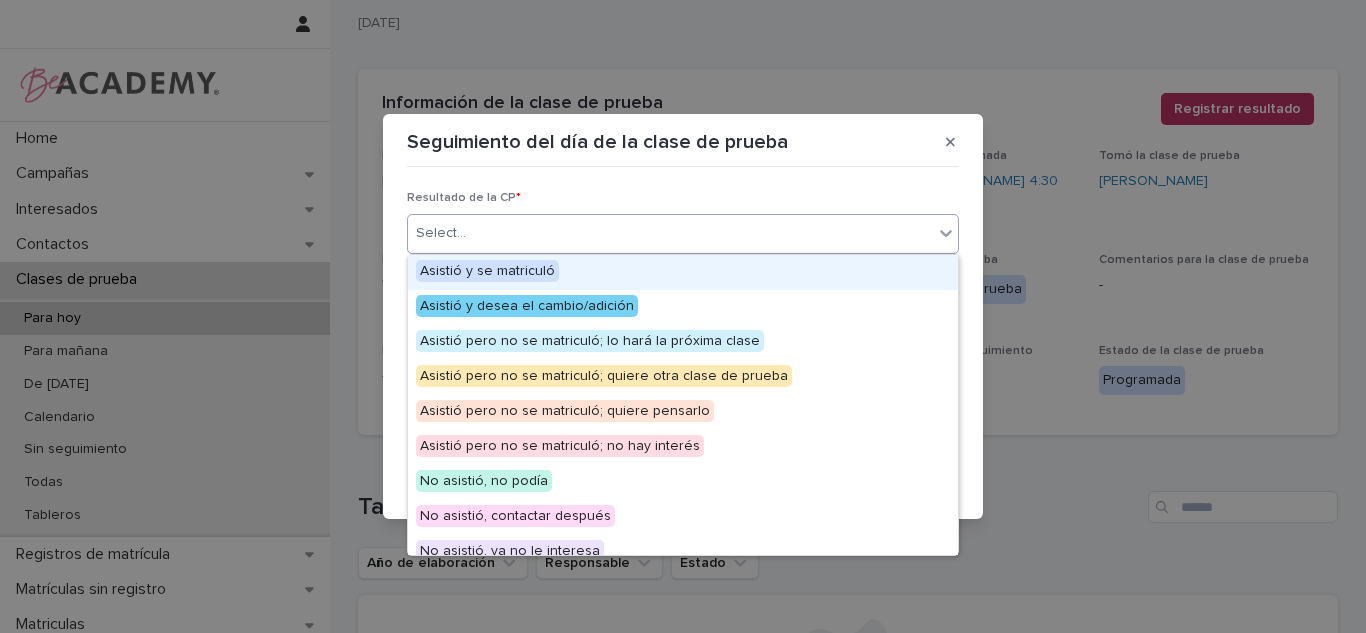 click on "Select..." at bounding box center (670, 233) 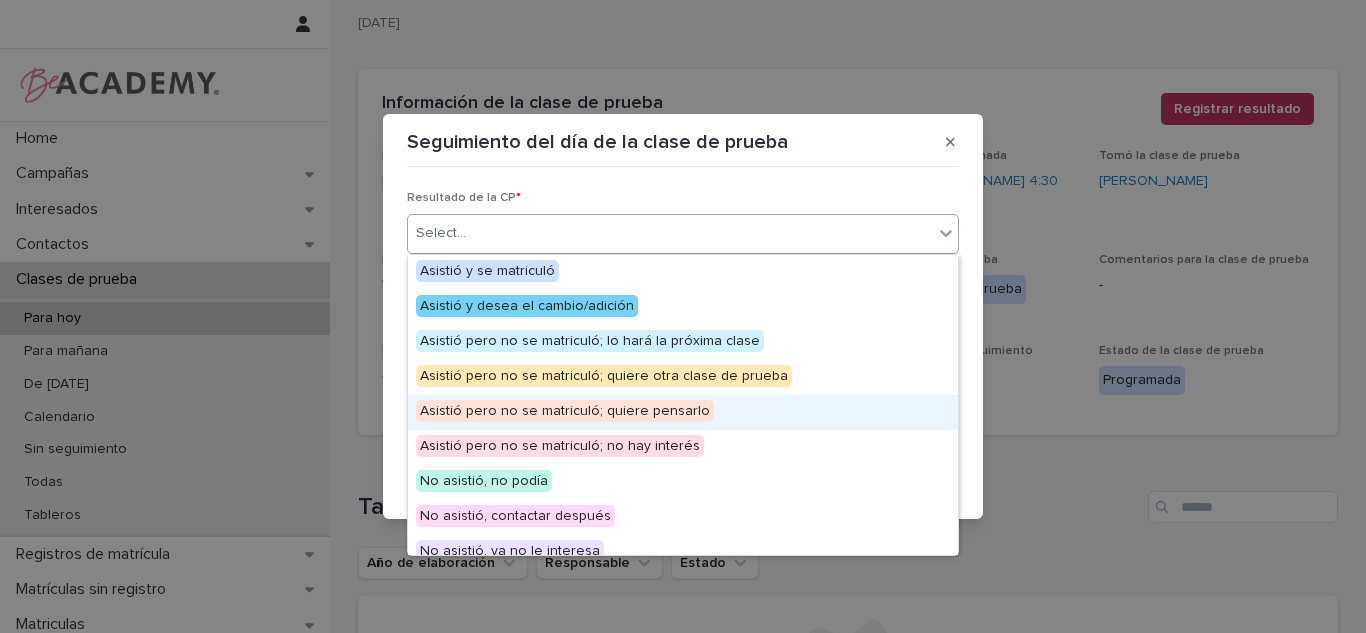 click on "Asistió pero no se matriculó; quiere pensarlo" at bounding box center [683, 412] 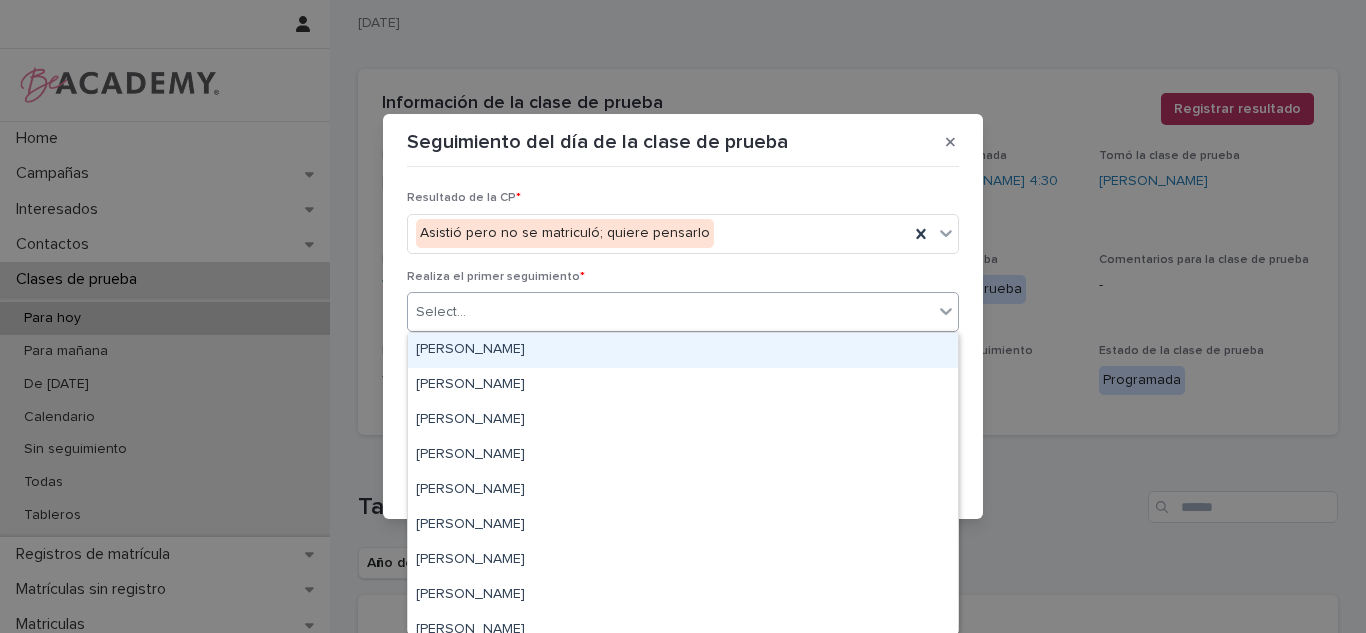 drag, startPoint x: 560, startPoint y: 310, endPoint x: 560, endPoint y: 356, distance: 46 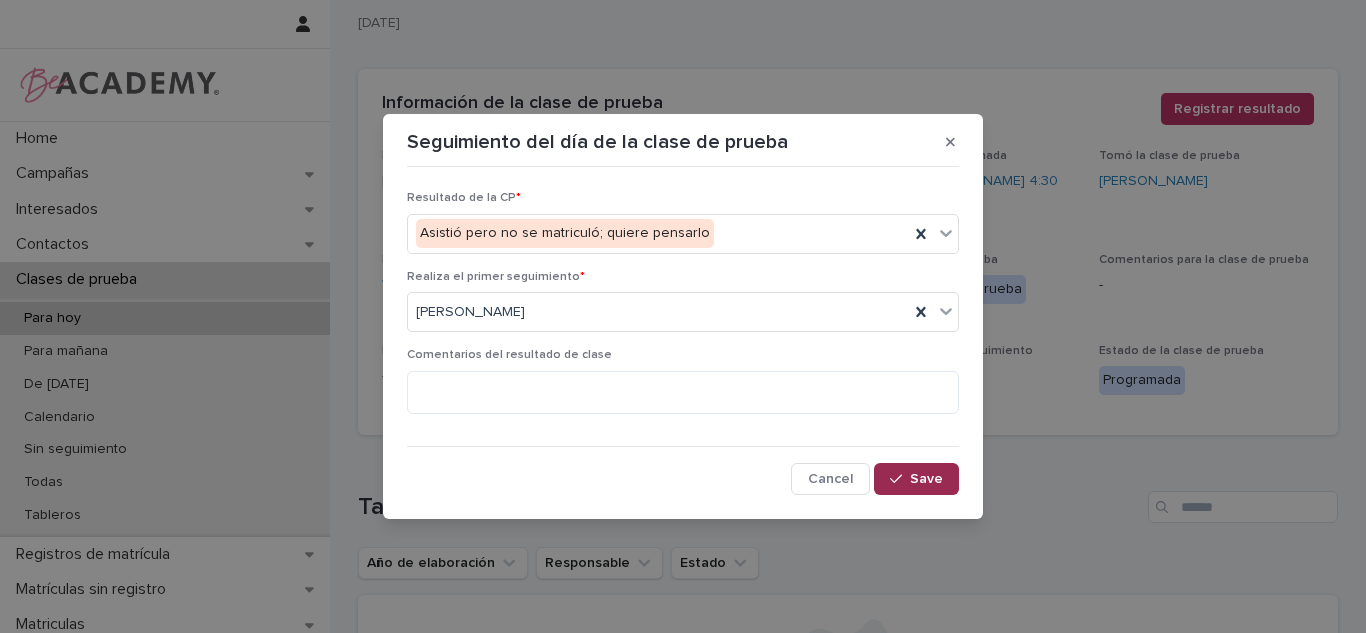 click on "Save" at bounding box center [916, 479] 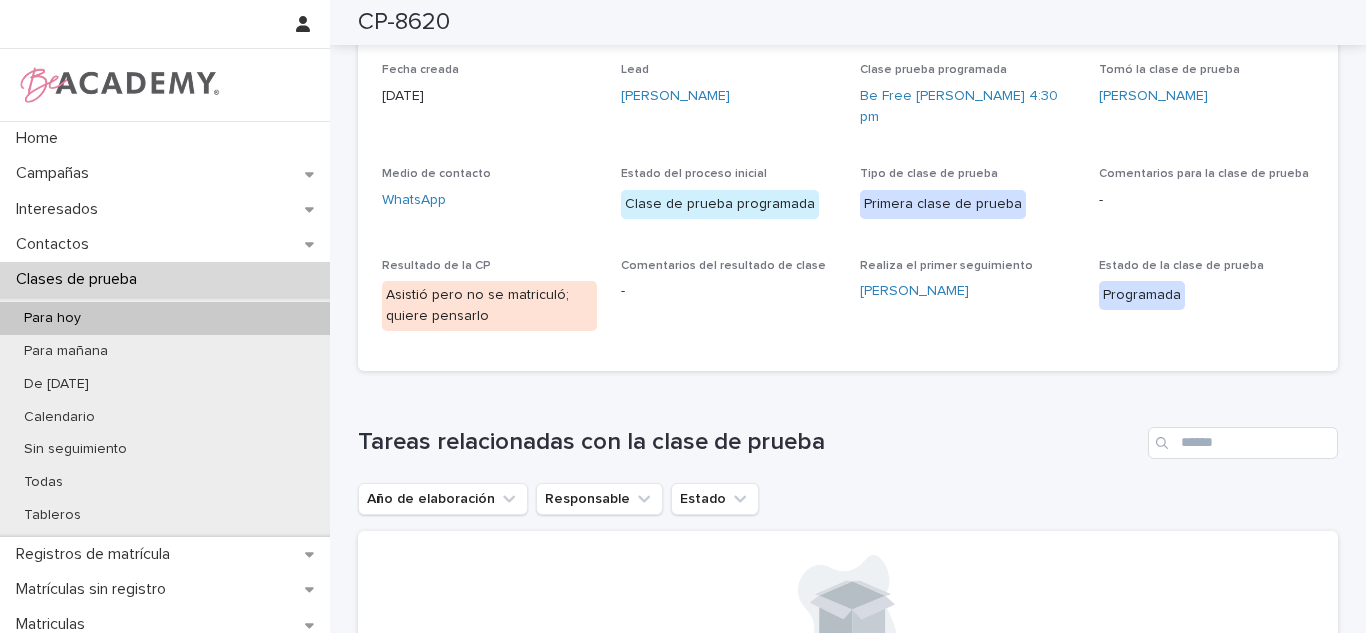 scroll, scrollTop: 253, scrollLeft: 0, axis: vertical 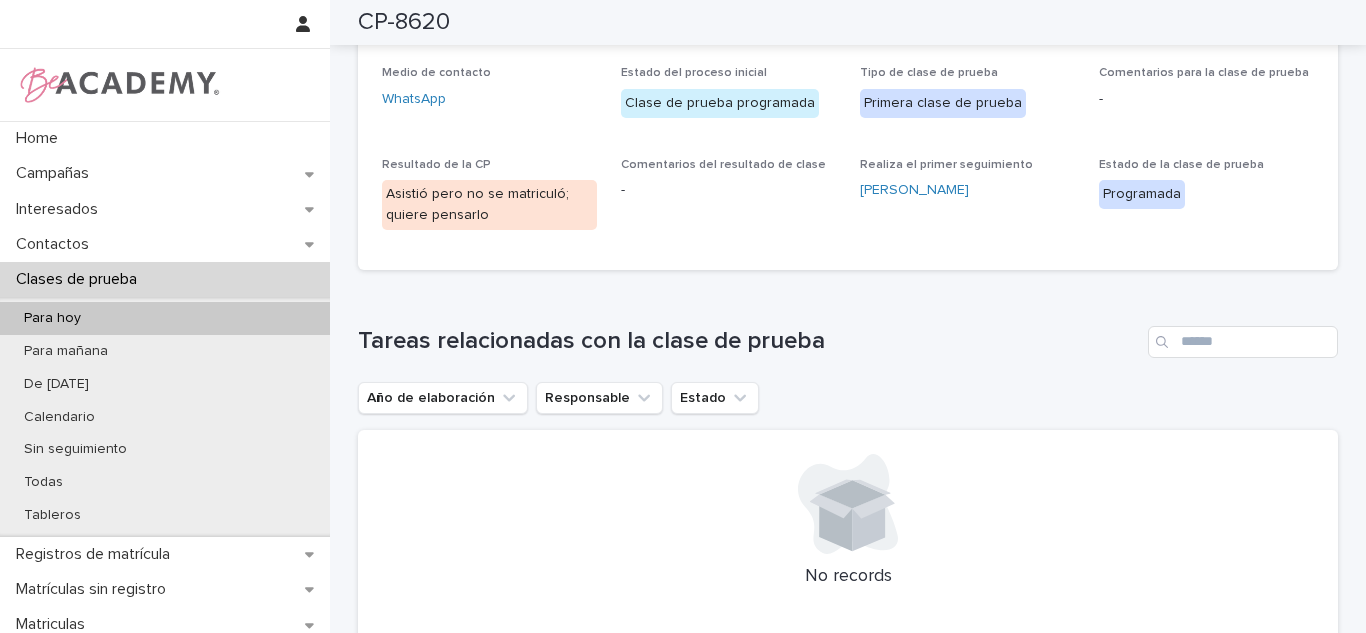 click on "Clases de prueba" at bounding box center (80, 279) 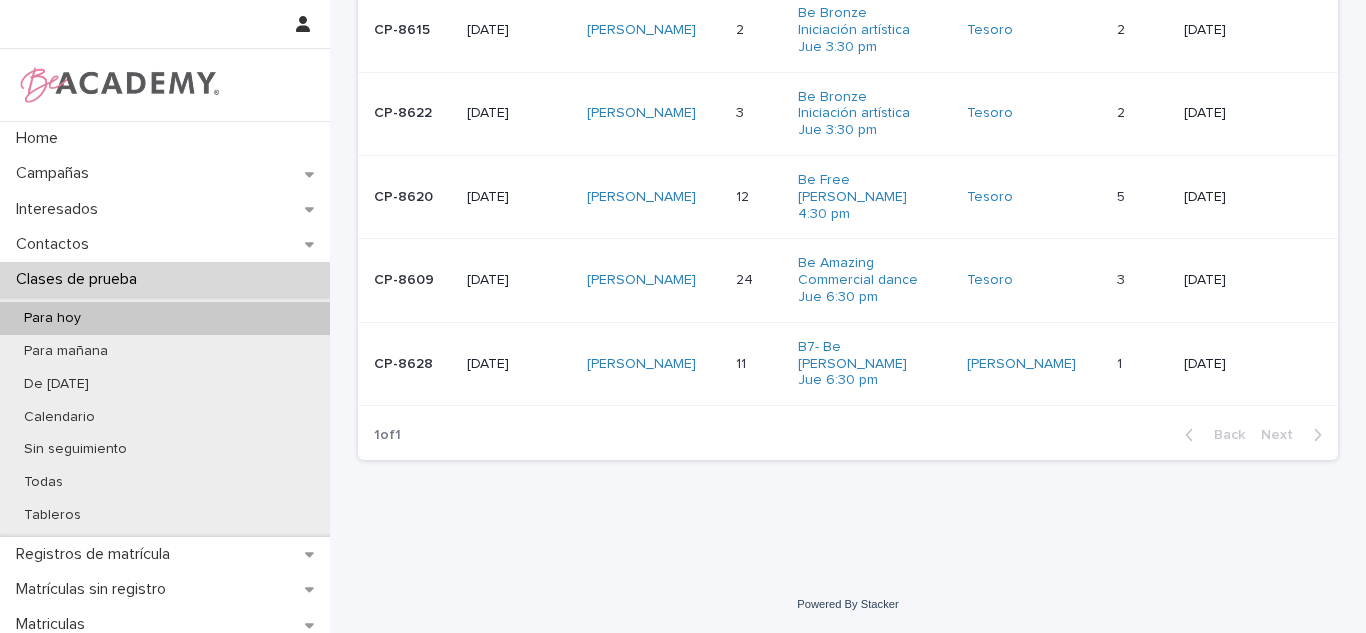 scroll, scrollTop: 0, scrollLeft: 0, axis: both 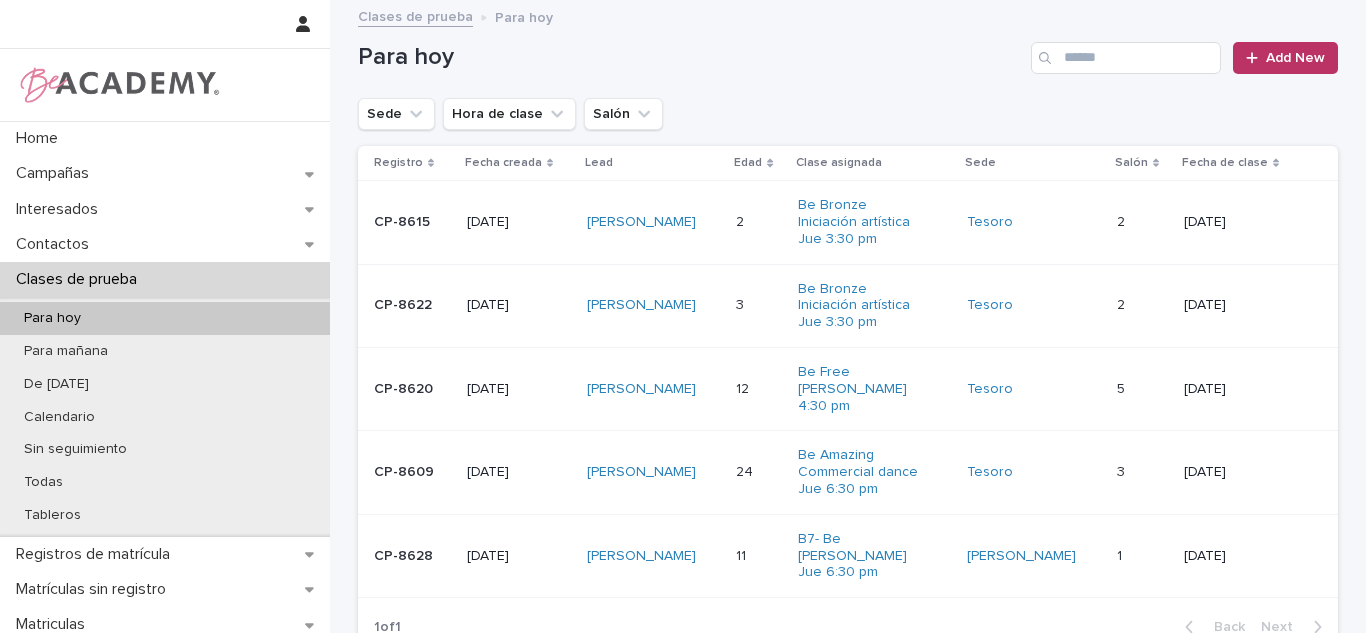 click on "Anna Carolina Phineiro" at bounding box center [654, 472] 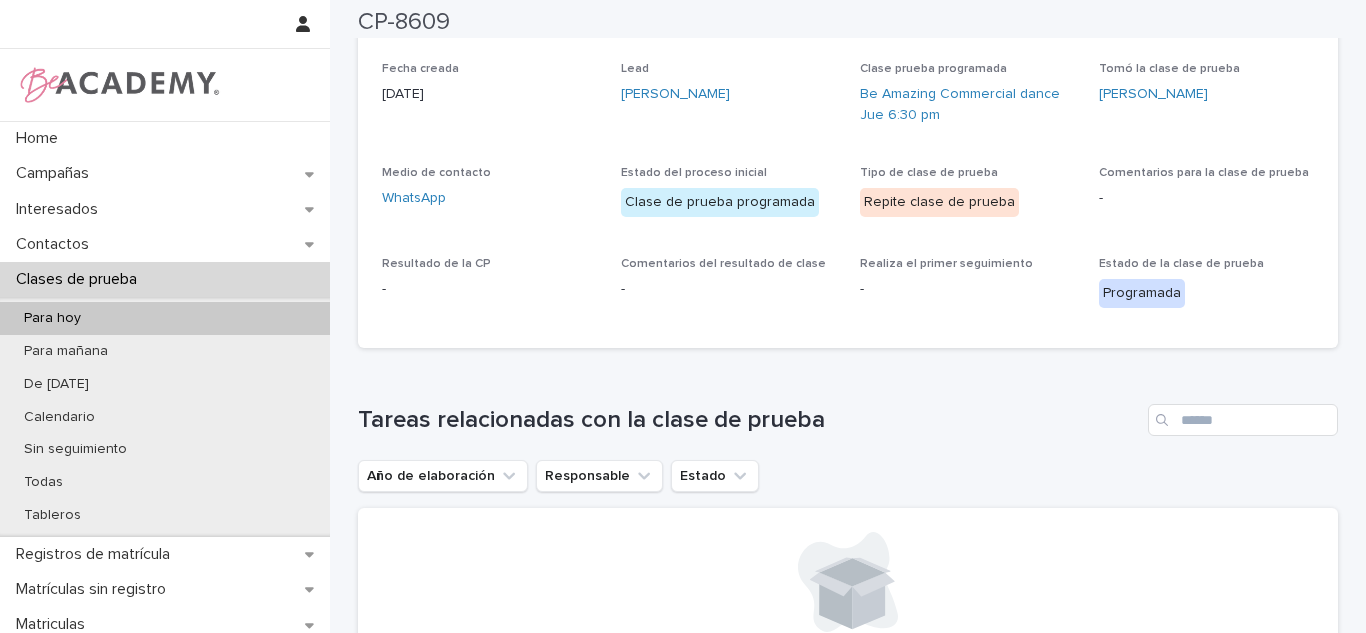 scroll, scrollTop: 0, scrollLeft: 0, axis: both 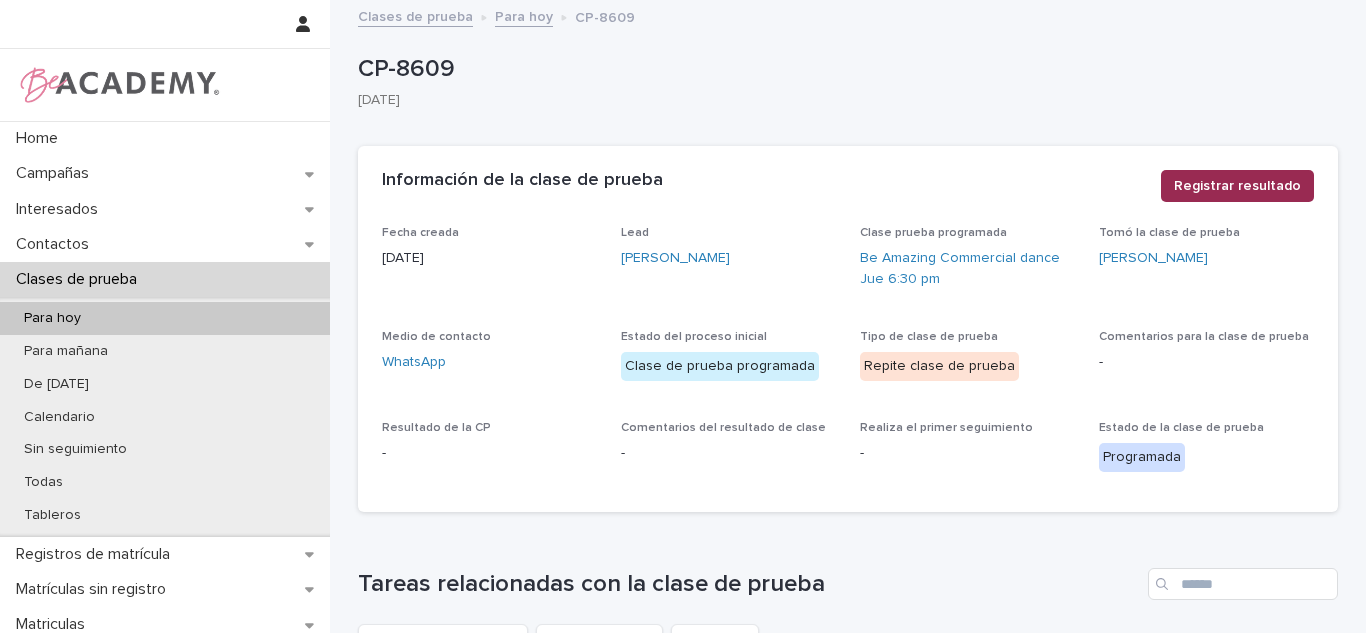 click on "Registrar resultado" at bounding box center (1237, 186) 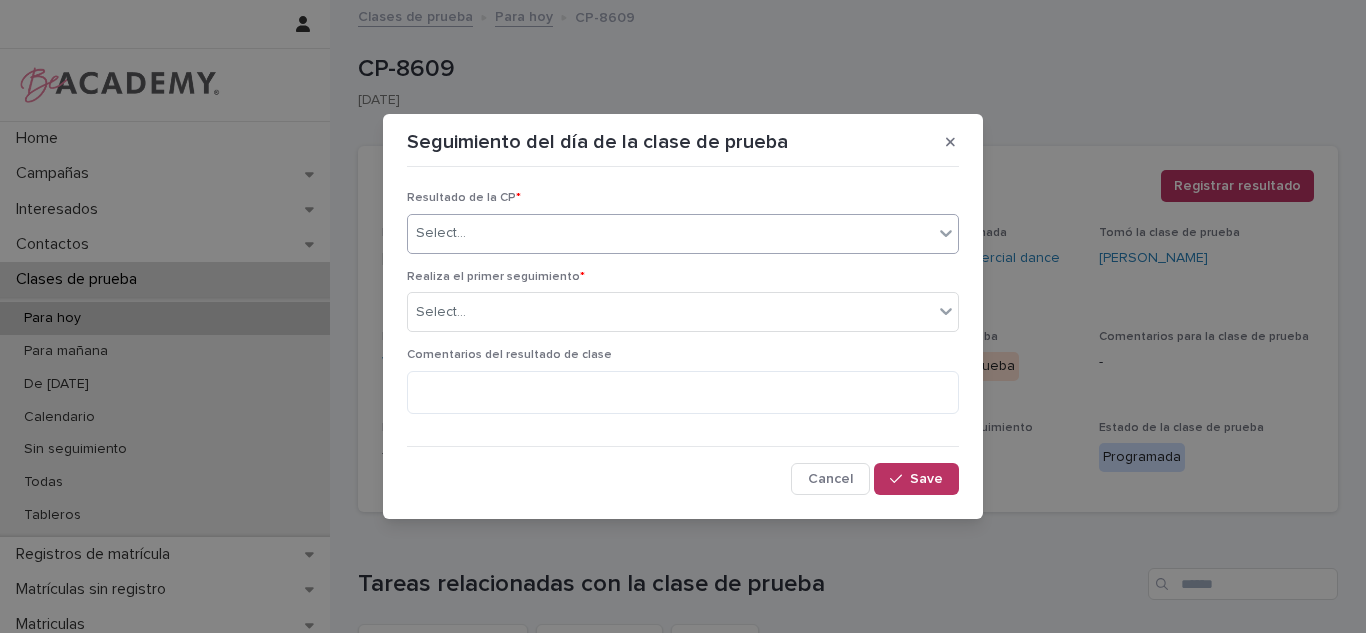 click on "Select..." at bounding box center (670, 233) 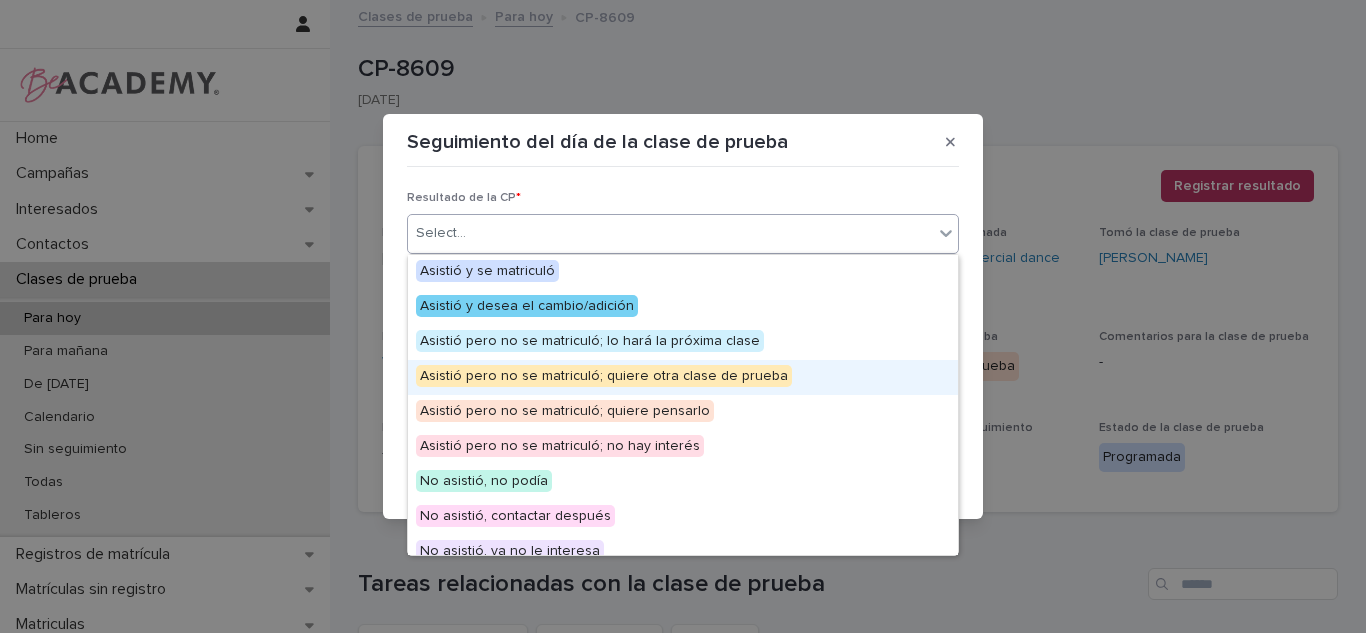 scroll, scrollTop: 34, scrollLeft: 0, axis: vertical 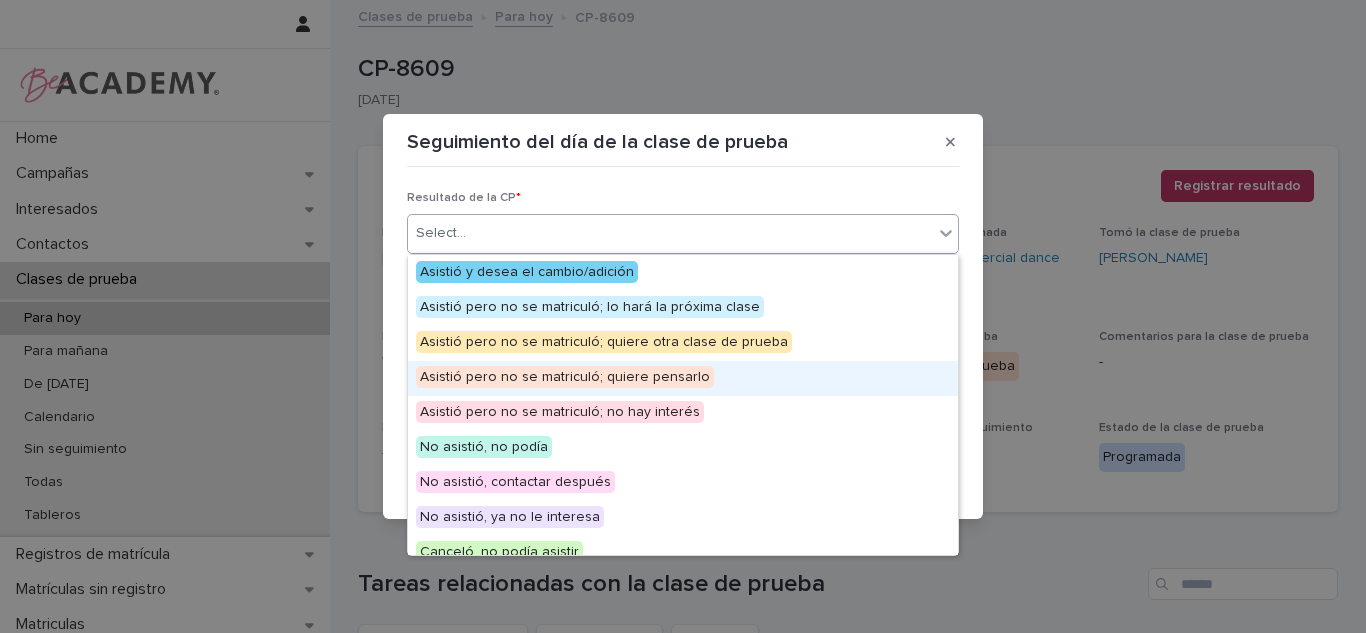 click on "Asistió pero no se matriculó; quiere pensarlo" at bounding box center [683, 378] 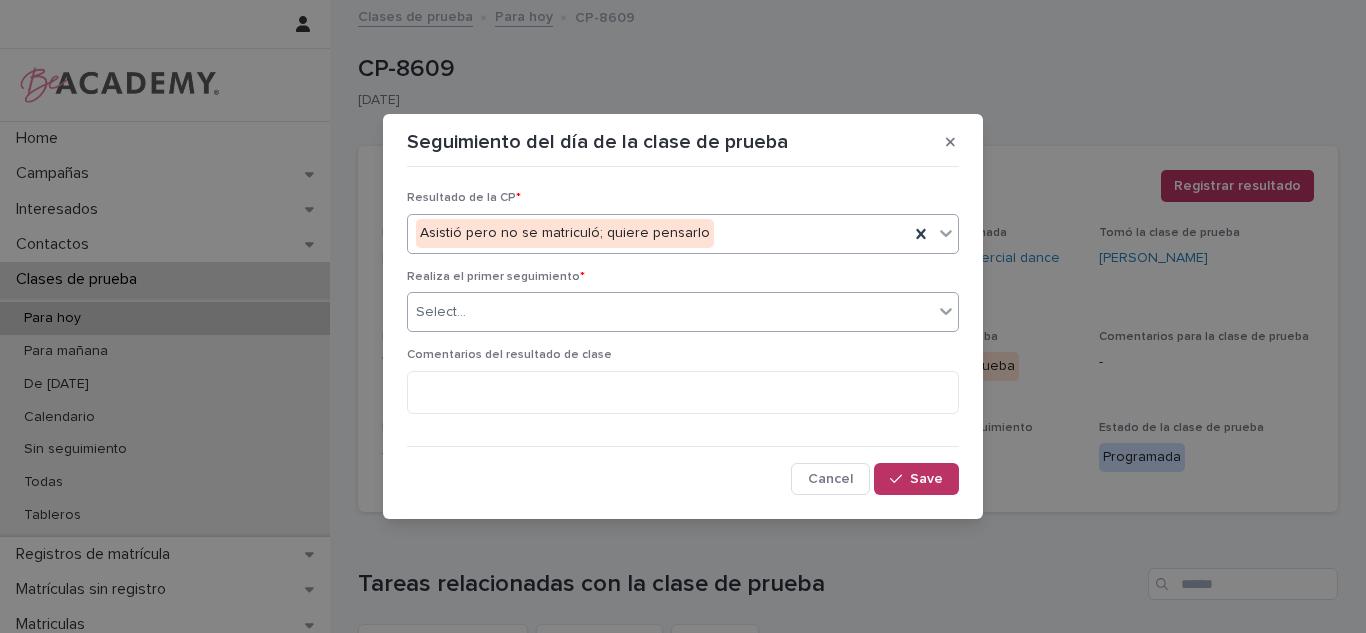 click on "Select..." at bounding box center (670, 312) 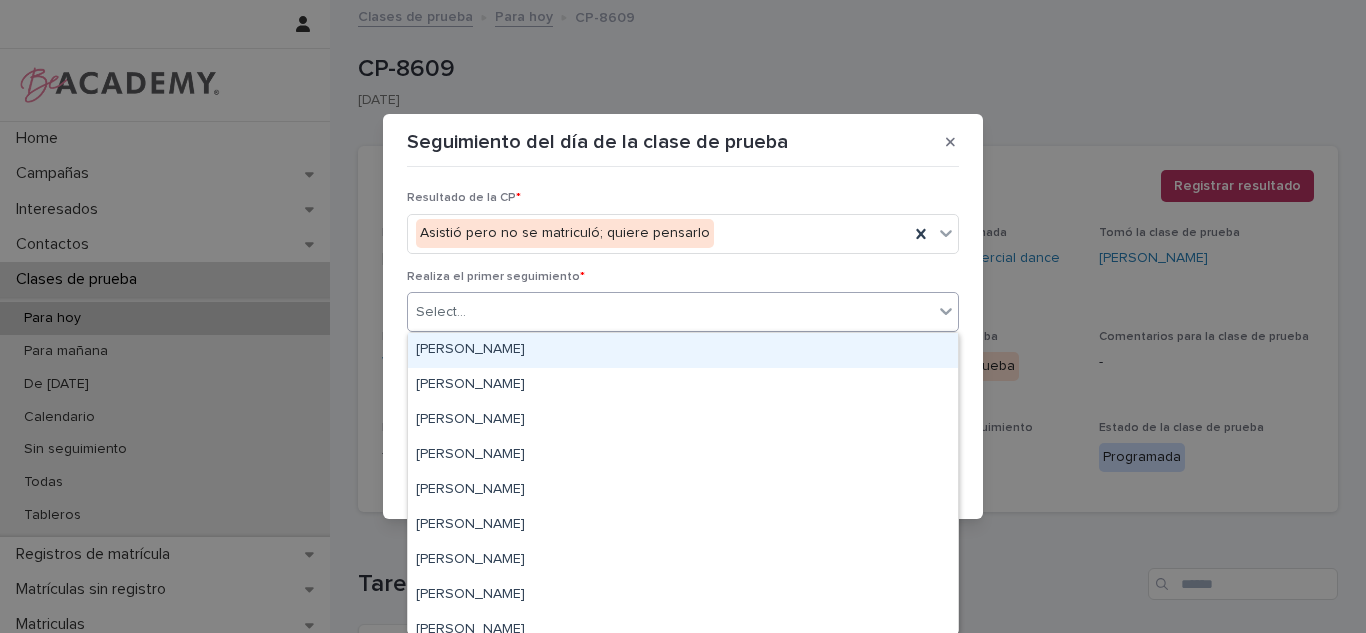 click on "[PERSON_NAME]" at bounding box center [683, 350] 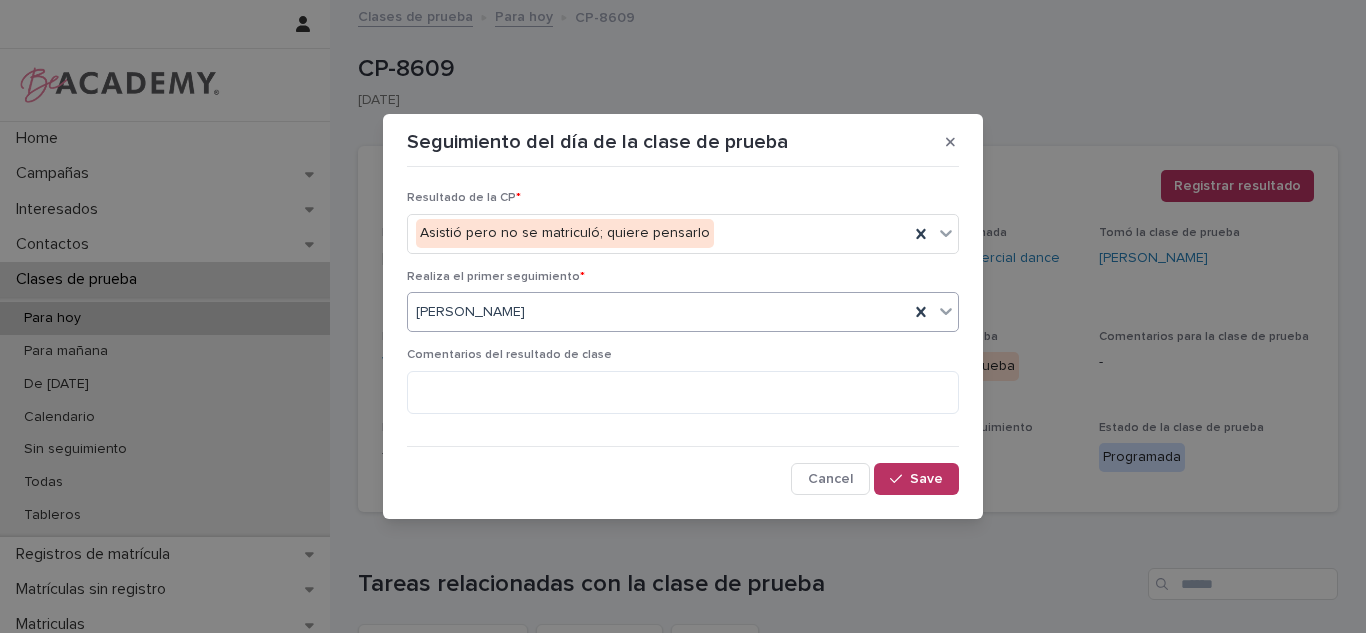 click on "[PERSON_NAME]" at bounding box center (470, 312) 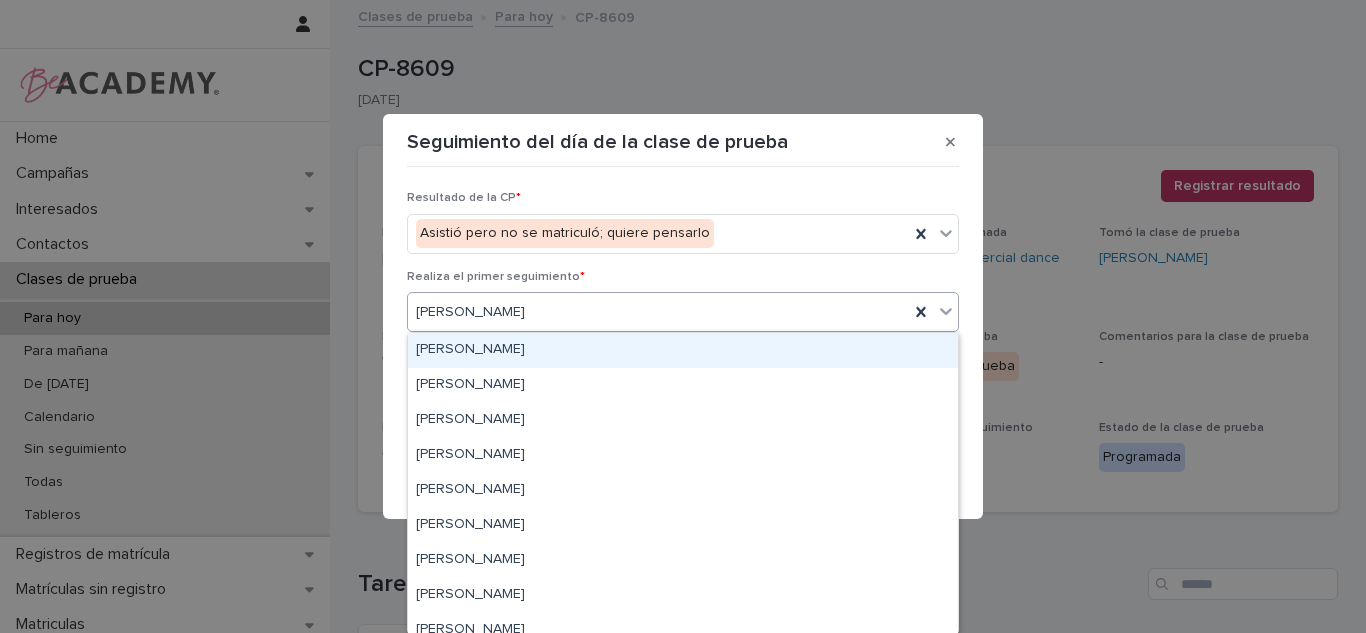 click on "Realiza el primer seguimiento *" at bounding box center [683, 277] 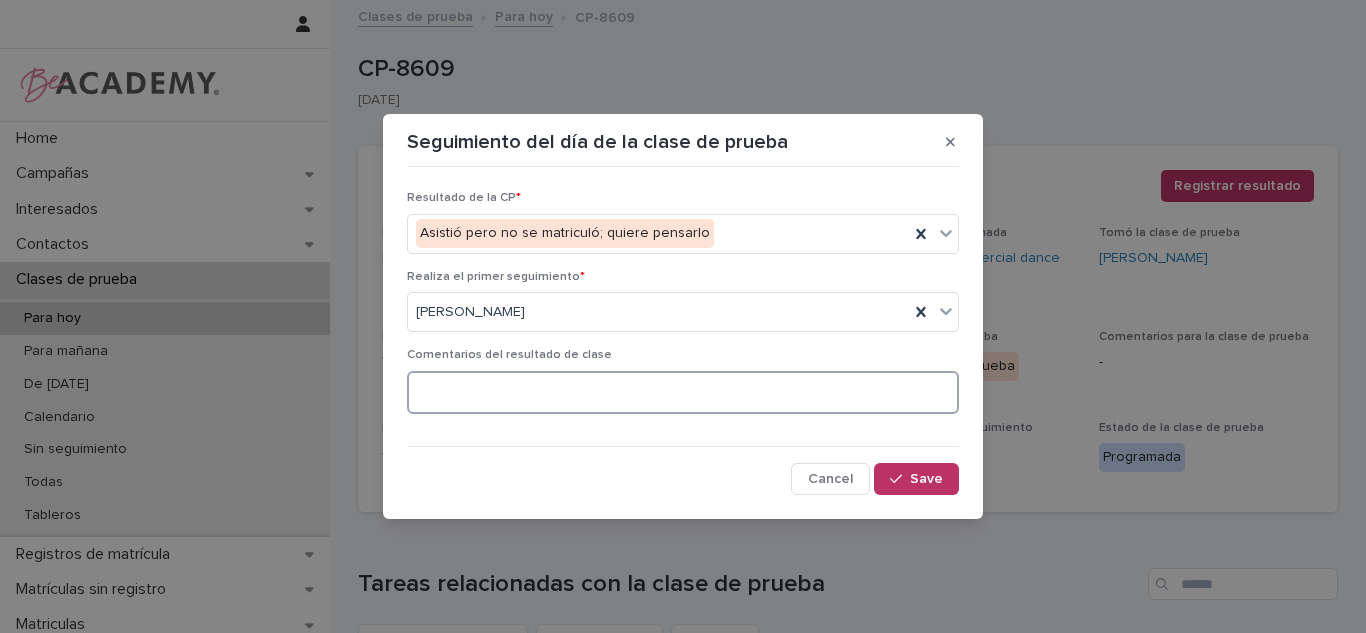 click at bounding box center (683, 392) 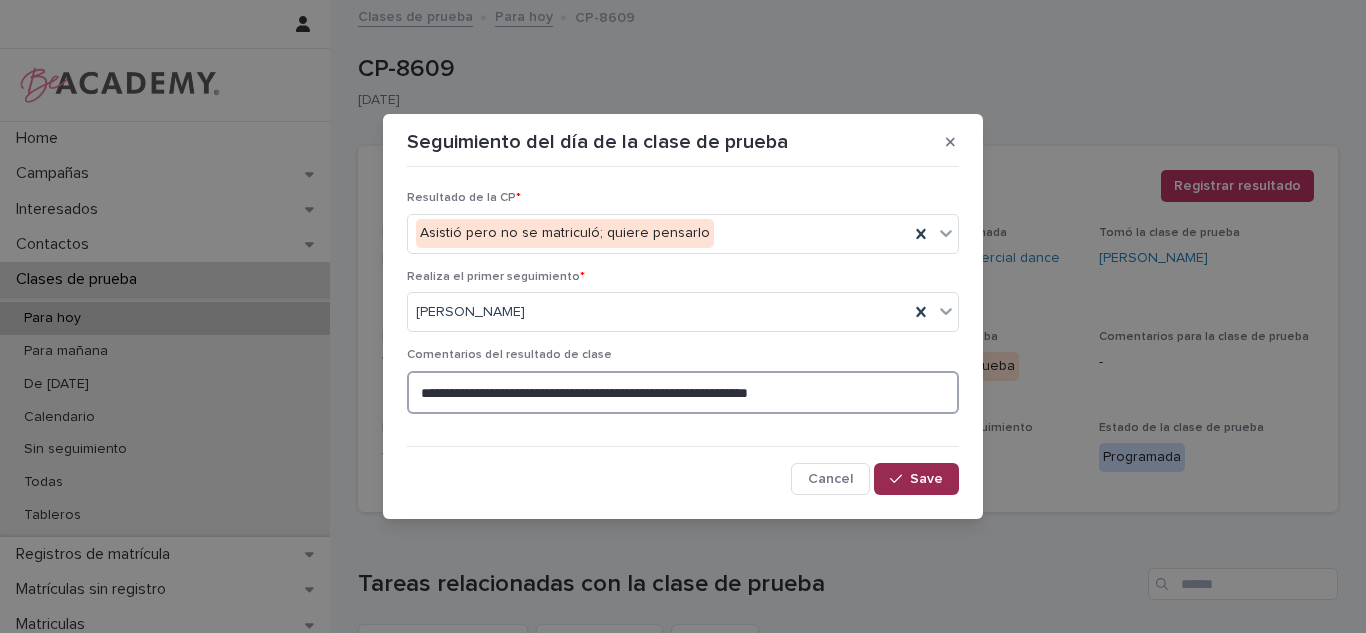 type on "**********" 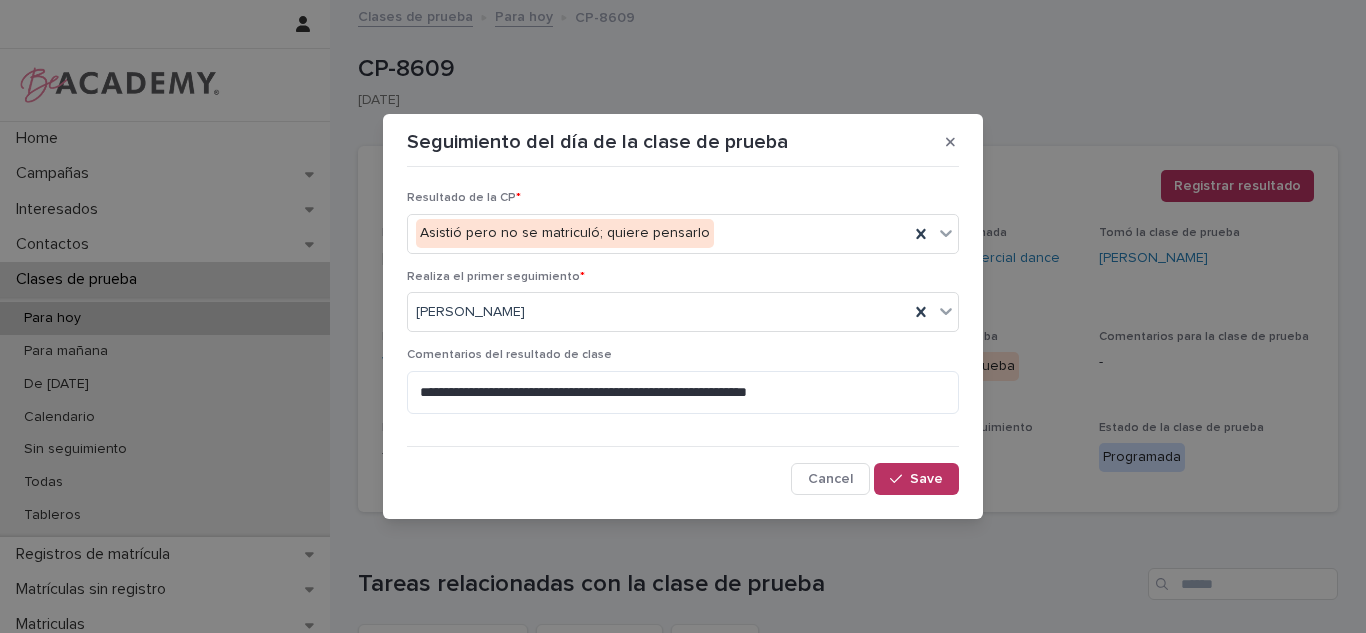 drag, startPoint x: 910, startPoint y: 465, endPoint x: 891, endPoint y: 626, distance: 162.11725 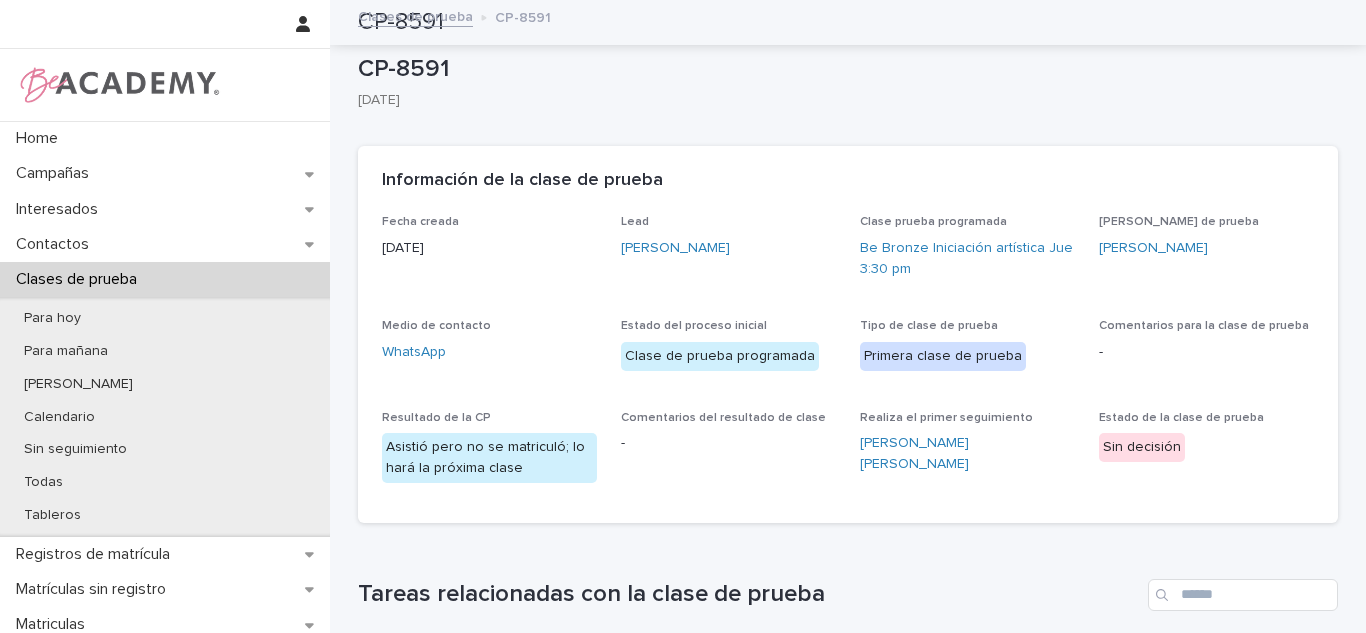 scroll, scrollTop: 0, scrollLeft: 0, axis: both 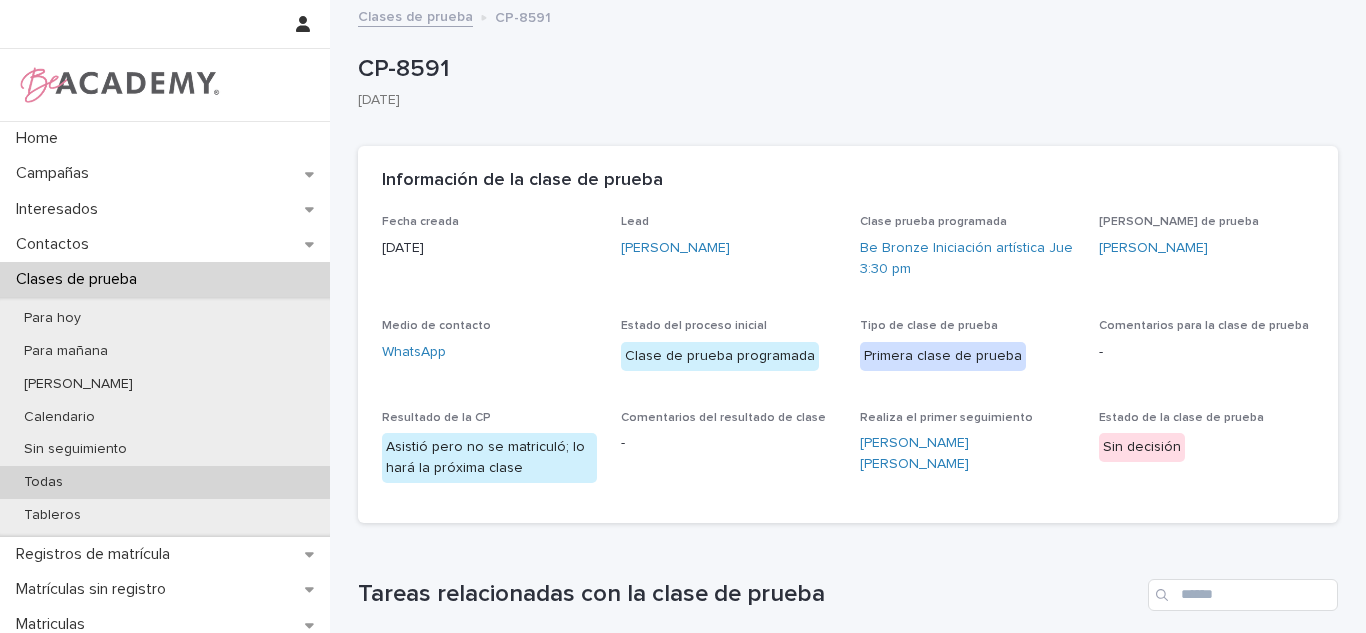 click on "Todas" at bounding box center [165, 482] 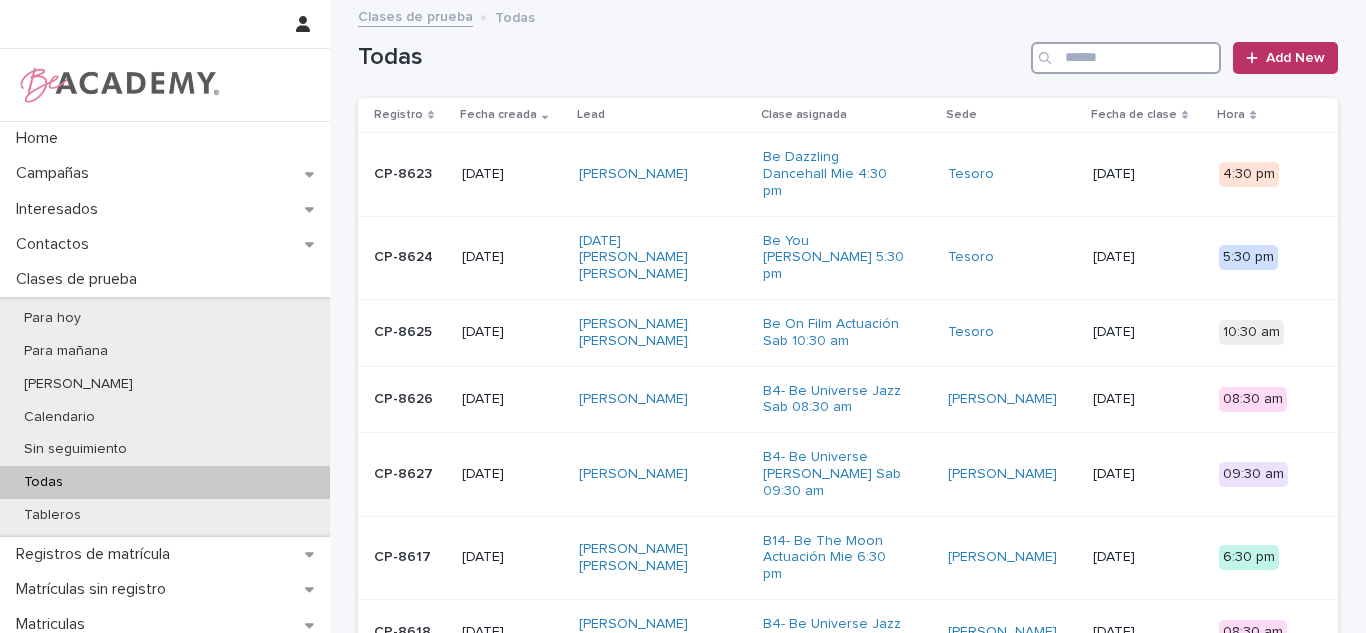click at bounding box center [1126, 58] 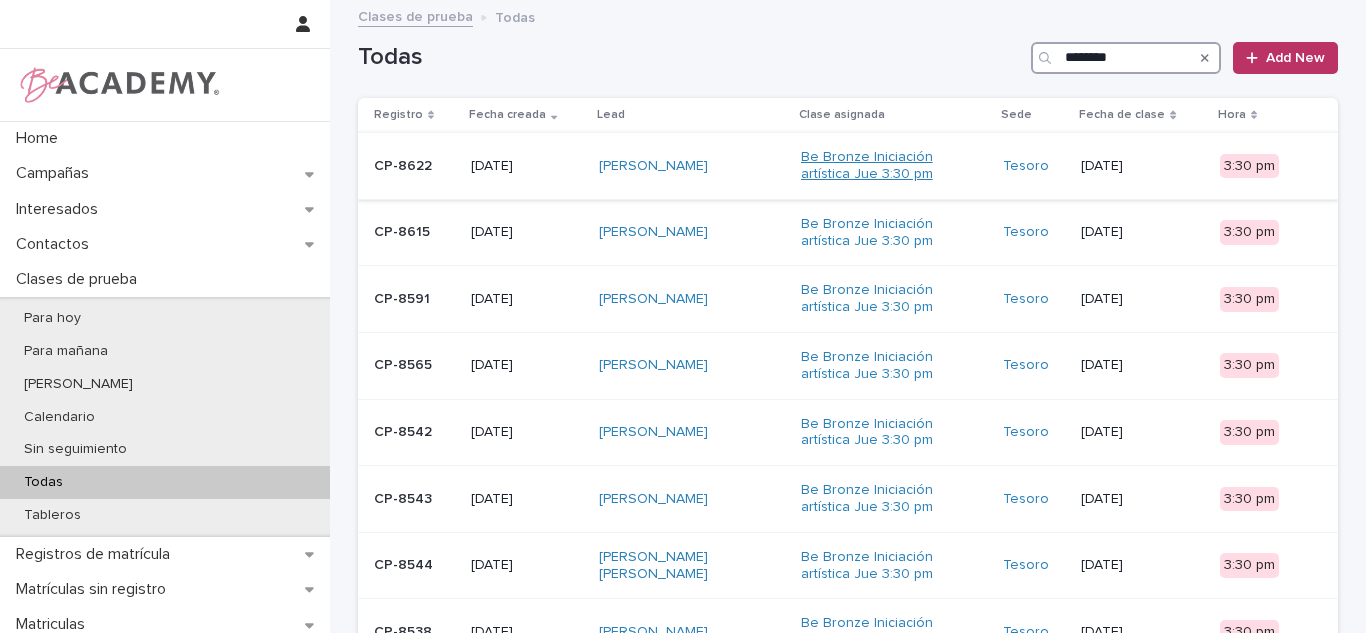 type on "********" 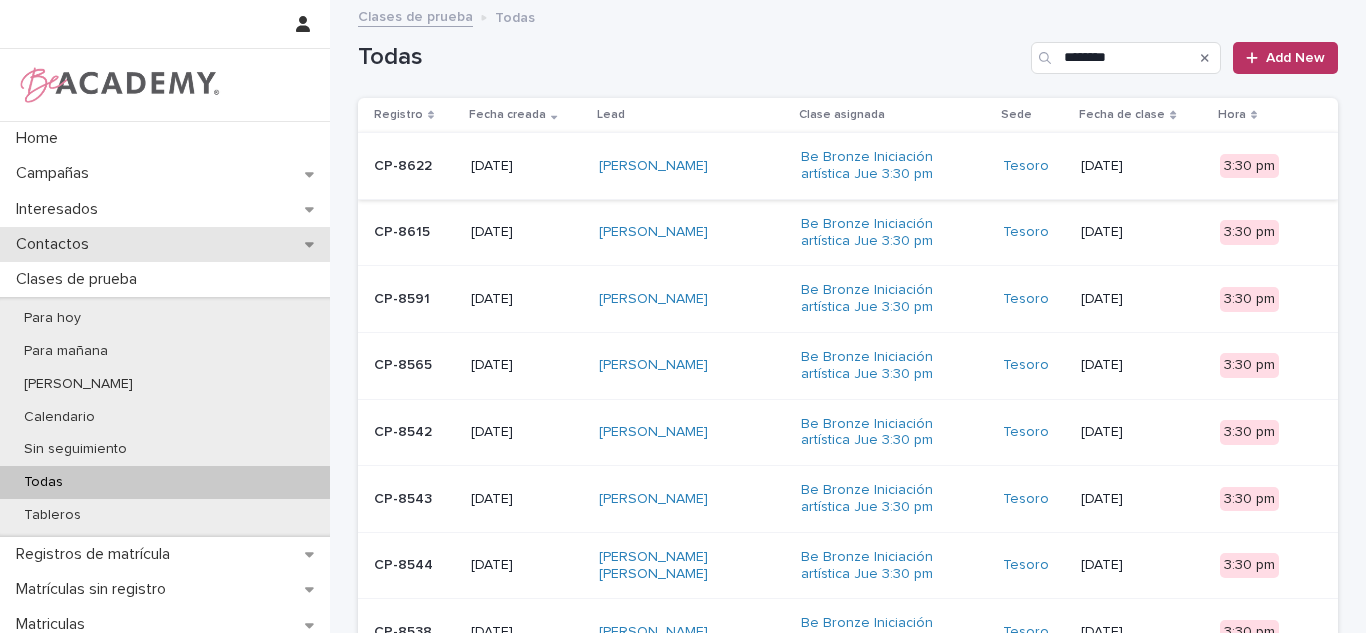 click on "Contactos" at bounding box center [165, 244] 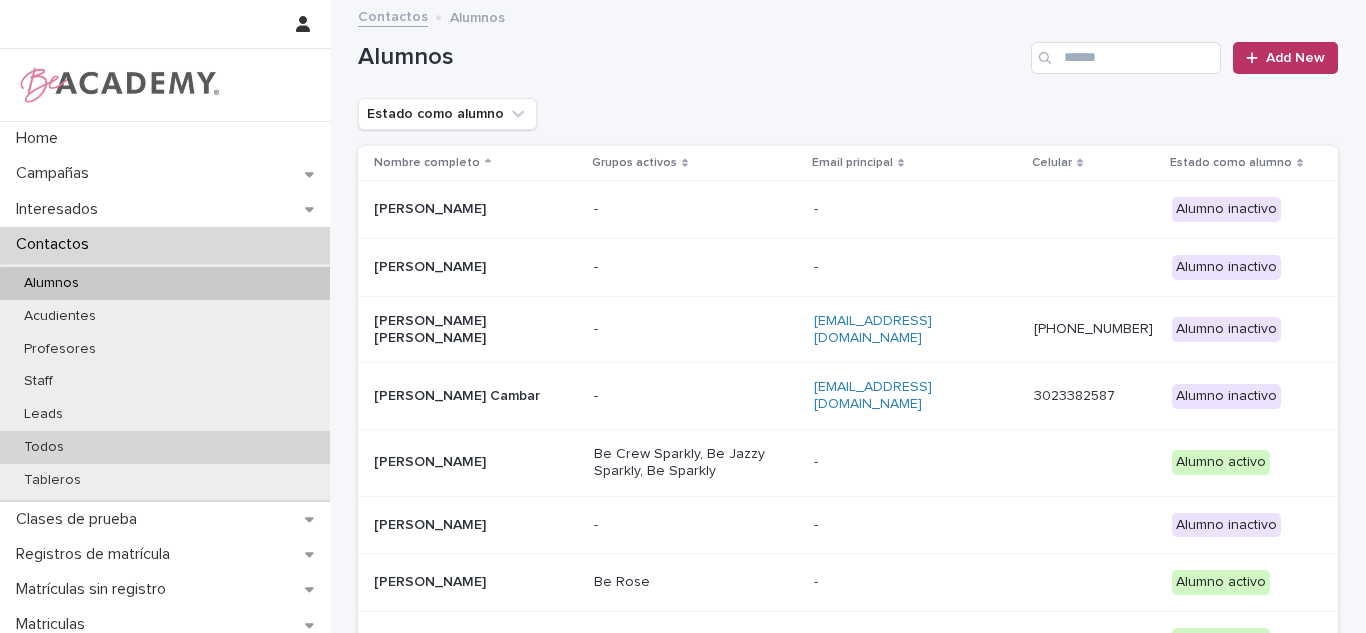 click on "Todos" at bounding box center [44, 447] 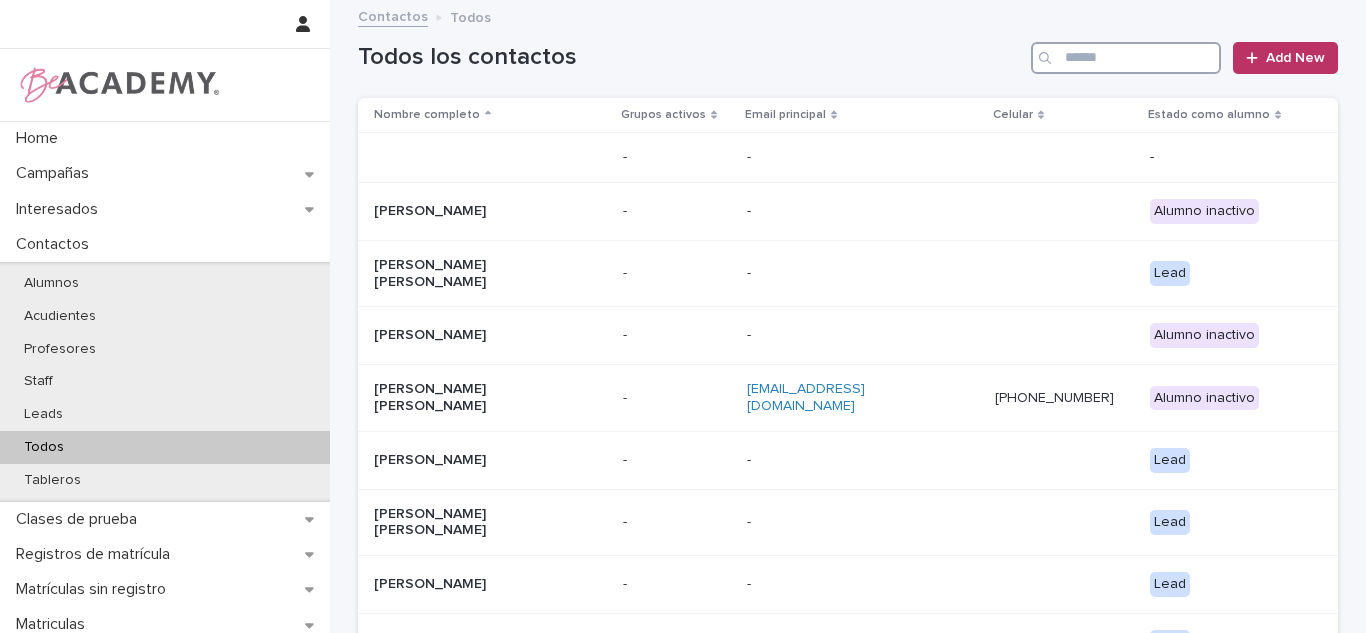 click at bounding box center [1126, 58] 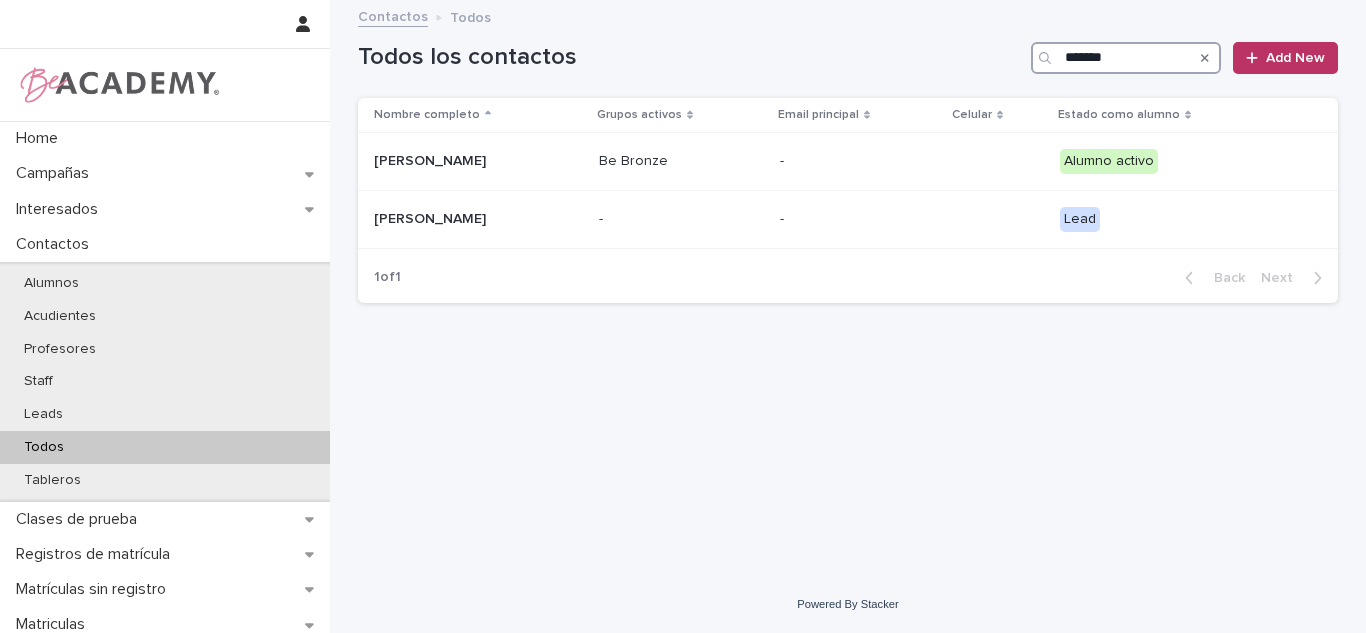 click on "*******" at bounding box center (1126, 58) 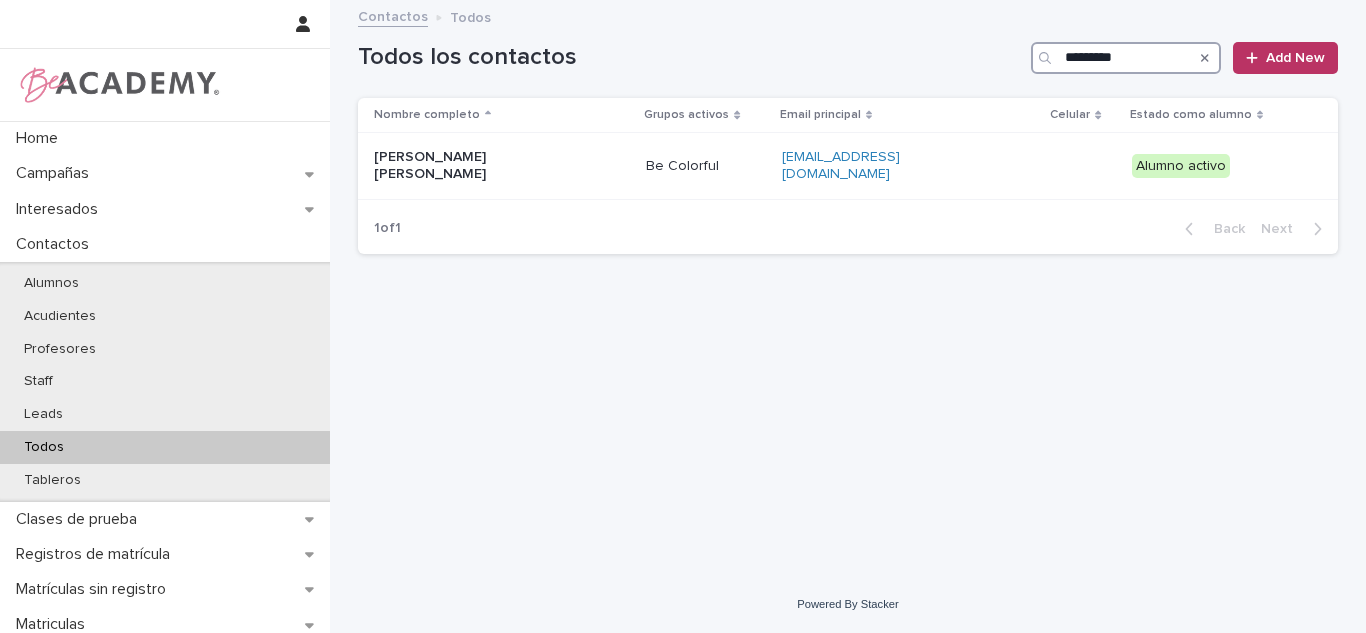 click on "*********" at bounding box center (1126, 58) 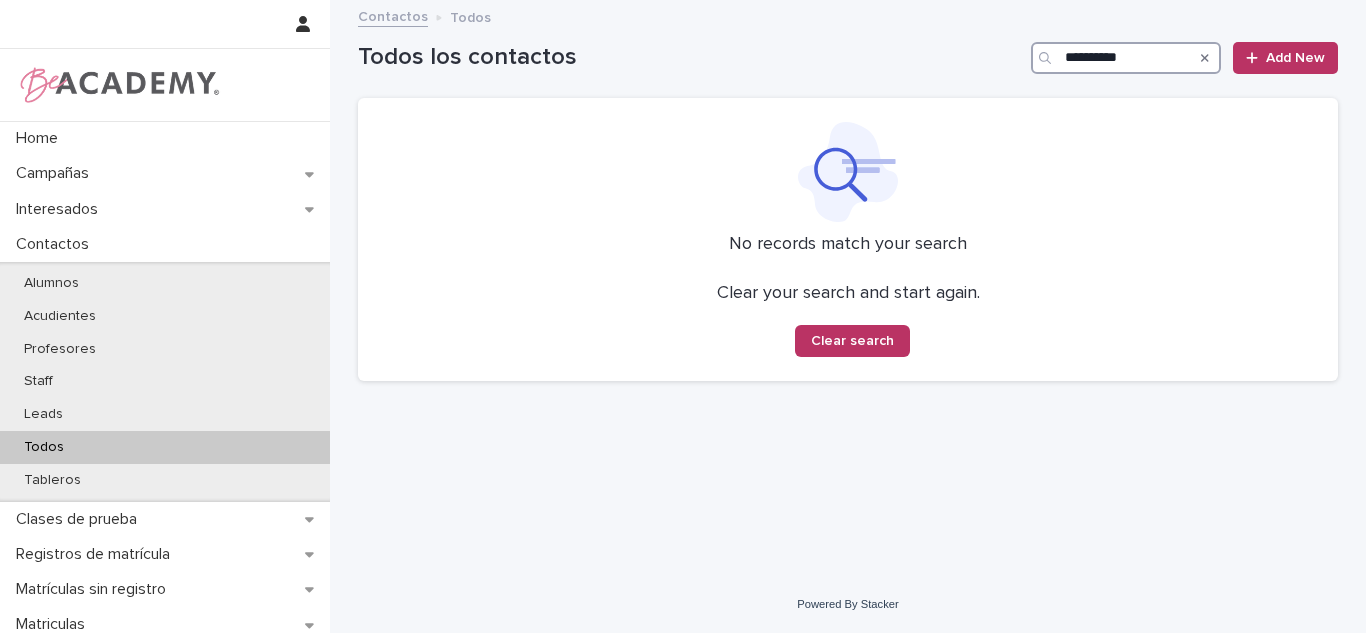 click on "**********" at bounding box center (1126, 58) 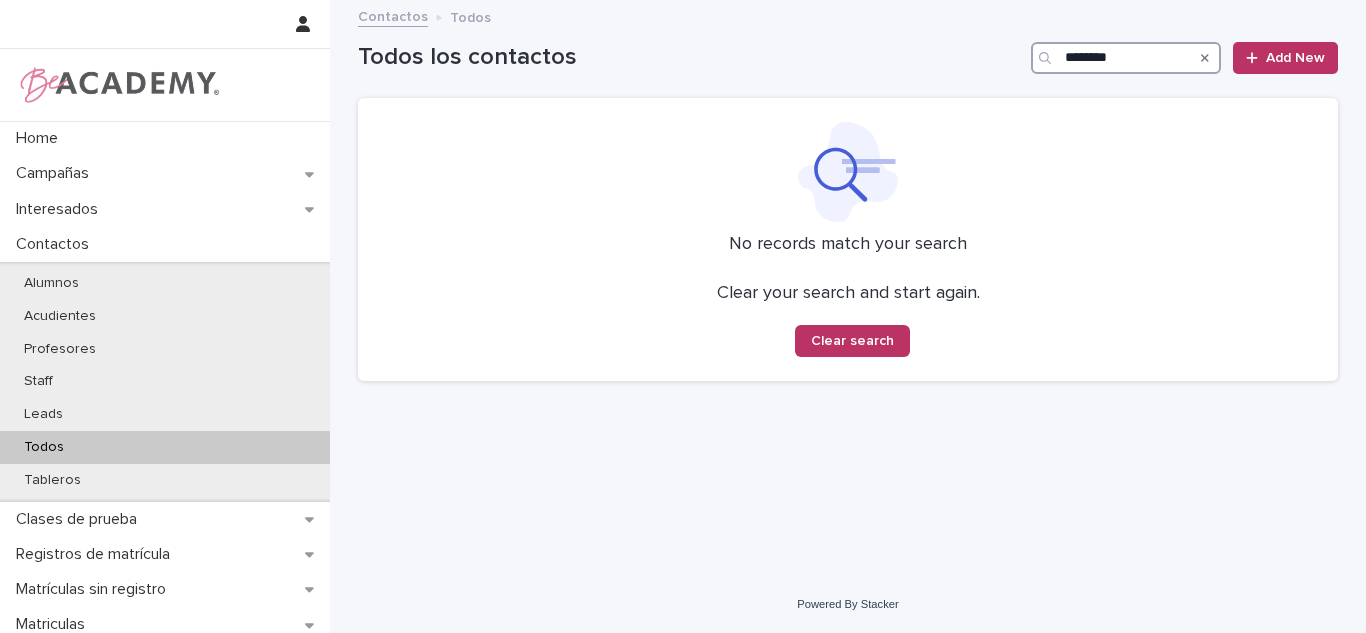 click on "********" at bounding box center [1126, 58] 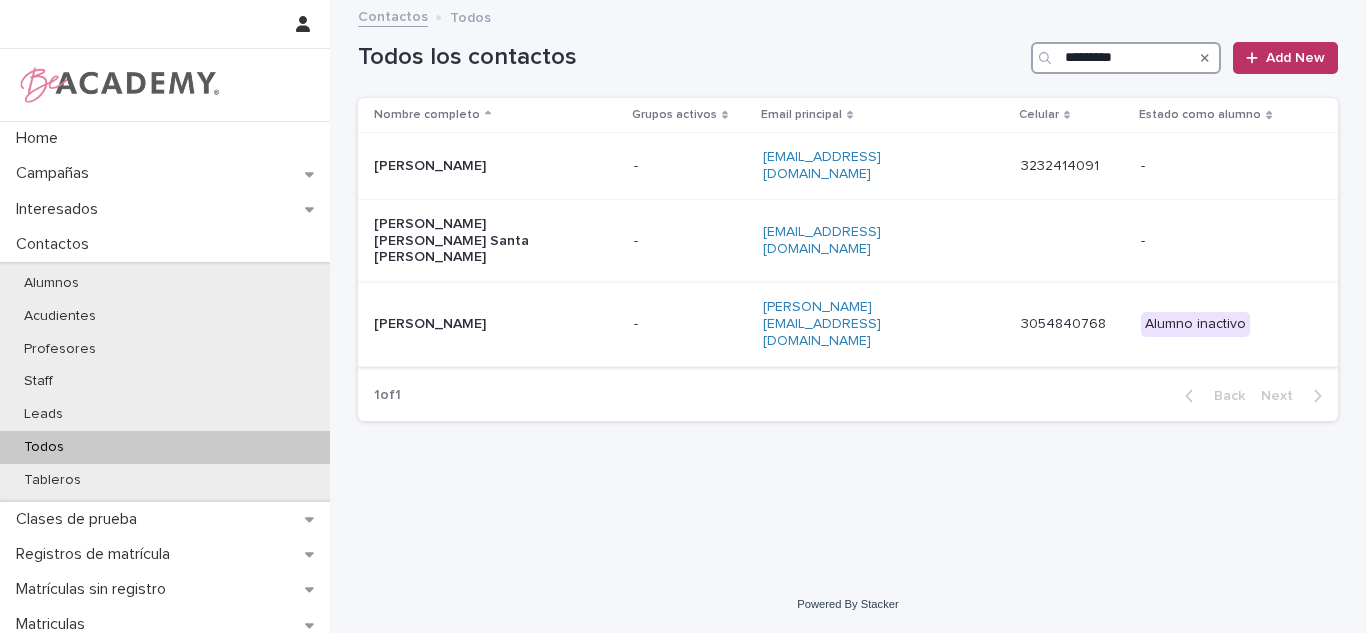 type on "*********" 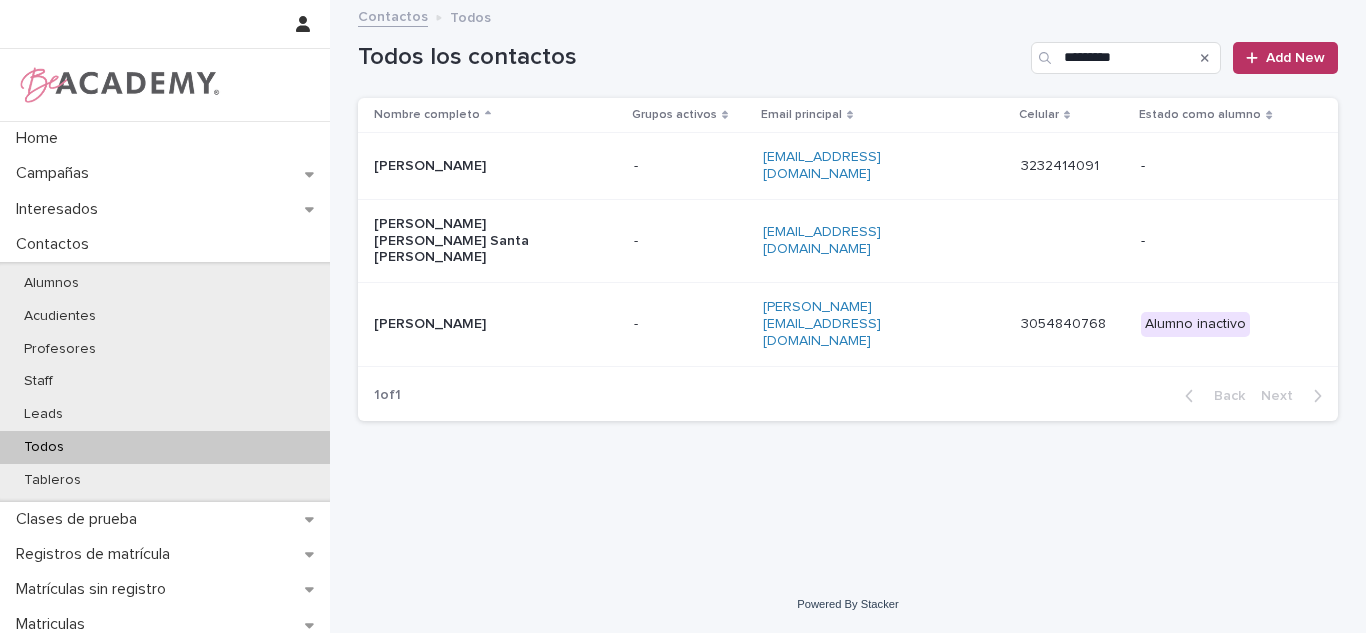 click on "Isabel Saenz Montoya" at bounding box center (474, 324) 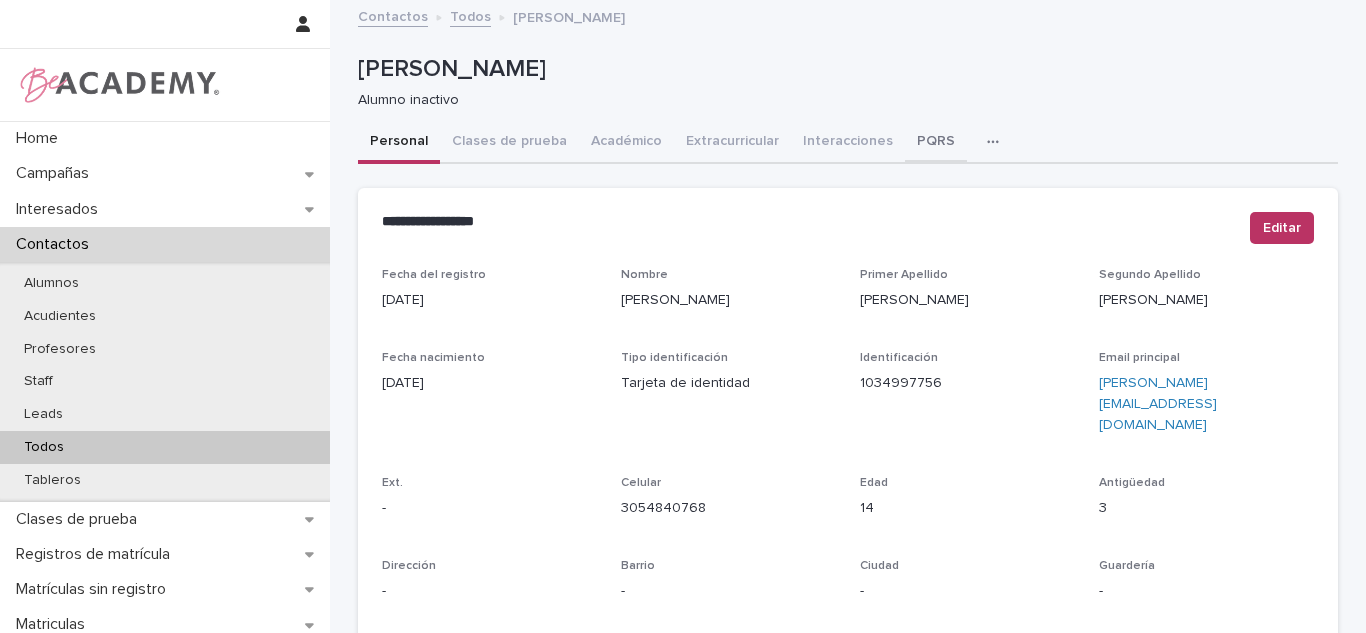 click on "Personal Clases de prueba Académico Extracurricular Interacciones PQRS Tareas Eventos" at bounding box center (848, 143) 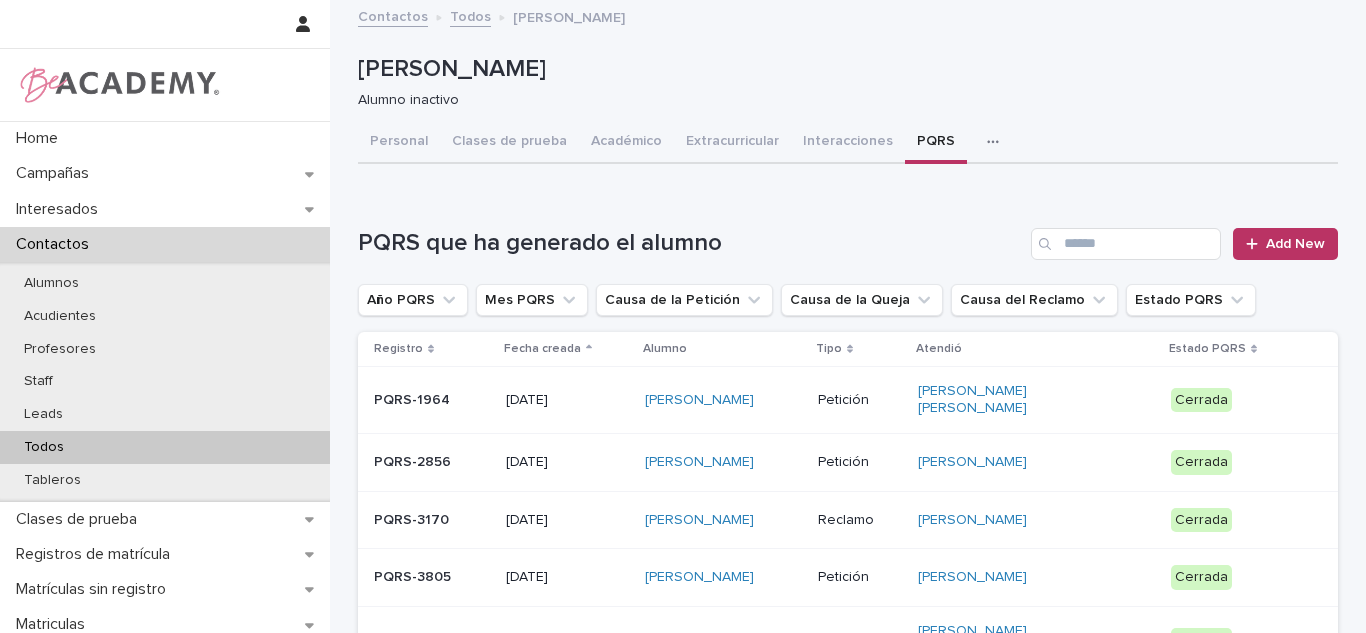 scroll, scrollTop: 481, scrollLeft: 0, axis: vertical 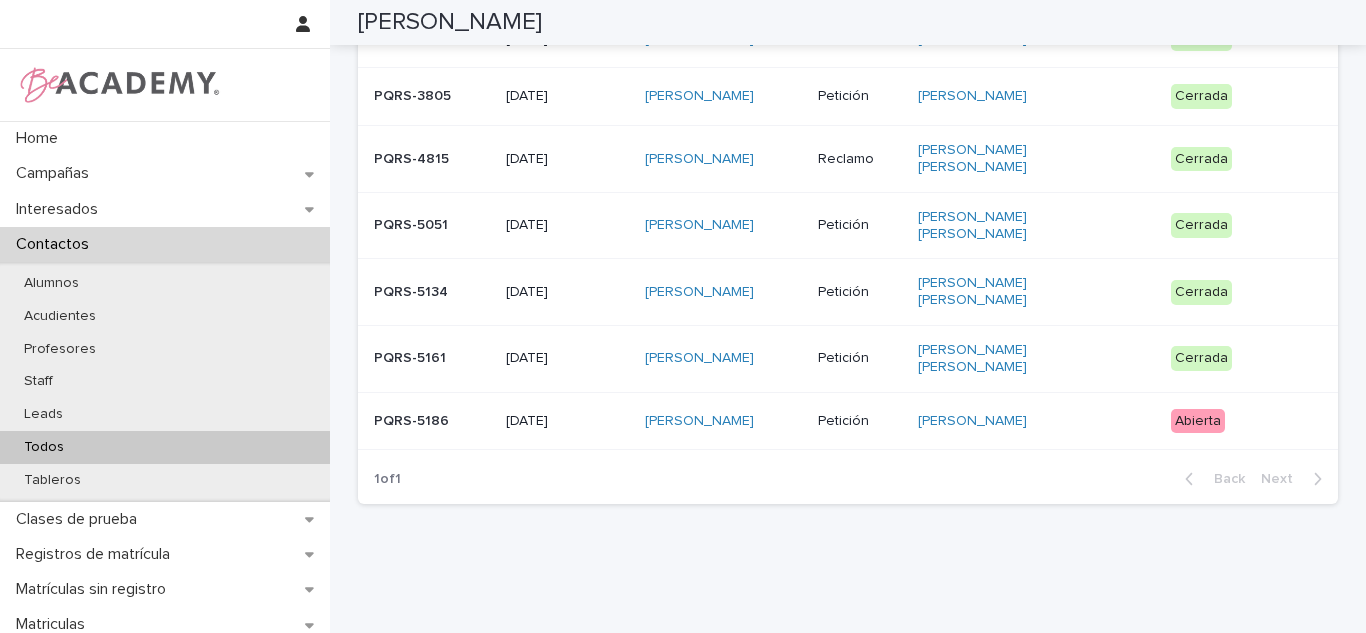 click on "Abierta" at bounding box center (1198, 421) 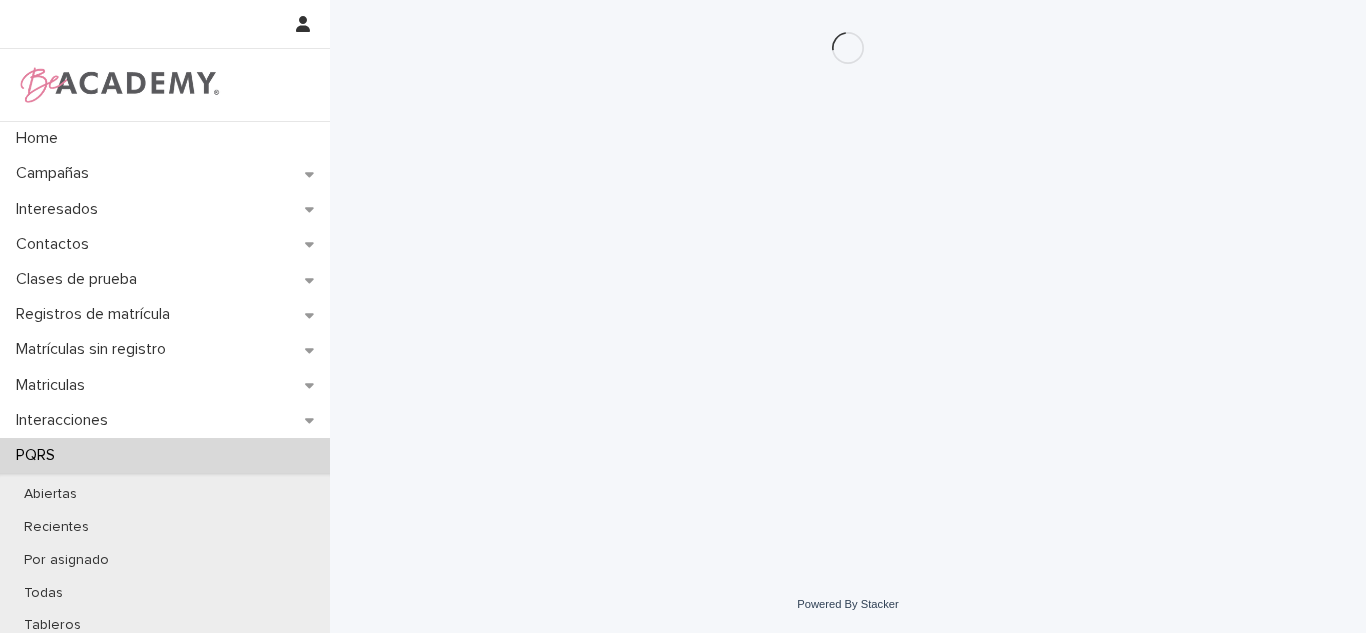scroll, scrollTop: 0, scrollLeft: 0, axis: both 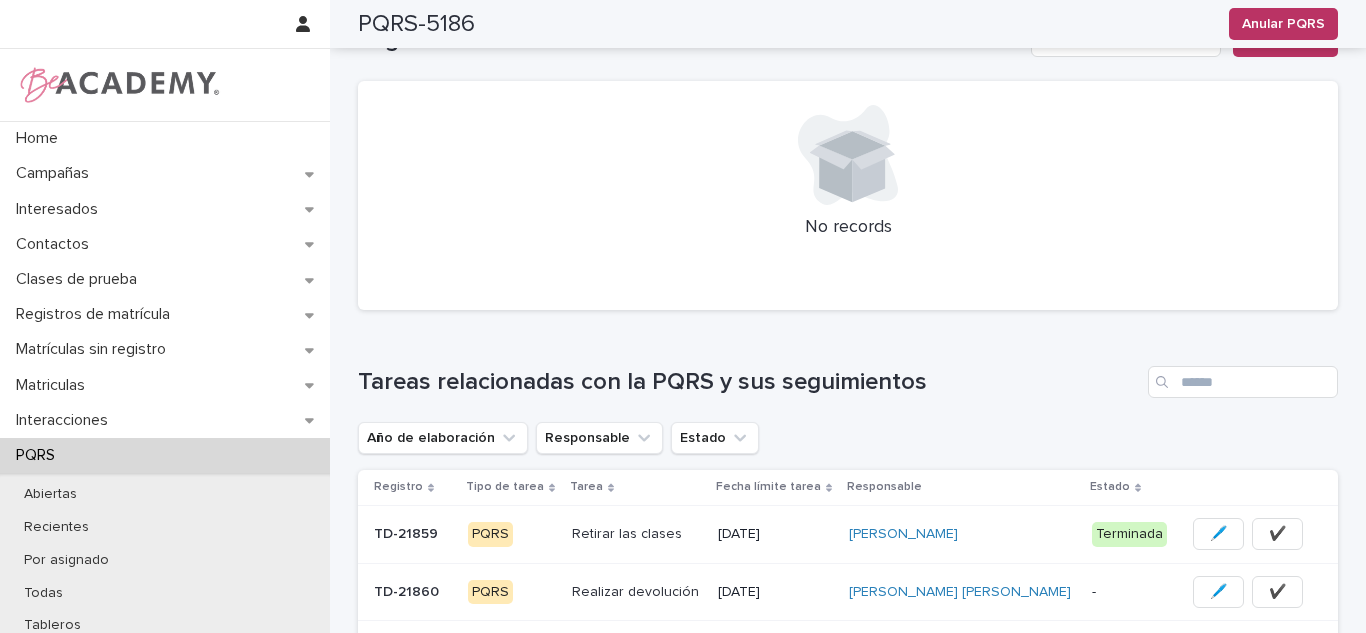click on "22/07/2025" at bounding box center (775, 592) 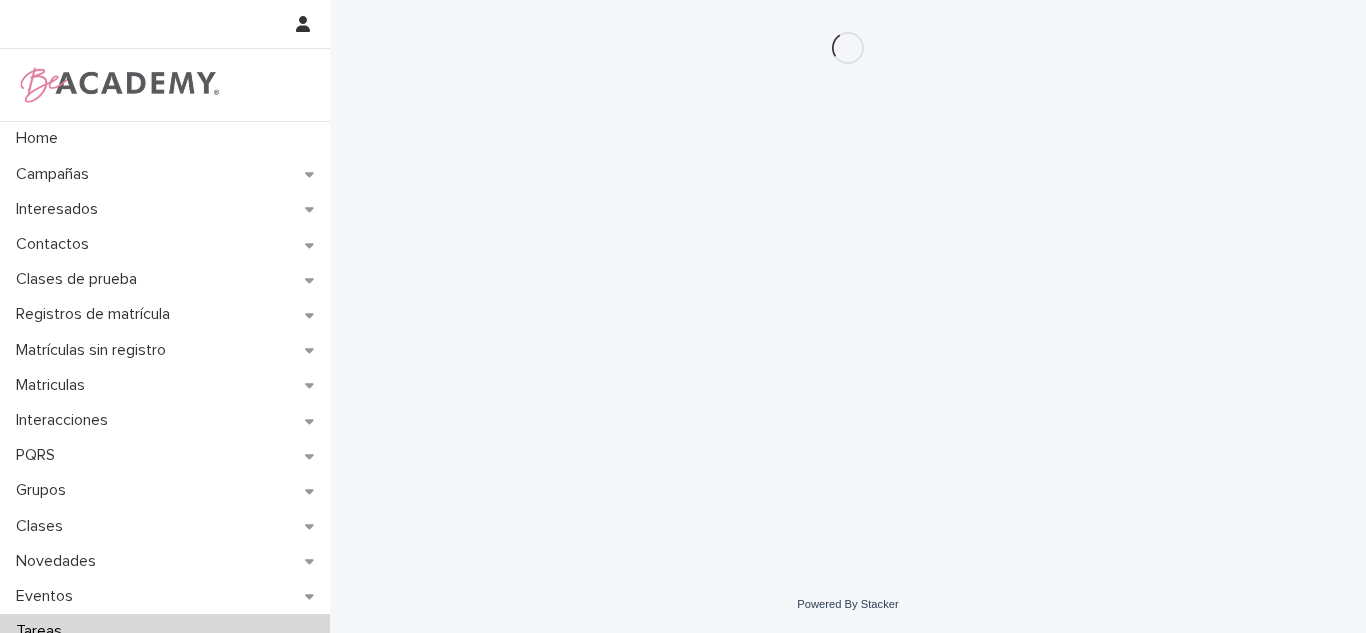 scroll, scrollTop: 0, scrollLeft: 0, axis: both 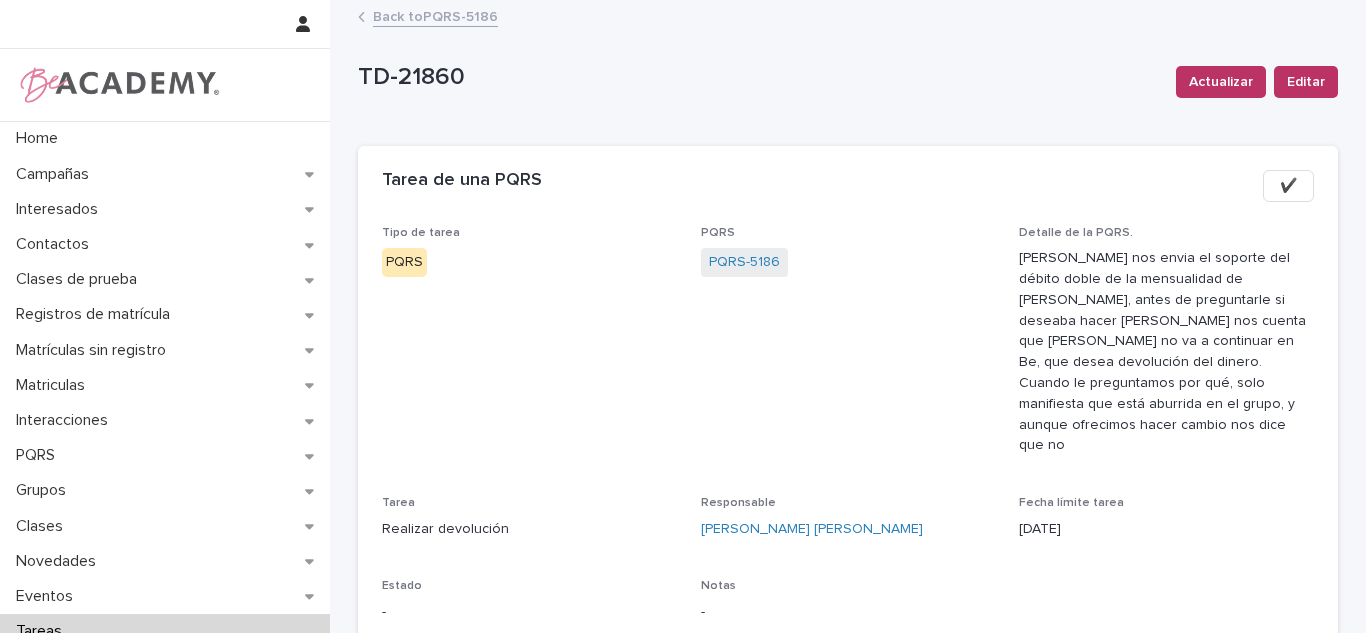 click on "Back to  PQRS-5186" at bounding box center [848, 18] 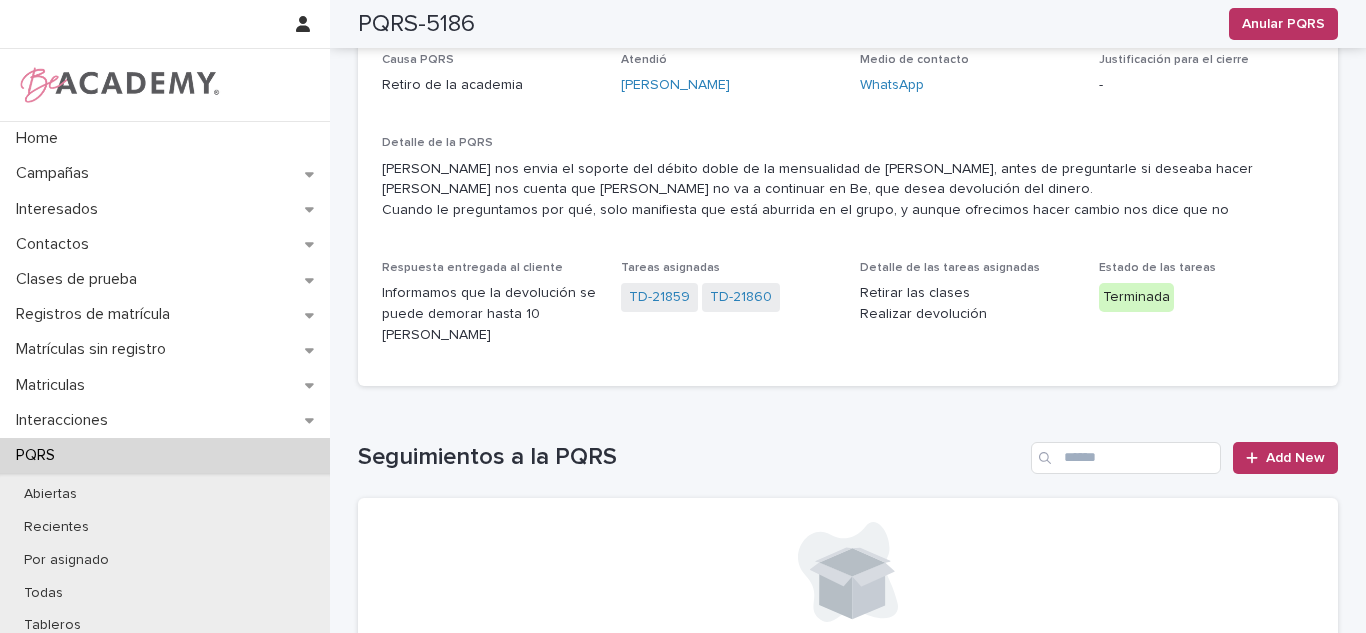 scroll, scrollTop: 195, scrollLeft: 0, axis: vertical 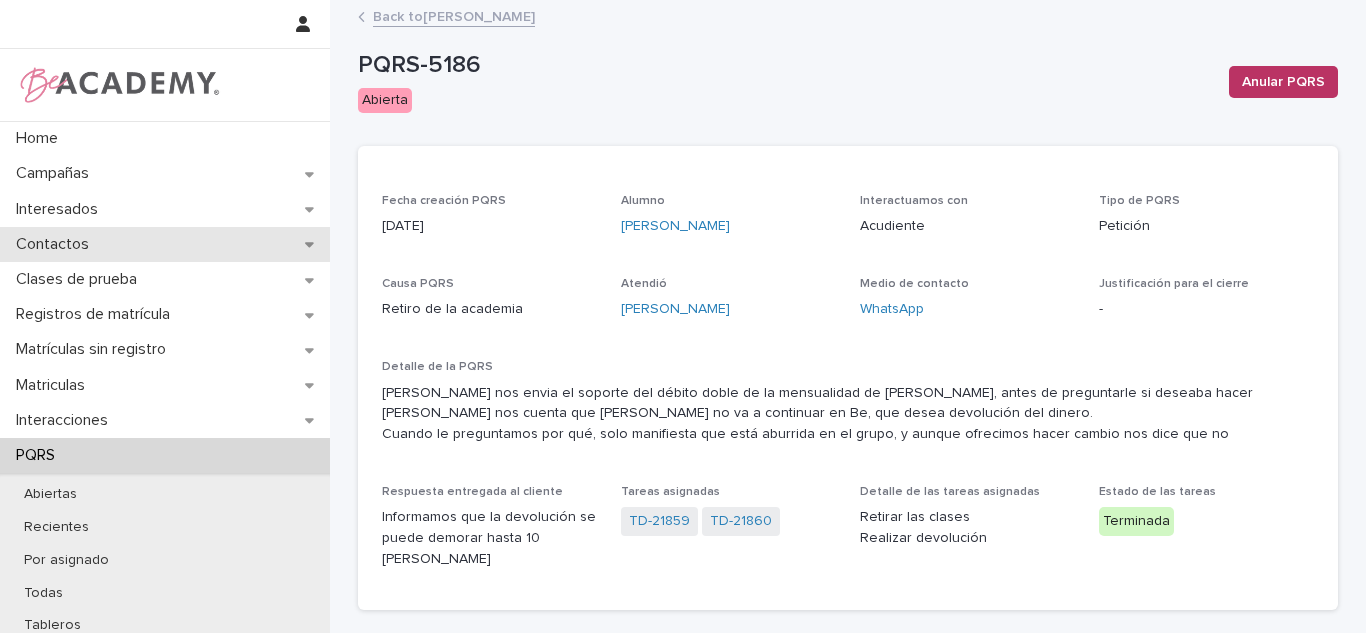 click on "Contactos" at bounding box center [165, 244] 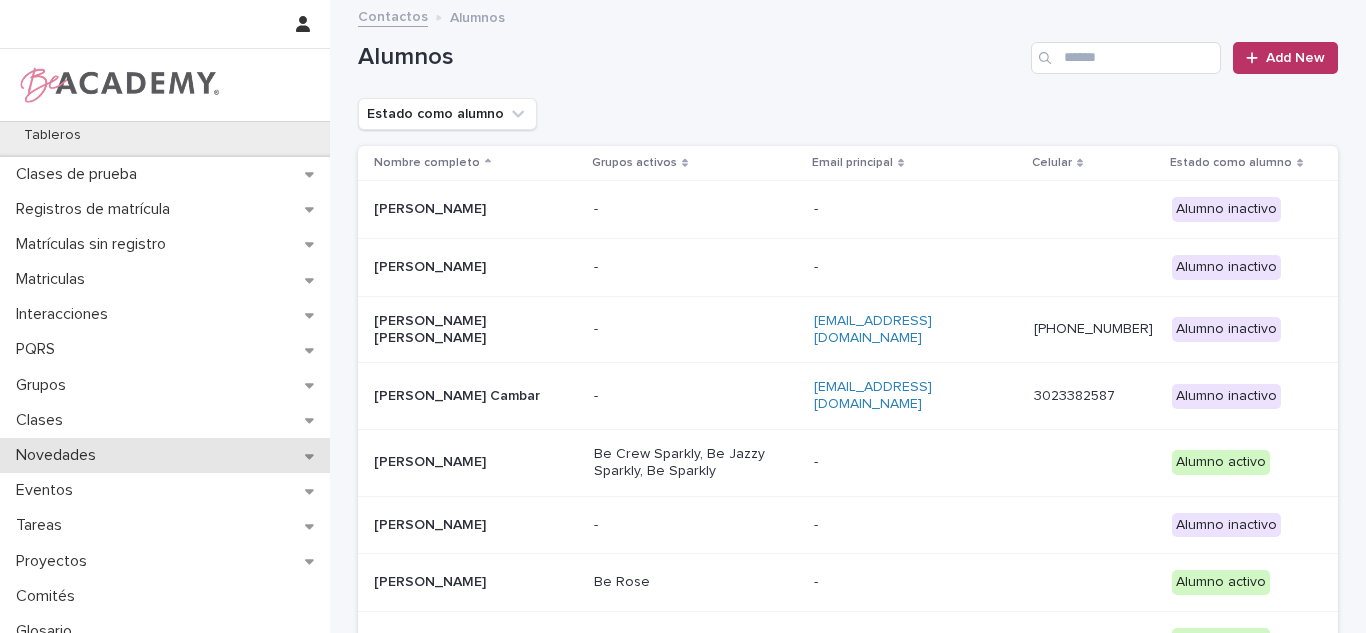 scroll, scrollTop: 357, scrollLeft: 0, axis: vertical 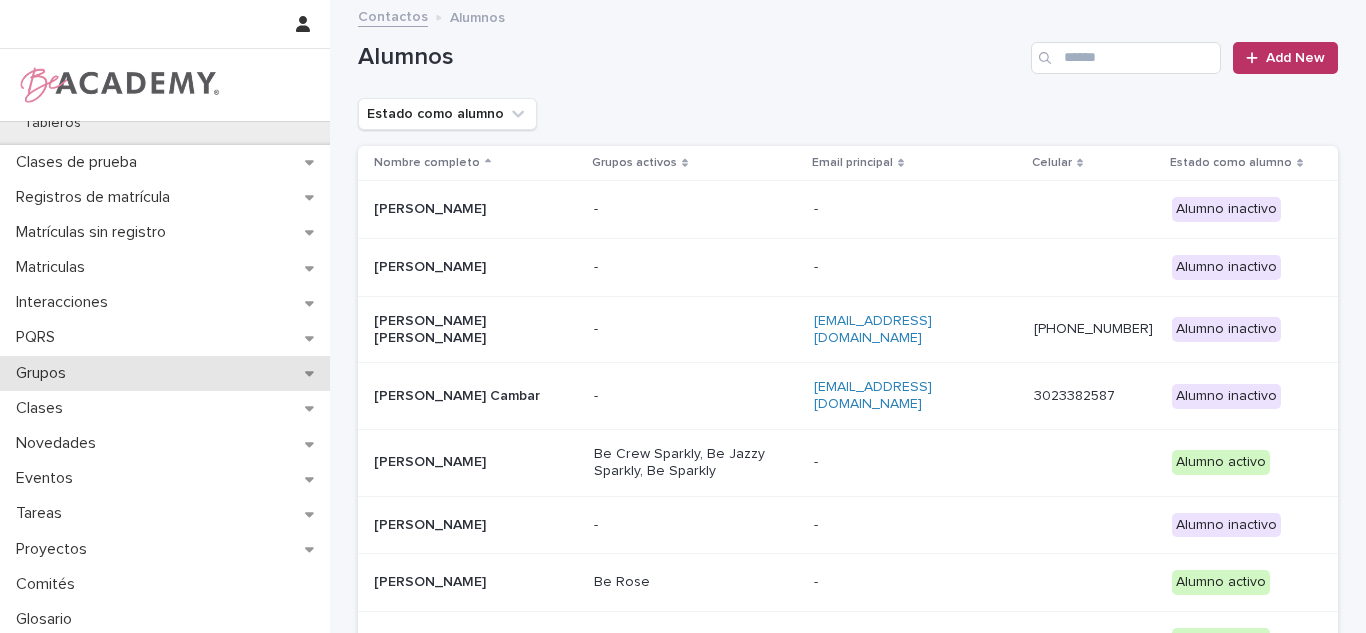 click on "Grupos" at bounding box center (45, 373) 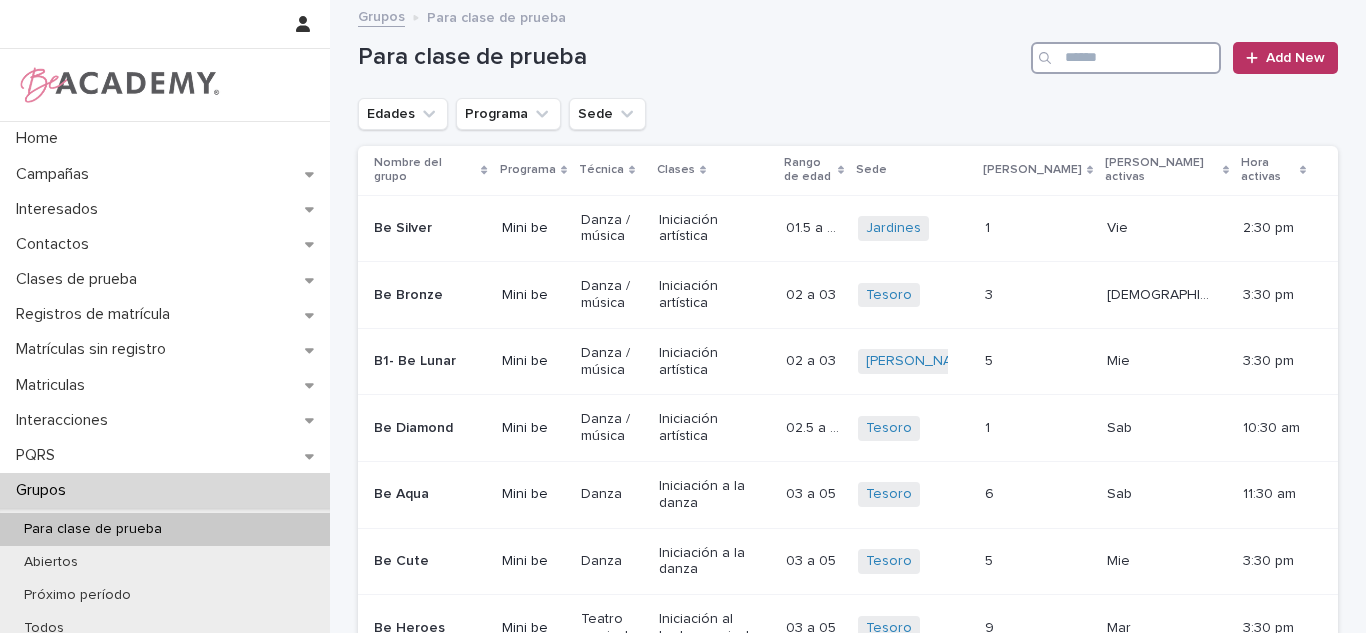 click at bounding box center (1126, 58) 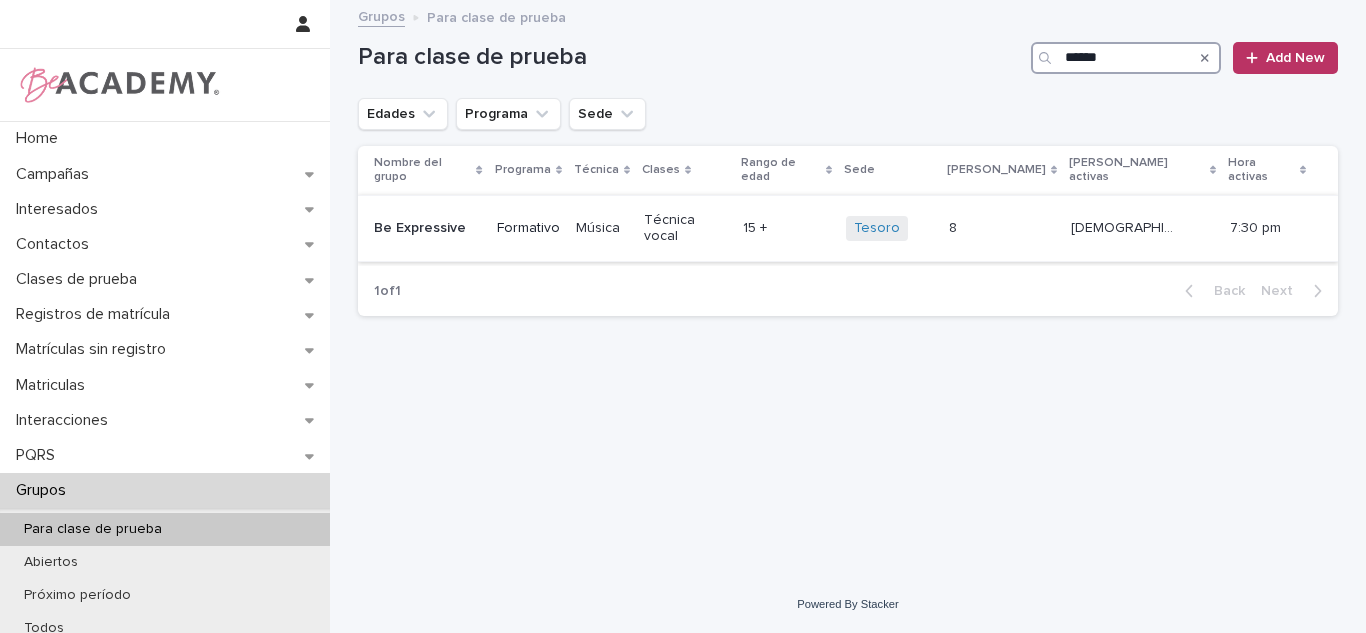 type on "******" 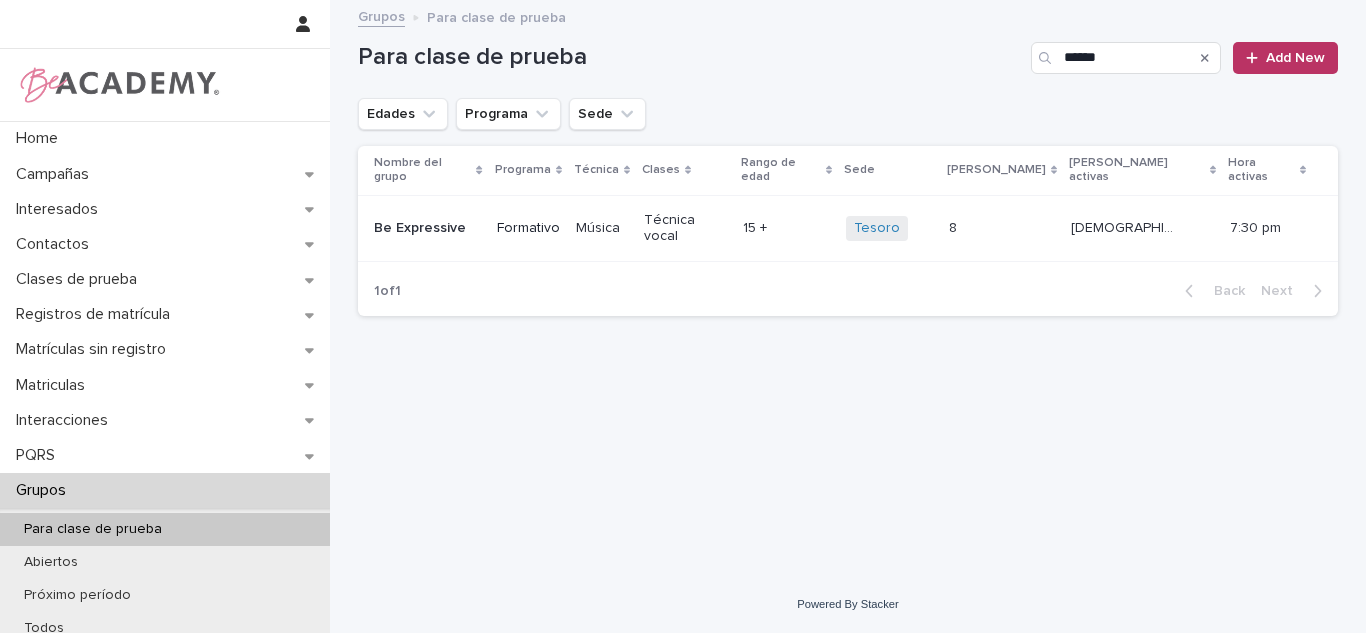 click on "Música" at bounding box center (602, 228) 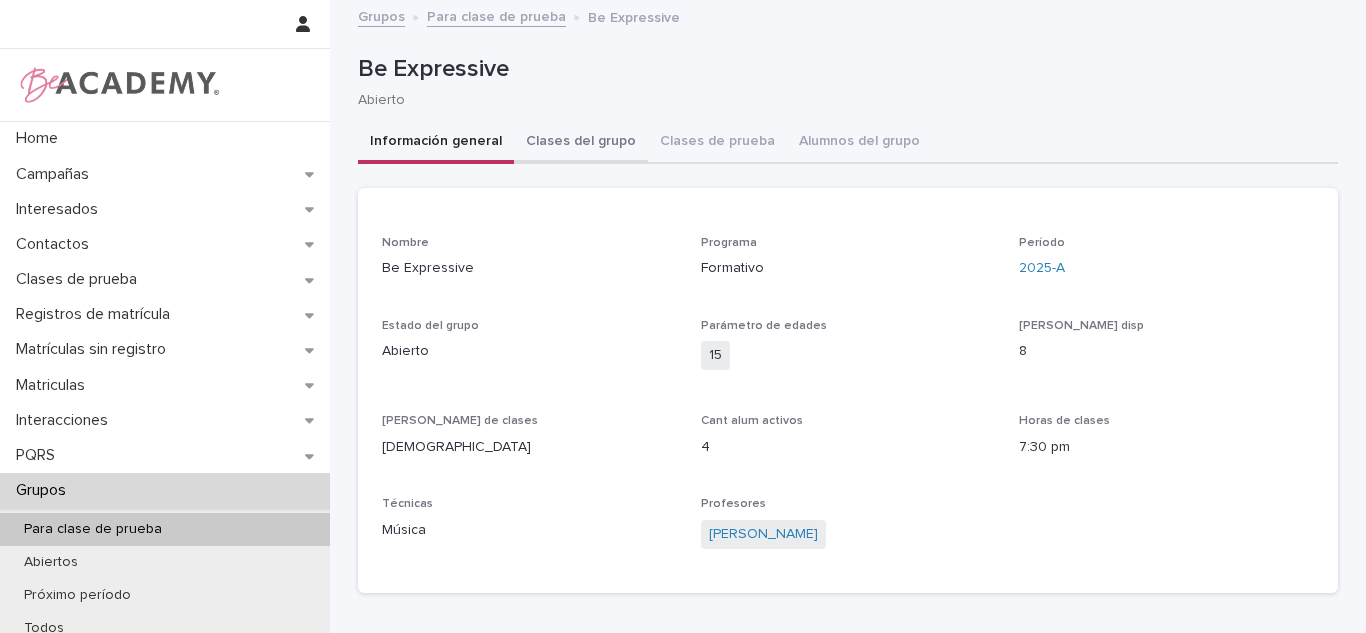click on "Clases del grupo" at bounding box center [581, 143] 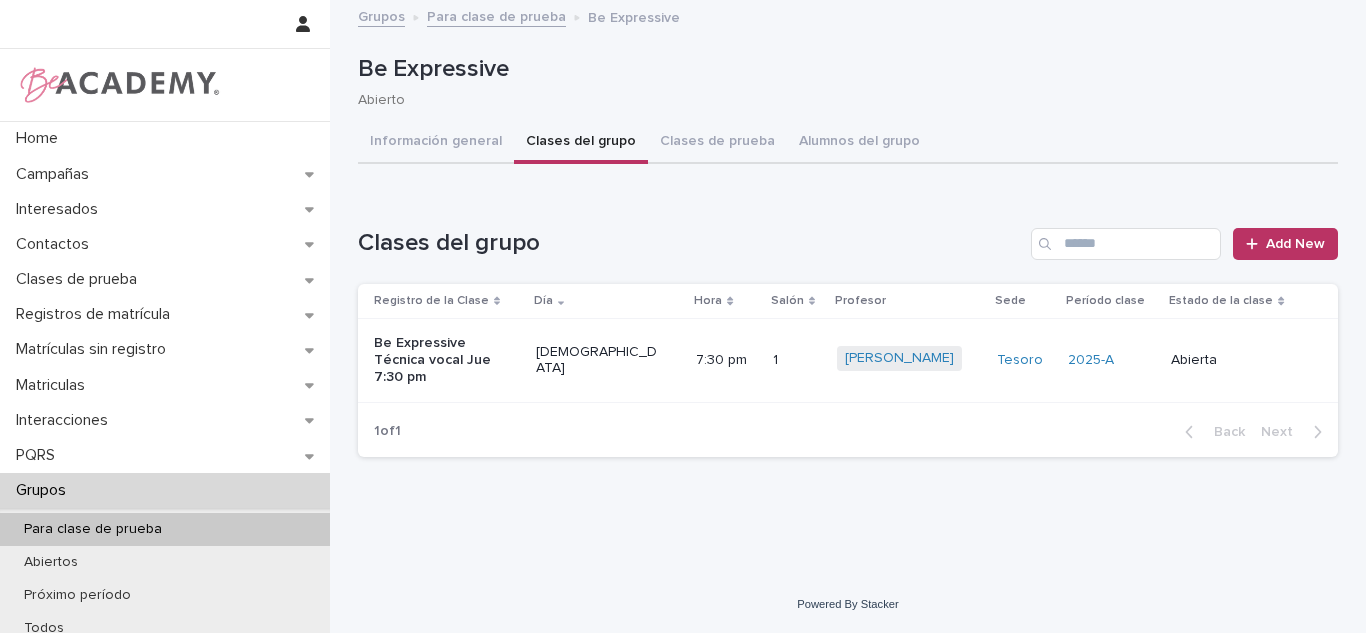 click on "Abierta" at bounding box center [1233, 360] 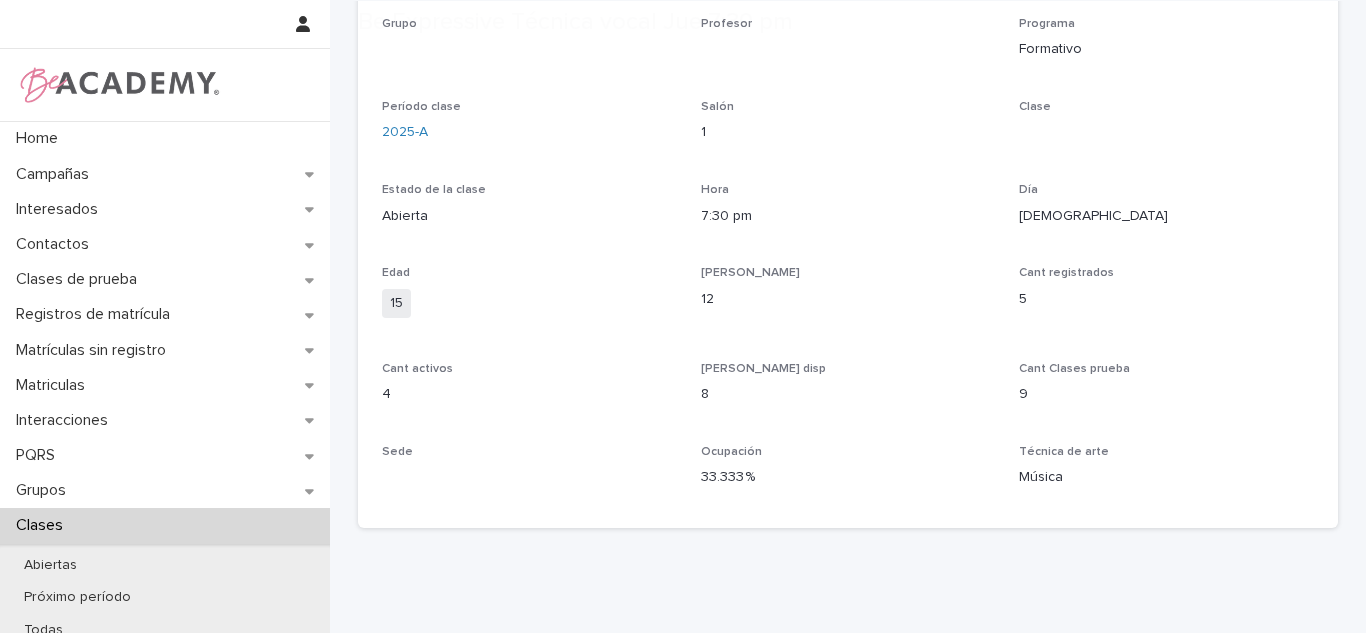 scroll, scrollTop: 287, scrollLeft: 0, axis: vertical 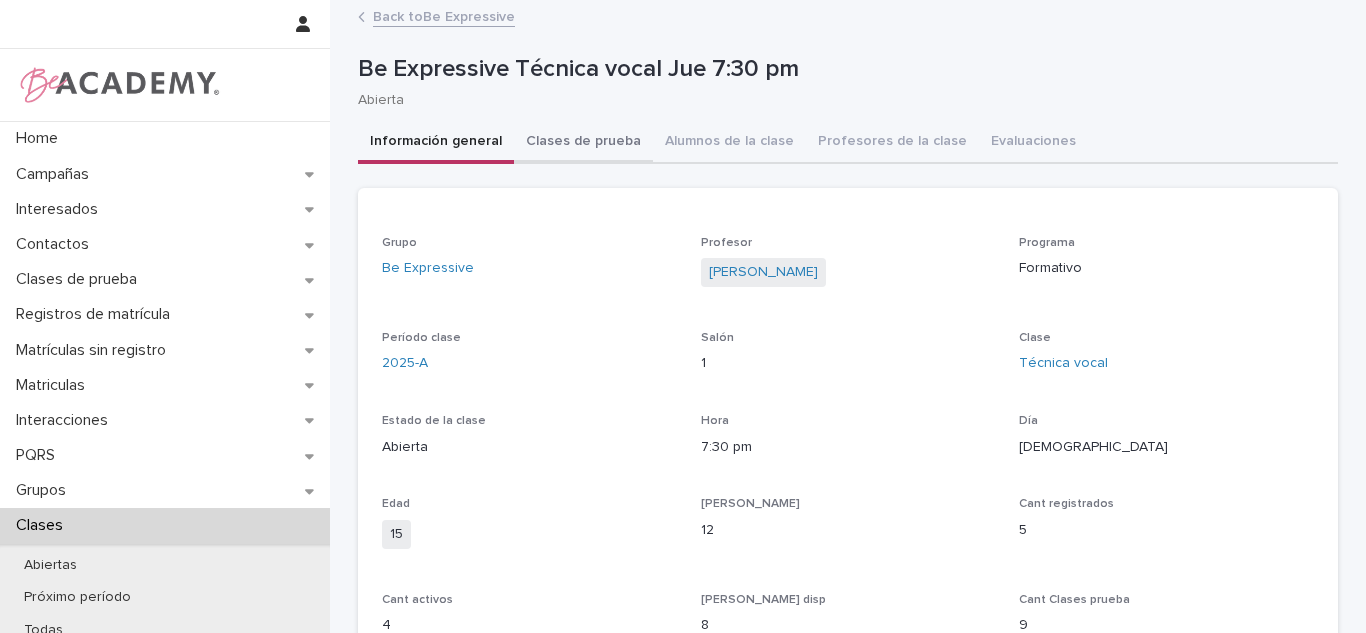 click on "Clases de prueba" at bounding box center (583, 143) 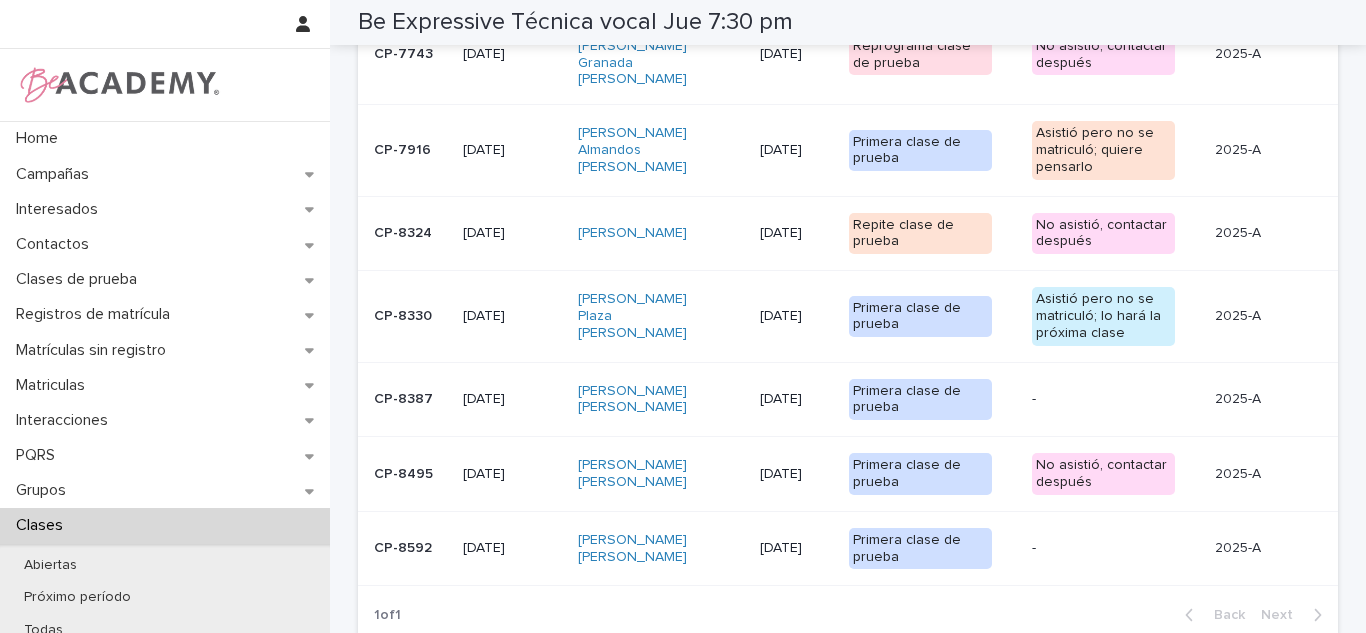 scroll, scrollTop: 704, scrollLeft: 0, axis: vertical 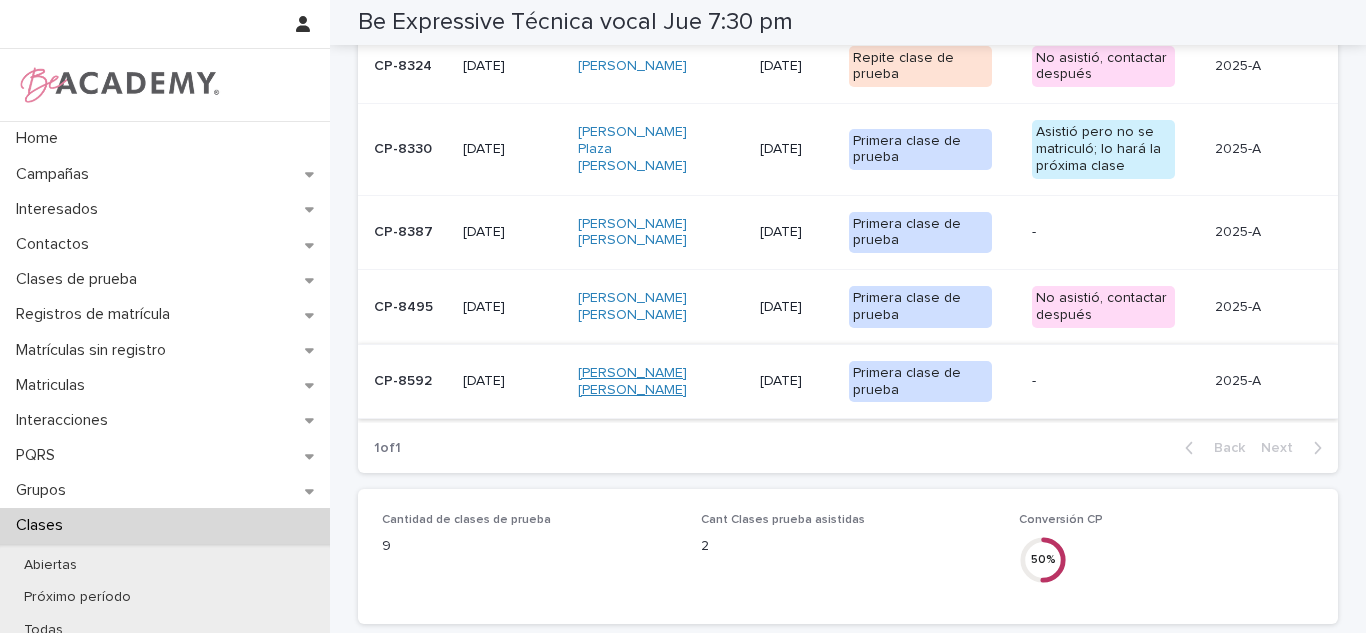 click on "Ana Maria Sepulveda Zuleta" at bounding box center [649, 382] 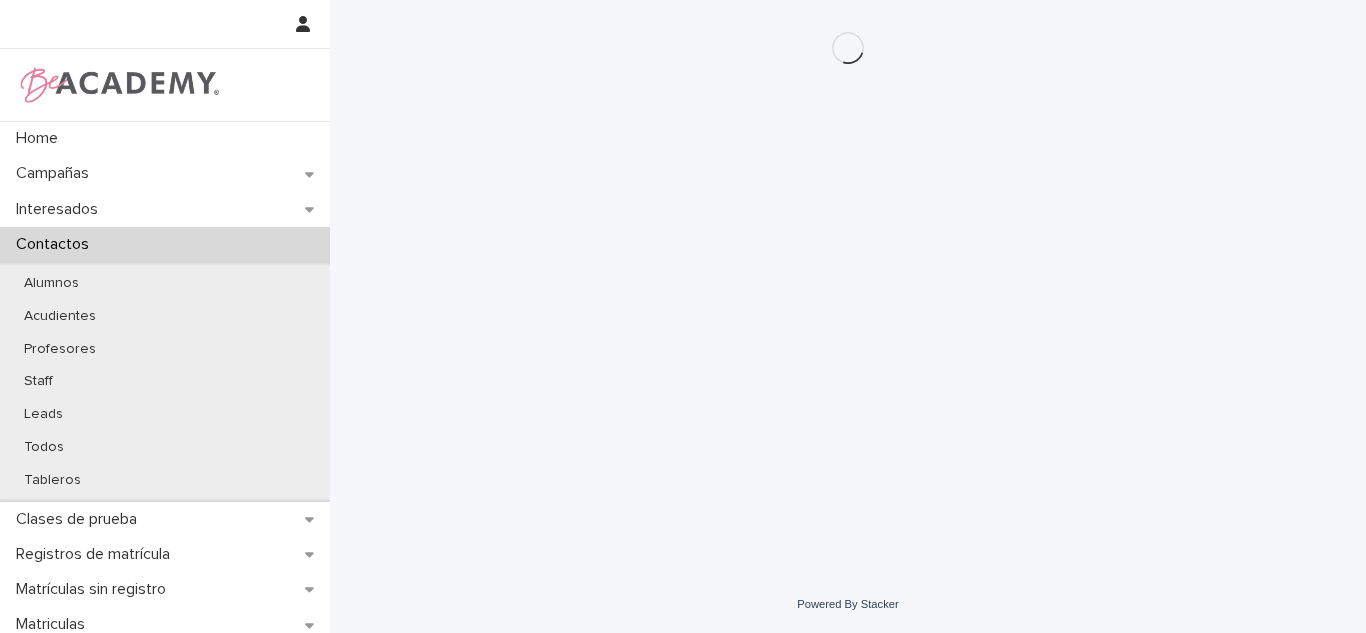 scroll, scrollTop: 0, scrollLeft: 0, axis: both 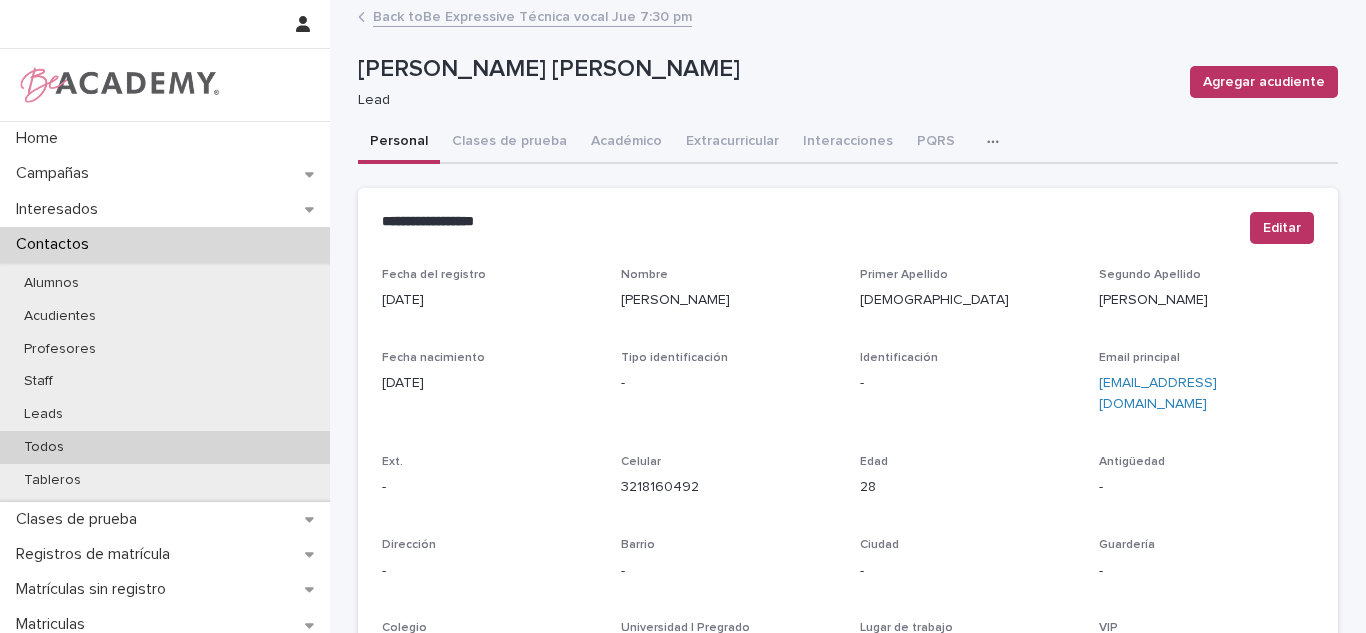 click on "Todos" at bounding box center (44, 447) 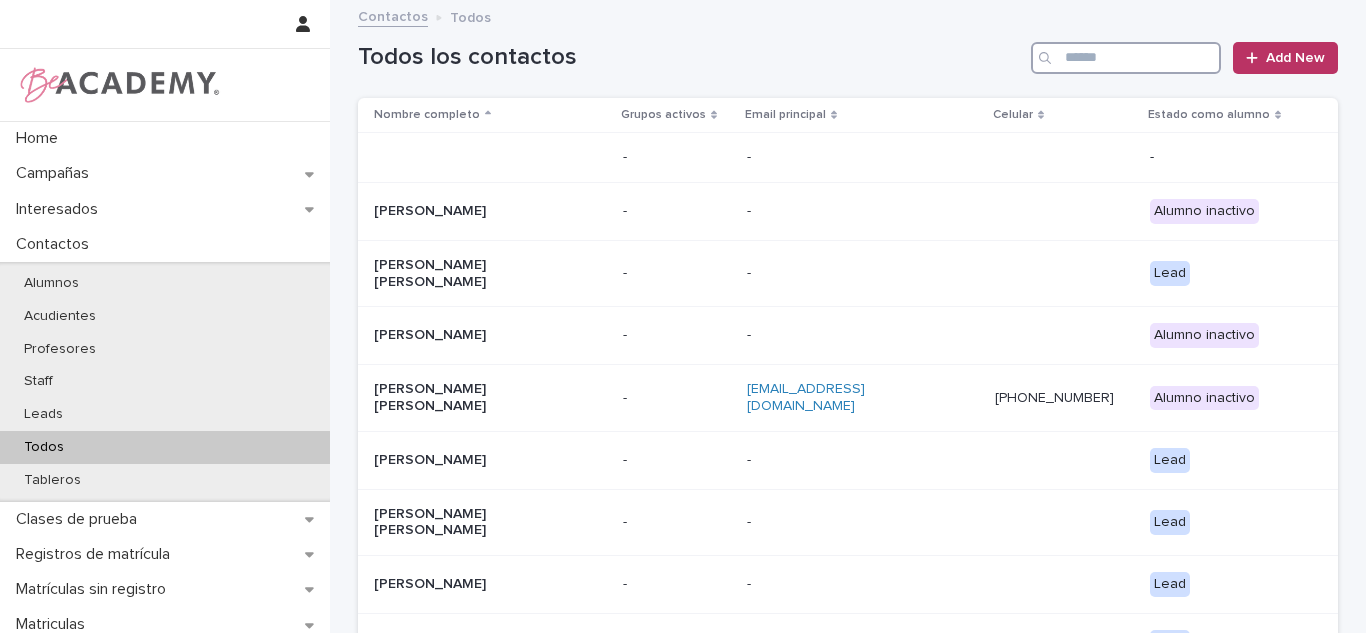 click at bounding box center [1126, 58] 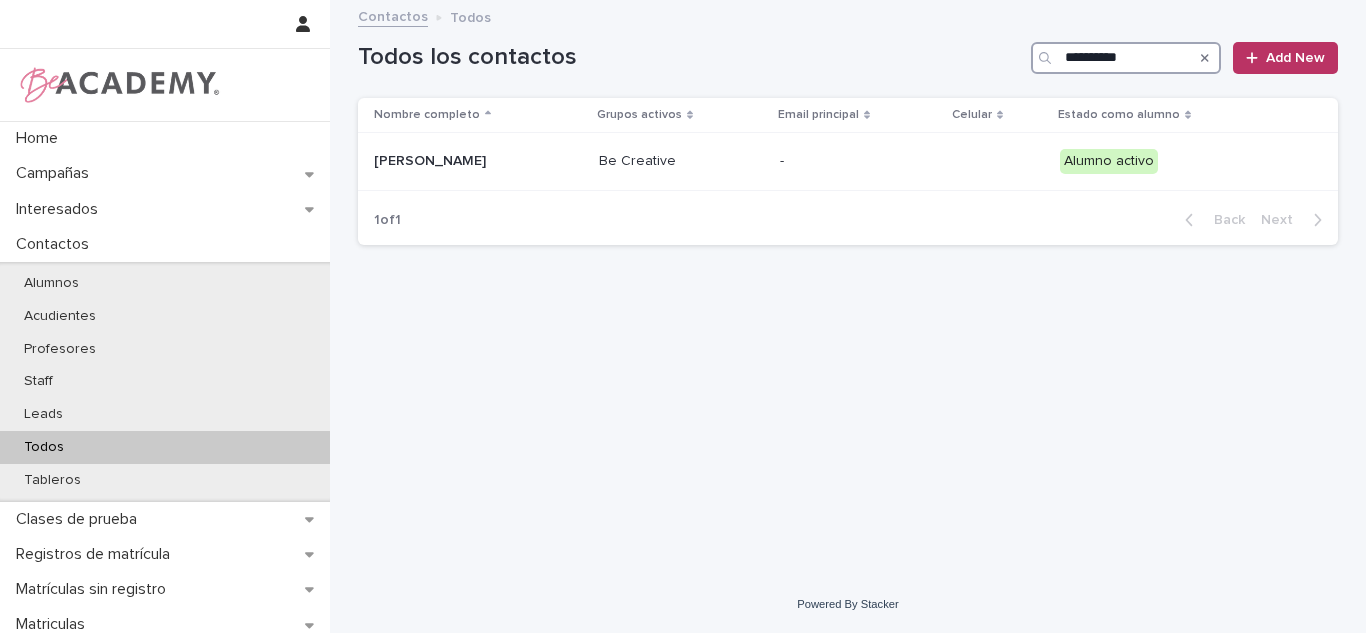 type on "**********" 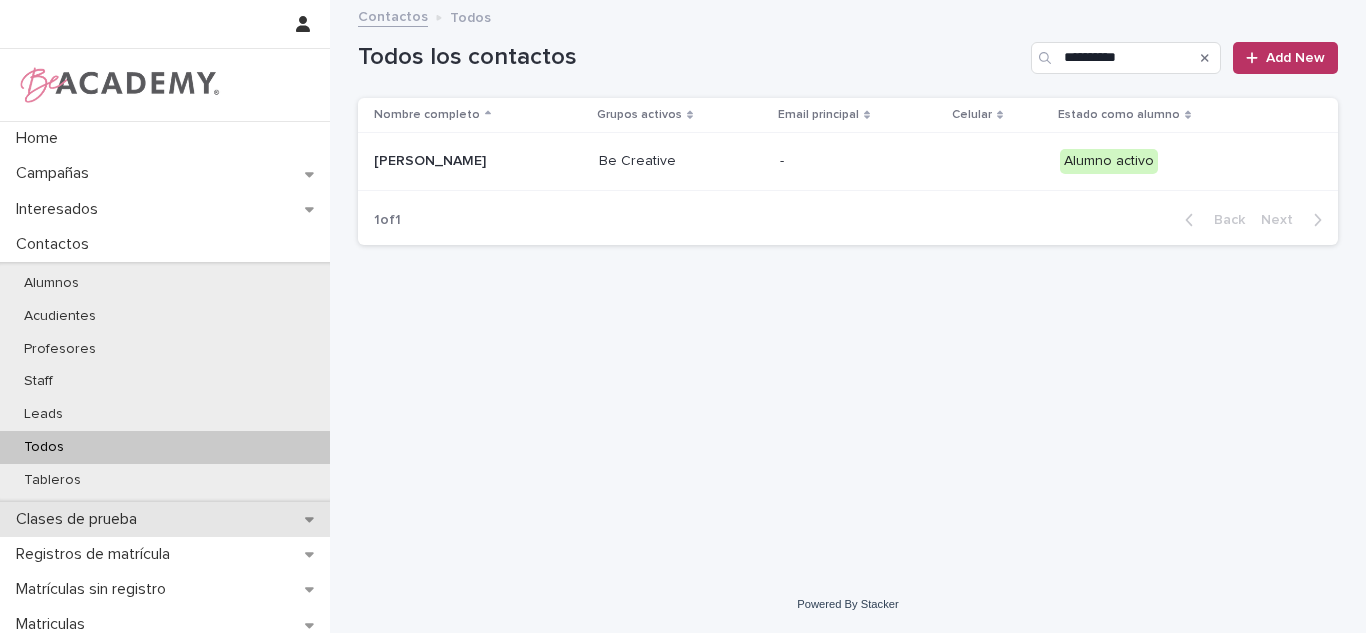 click on "Clases de prueba" at bounding box center (80, 519) 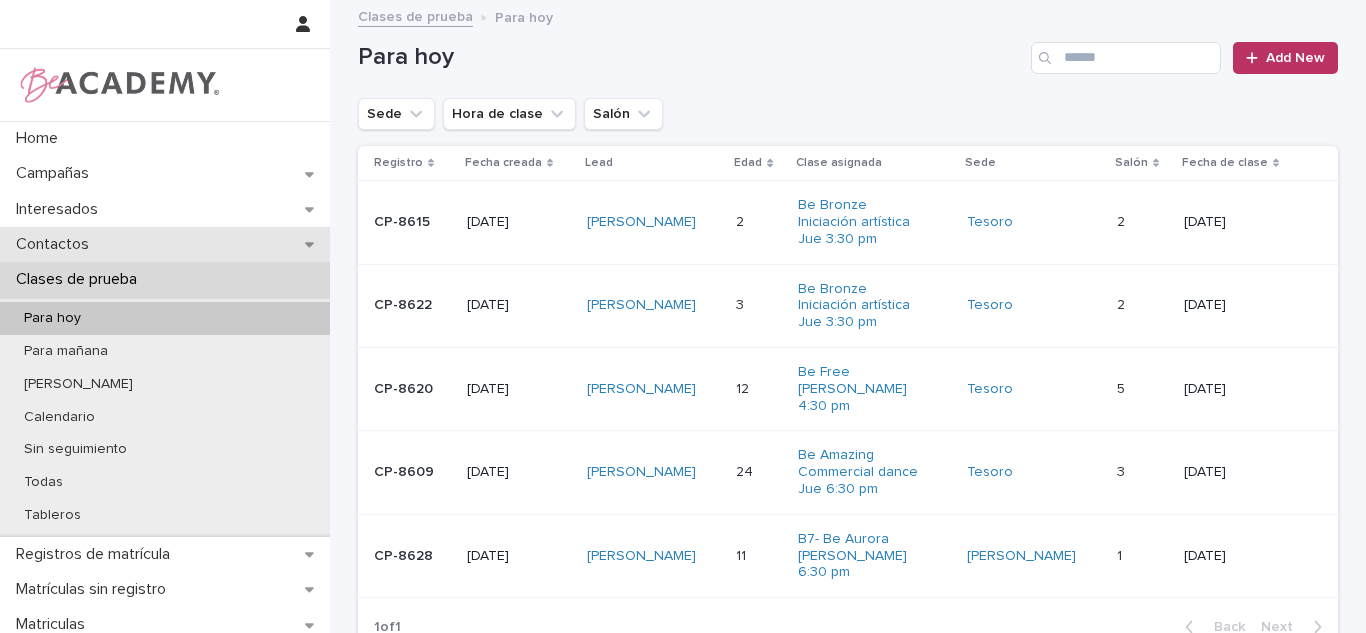 click on "Contactos" at bounding box center [56, 244] 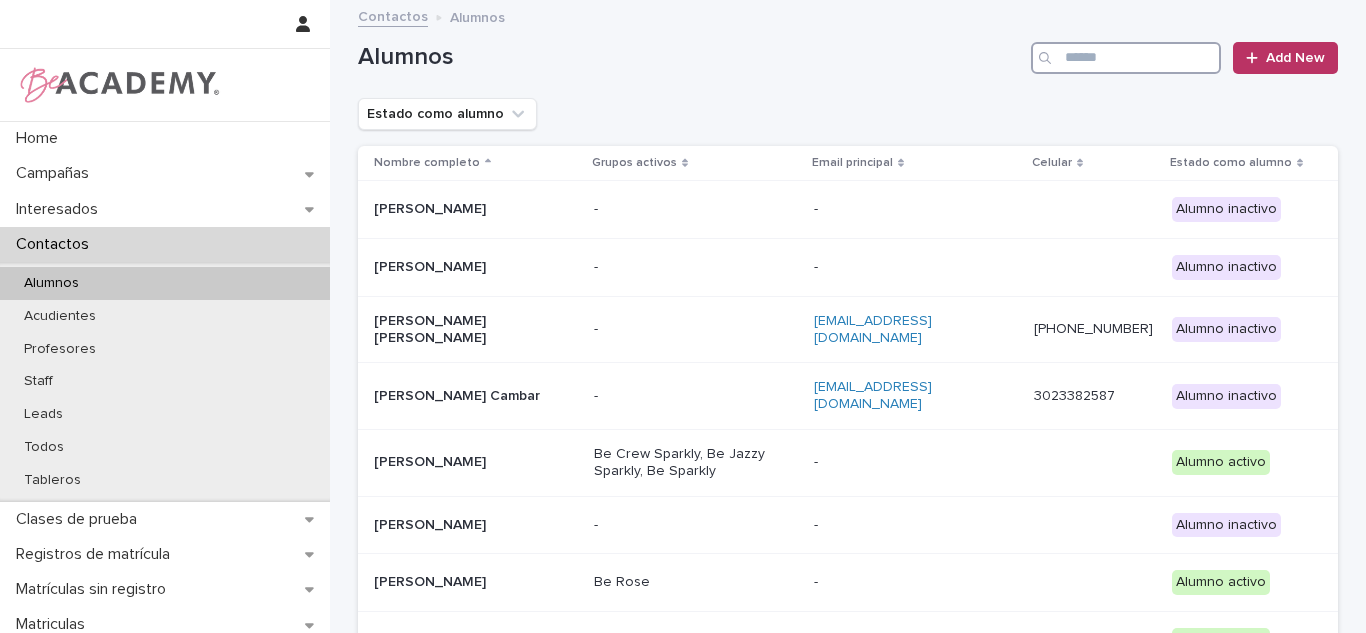 click at bounding box center (1126, 58) 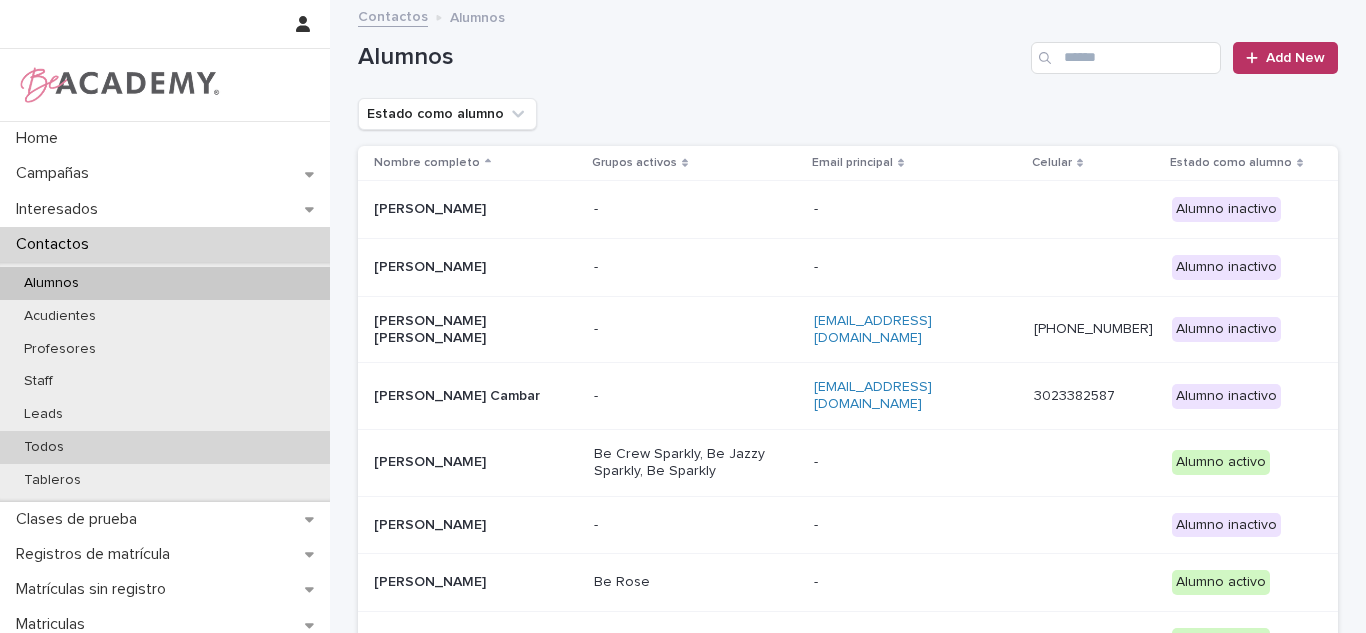 click on "Todos" at bounding box center [165, 447] 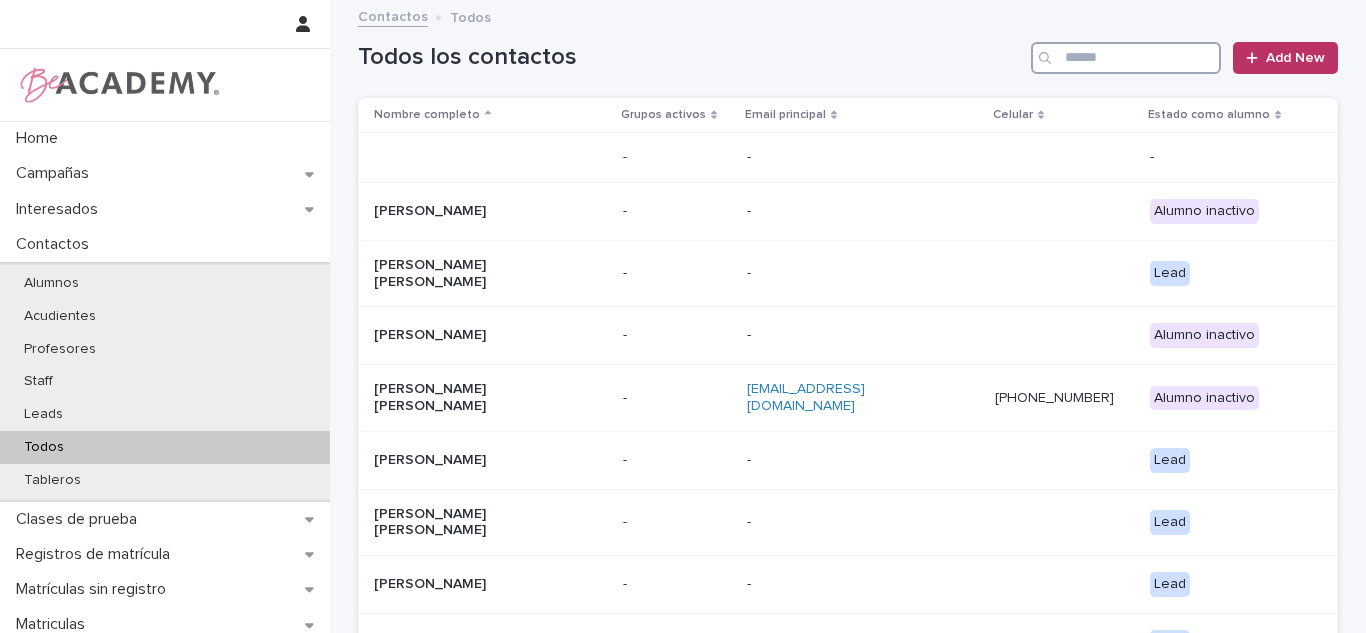 click at bounding box center [1126, 58] 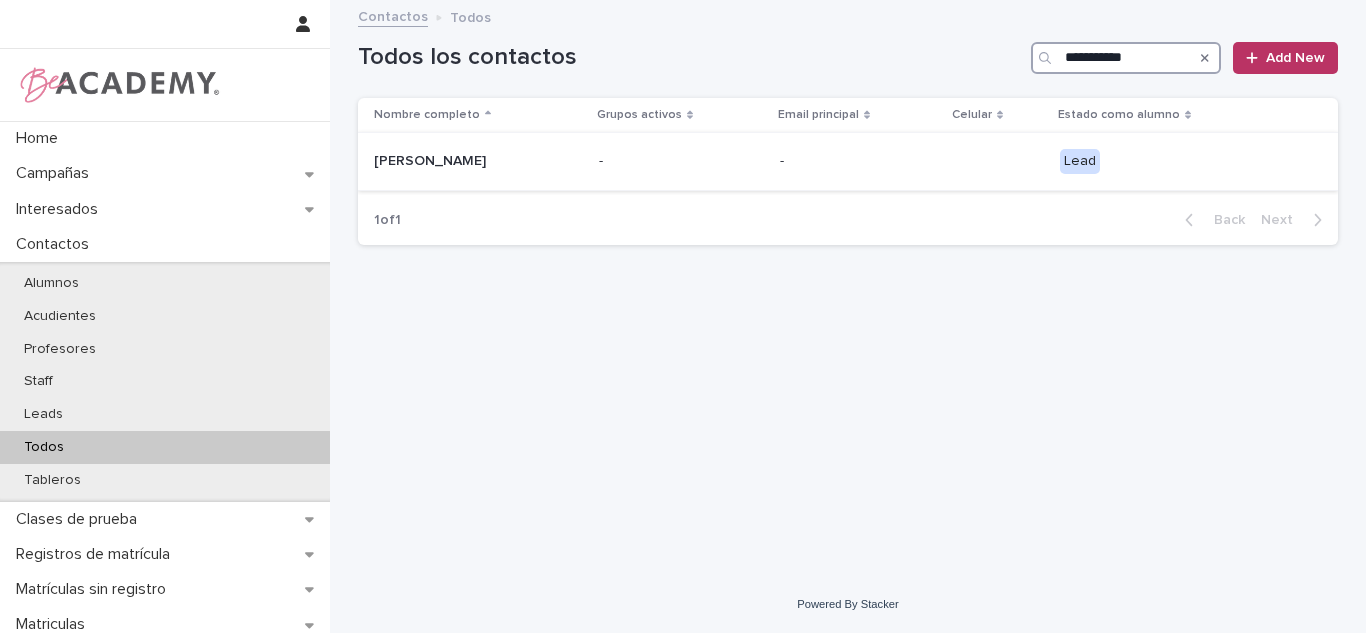 type on "**********" 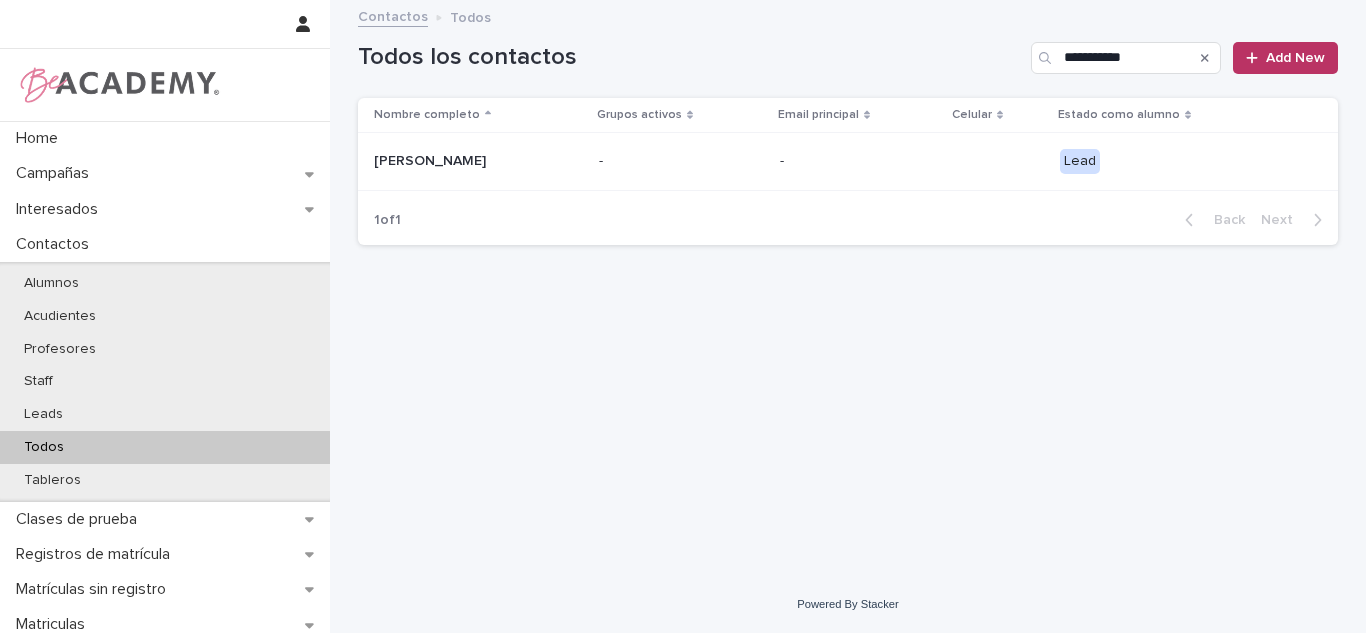 click on "-" at bounding box center (681, 161) 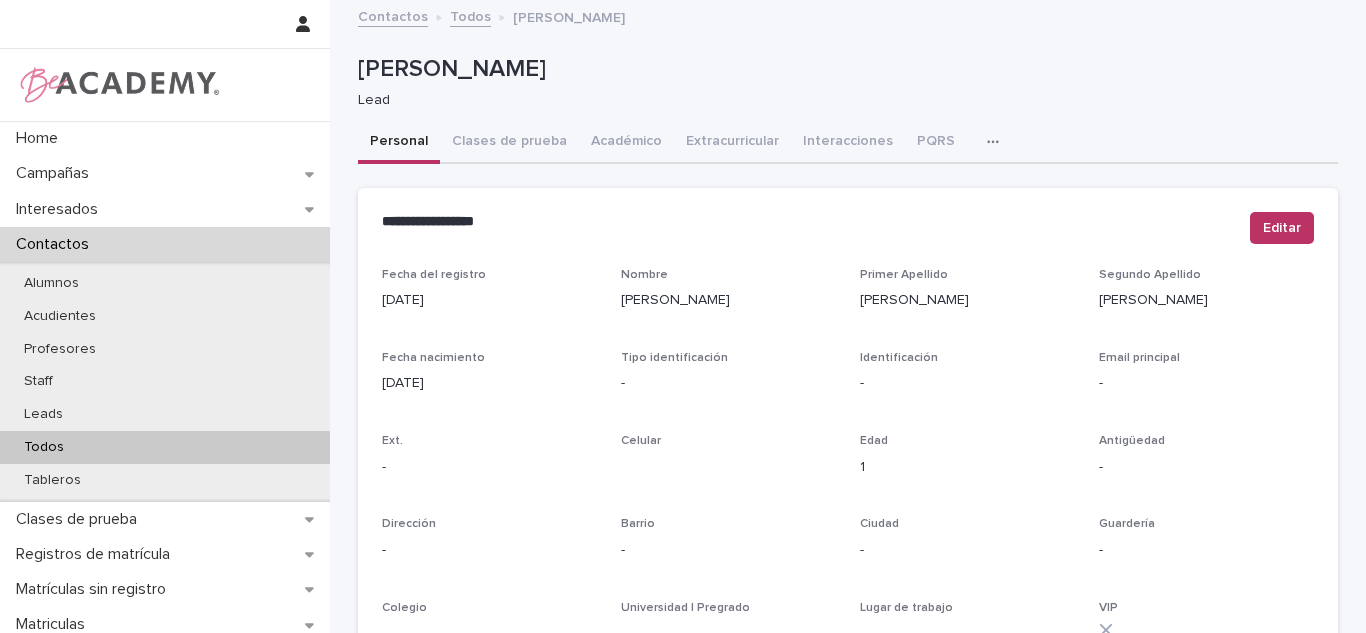 click on "Todos" at bounding box center (165, 447) 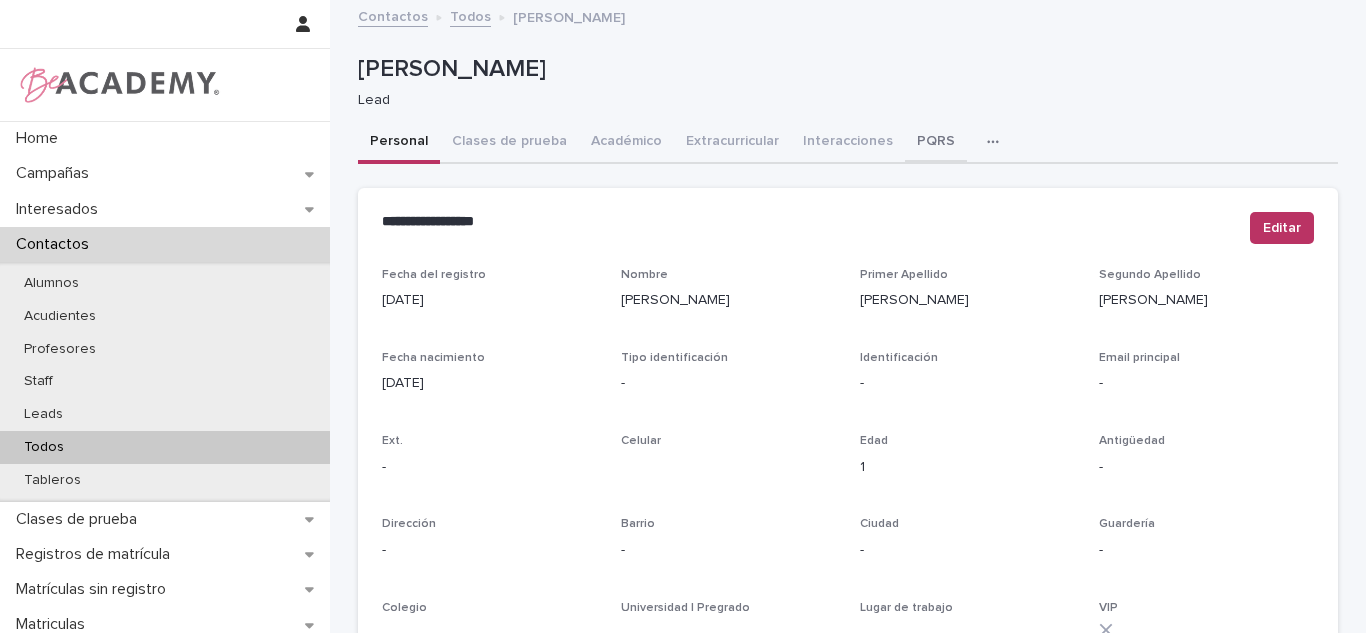 click on "PQRS" at bounding box center (936, 143) 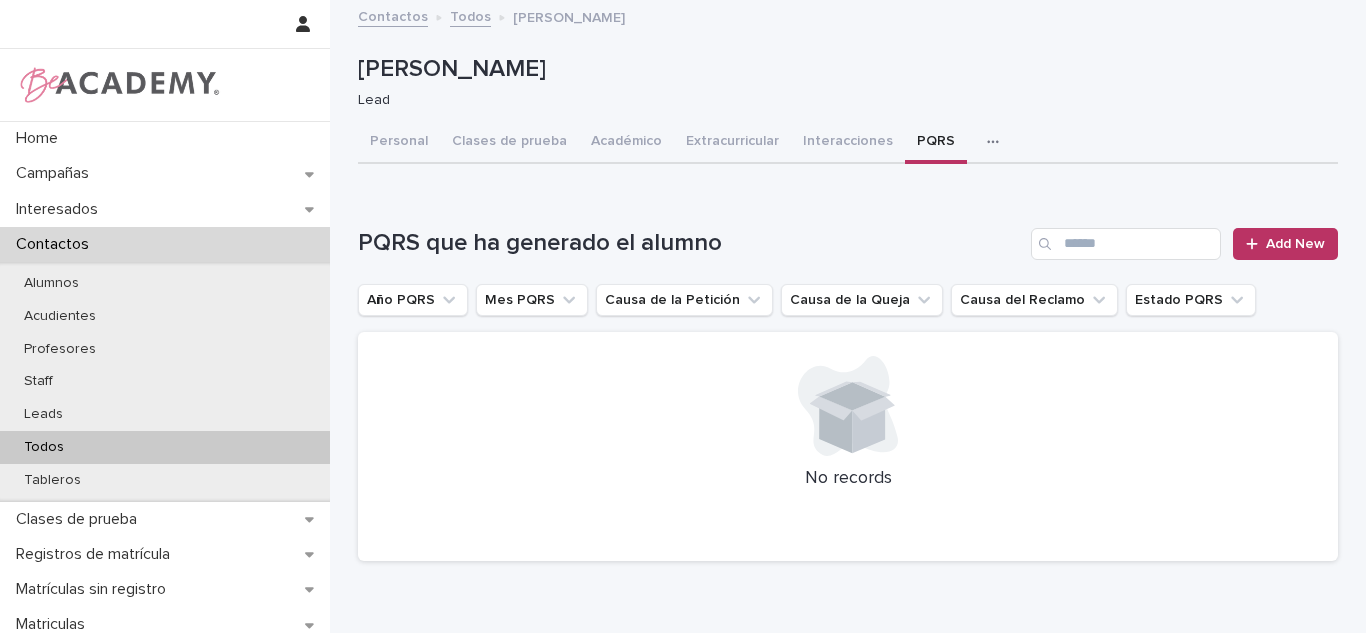click on "Personal" at bounding box center [399, 143] 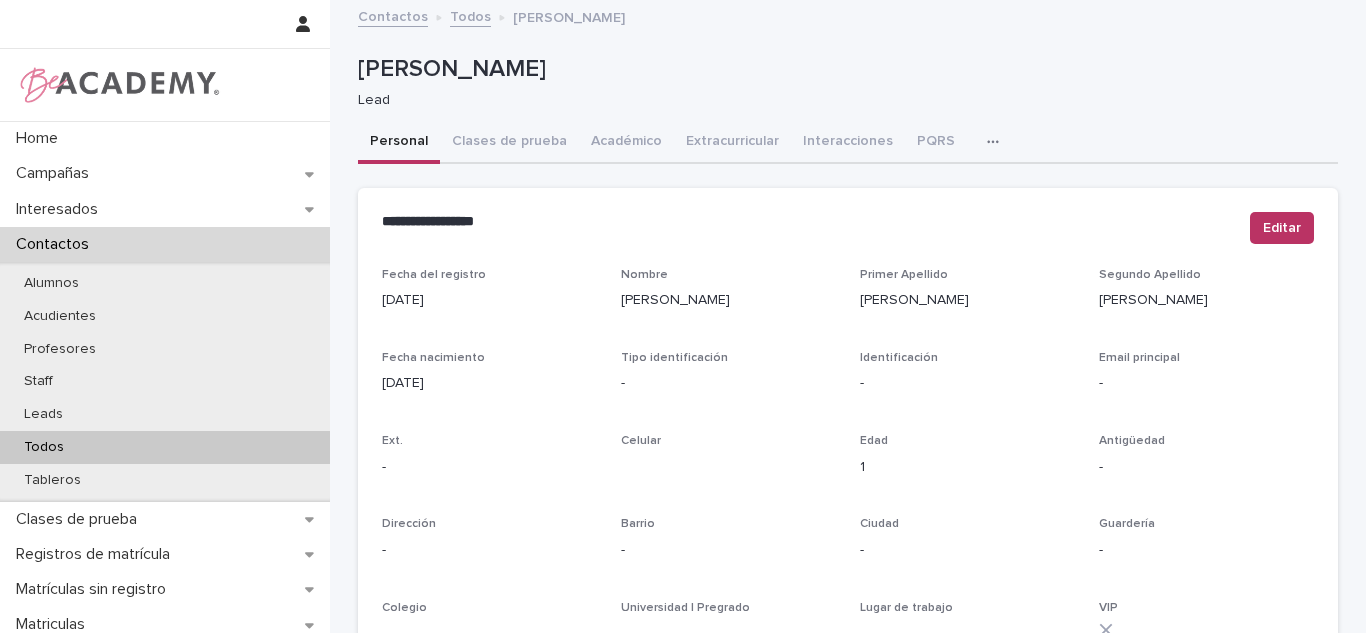 scroll, scrollTop: 843, scrollLeft: 0, axis: vertical 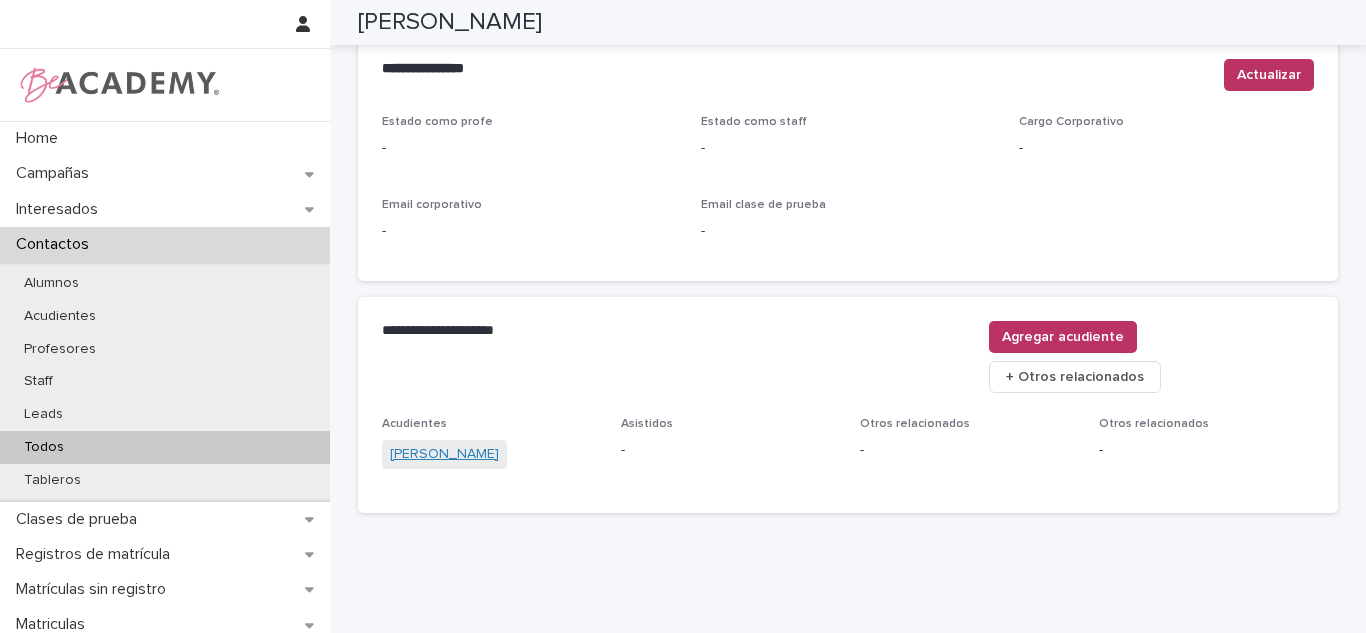 click on "[PERSON_NAME]" at bounding box center (444, 454) 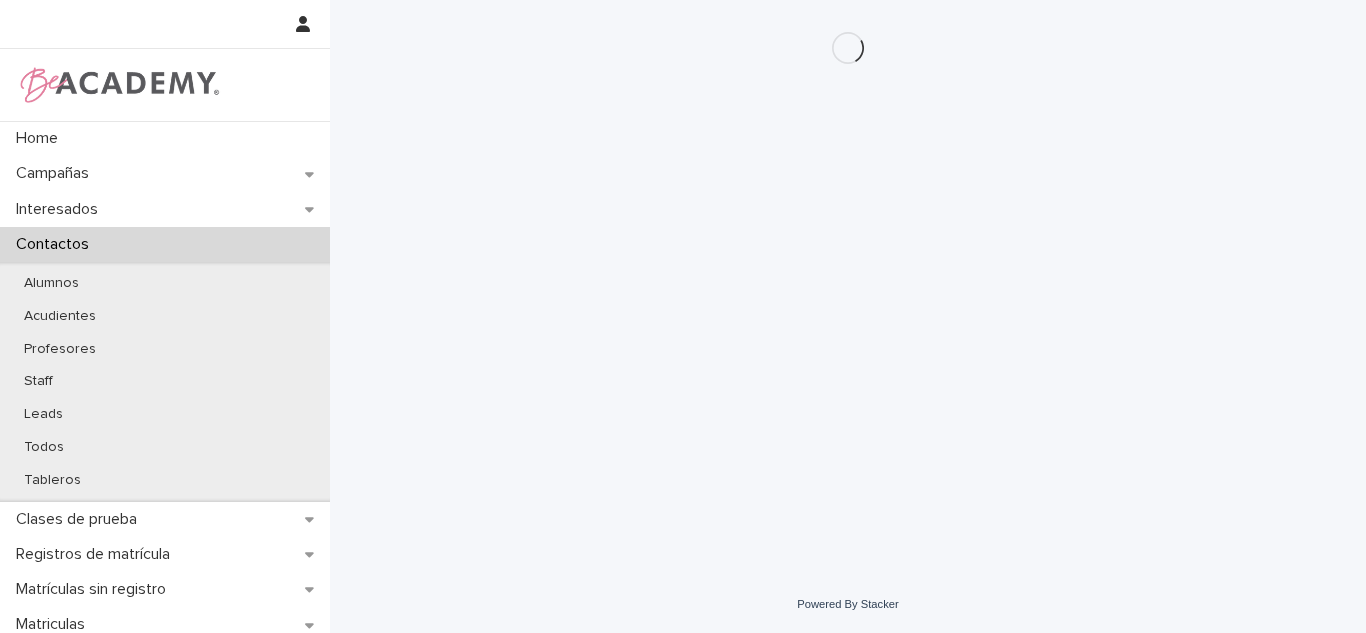 scroll, scrollTop: 0, scrollLeft: 0, axis: both 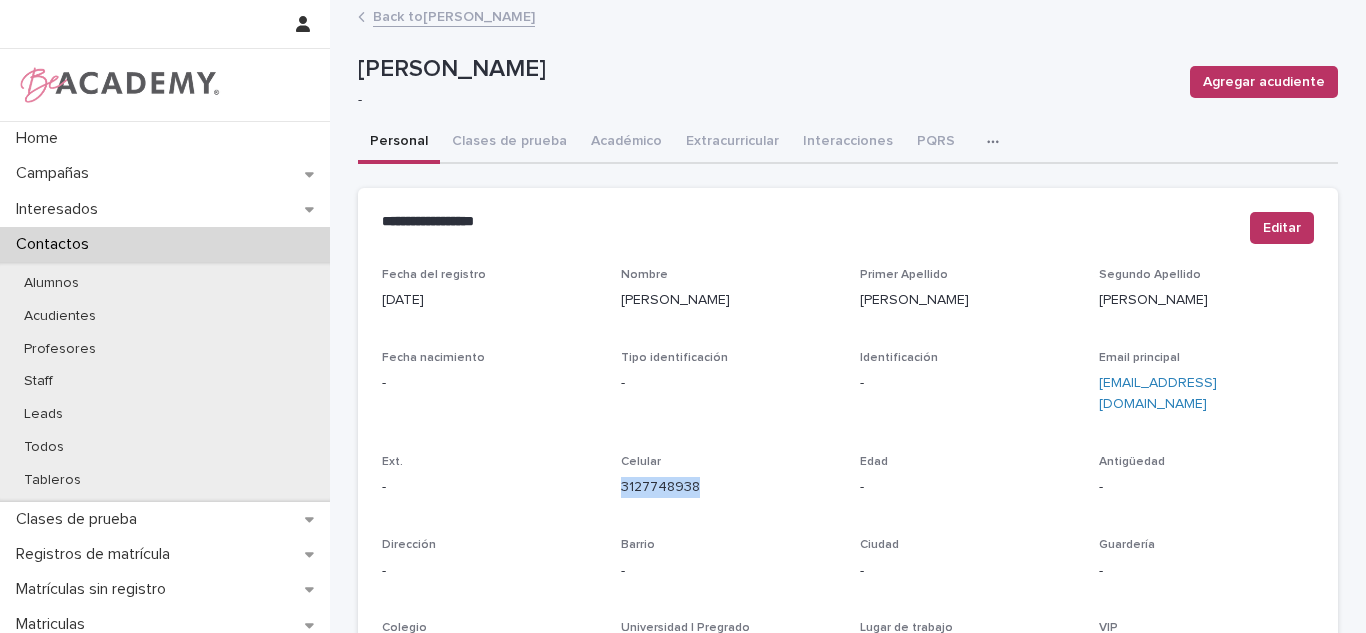 drag, startPoint x: 742, startPoint y: 476, endPoint x: 607, endPoint y: 479, distance: 135.03333 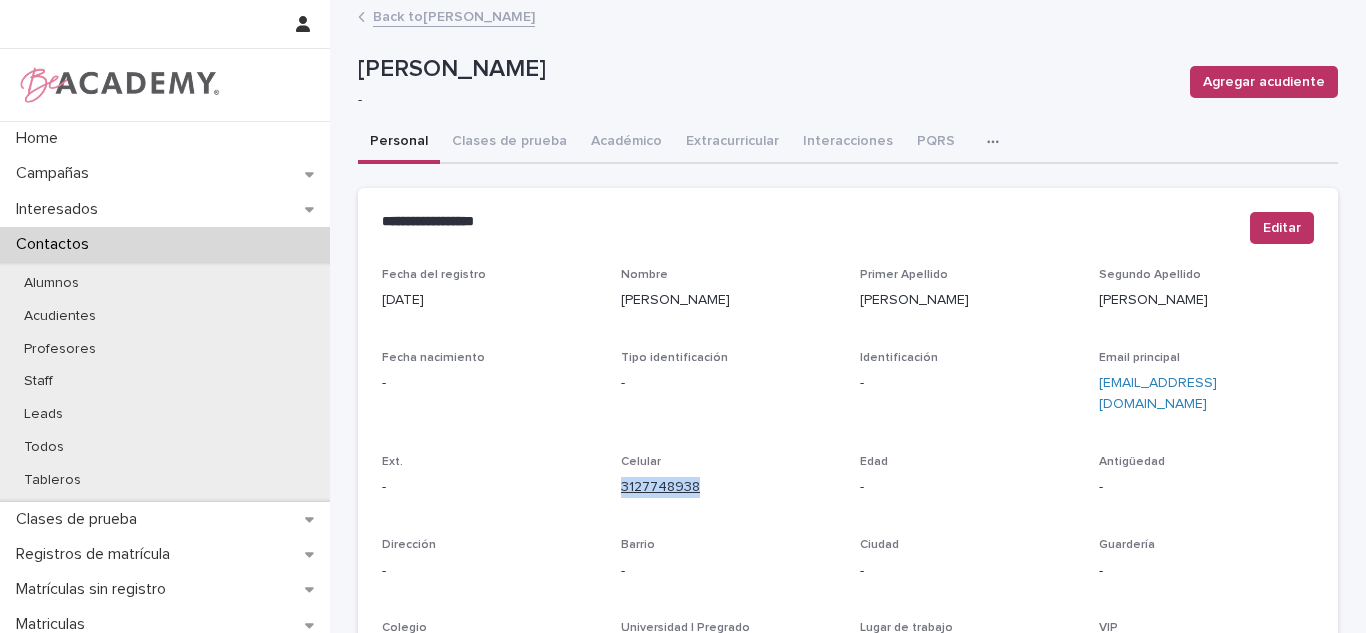 copy on "3127748938" 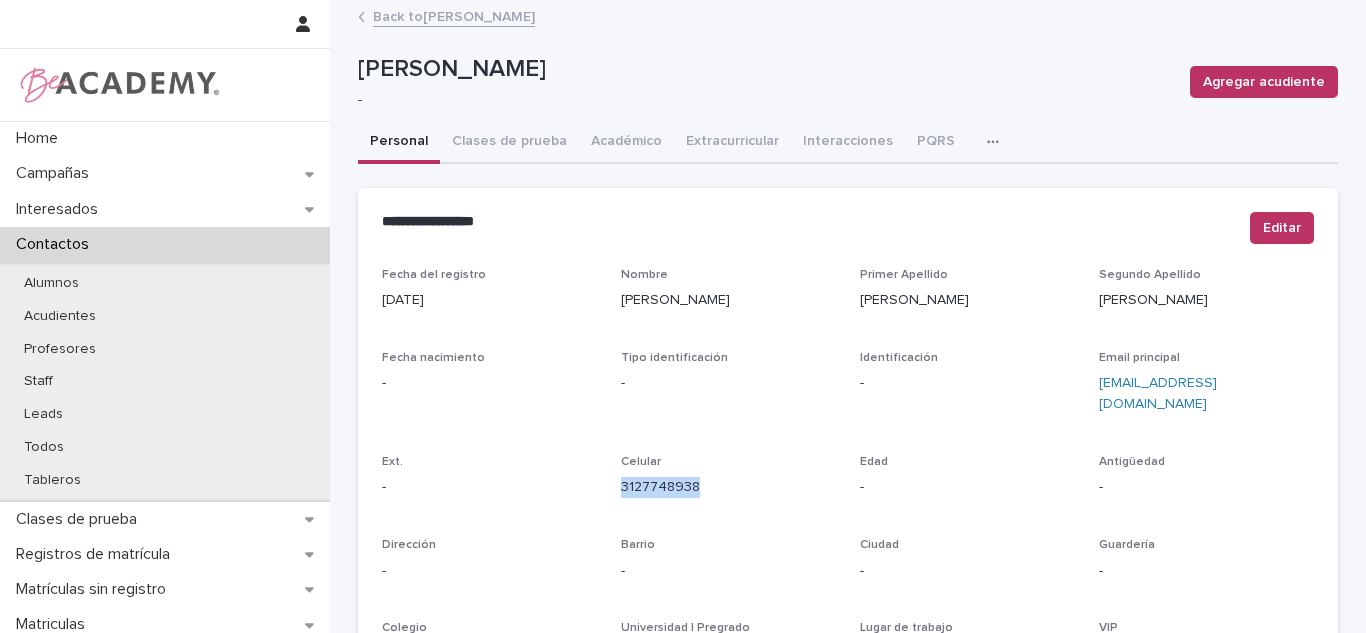 copy on "3127748938" 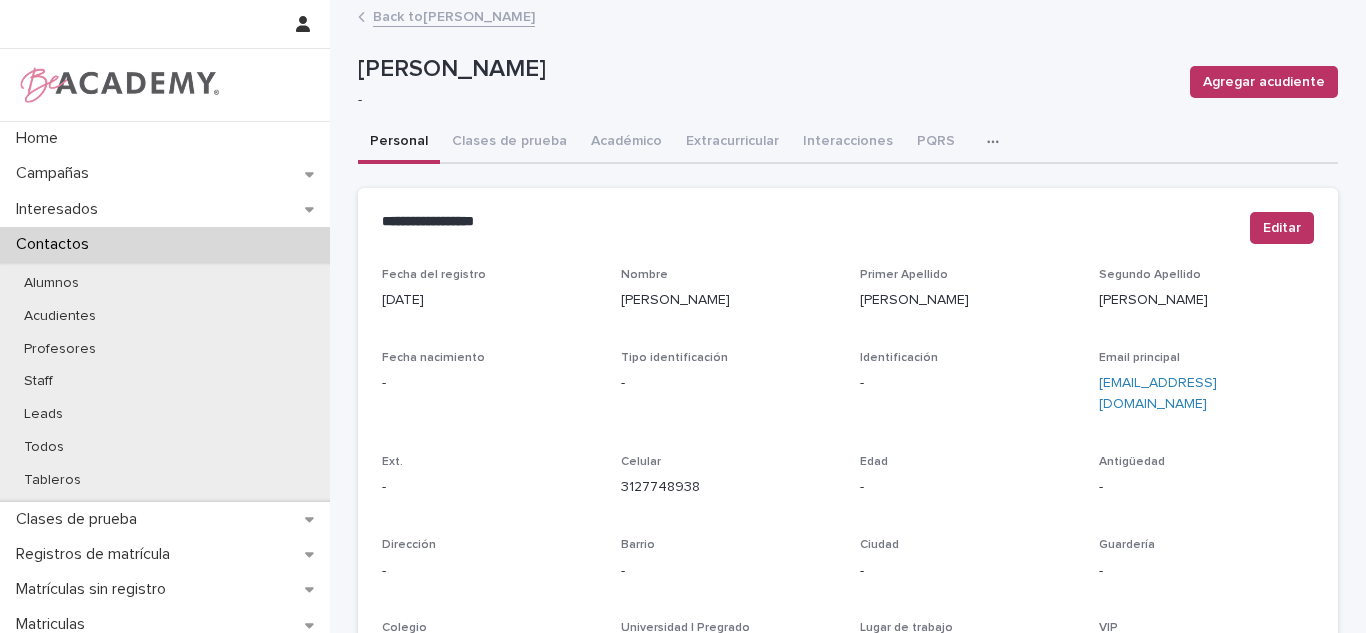 click on "Fecha del registro 01/07/2025 Nombre Silvana Primer Apellido Sanchez Segundo Apellido Tamayo Fecha nacimiento - Tipo identificación - Identificación - Email principal ssanchez@lafayette.com Ext. - Celular 3127748938 Edad - Antigüedad - Dirección - Barrio - Ciudad - Guardería - Colegio - Universidad | Pregrado - Lugar de trabajo - VIP Info académica Resp. factura Información relevante contacto - Roles de la persona Acudiente Apodo - Cargo Corporativo - Área Corporativa - Contact record ID recpHT2CfHME1rMqZ" at bounding box center [848, 563] 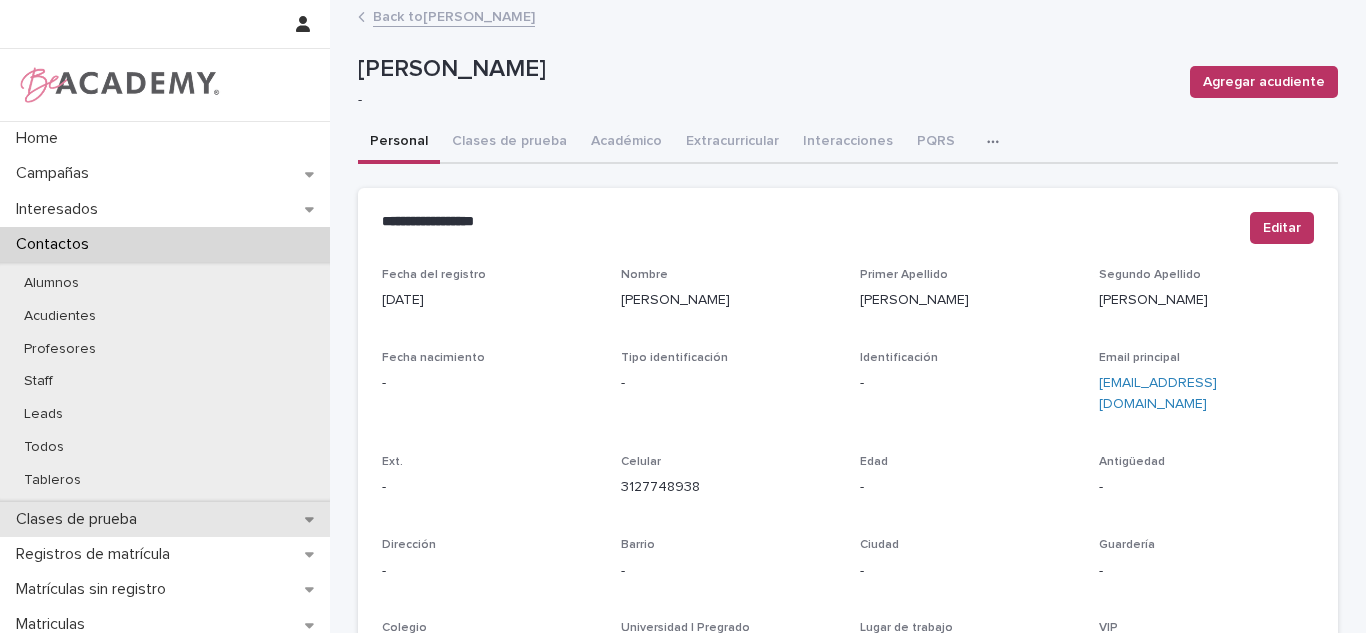 click on "Clases de prueba" at bounding box center [165, 519] 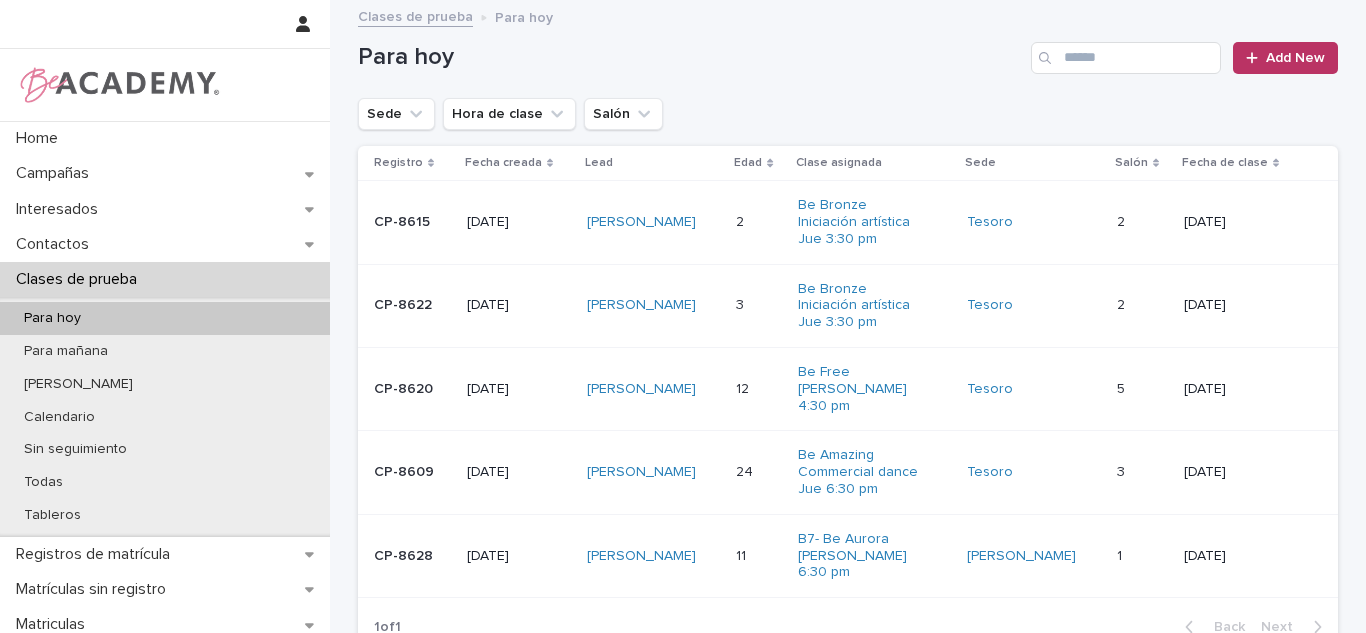 scroll, scrollTop: 64, scrollLeft: 0, axis: vertical 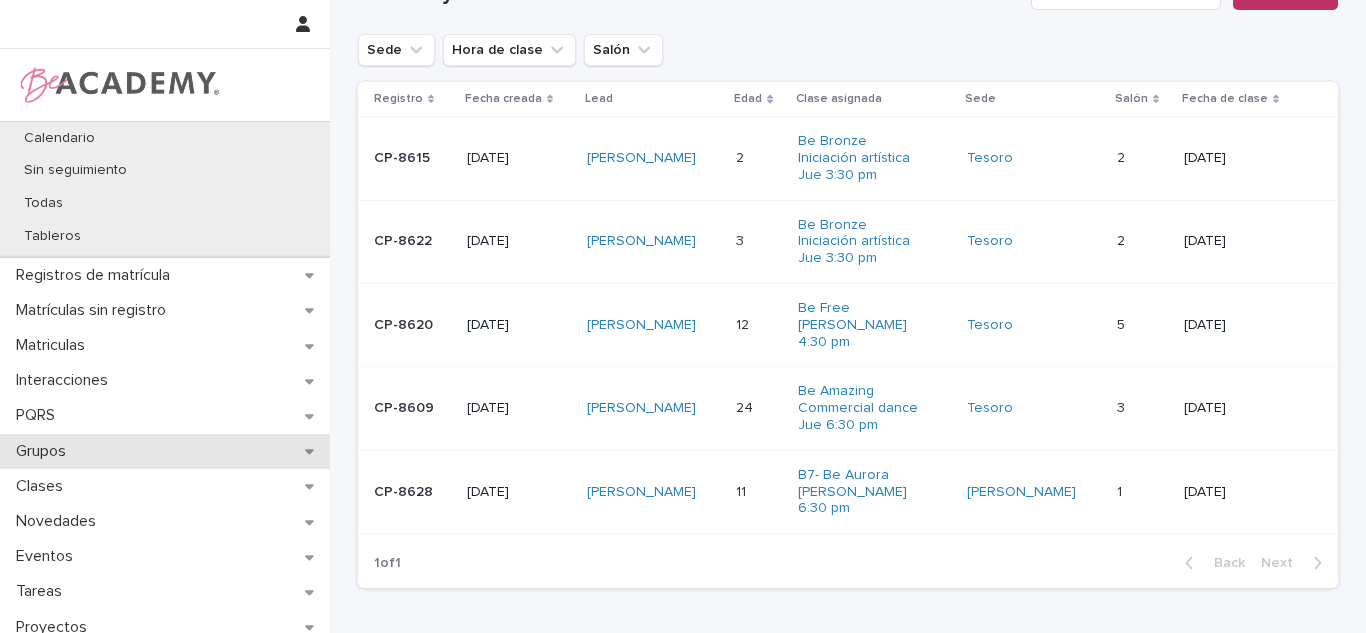 click on "Grupos" at bounding box center (165, 451) 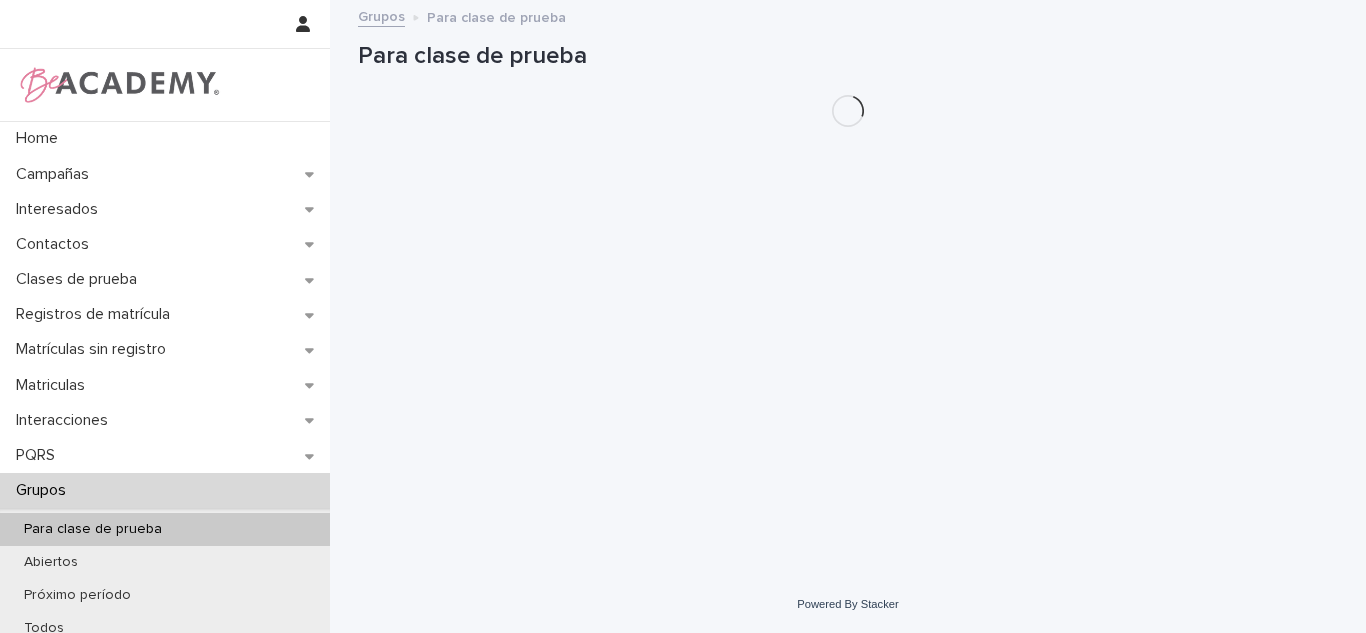 scroll, scrollTop: 0, scrollLeft: 0, axis: both 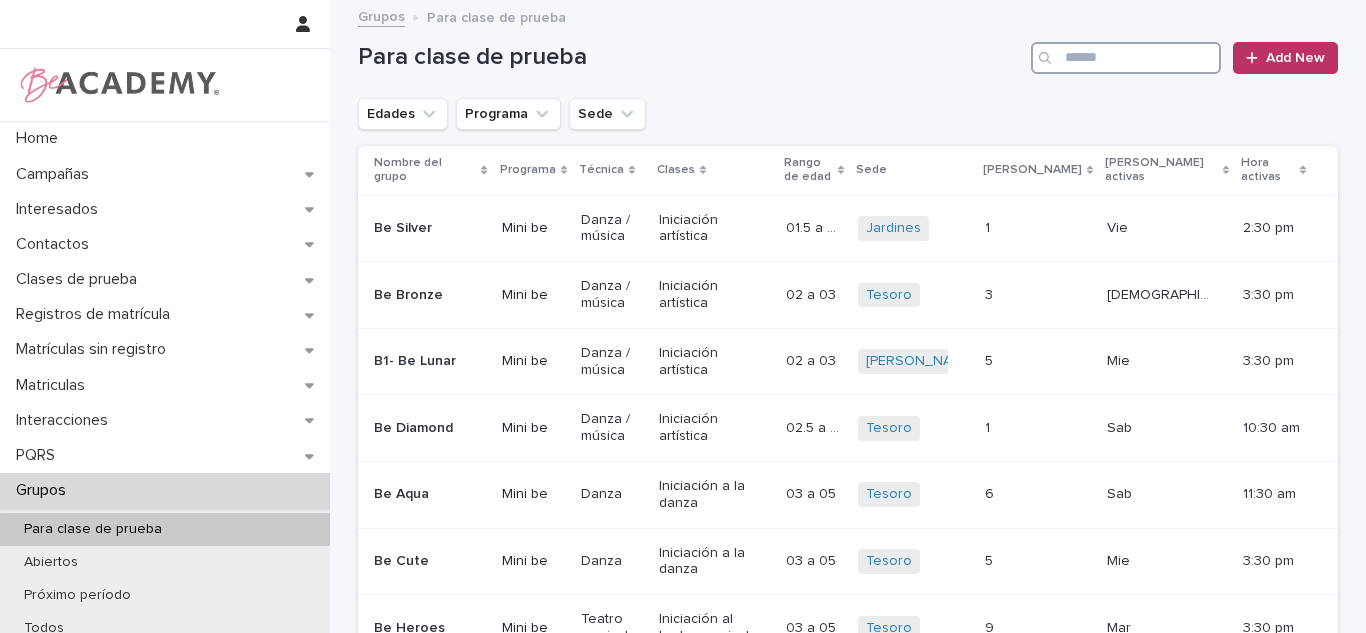 click at bounding box center [1126, 58] 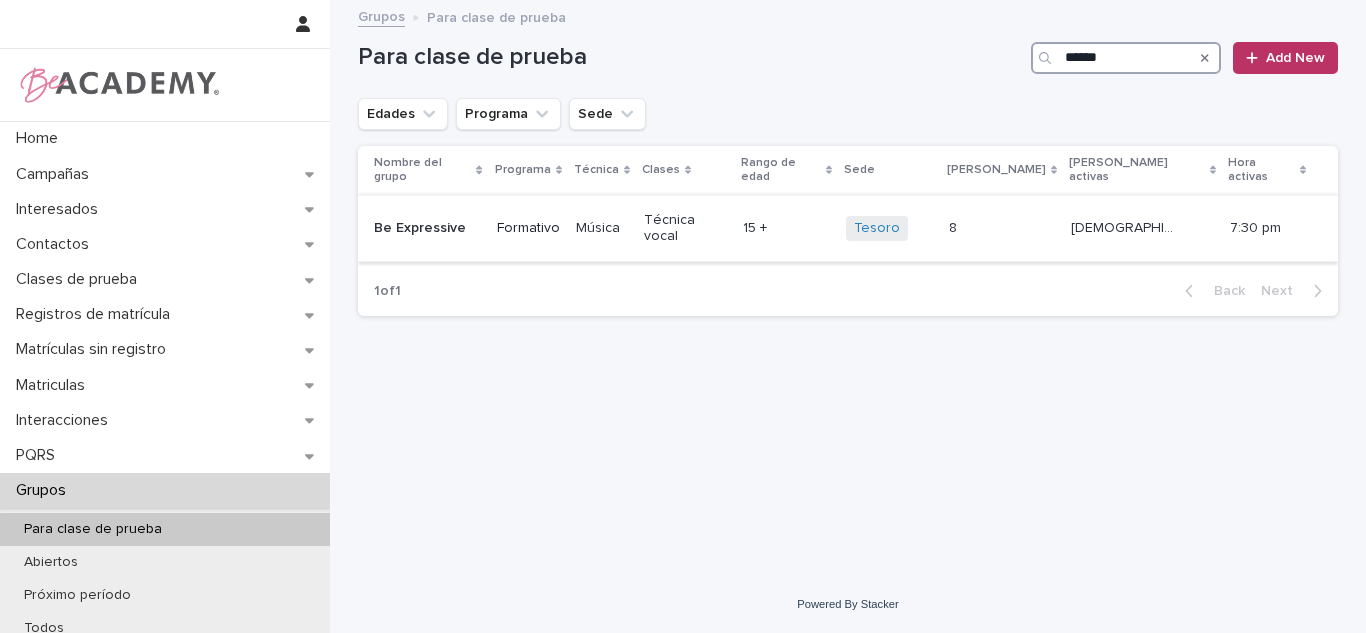 type on "******" 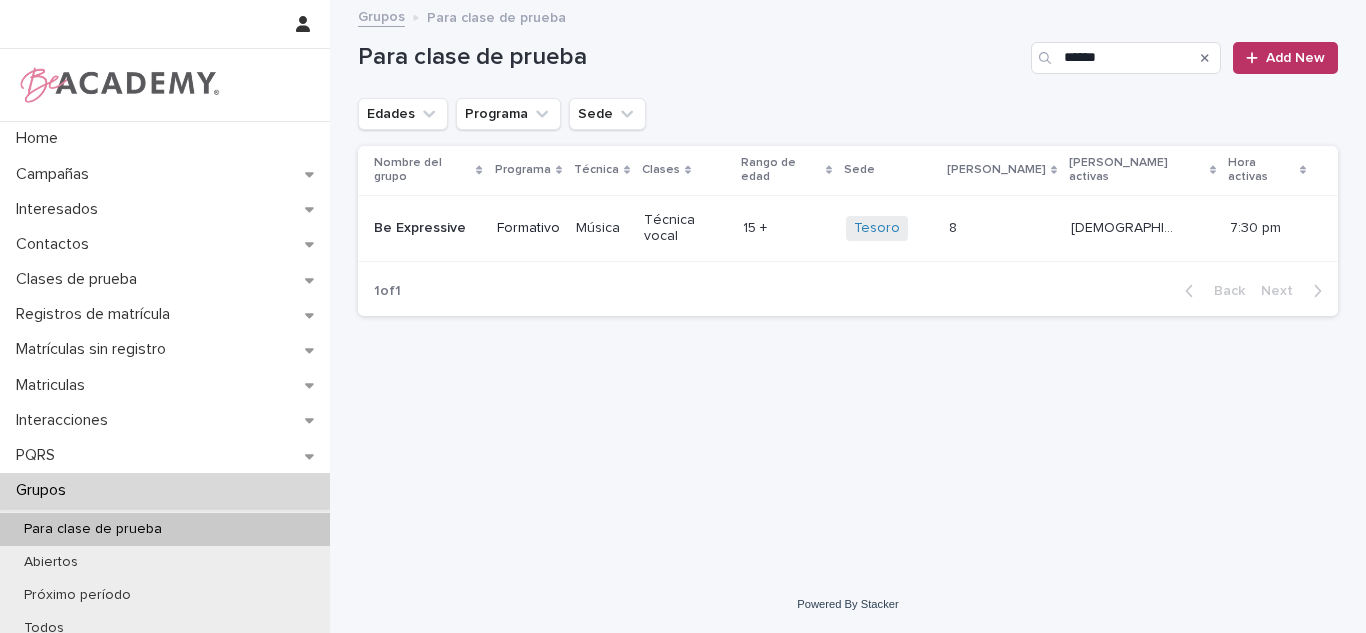 click on "Formativo" at bounding box center (528, 228) 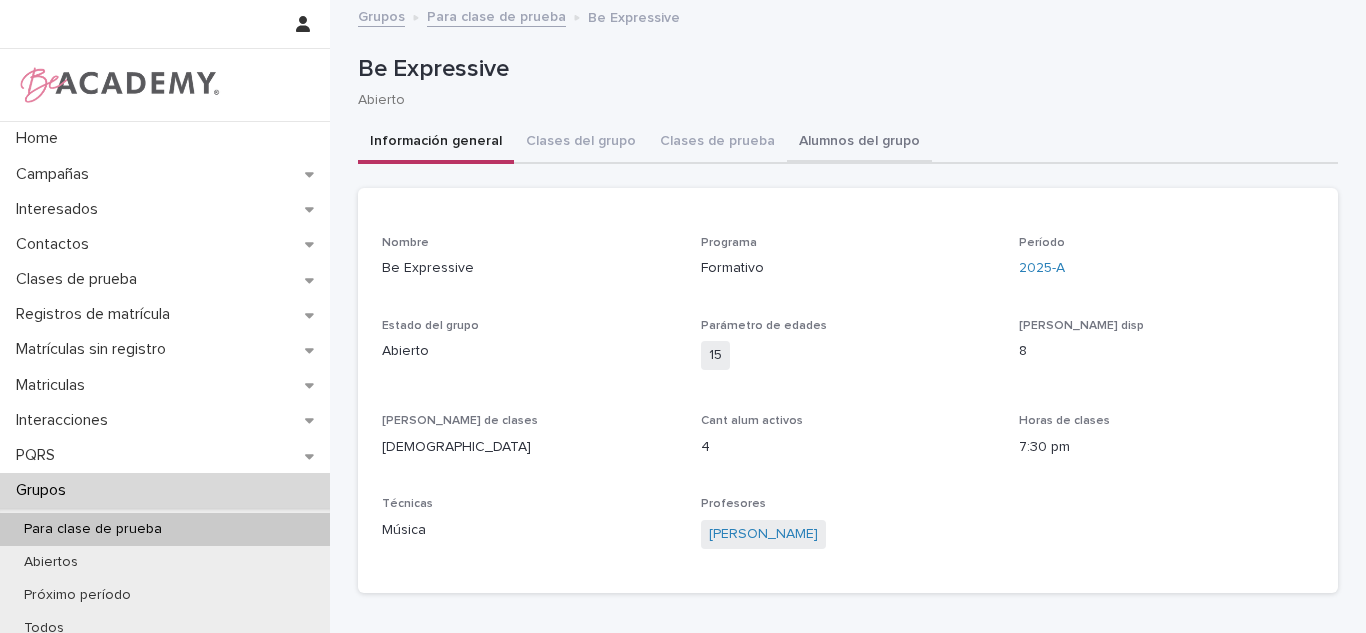 click on "Alumnos del grupo" at bounding box center (859, 143) 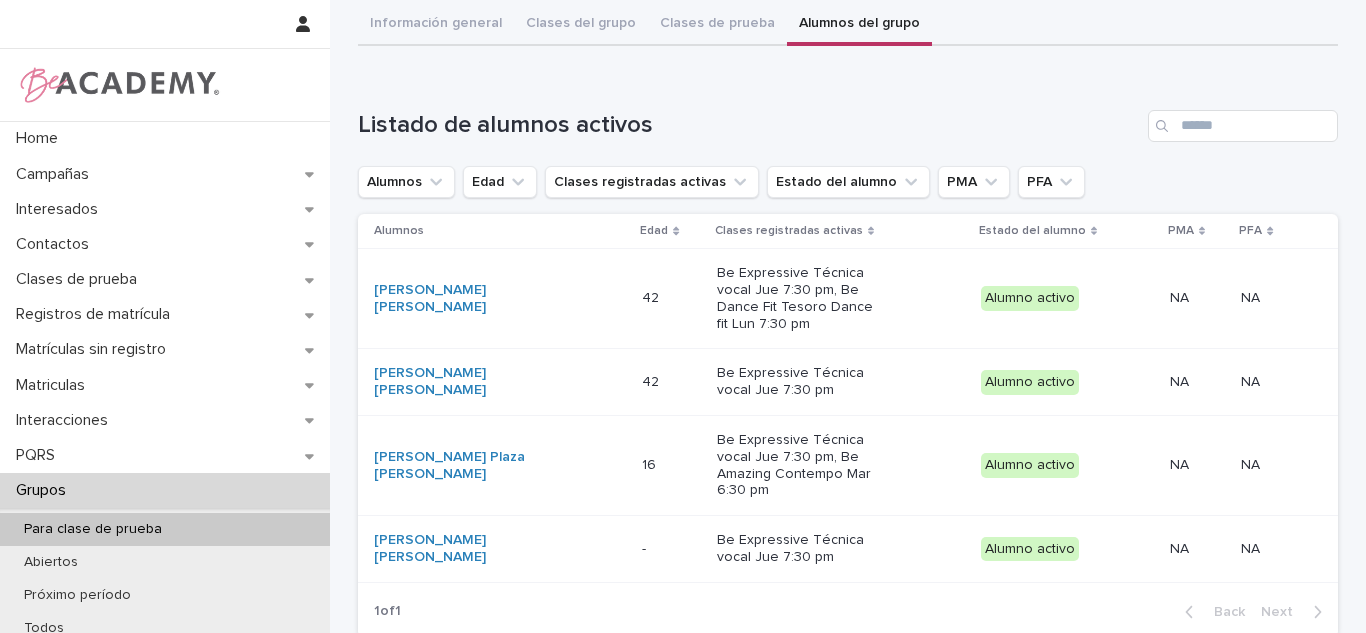 scroll, scrollTop: 127, scrollLeft: 0, axis: vertical 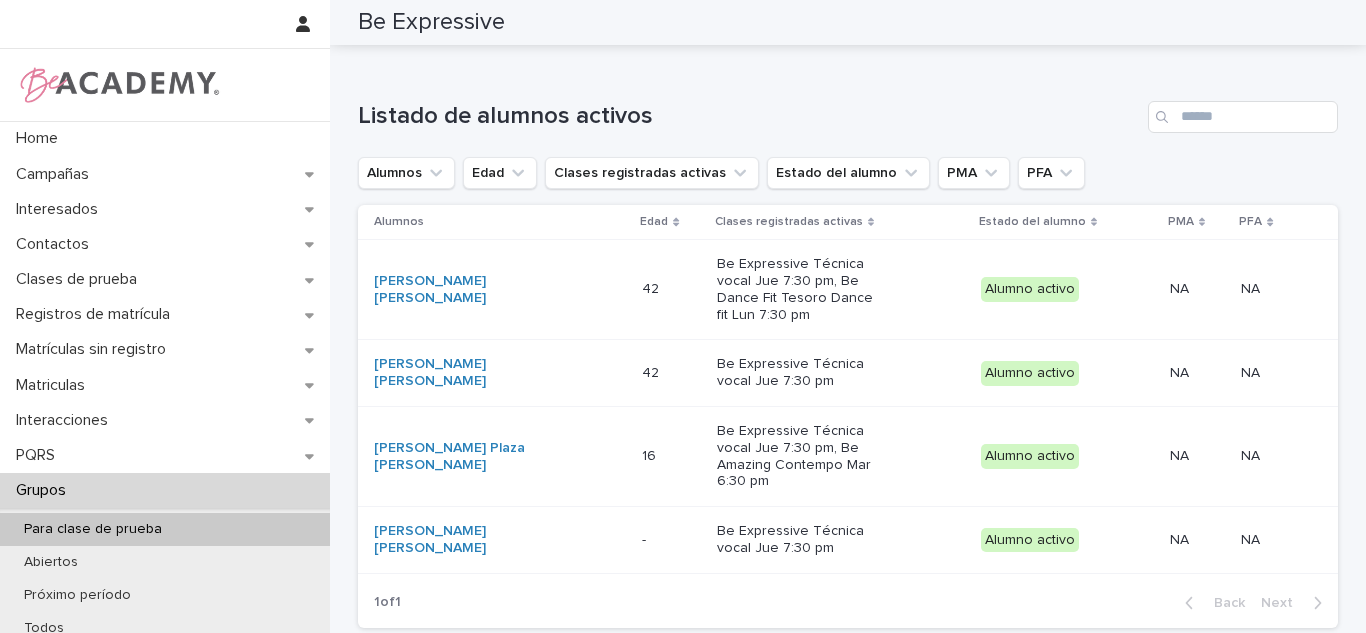 click on "Grupos" at bounding box center [165, 490] 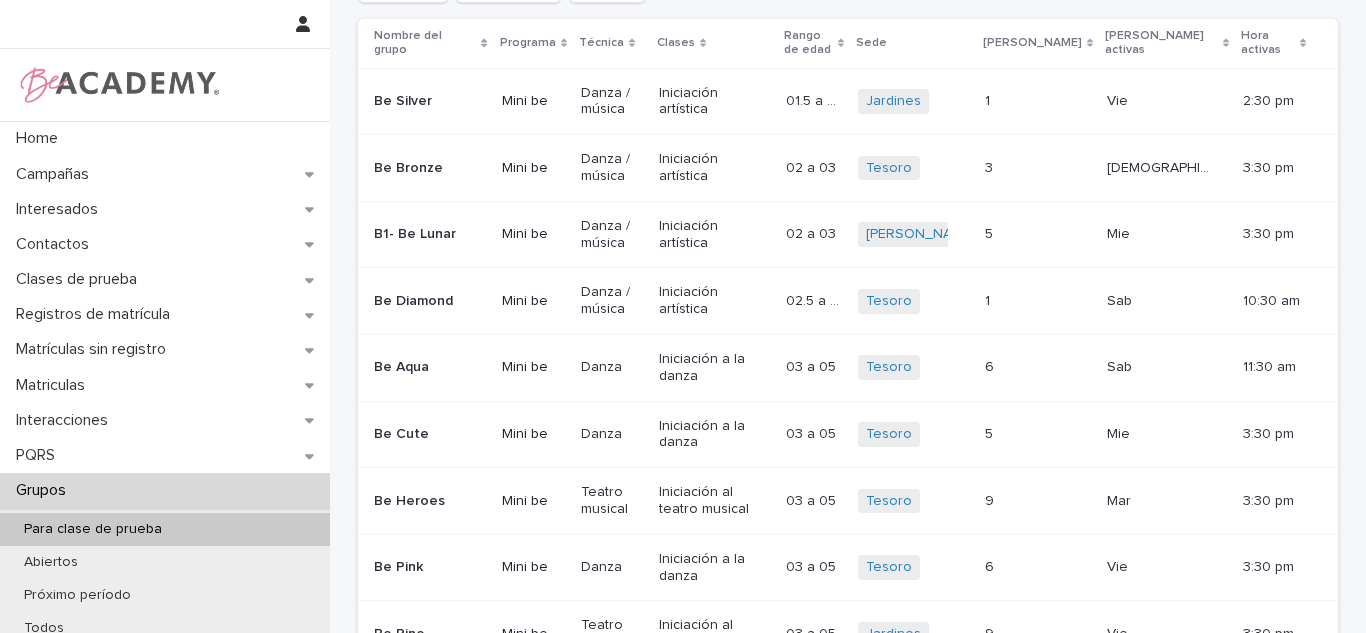 scroll, scrollTop: 0, scrollLeft: 0, axis: both 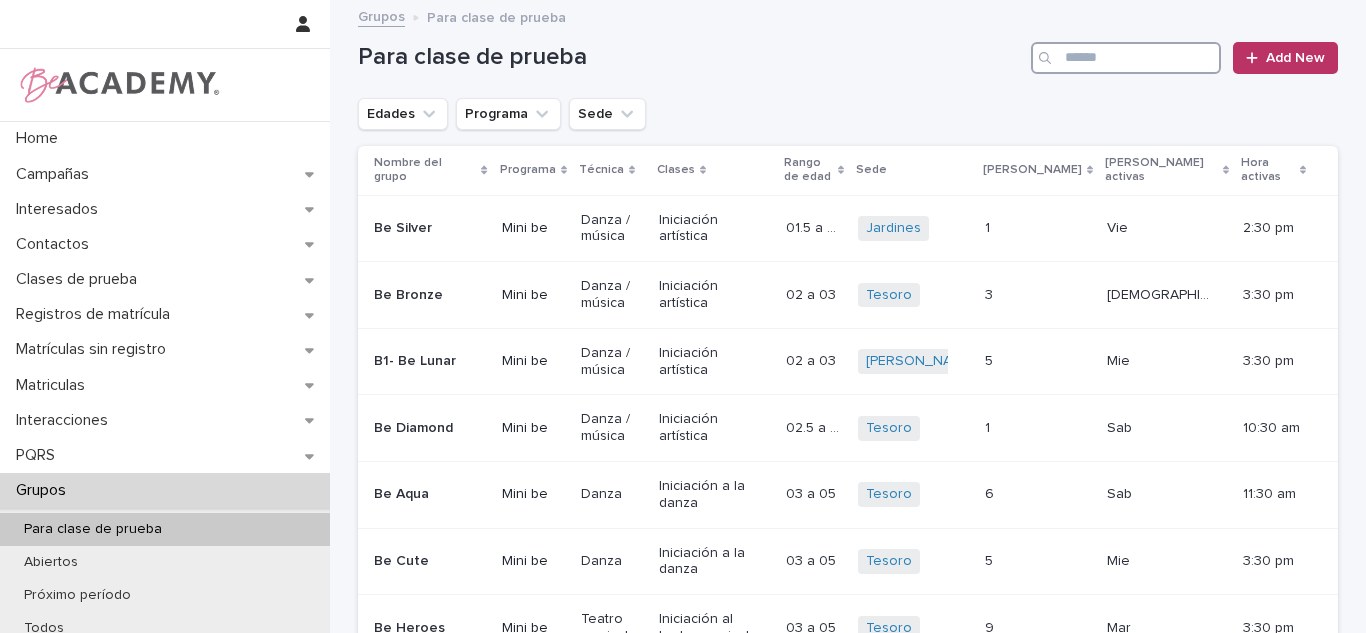 click at bounding box center (1126, 58) 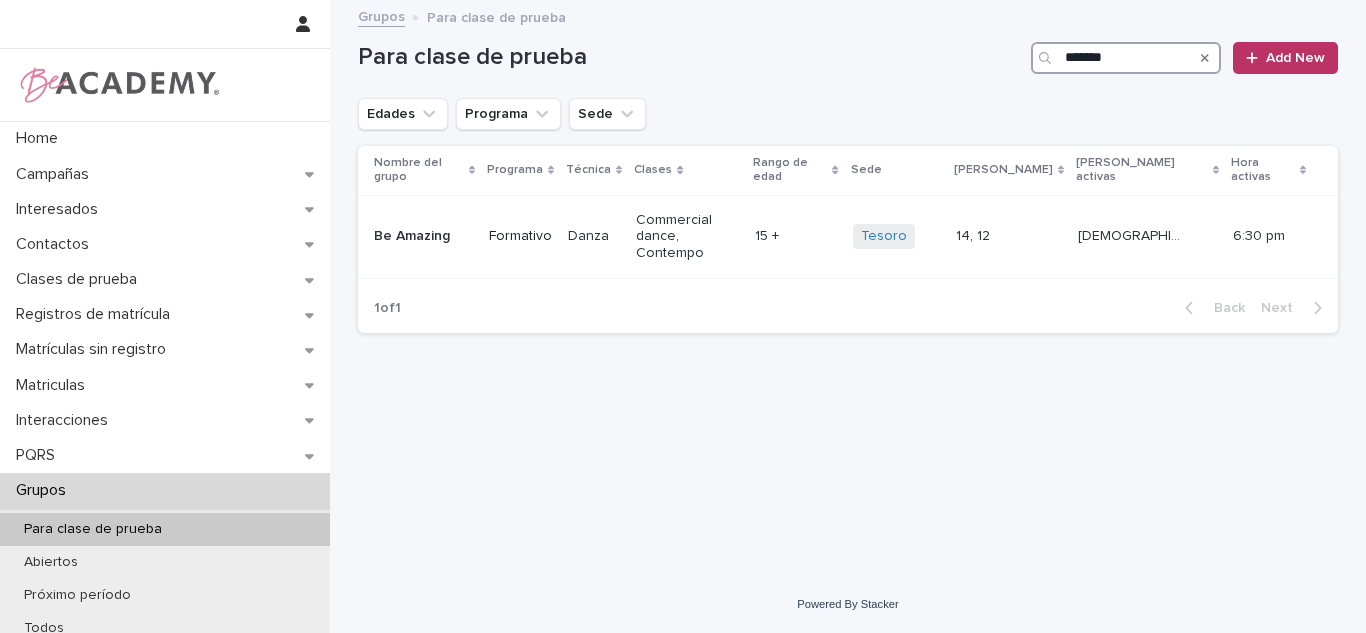 click on "*******" at bounding box center [1126, 58] 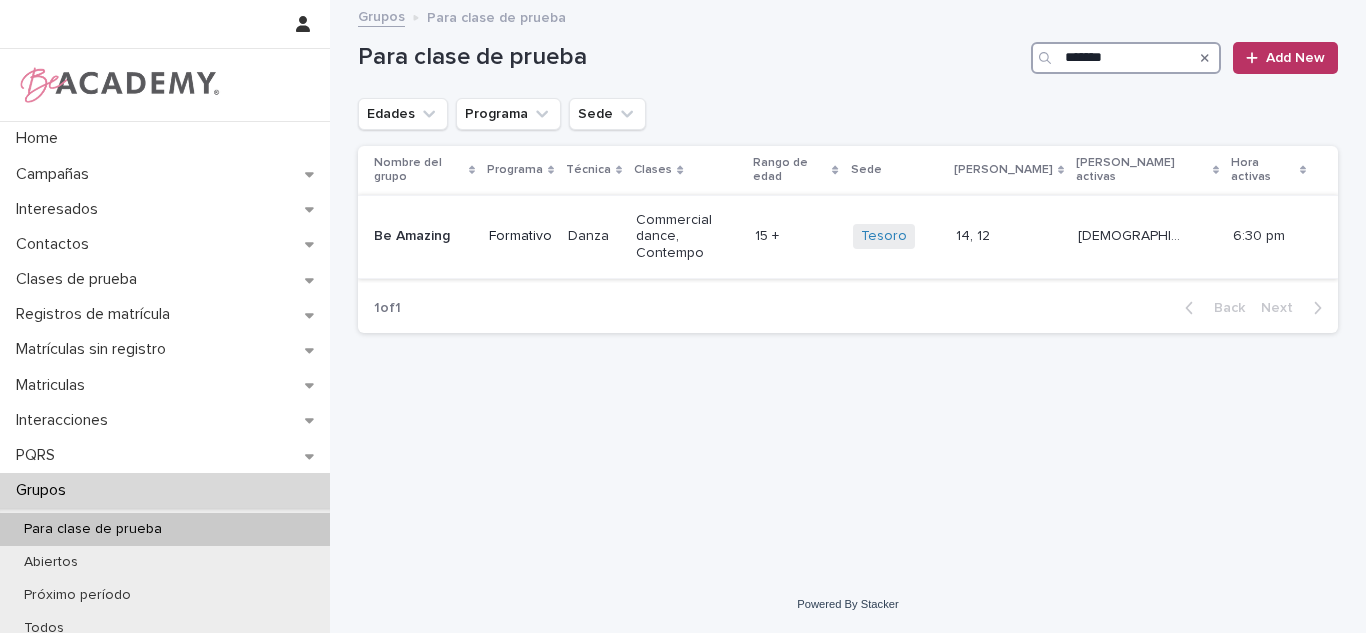 type on "*******" 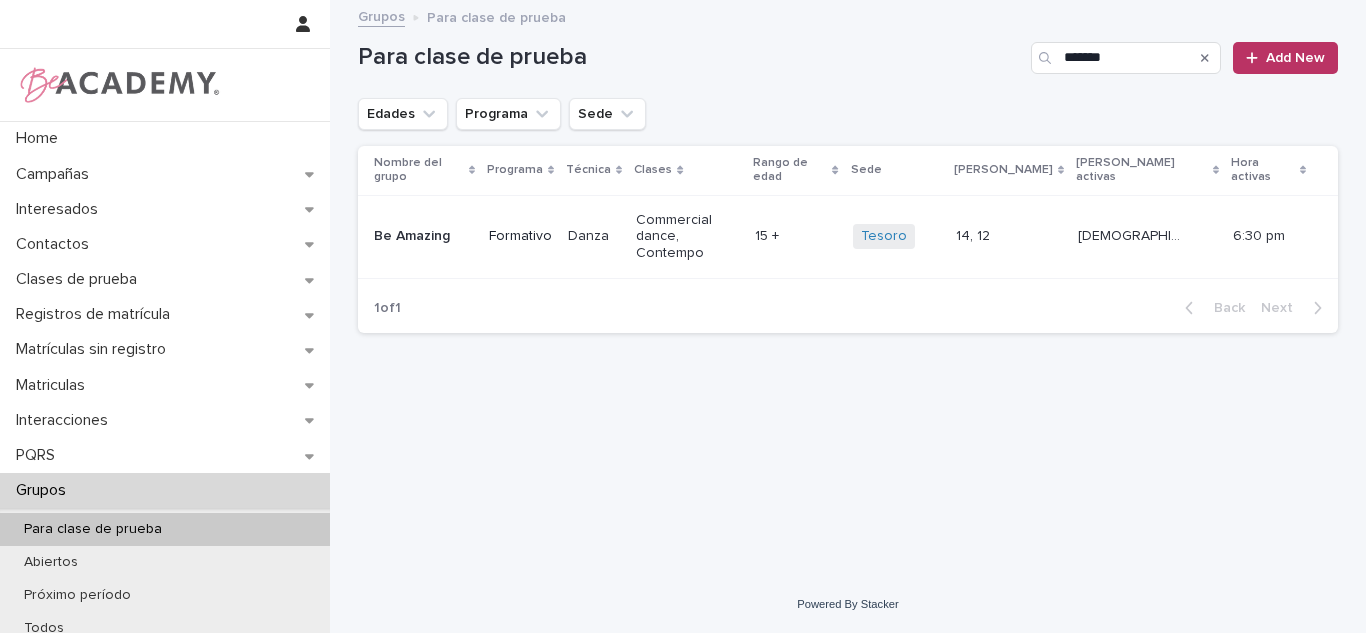 click on "Commercial dance, Contempo" at bounding box center (687, 237) 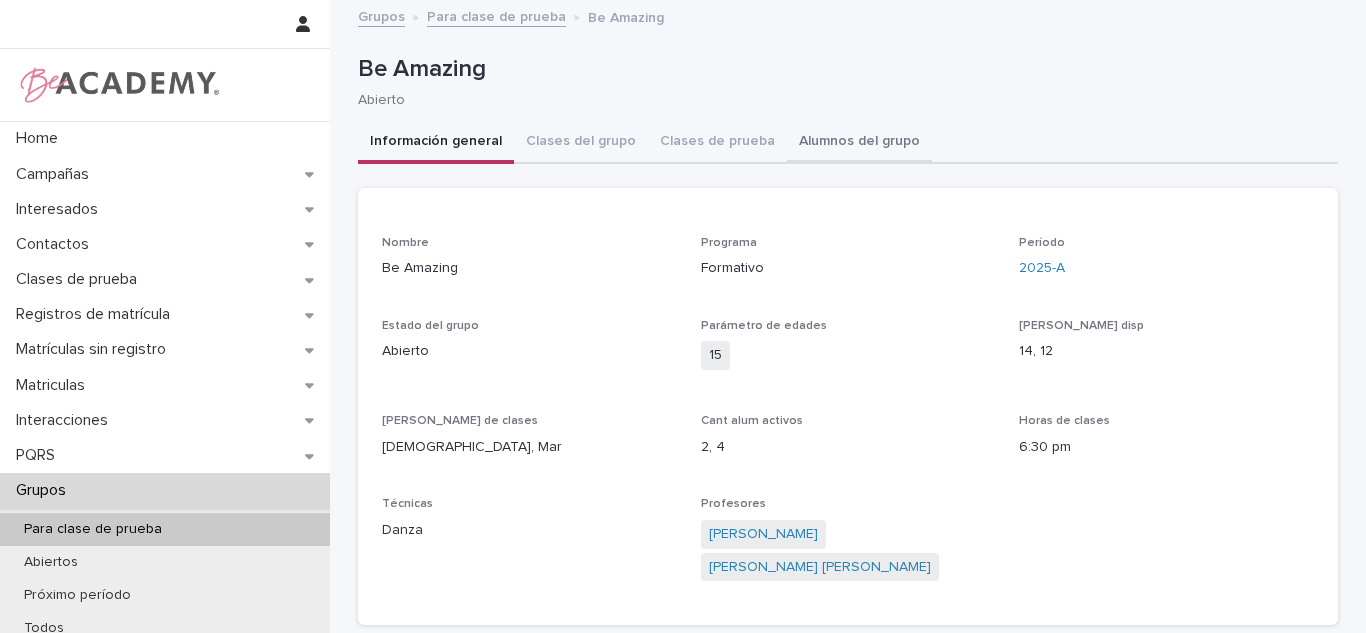 click on "Alumnos del grupo" at bounding box center [859, 143] 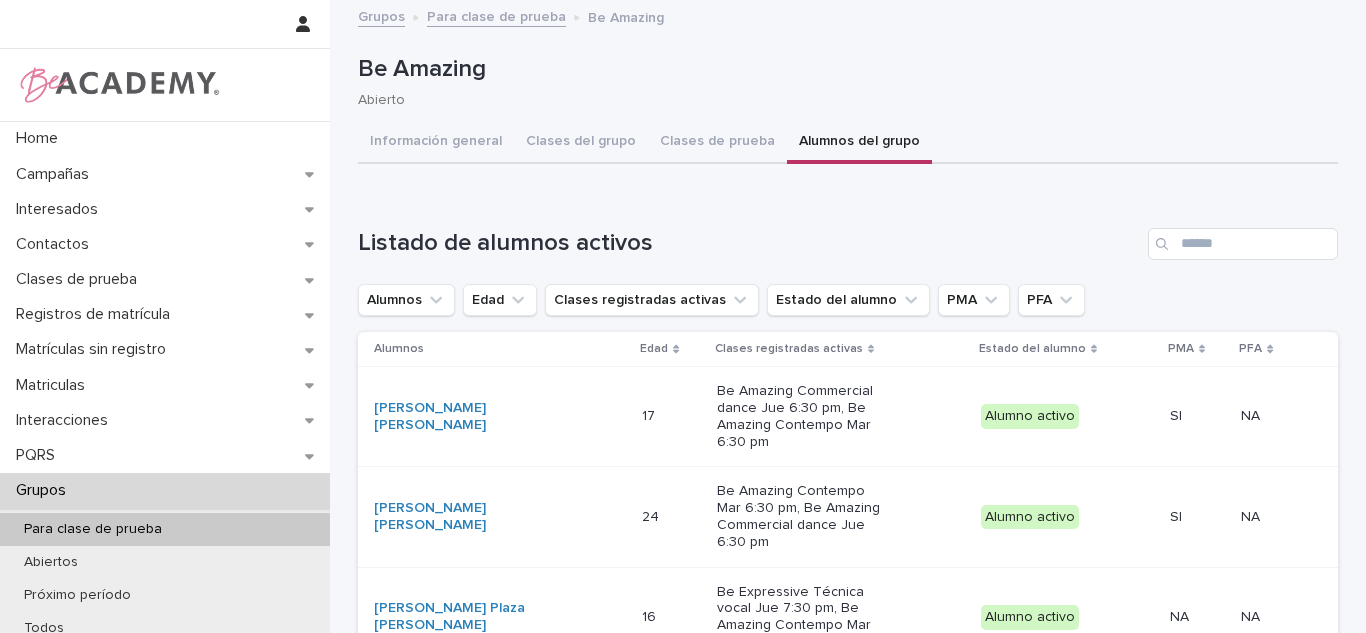 scroll, scrollTop: 129, scrollLeft: 0, axis: vertical 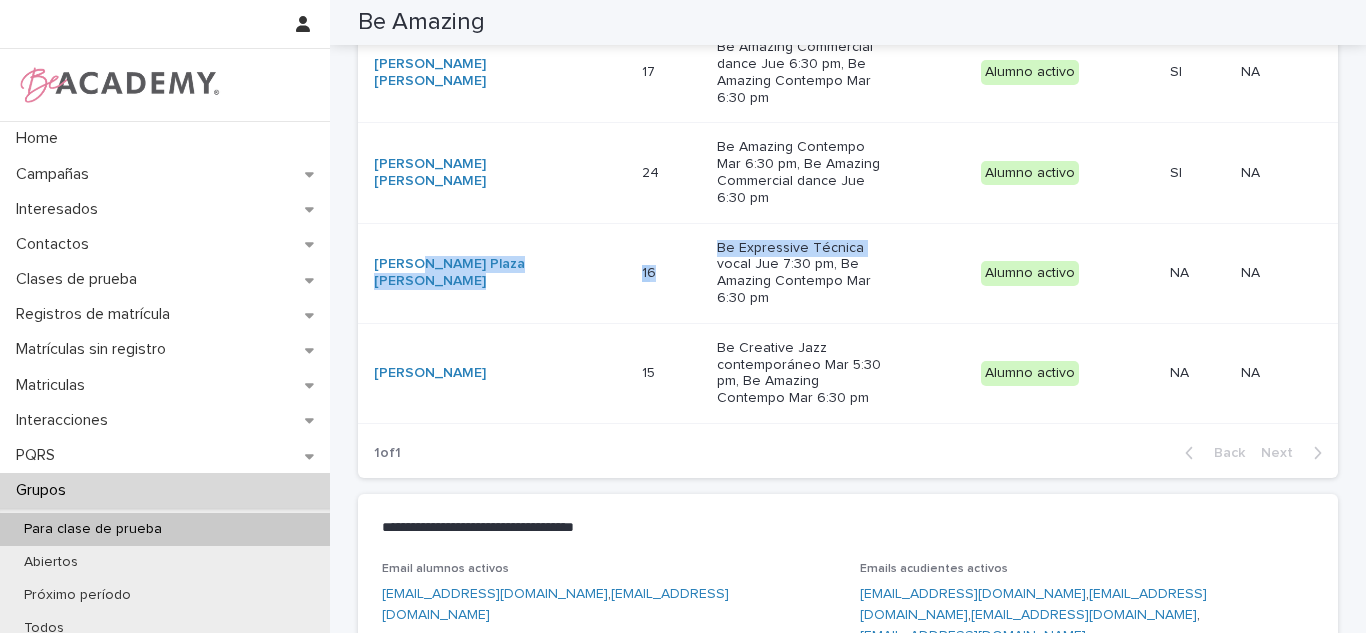 drag, startPoint x: 0, startPoint y: 120, endPoint x: 976, endPoint y: 276, distance: 988.3886 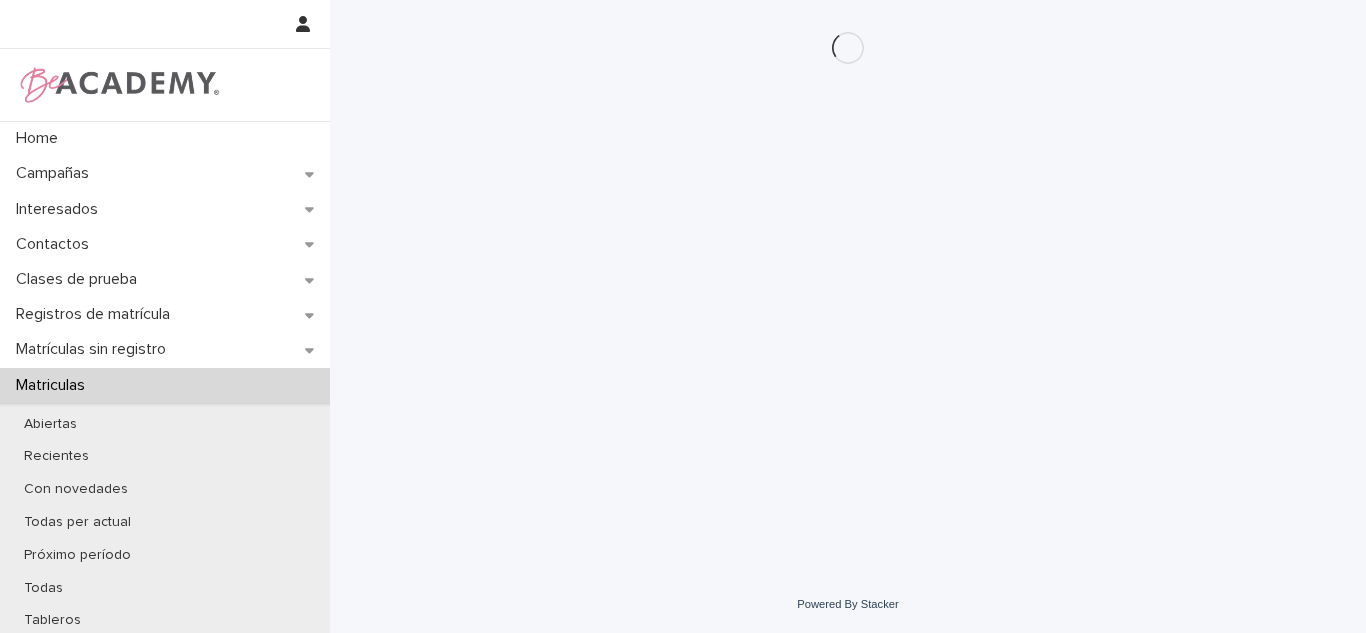 scroll, scrollTop: 0, scrollLeft: 0, axis: both 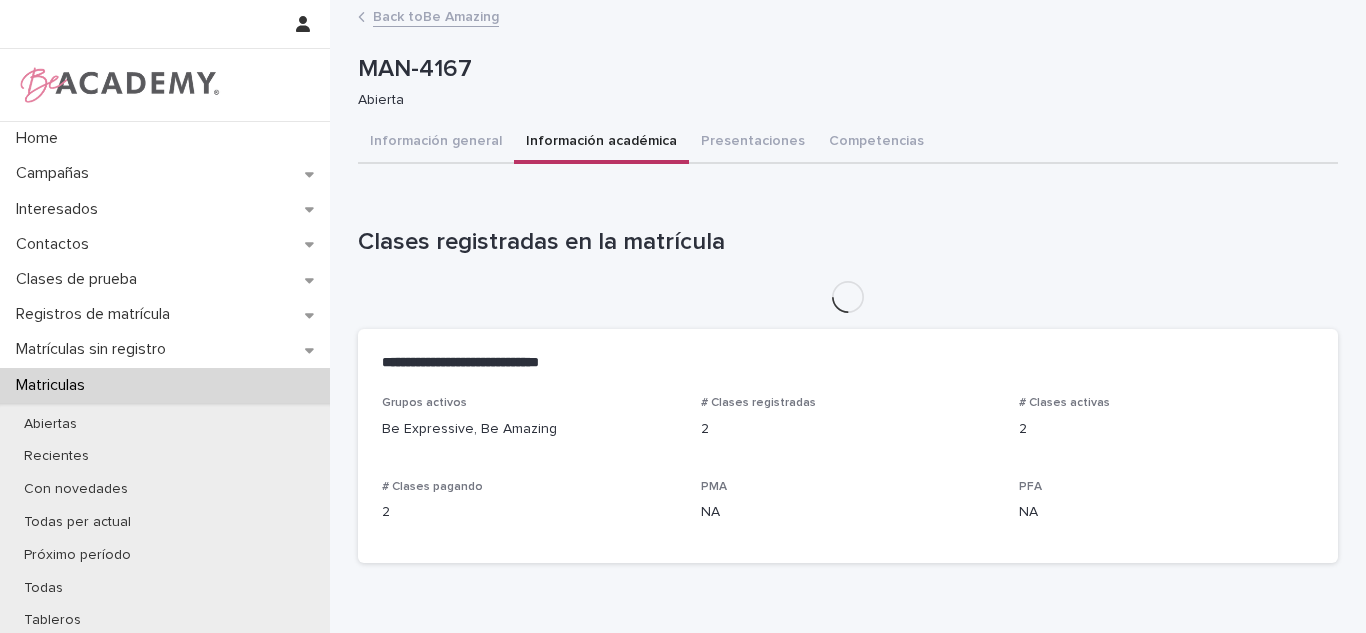 click on "Información académica" at bounding box center (601, 143) 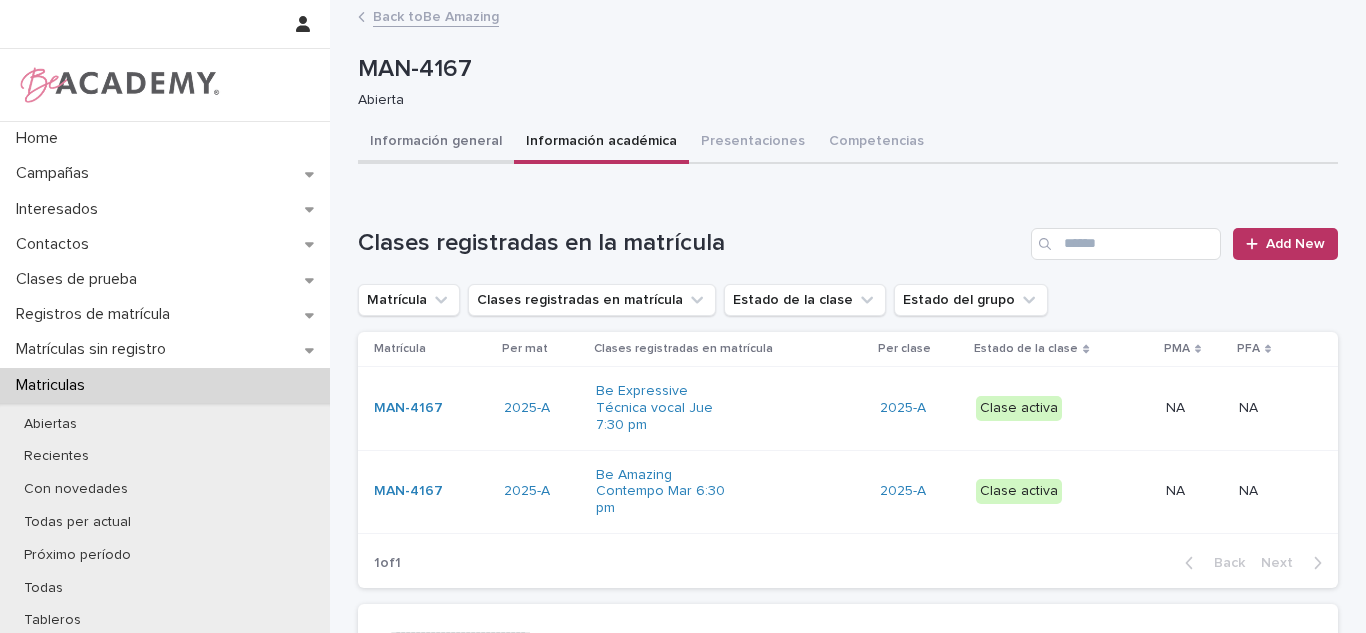 click on "Información general" at bounding box center [436, 143] 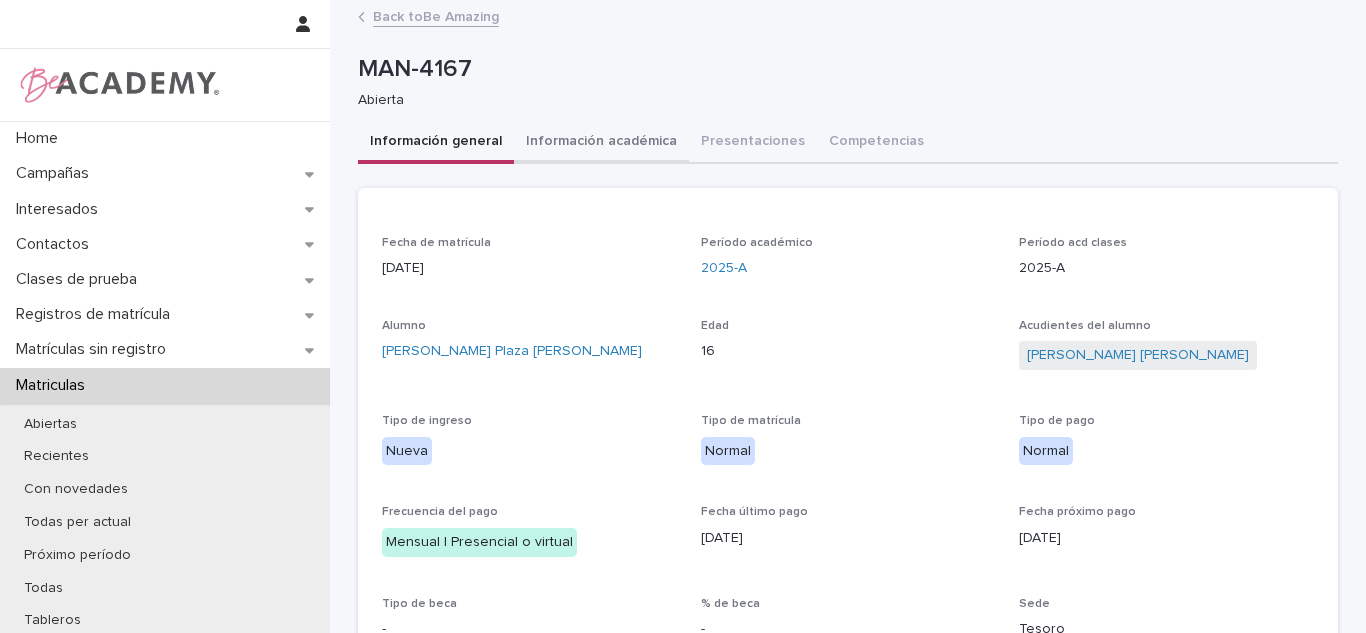 click on "Información académica" at bounding box center [601, 143] 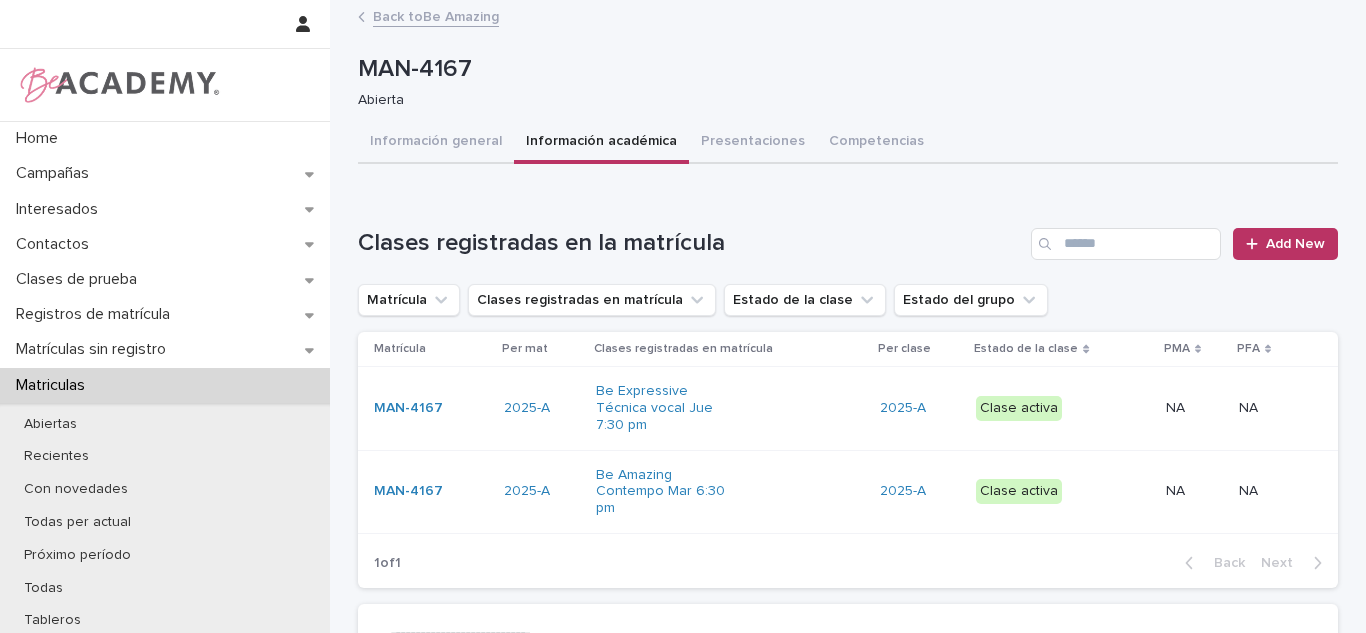 click on "Back to  Be Amazing" at bounding box center (436, 15) 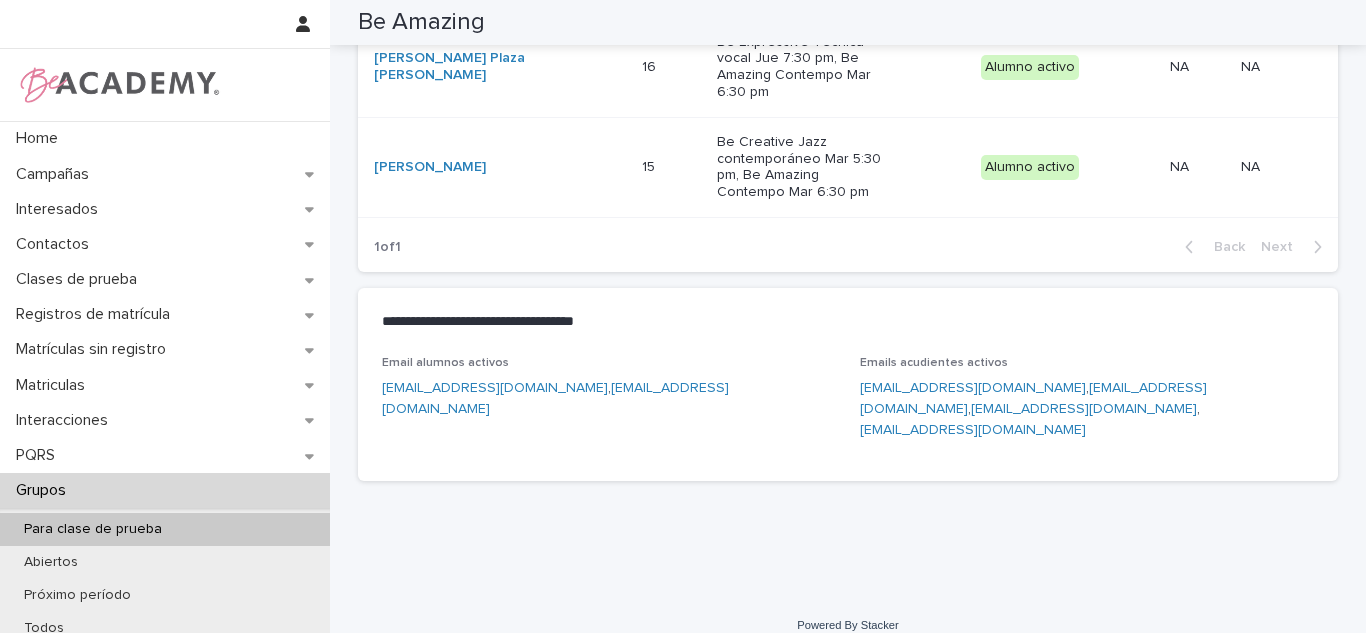 scroll, scrollTop: 546, scrollLeft: 0, axis: vertical 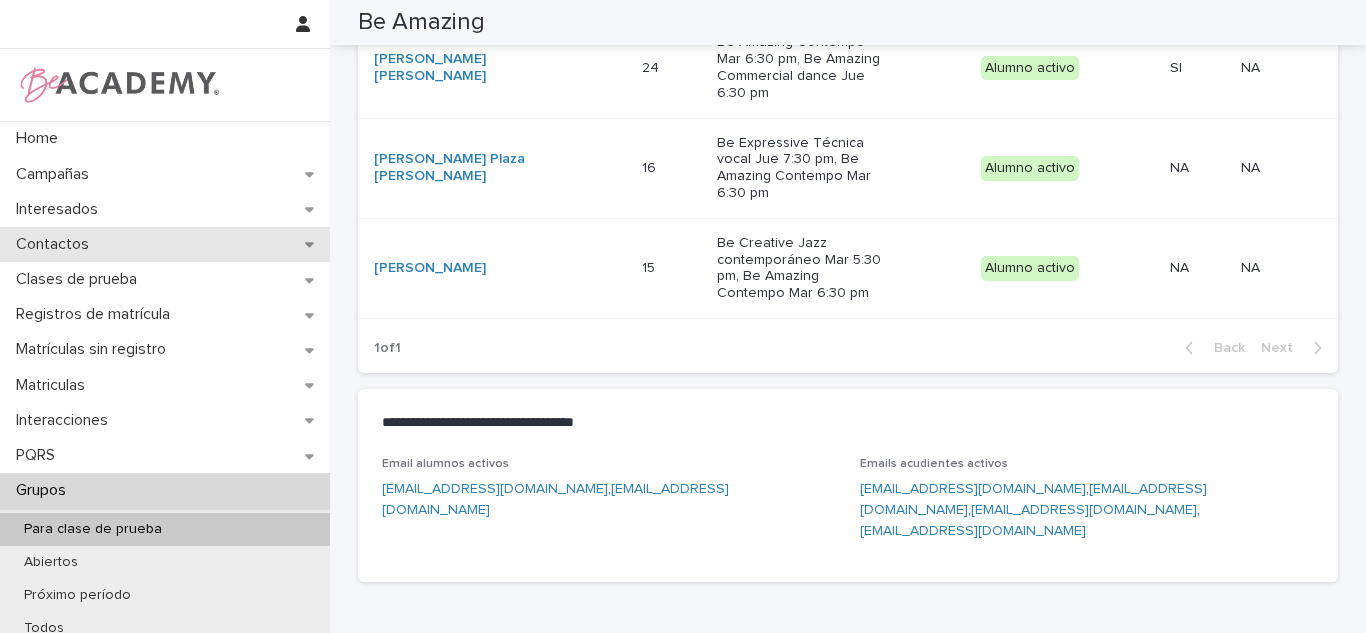 click on "Contactos" at bounding box center [56, 244] 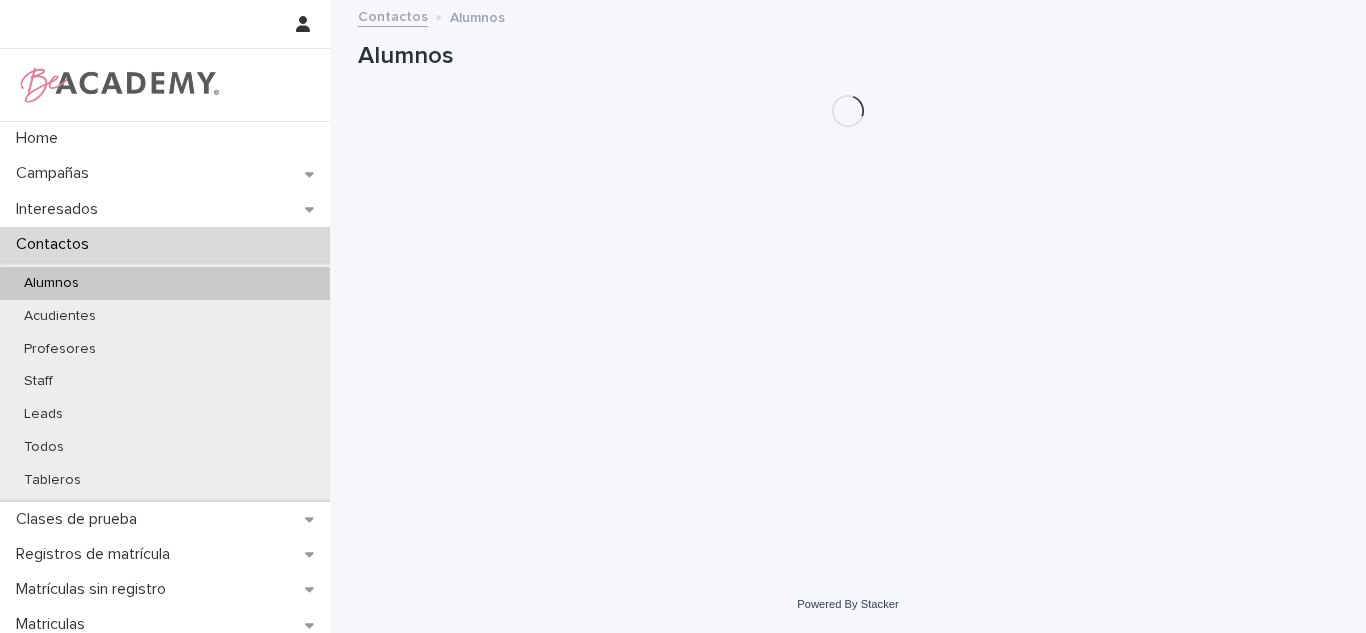 scroll, scrollTop: 0, scrollLeft: 0, axis: both 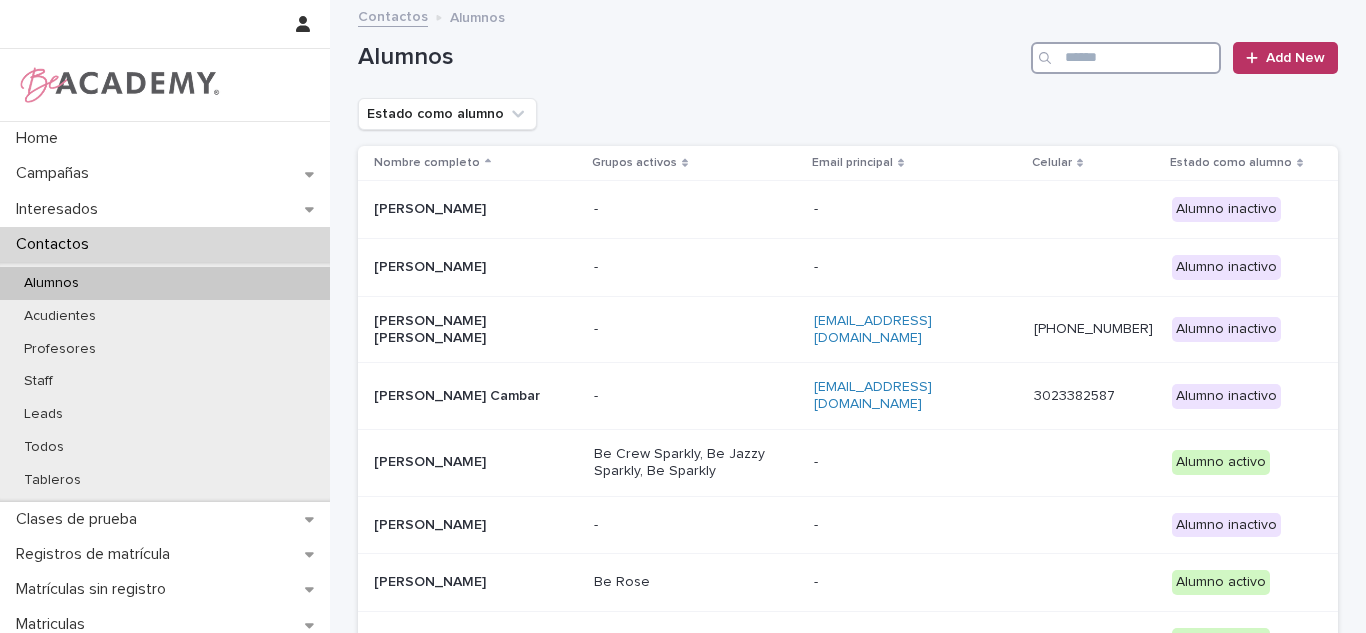 click at bounding box center (1126, 58) 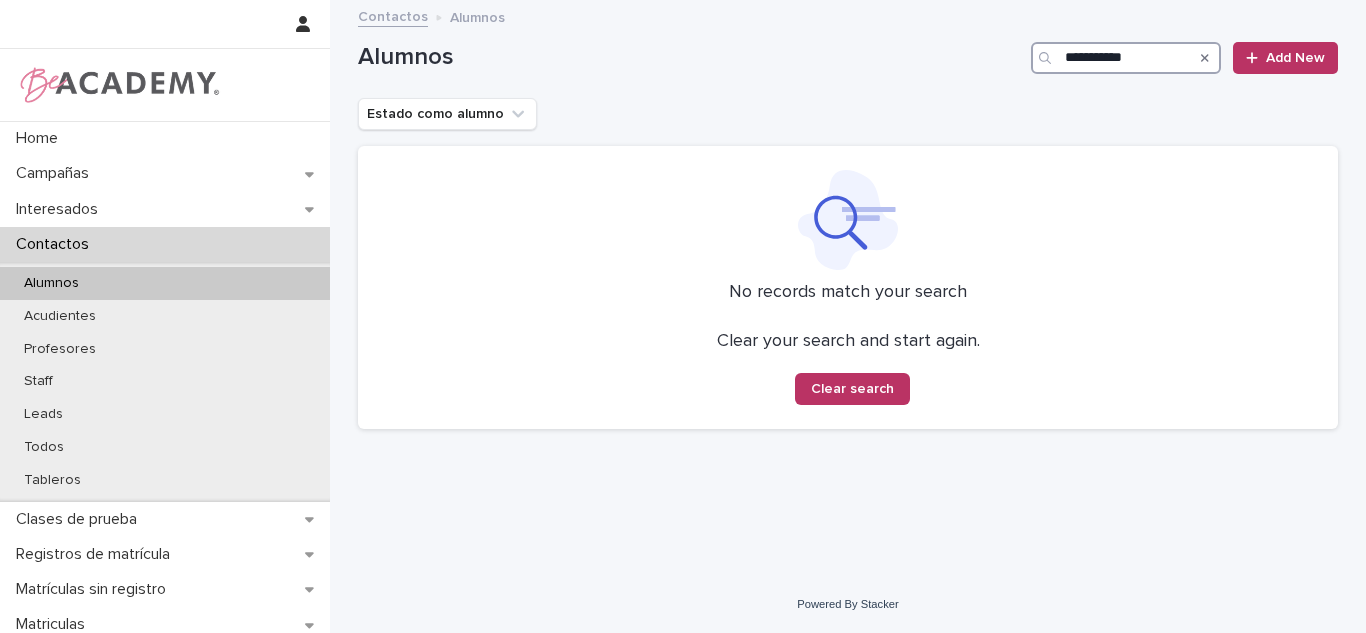 click on "**********" at bounding box center (1126, 58) 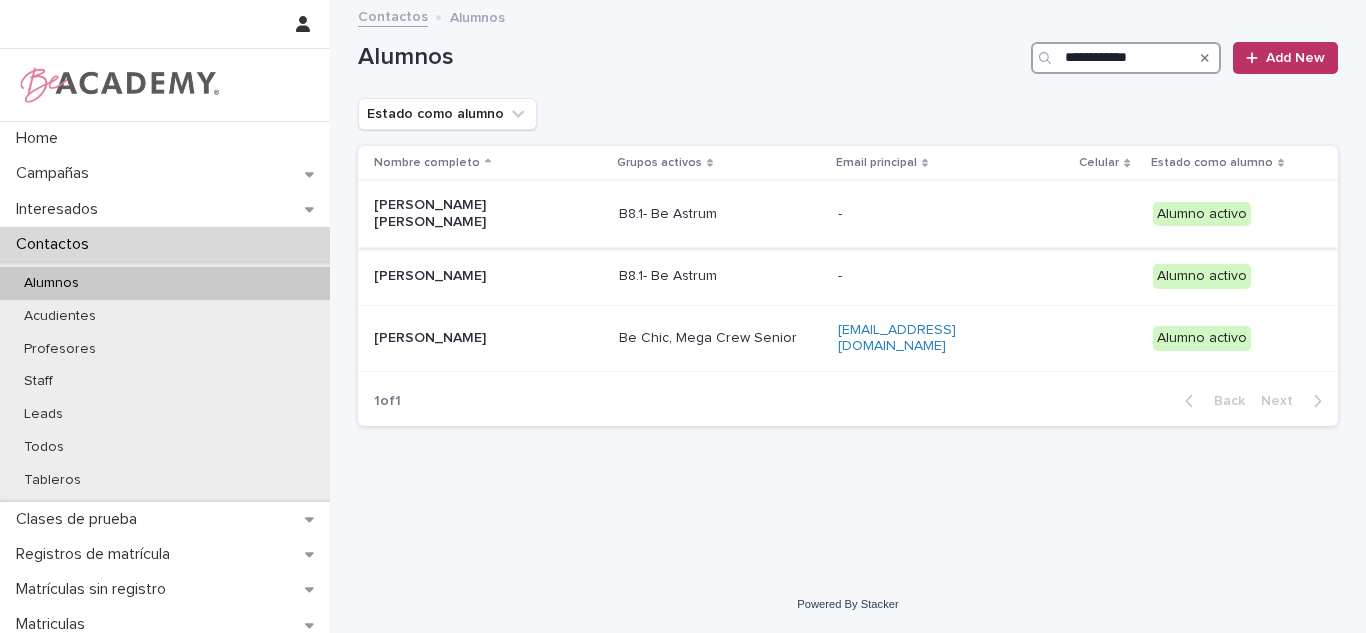 type on "**********" 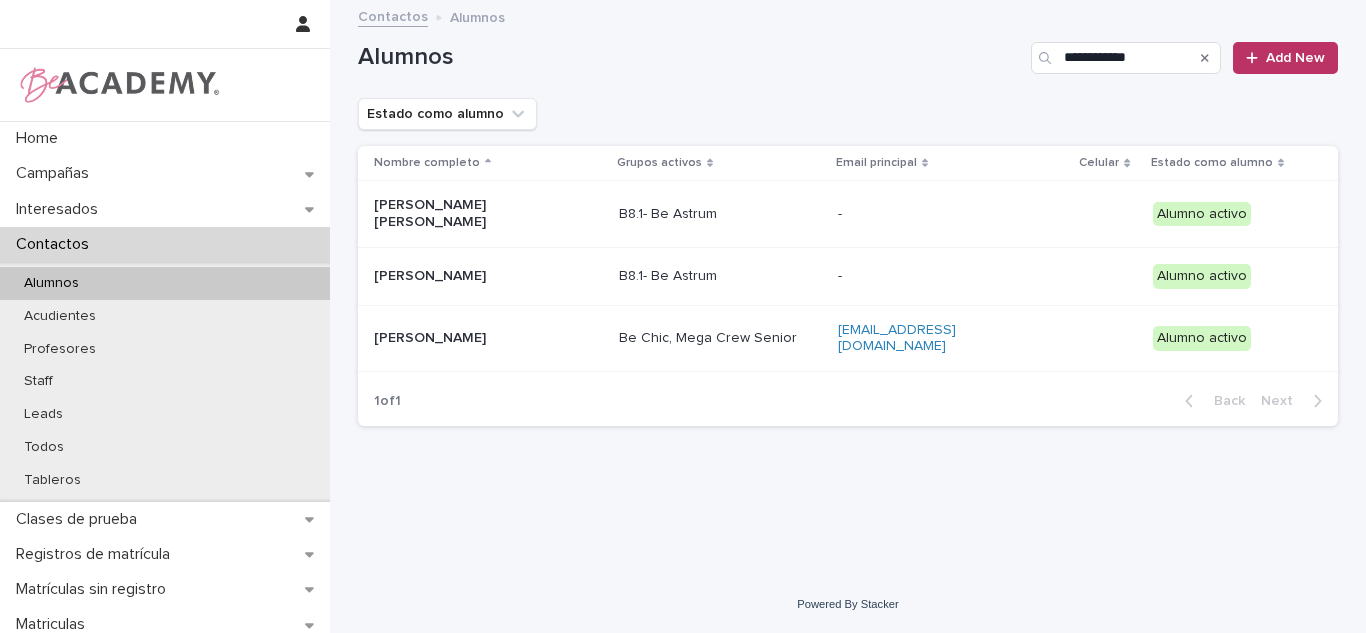 click on "[PERSON_NAME] [PERSON_NAME]" at bounding box center (474, 214) 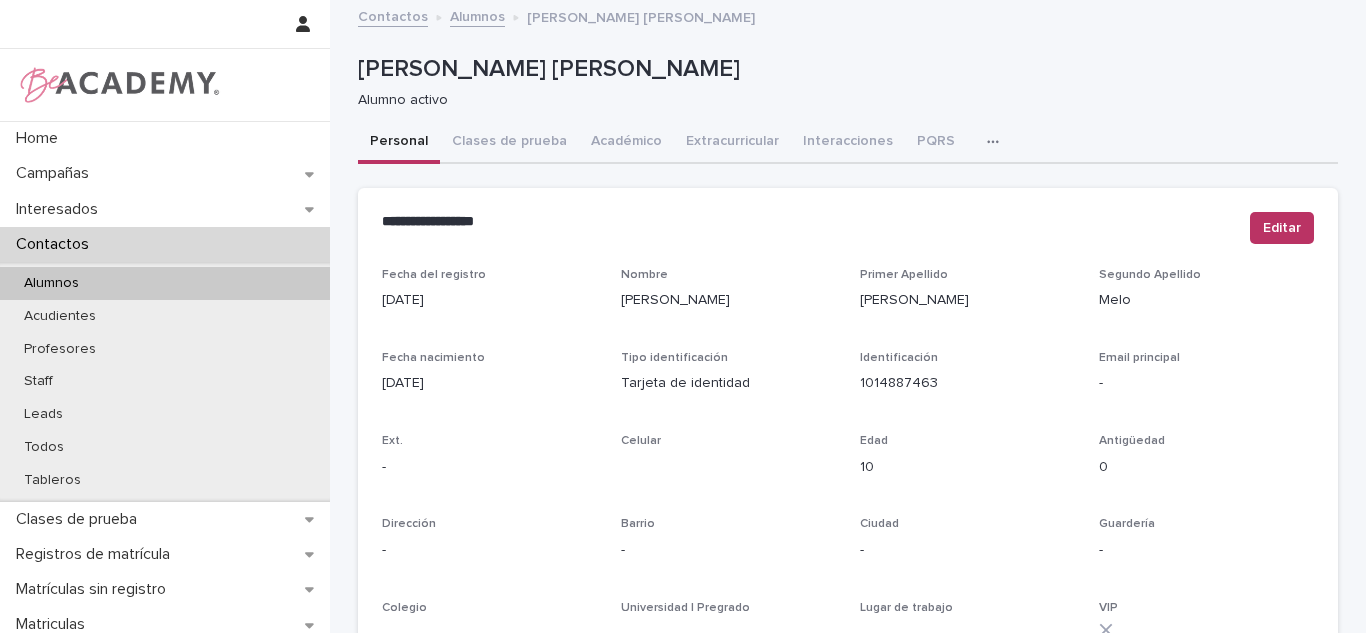 click on "[PERSON_NAME] [PERSON_NAME] Alumno activo" at bounding box center (848, 82) 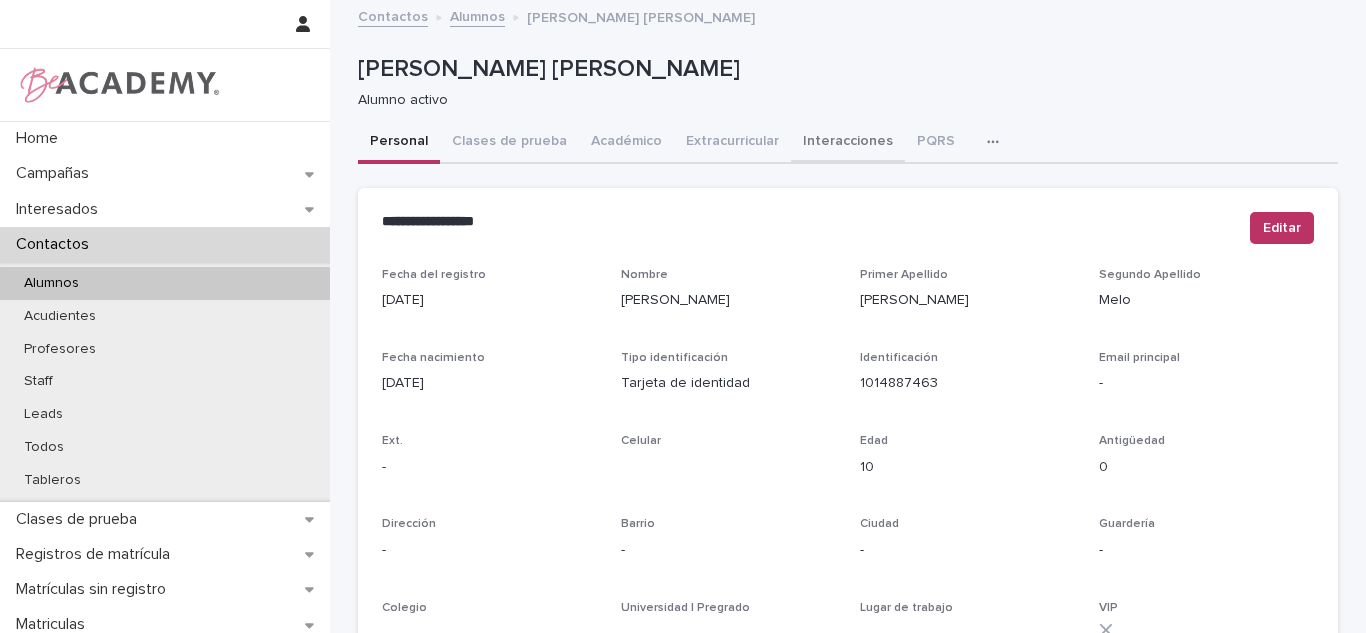 scroll, scrollTop: 0, scrollLeft: 0, axis: both 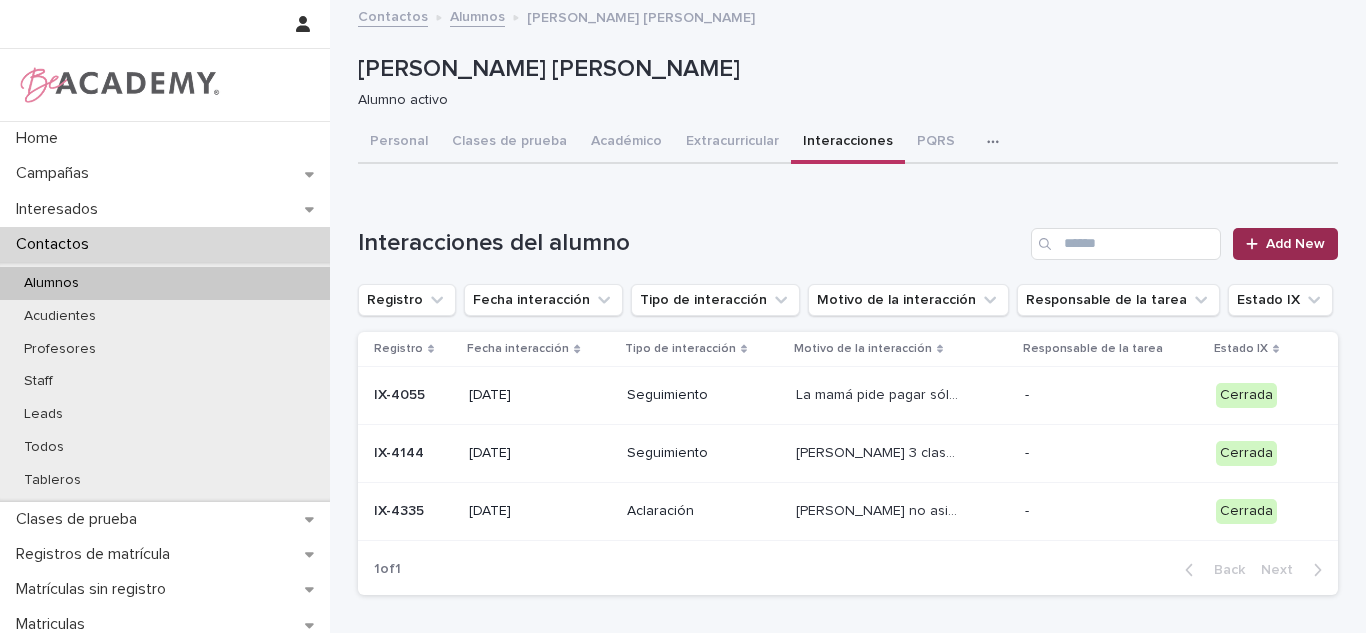 click on "Add New" at bounding box center [1295, 244] 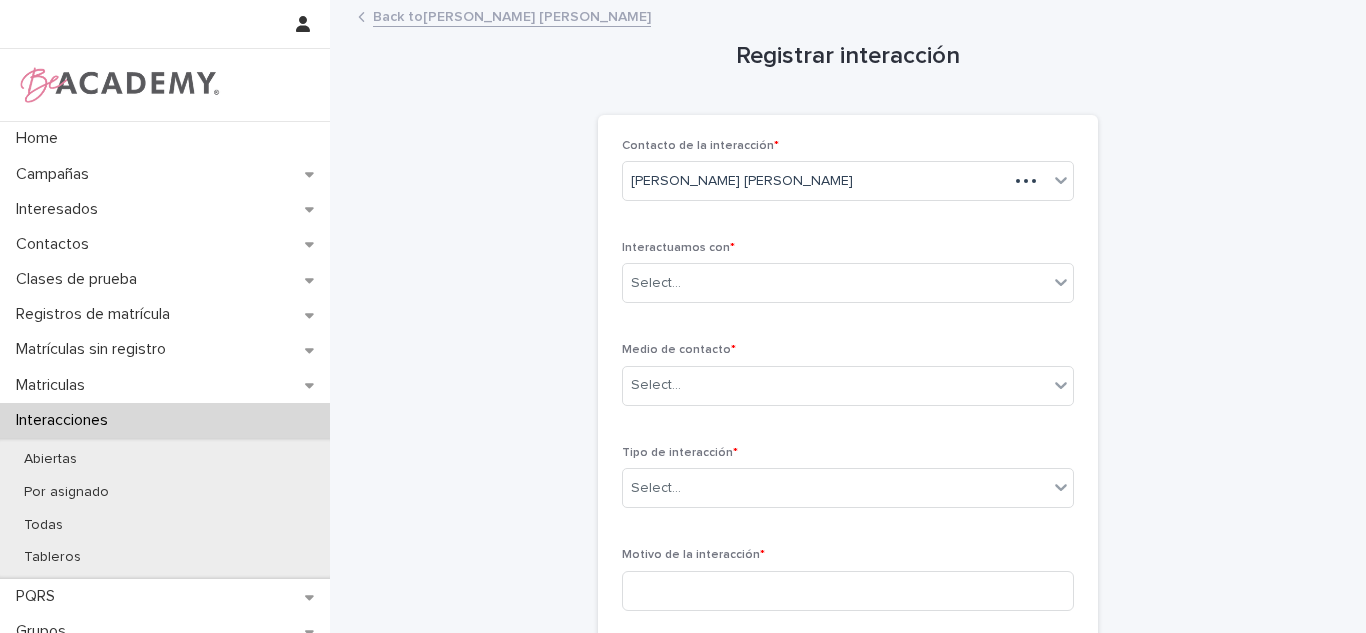 click on "Back to  [PERSON_NAME] [PERSON_NAME]" at bounding box center [512, 15] 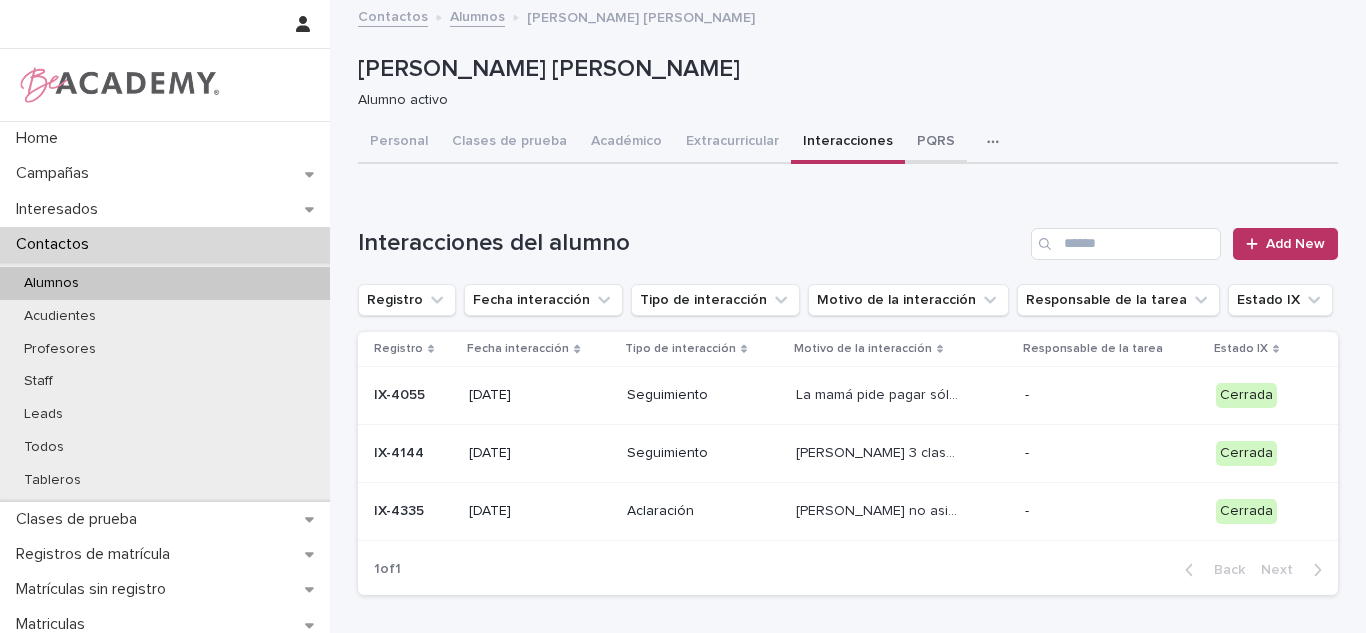 click on "PQRS" at bounding box center (936, 143) 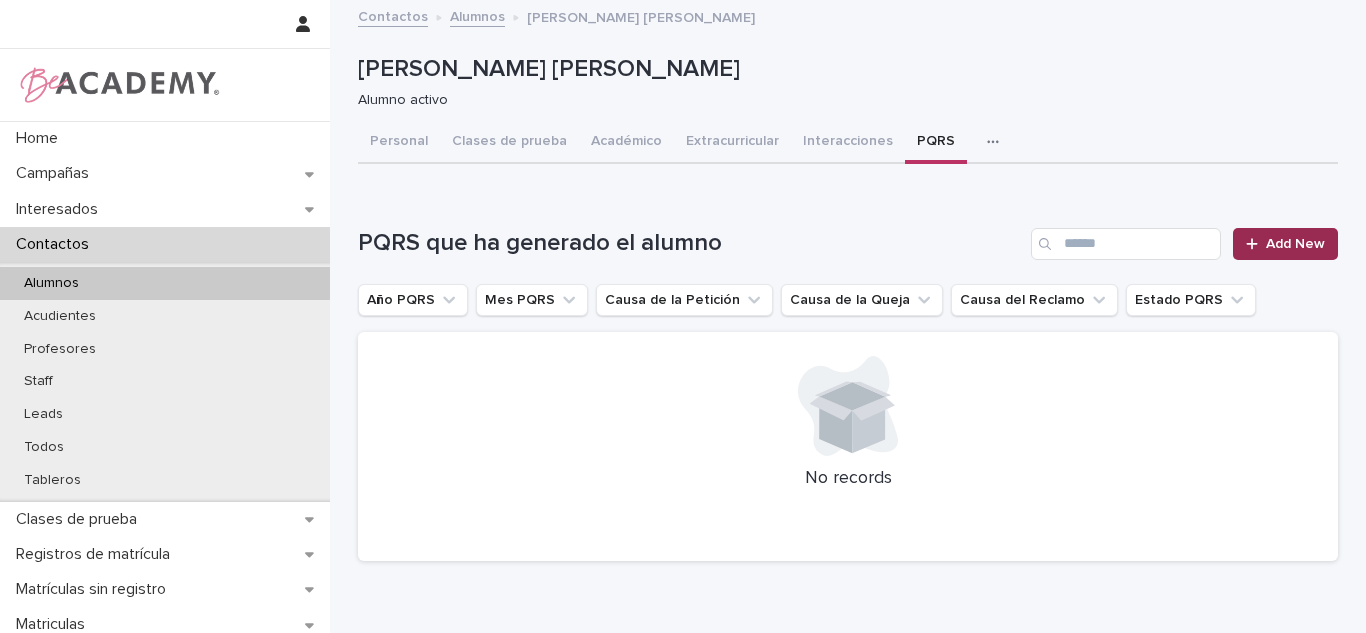 click on "Add New" at bounding box center [1285, 244] 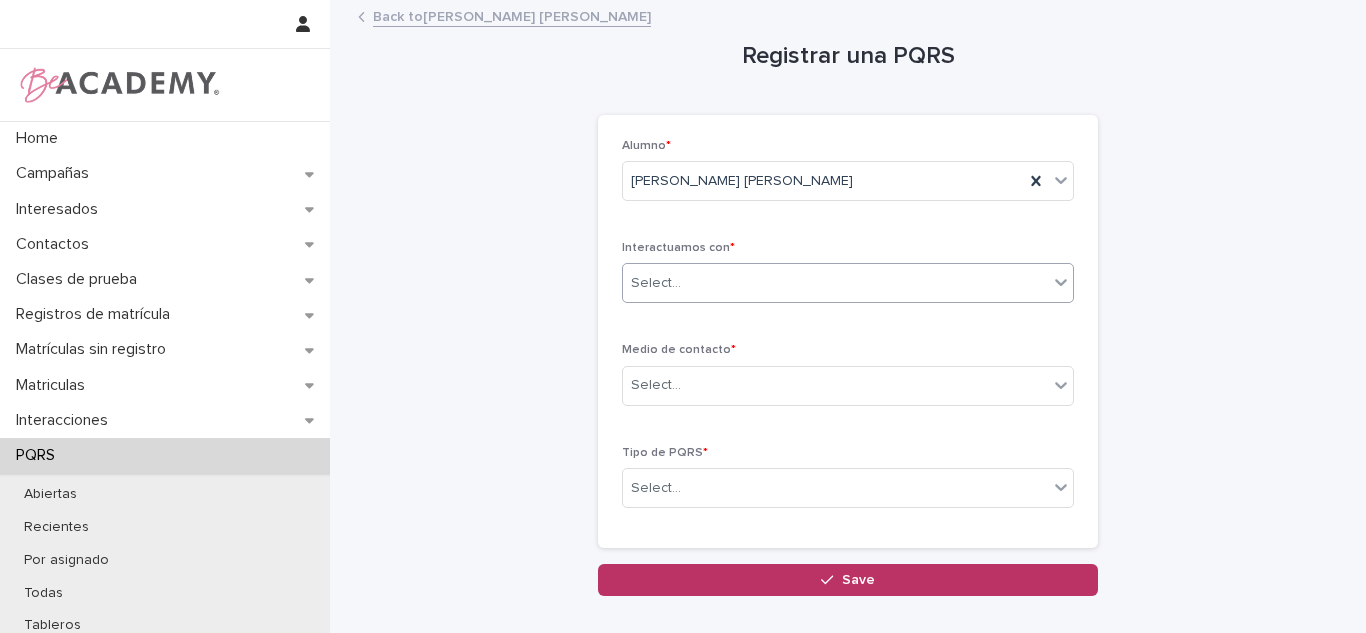 click on "Select..." at bounding box center (835, 283) 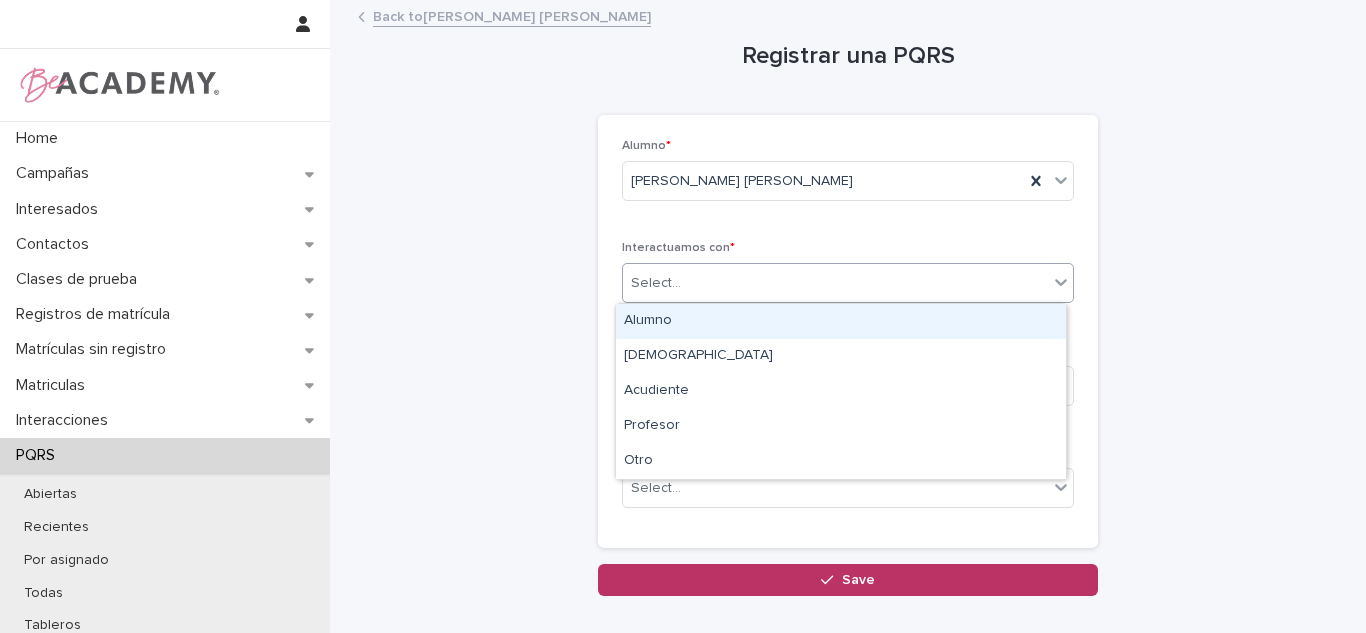 click on "Alumno" at bounding box center (841, 321) 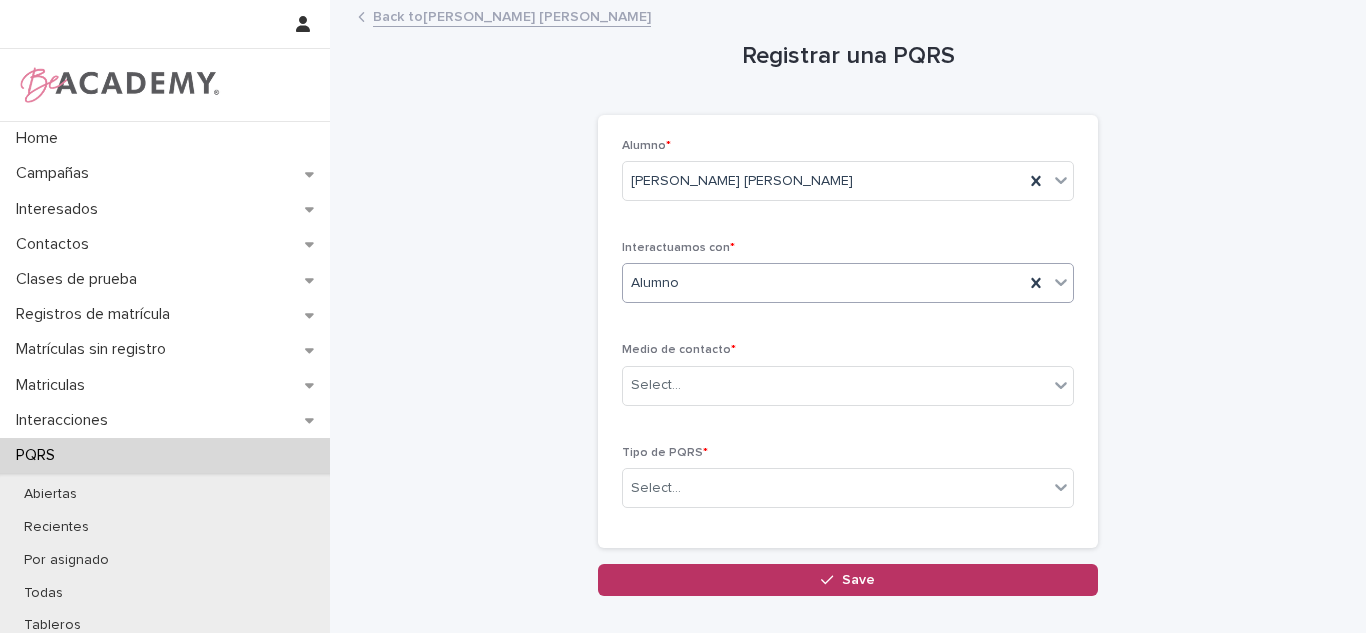 click on "Back to  [PERSON_NAME] [PERSON_NAME]" at bounding box center [512, 15] 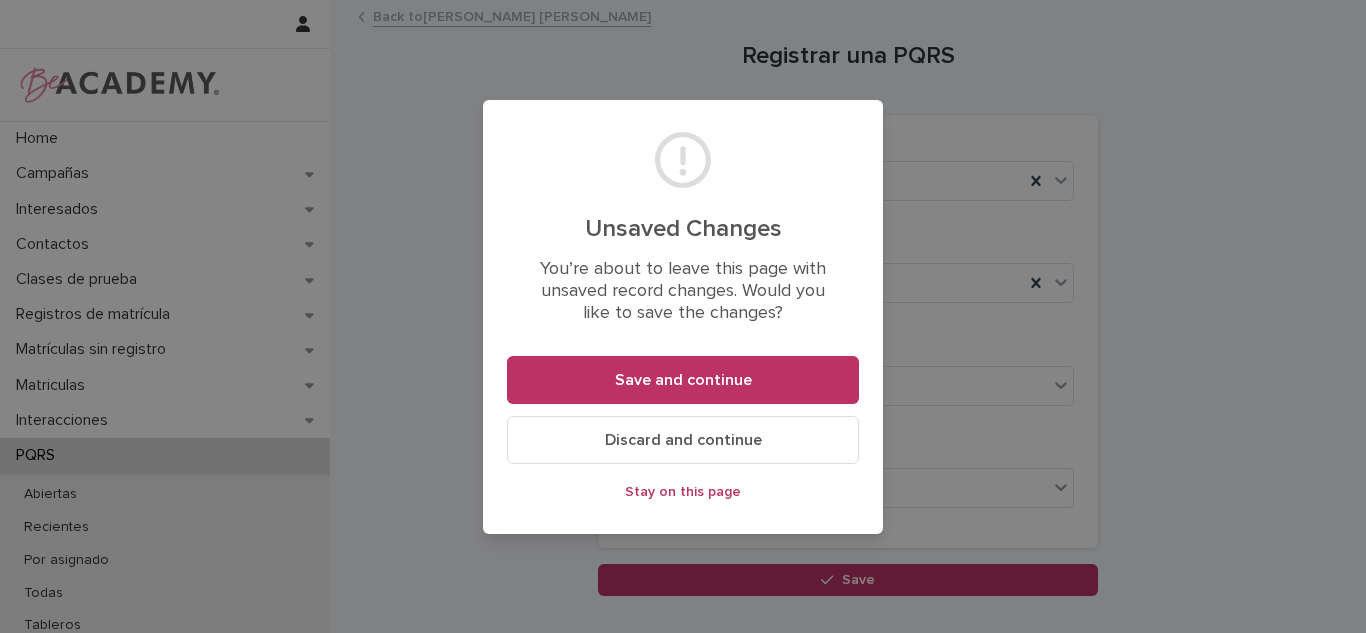 click on "Discard and continue" at bounding box center (683, 440) 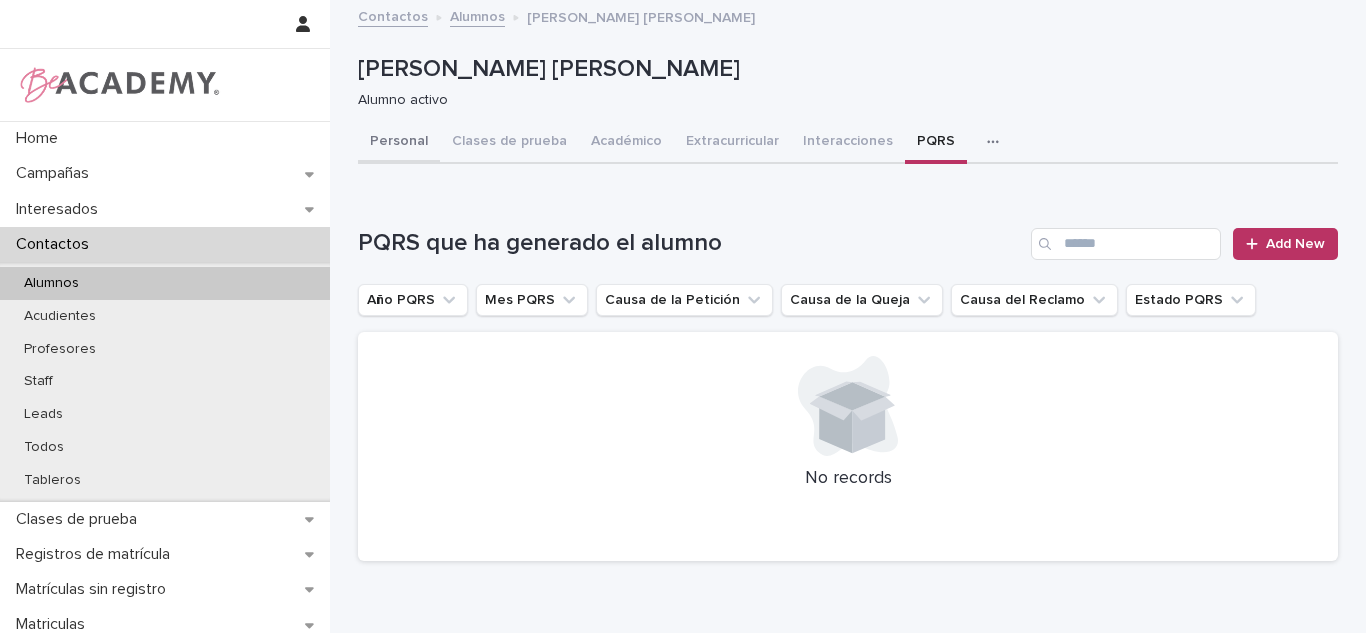 click on "Personal" at bounding box center [399, 143] 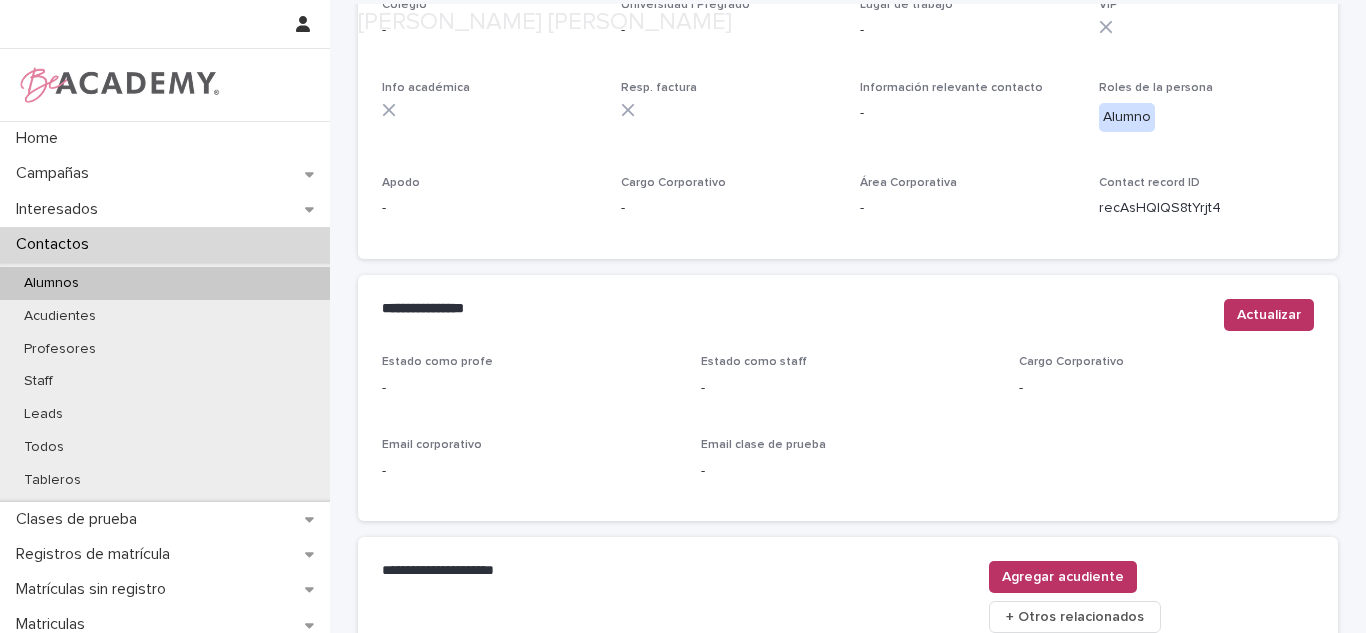 scroll, scrollTop: 855, scrollLeft: 0, axis: vertical 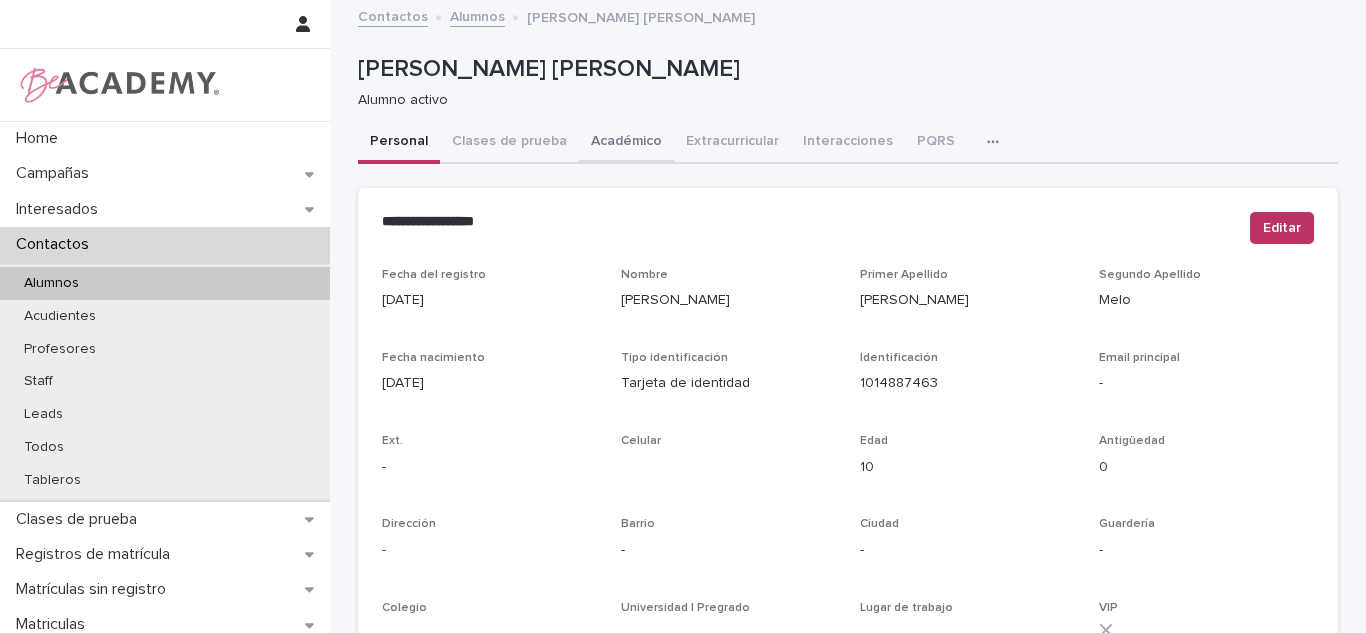 click on "Académico" at bounding box center [626, 143] 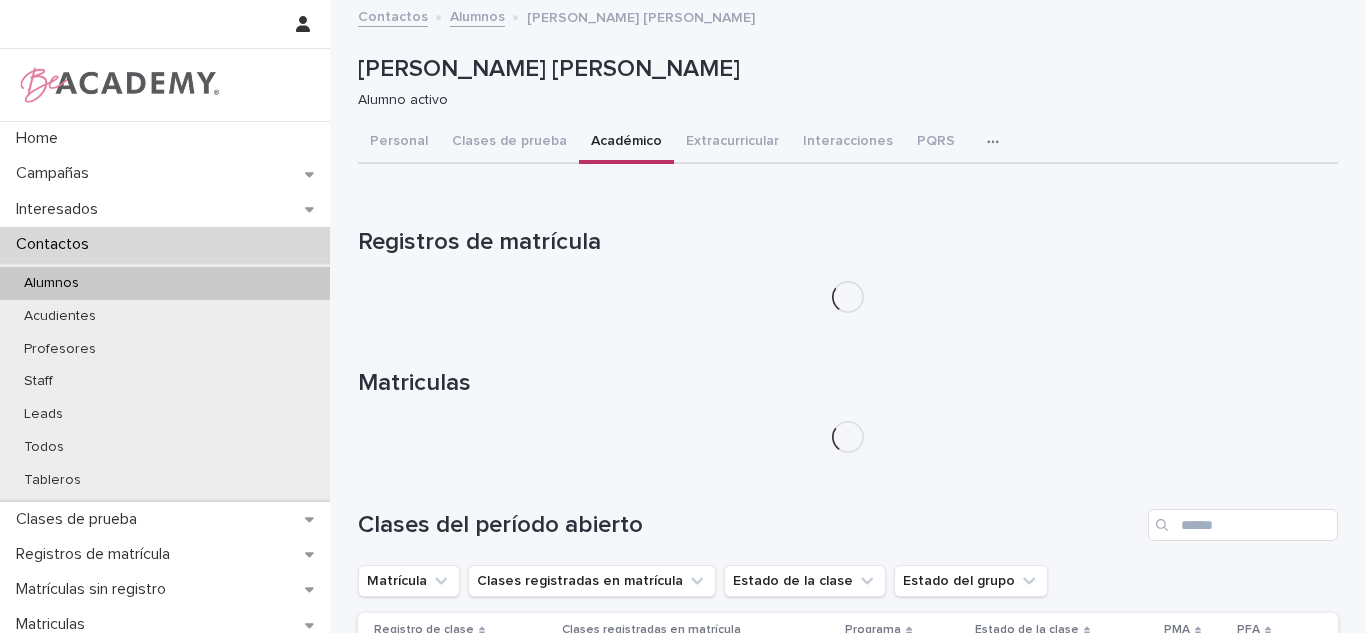 click on "PQRS" at bounding box center (936, 143) 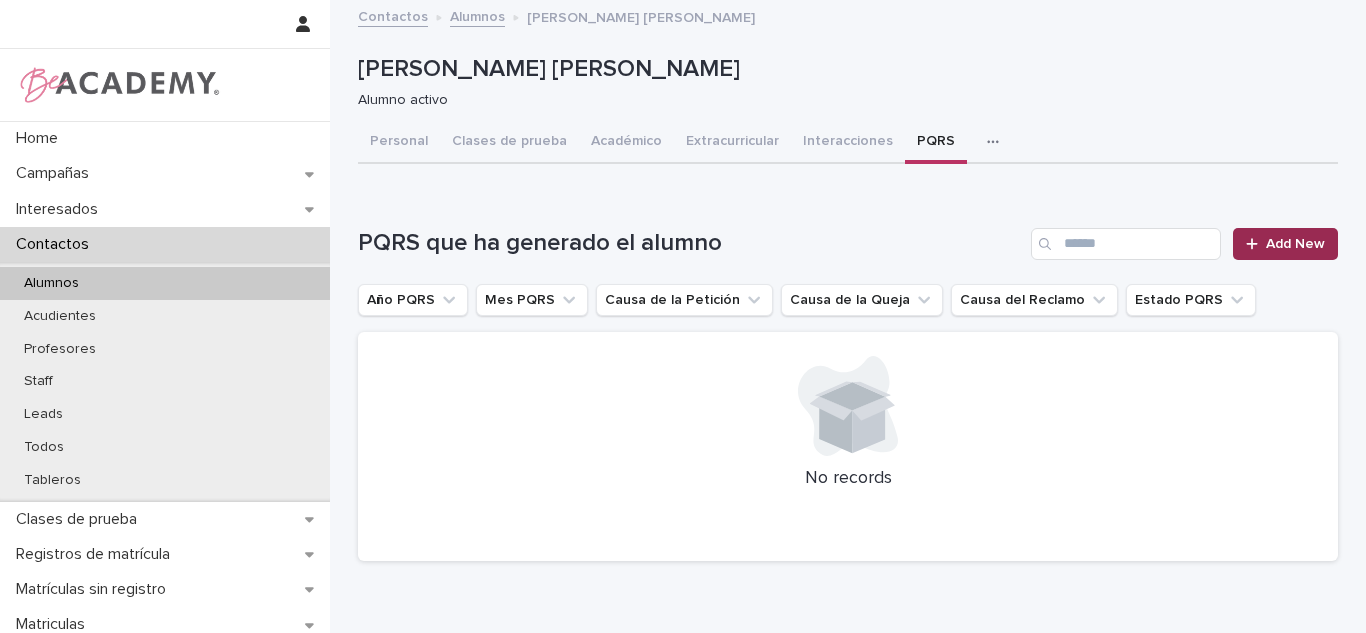 click 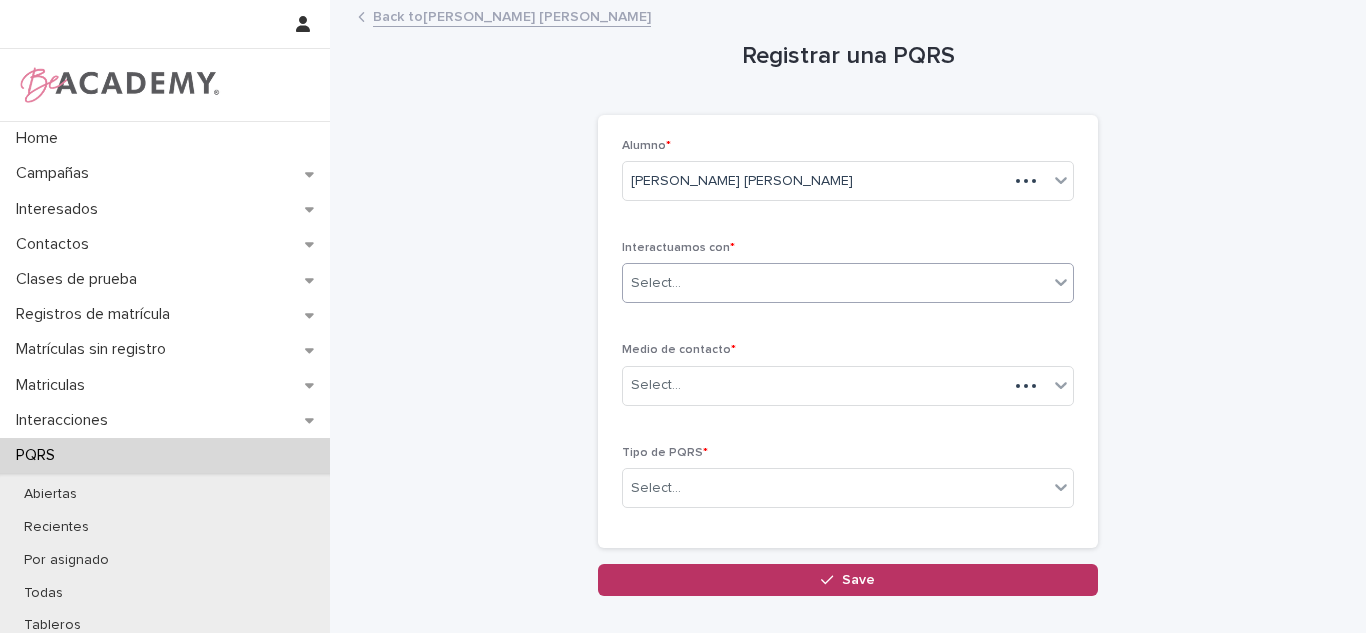click on "Select..." at bounding box center (835, 283) 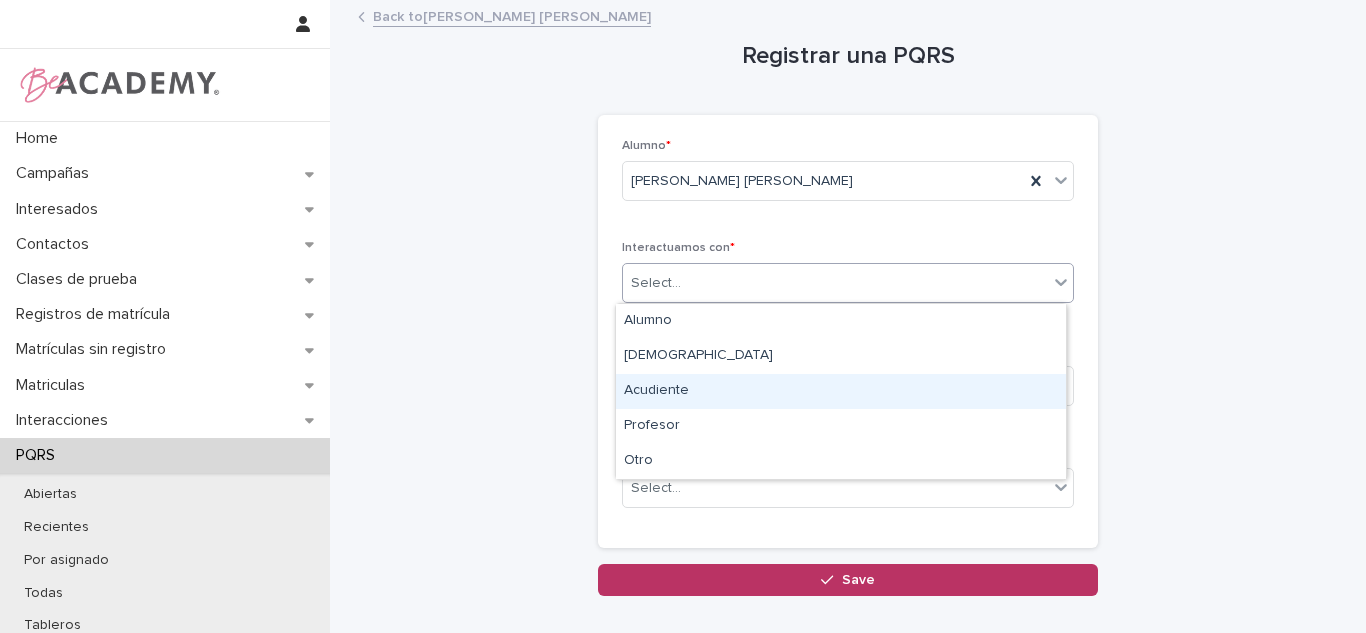 click on "Acudiente" at bounding box center [841, 391] 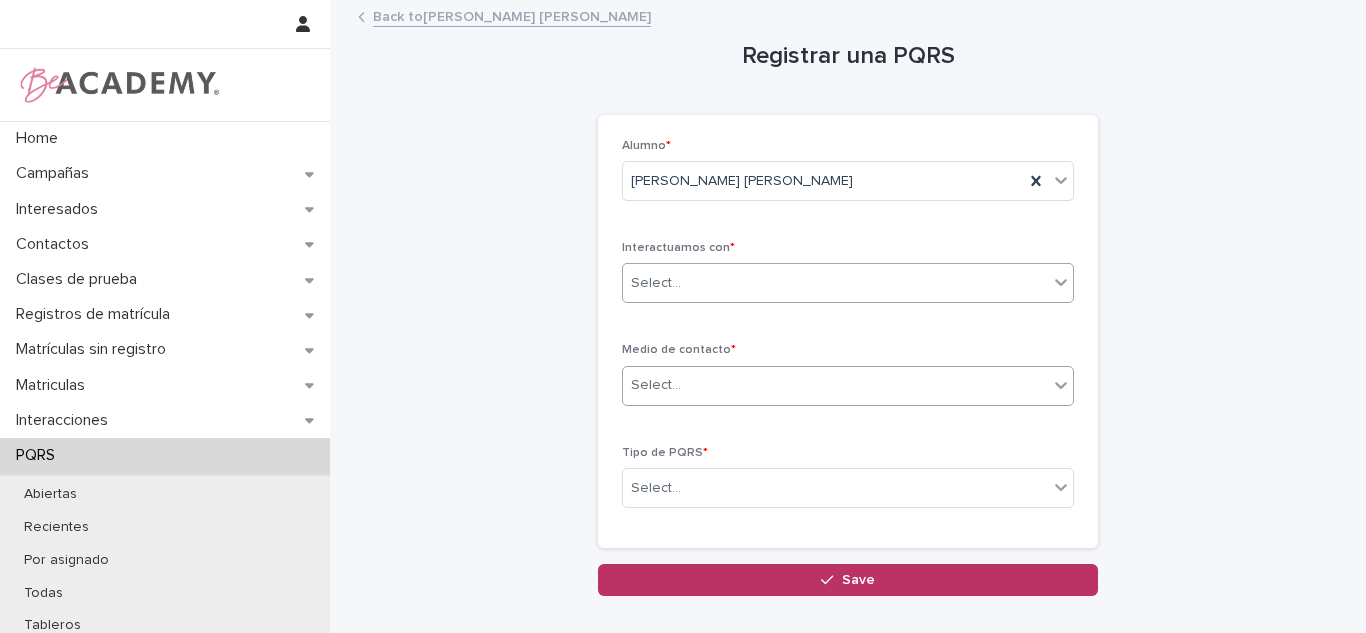 click on "Select..." at bounding box center (835, 385) 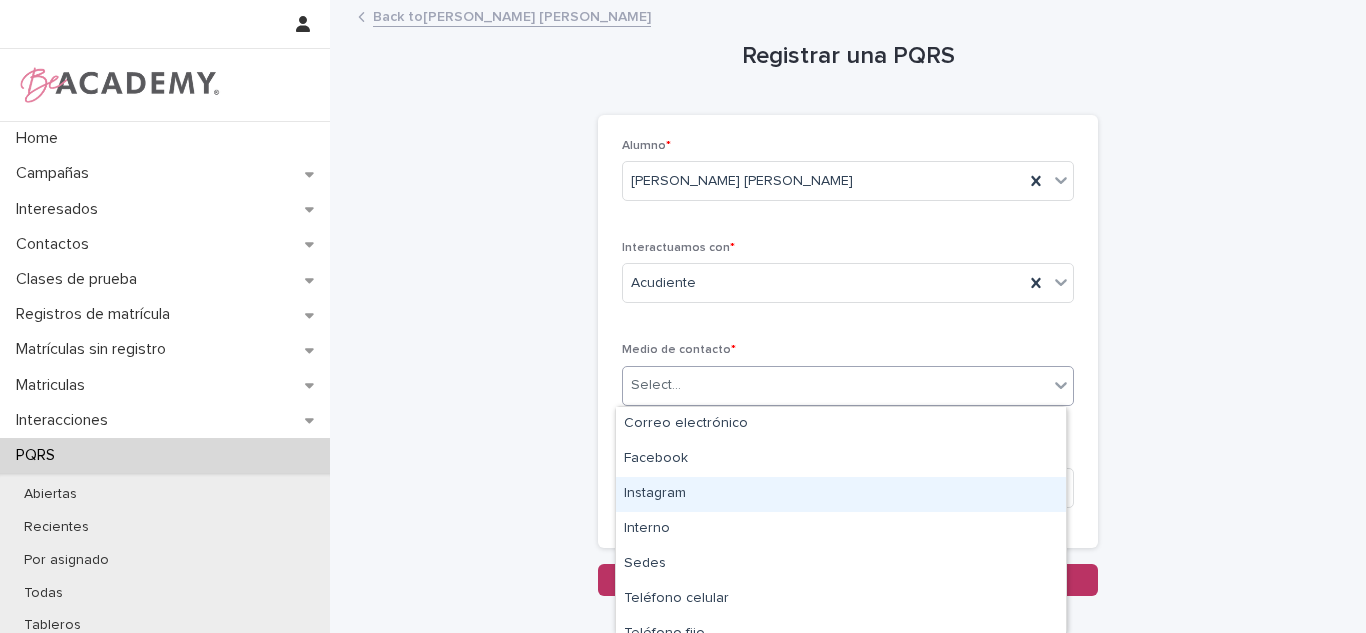 scroll, scrollTop: 53, scrollLeft: 0, axis: vertical 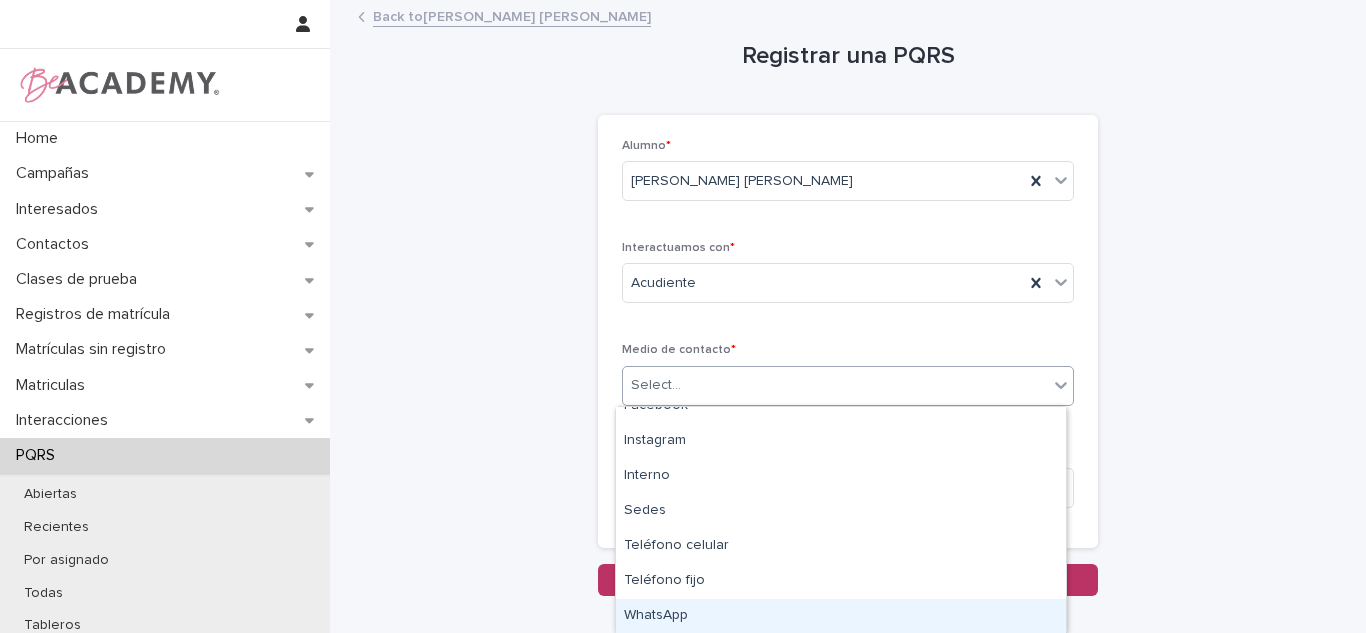 click on "WhatsApp" at bounding box center [841, 616] 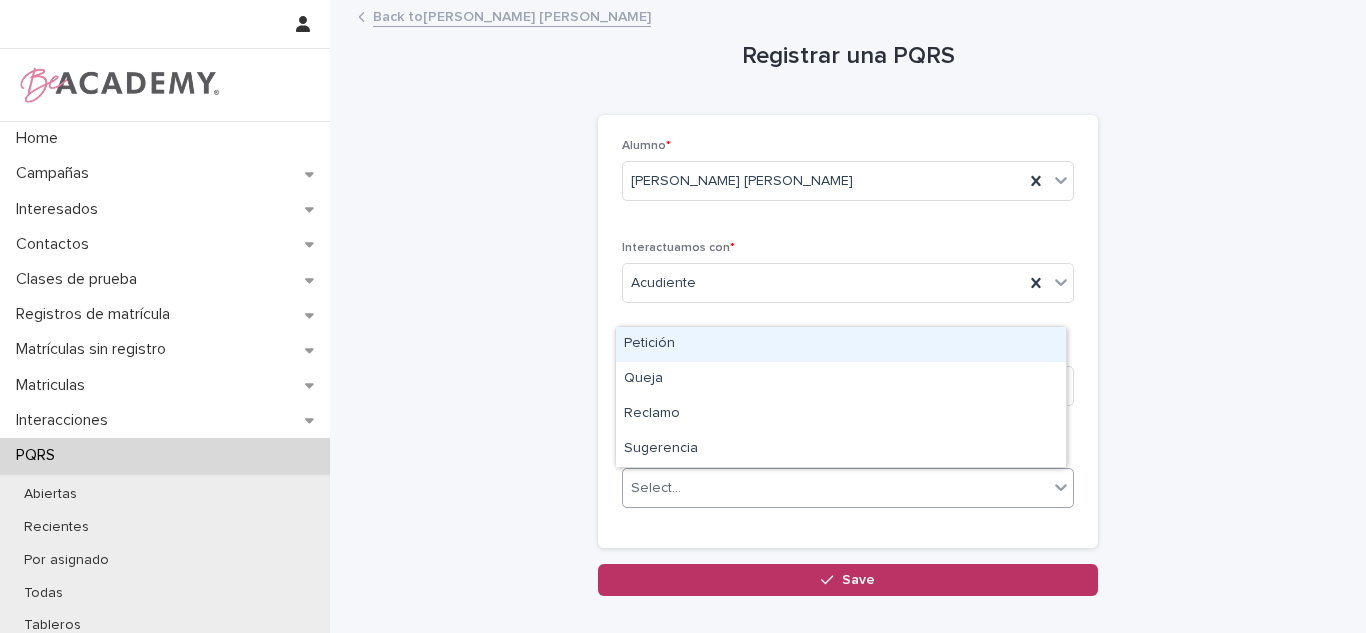 click on "Select..." at bounding box center (835, 488) 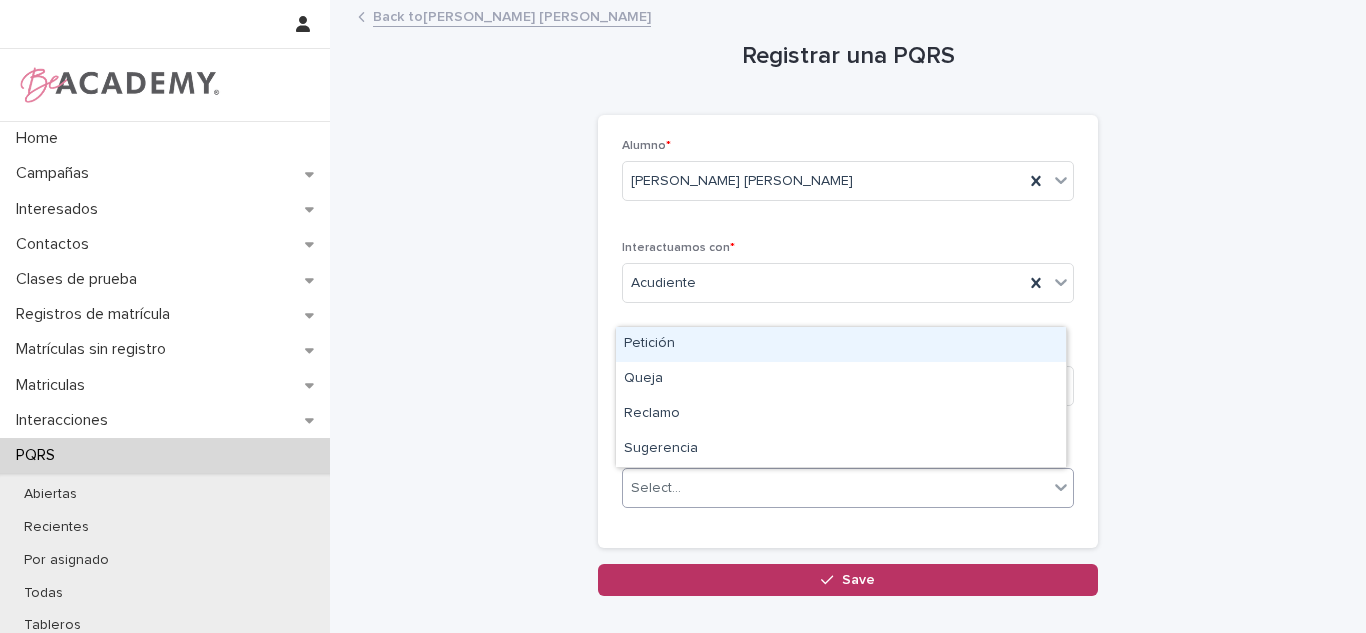 click on "Petición" at bounding box center [841, 344] 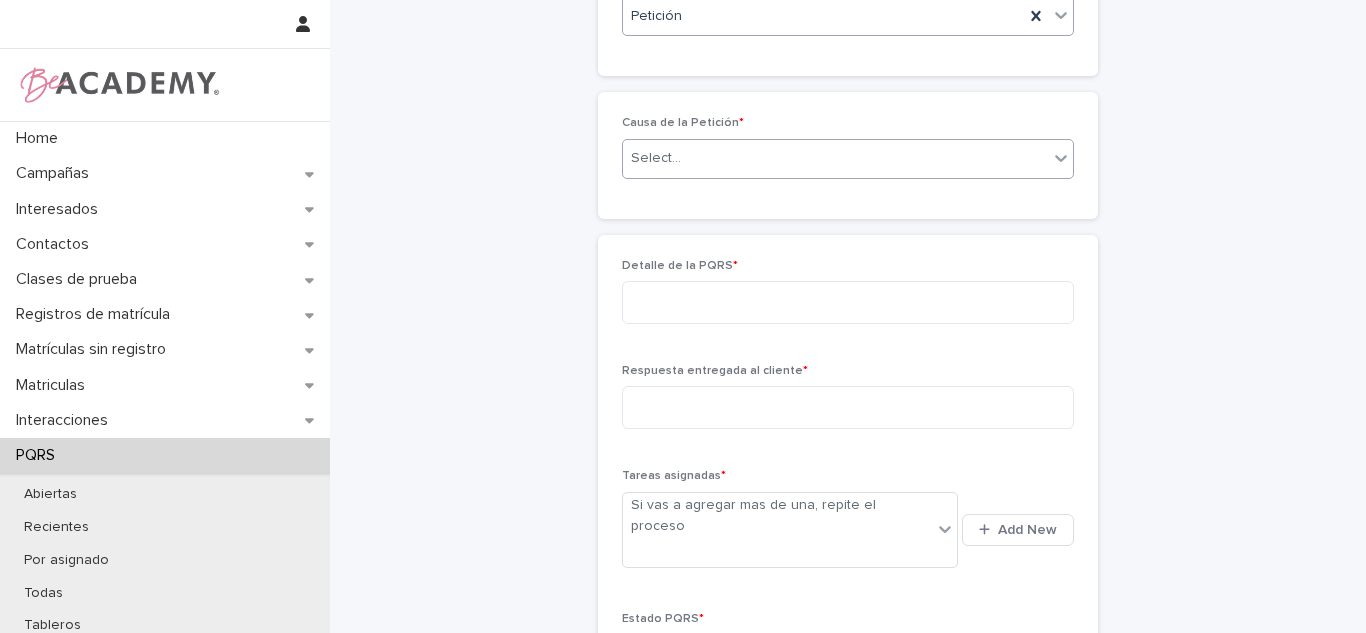 scroll, scrollTop: 471, scrollLeft: 0, axis: vertical 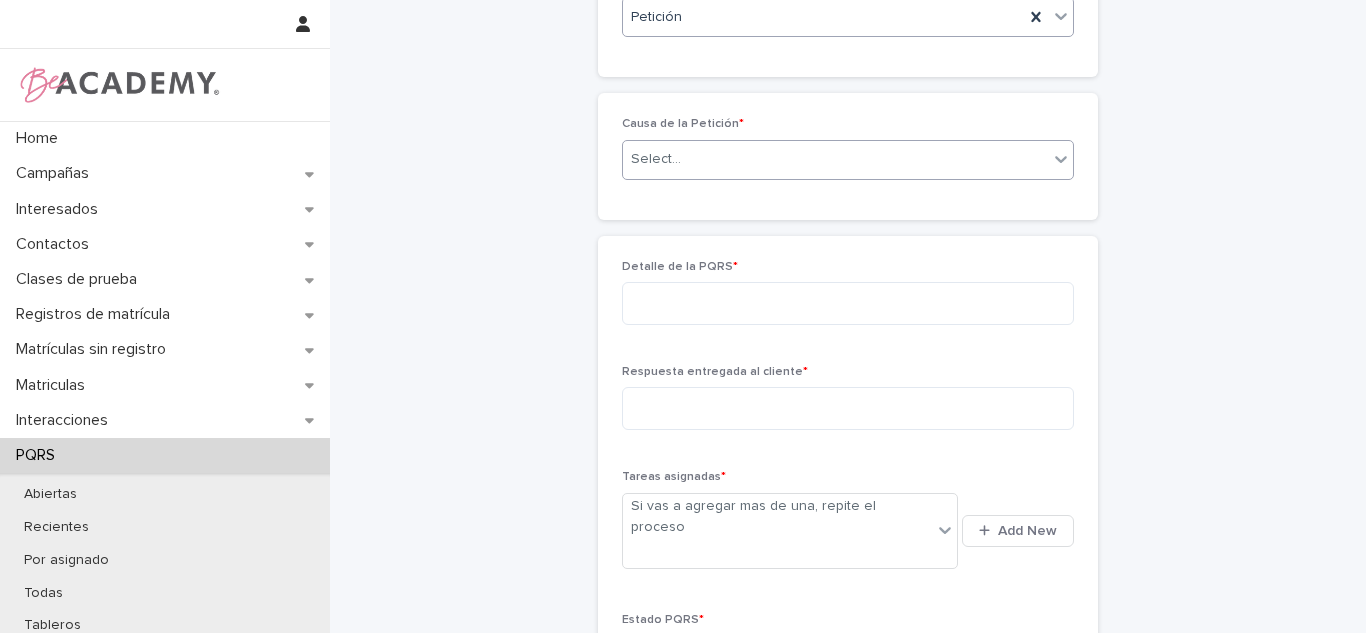 click on "Select..." at bounding box center (656, 159) 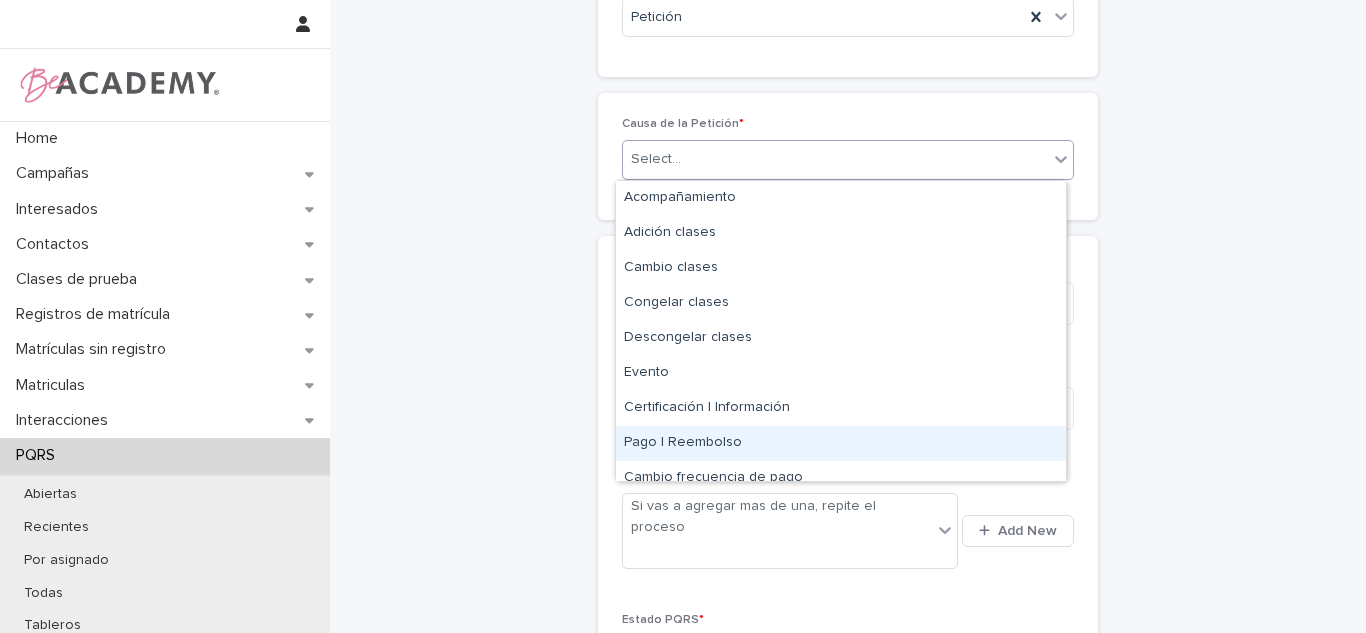 click on "Pago | Reembolso" at bounding box center [841, 443] 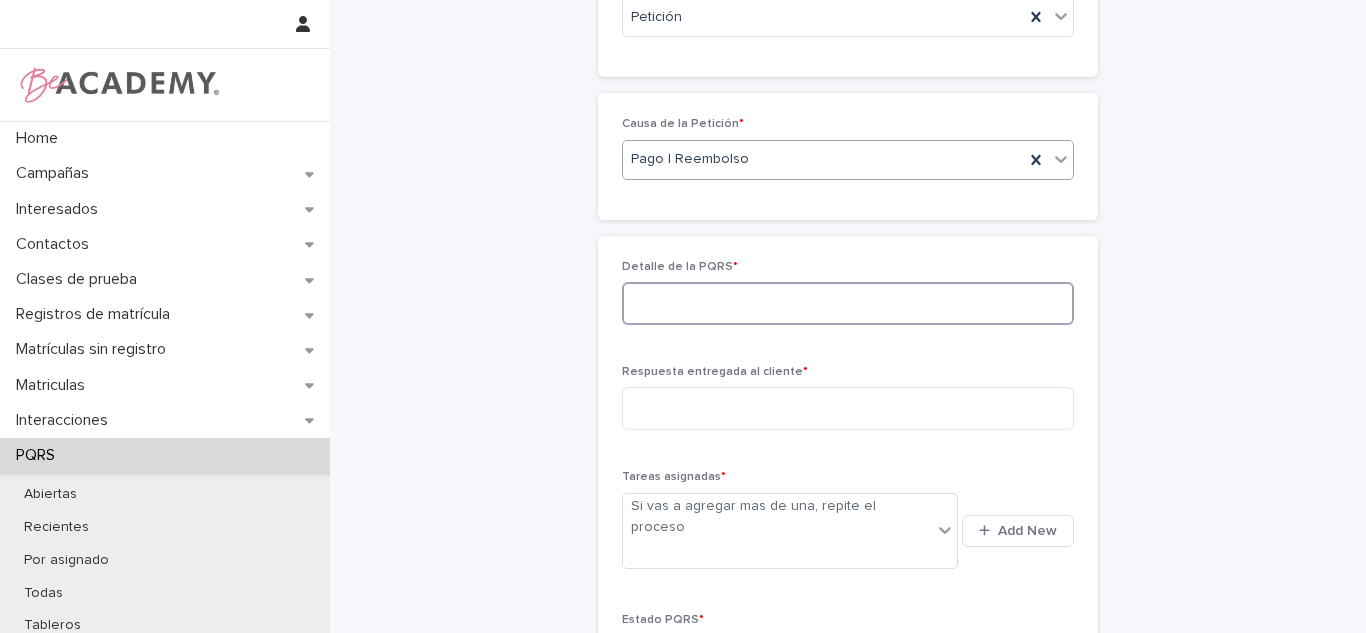 click at bounding box center [848, 303] 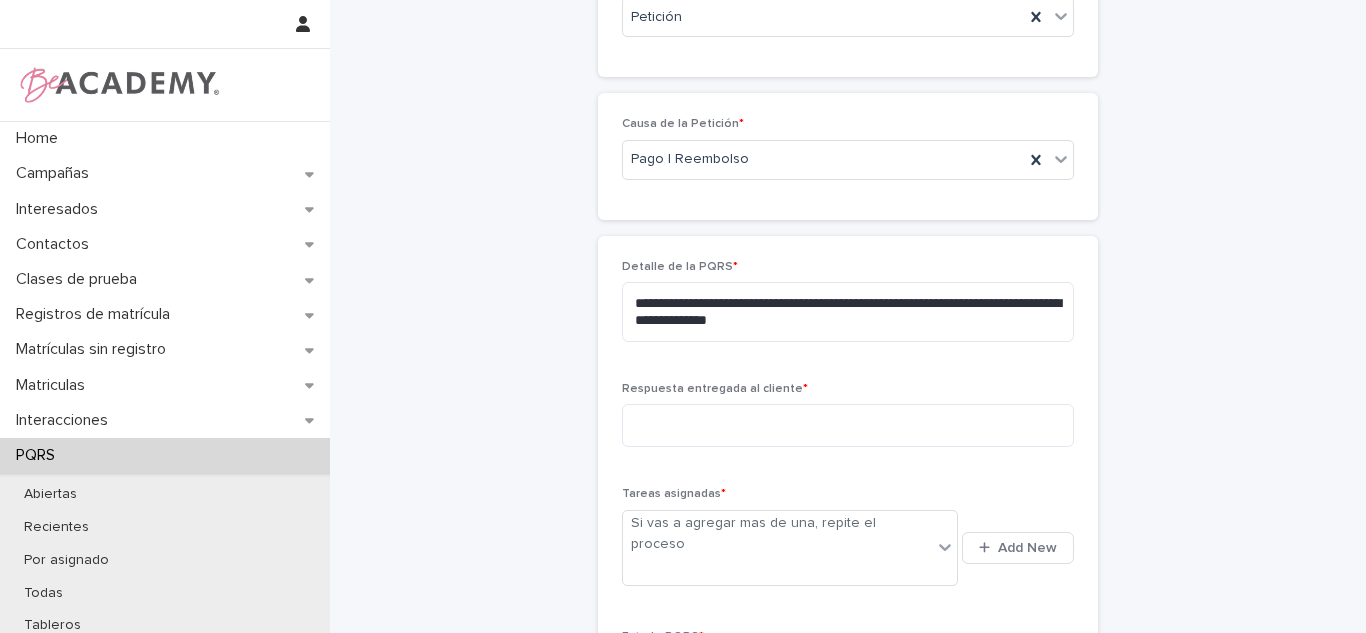 click on "**********" at bounding box center [848, 207] 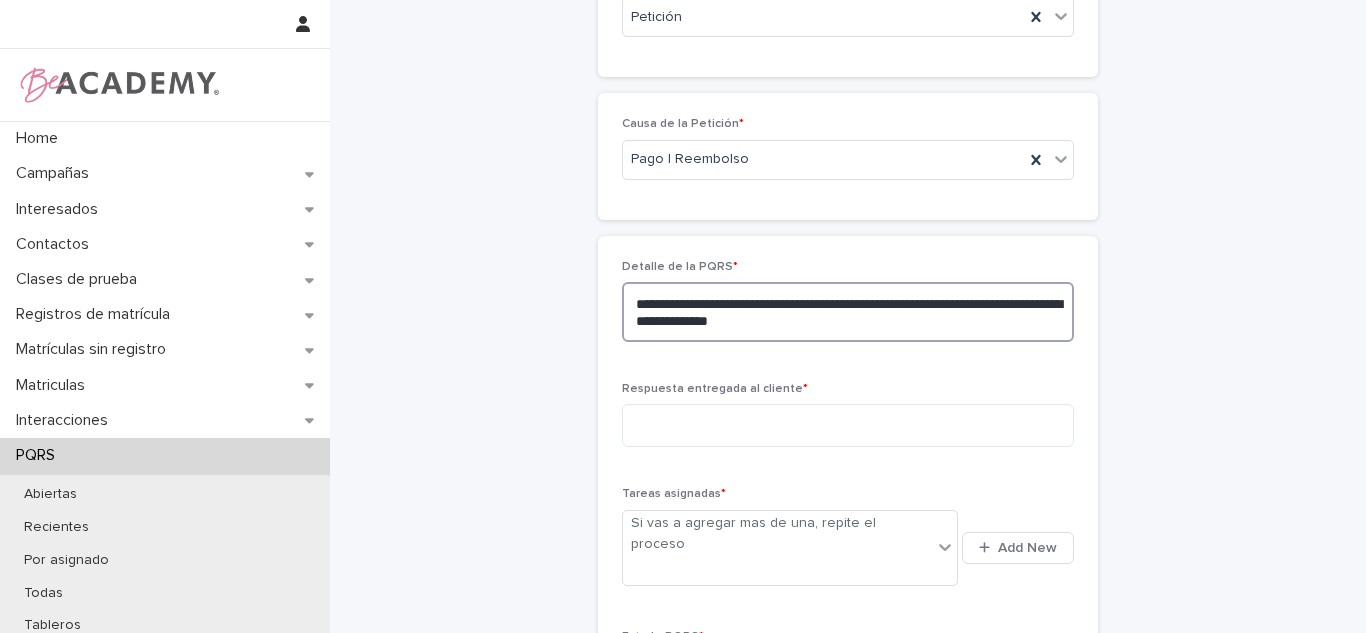 click on "**********" at bounding box center [848, 312] 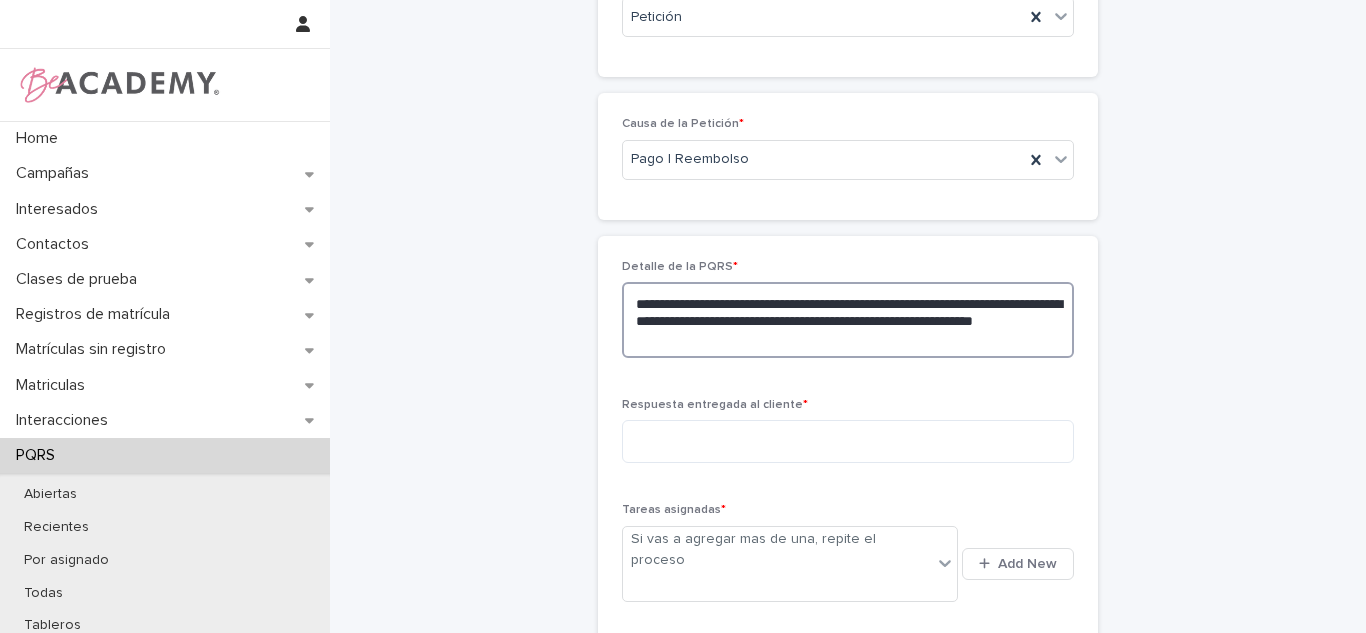 drag, startPoint x: 1015, startPoint y: 320, endPoint x: 1038, endPoint y: 355, distance: 41.880783 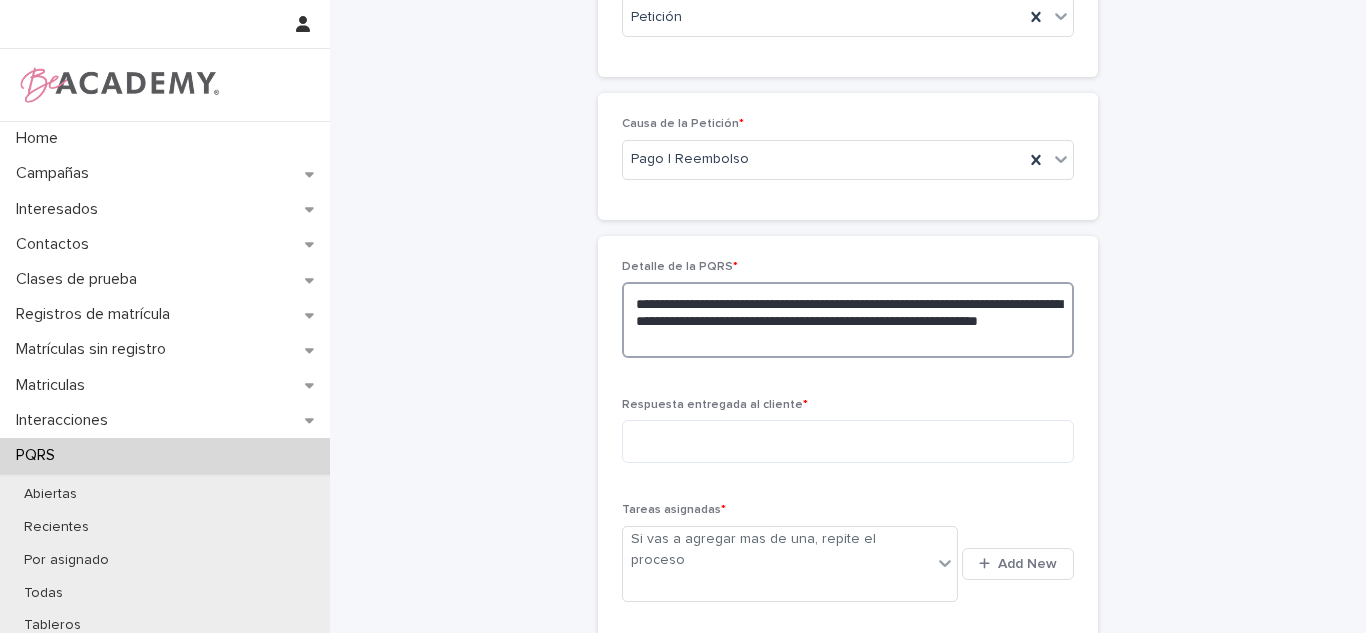 click on "**********" at bounding box center (848, 320) 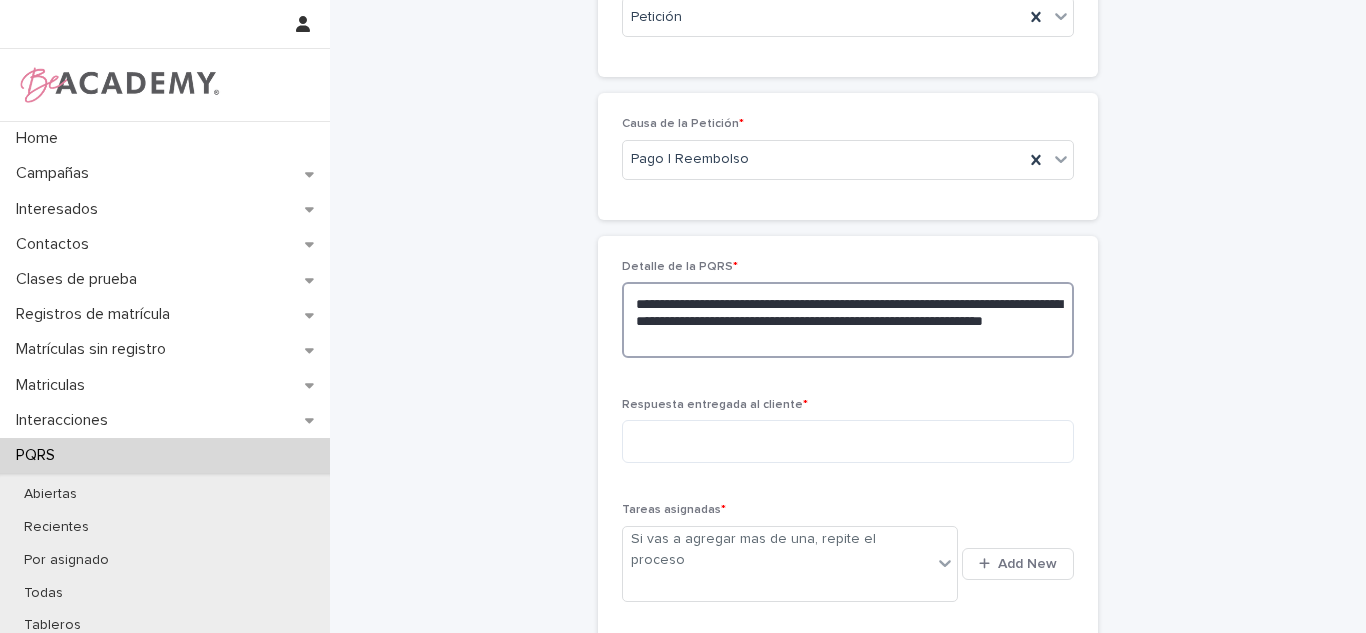 click on "**********" at bounding box center (848, 320) 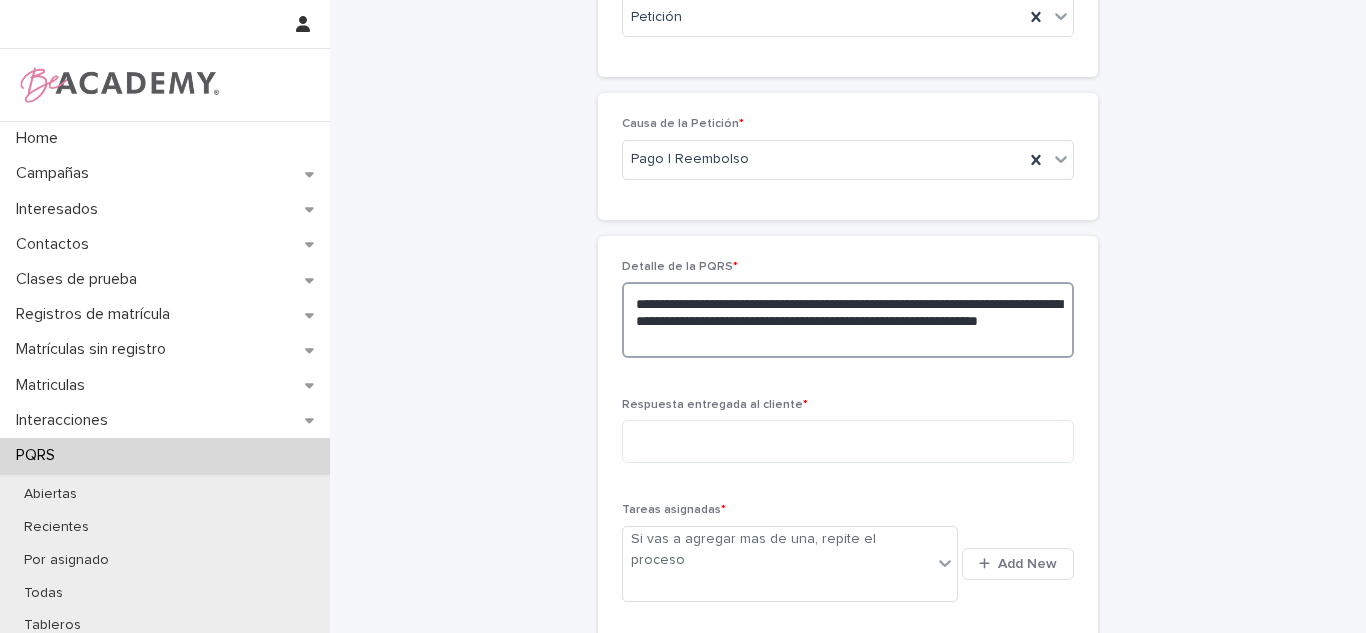 click on "**********" at bounding box center (848, 320) 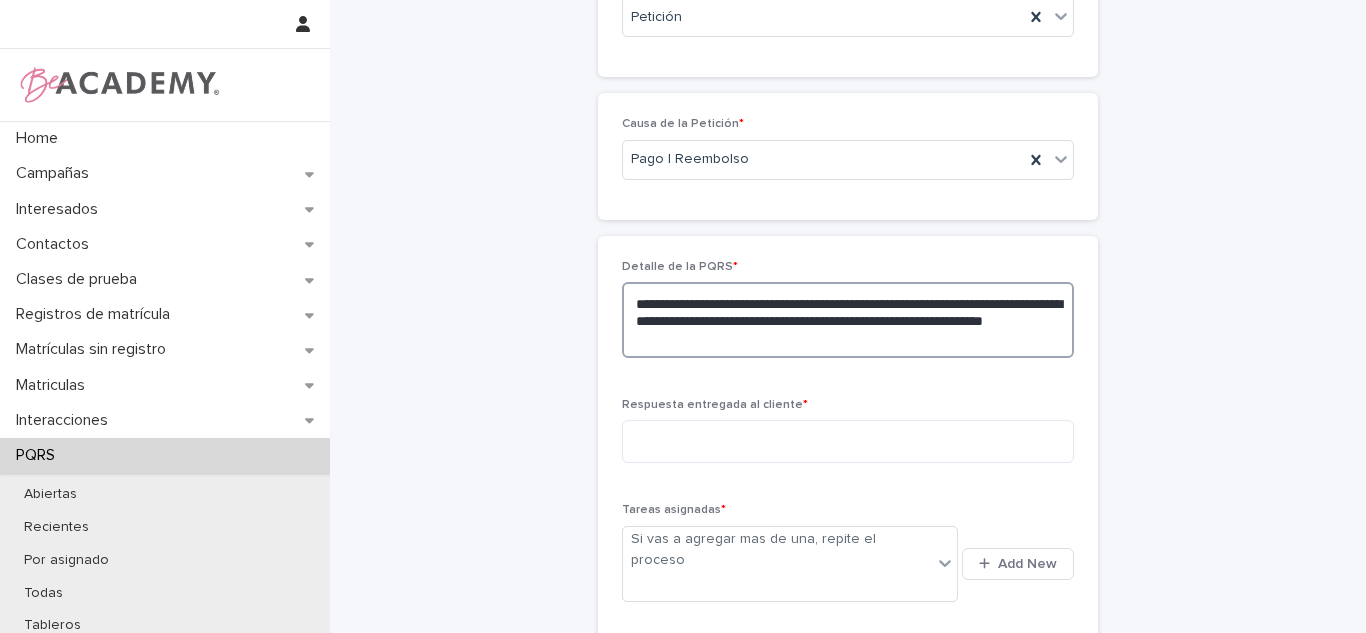 click on "**********" at bounding box center [848, 320] 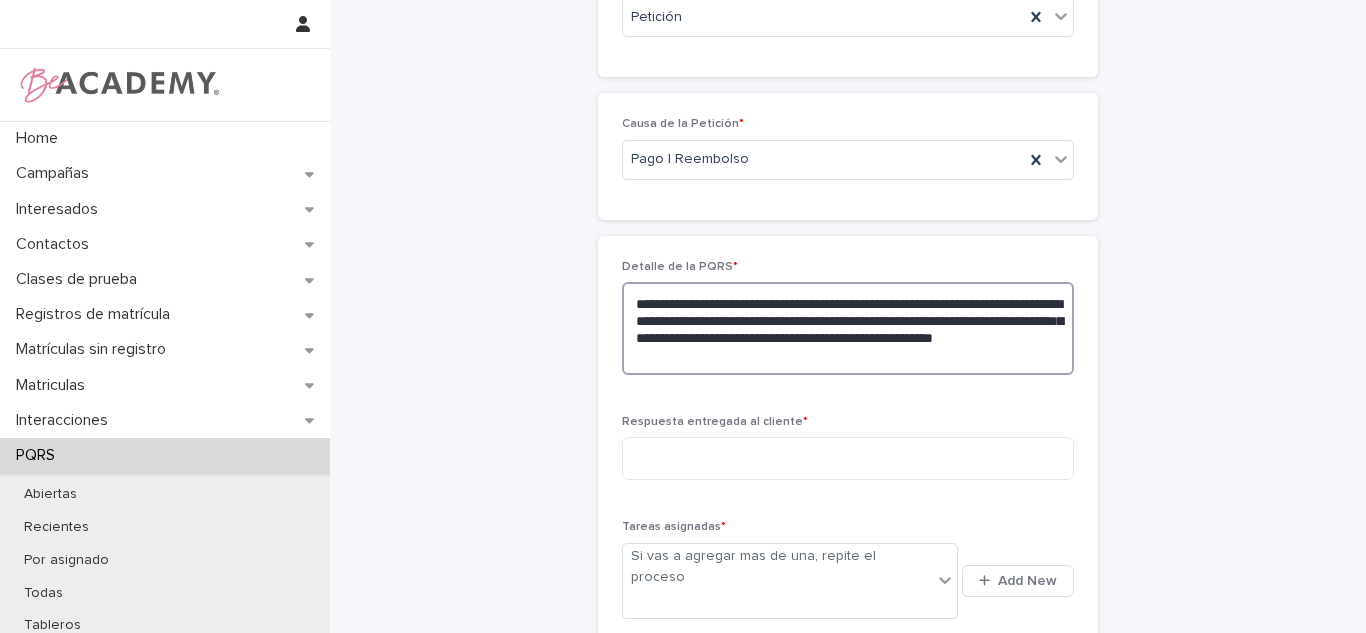 type on "**********" 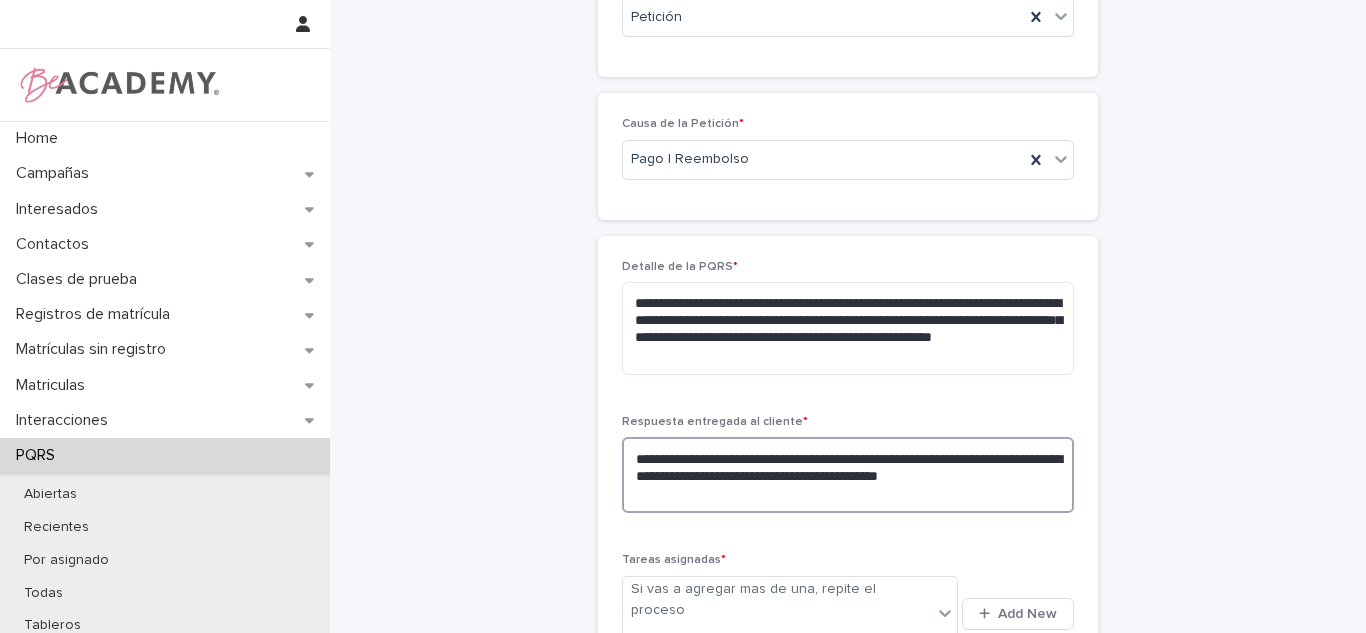 scroll, scrollTop: 695, scrollLeft: 0, axis: vertical 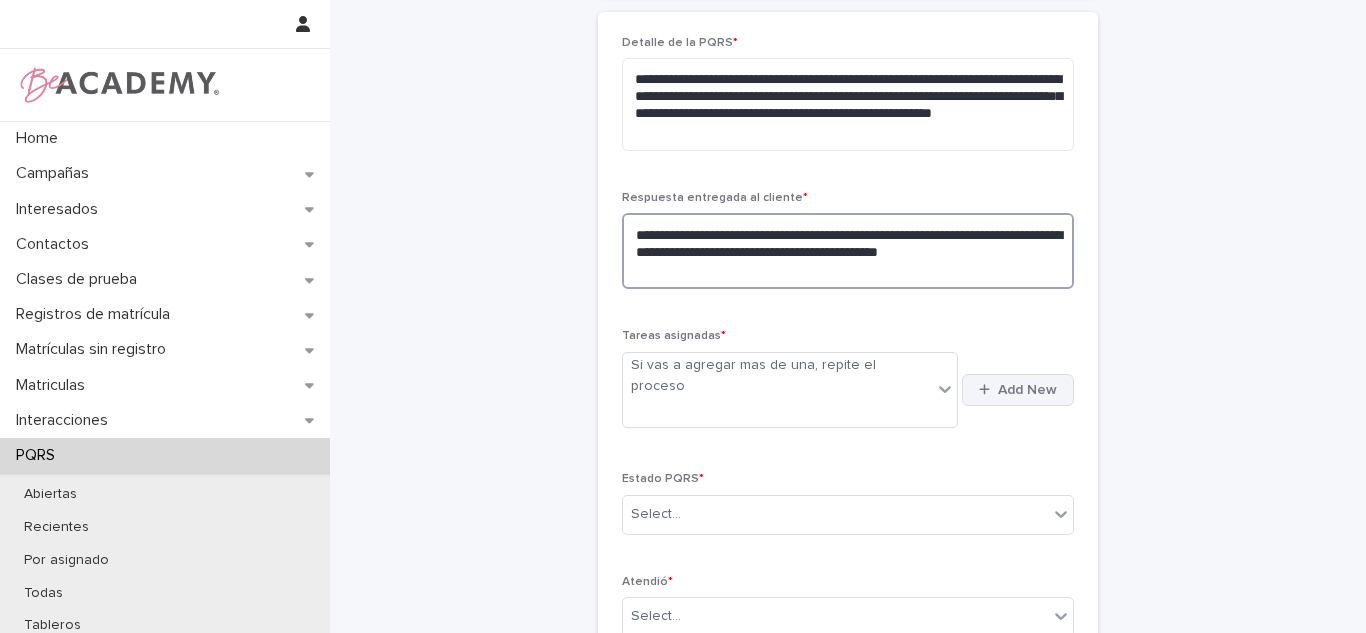 type on "**********" 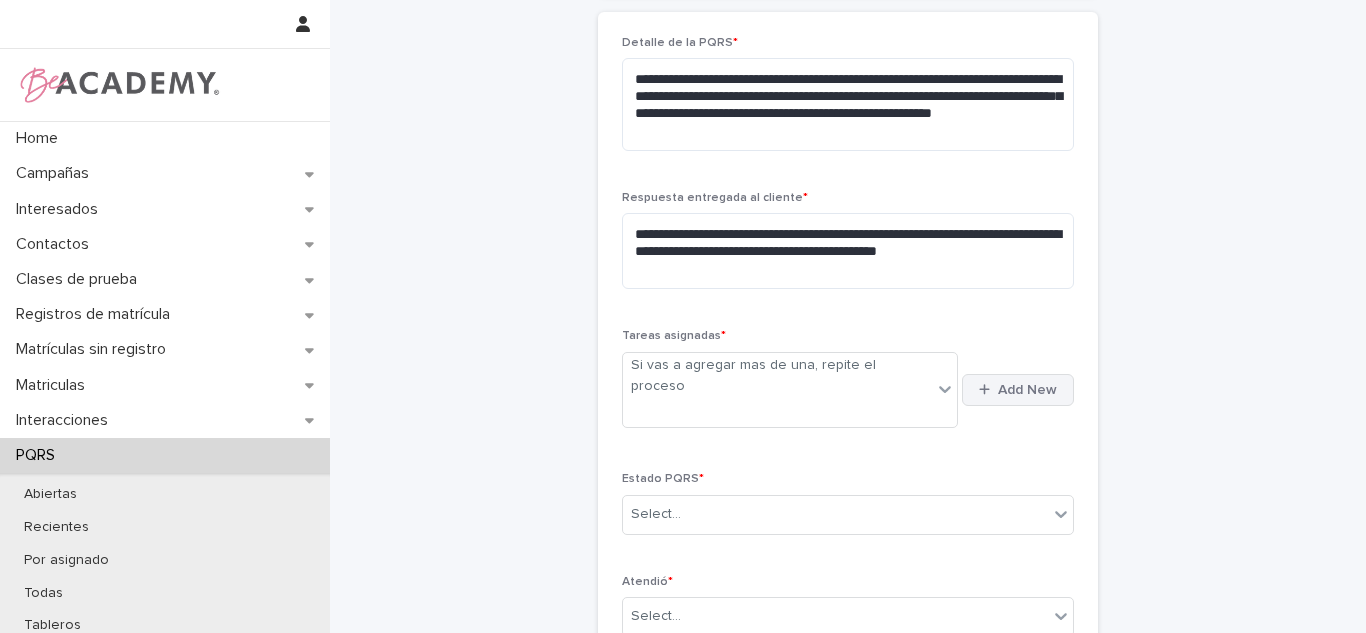click on "Add New" at bounding box center (1027, 390) 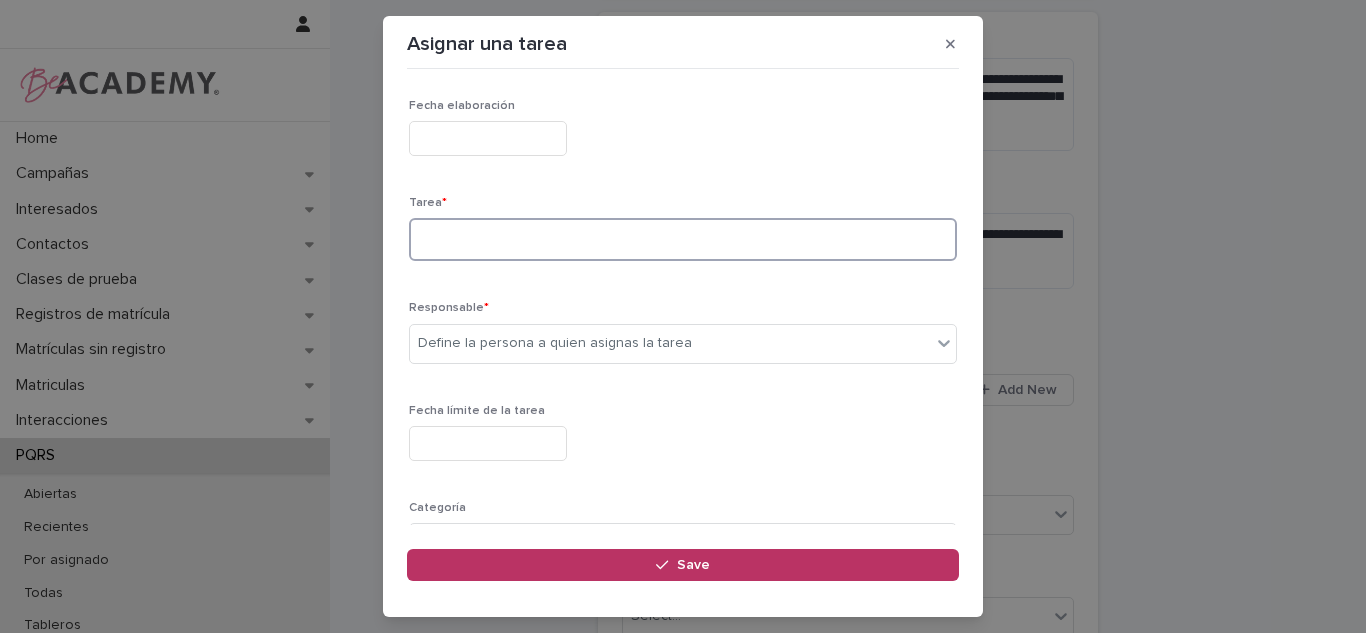 click at bounding box center (683, 239) 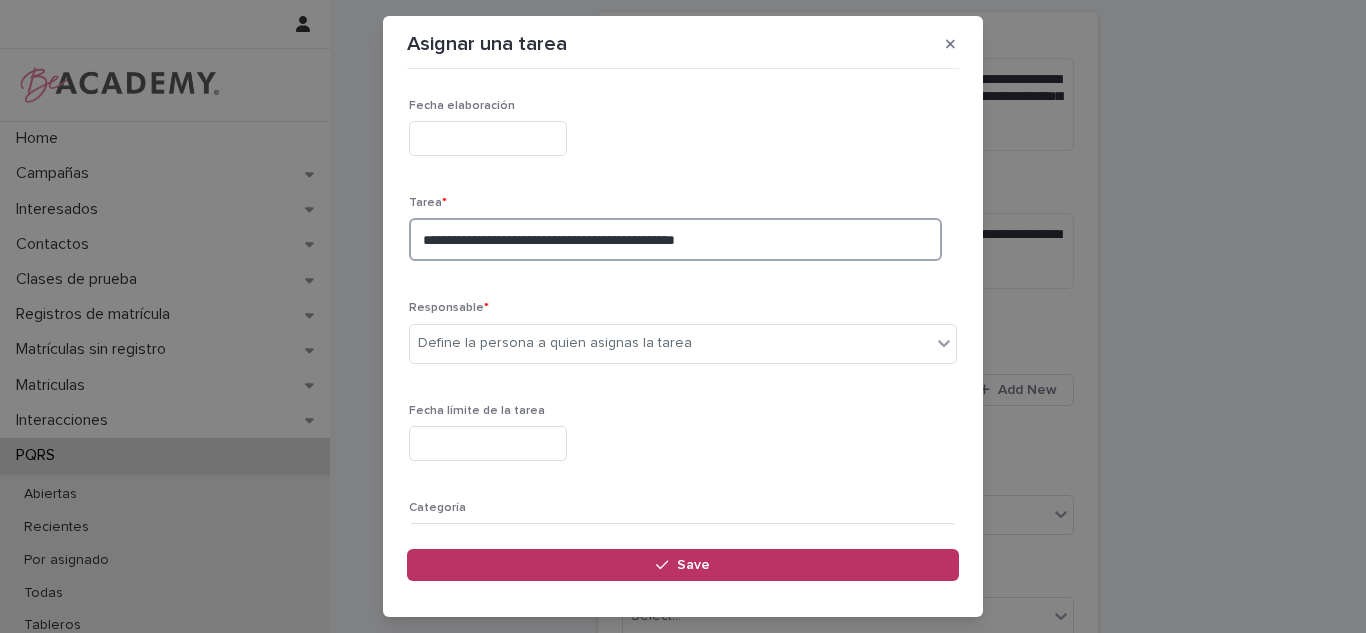 click on "**********" at bounding box center (675, 239) 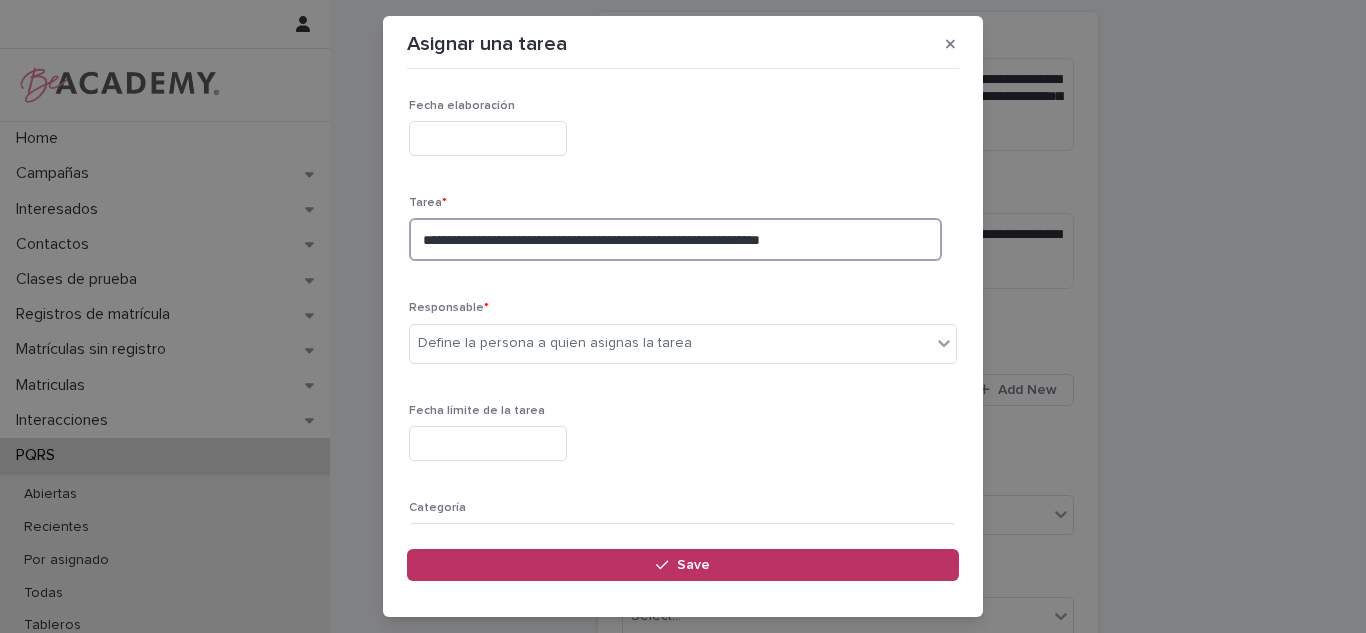 type on "**********" 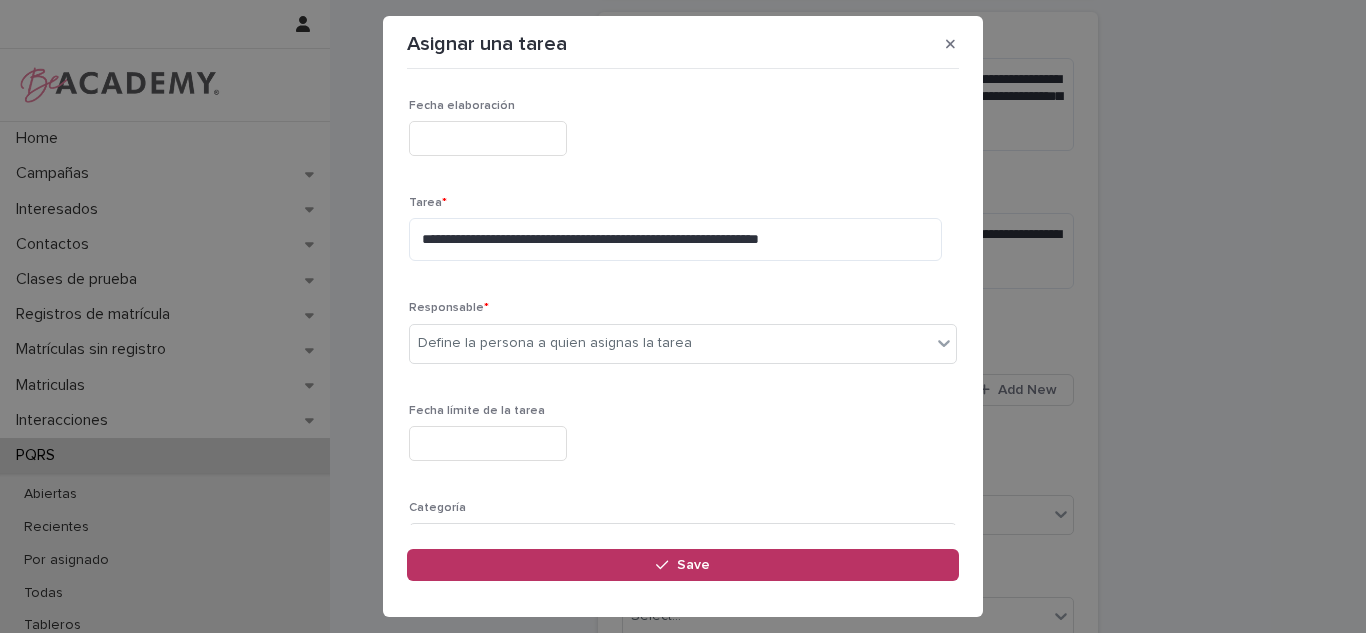 click on "Responsable * Define la persona a quien asignas la tarea" at bounding box center (683, 340) 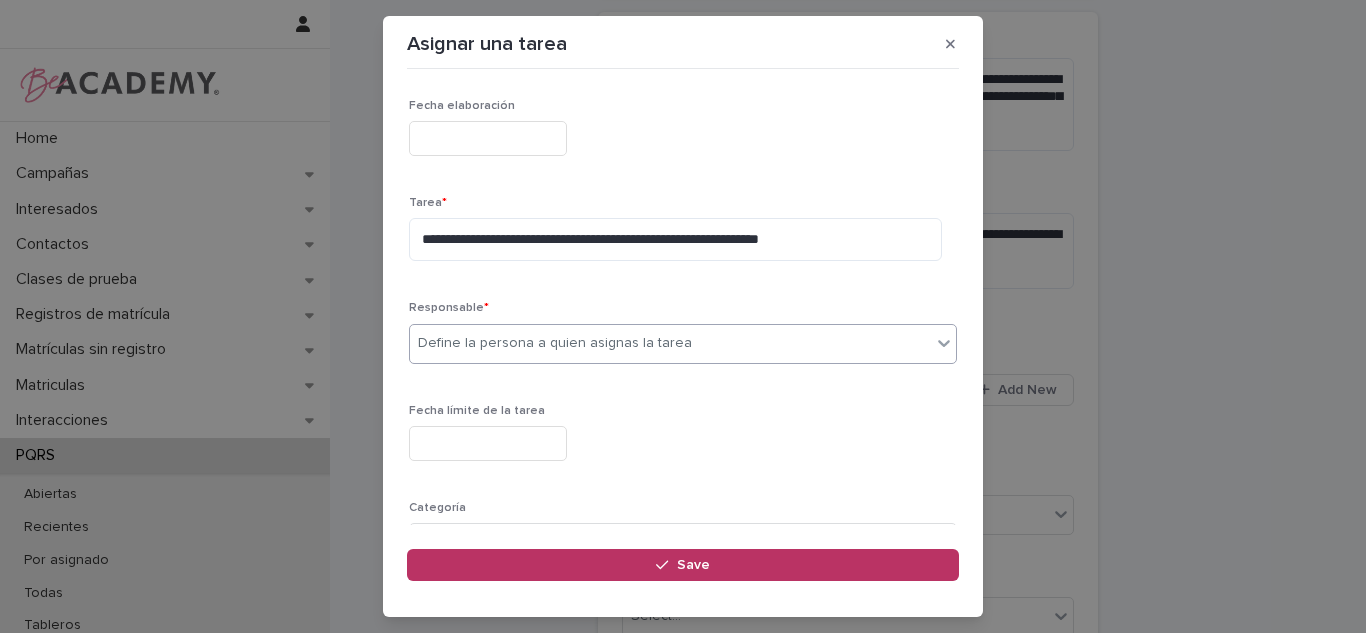 click on "Define la persona a quien asignas la tarea" at bounding box center (670, 343) 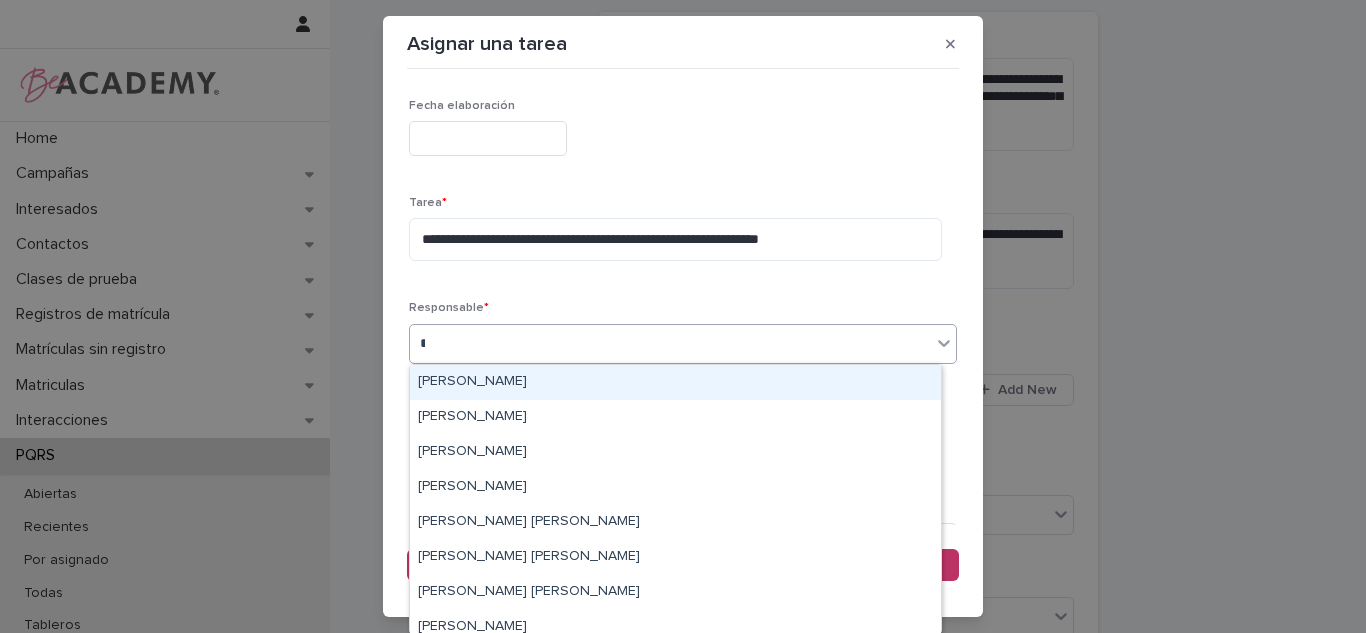 type on "***" 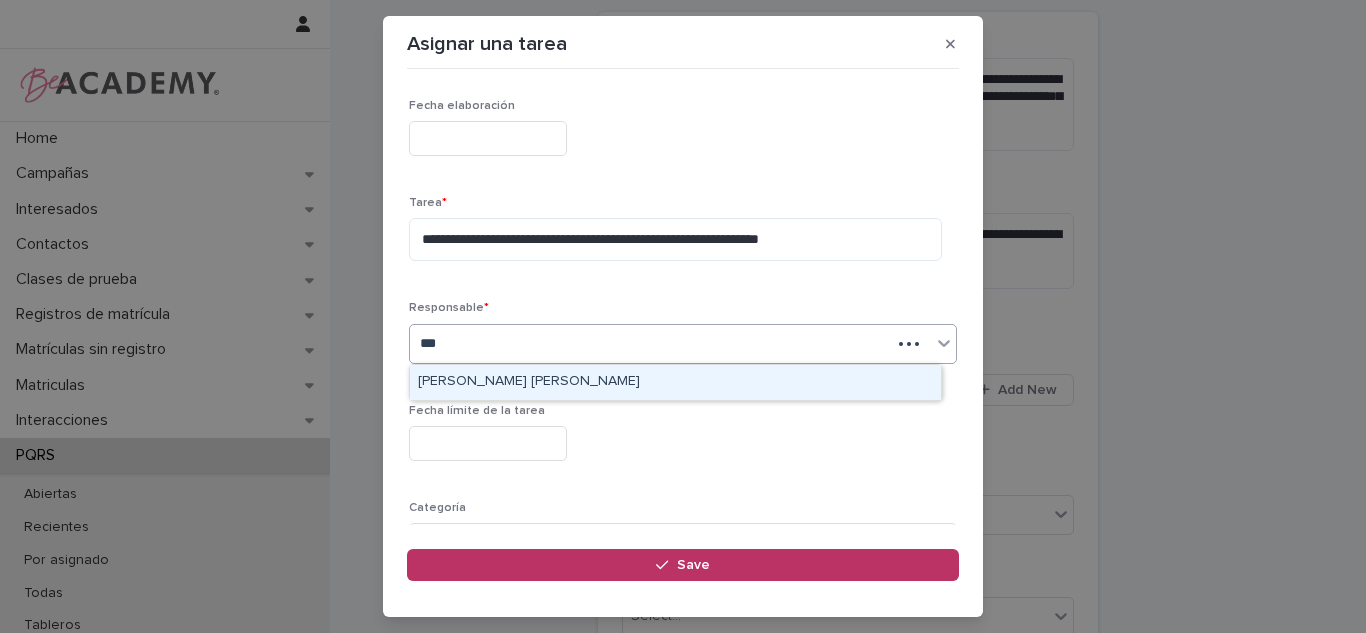 click on "Leidy Mesa Alvarez" at bounding box center (675, 382) 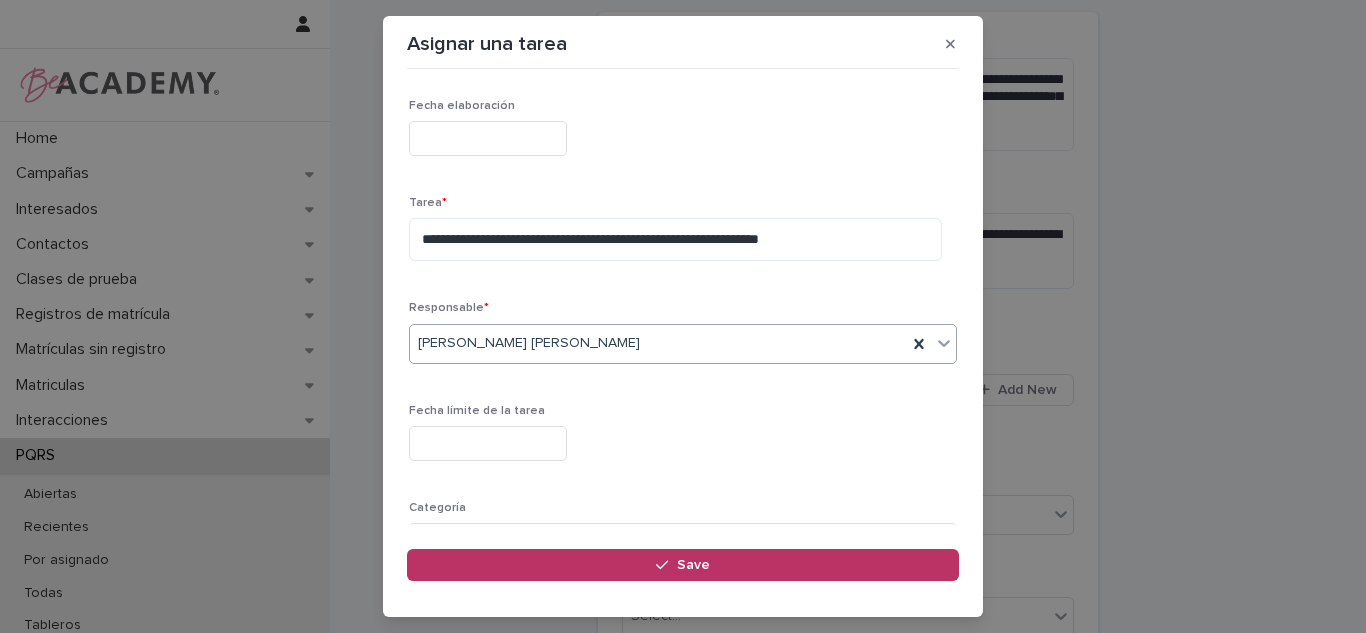 click at bounding box center [488, 443] 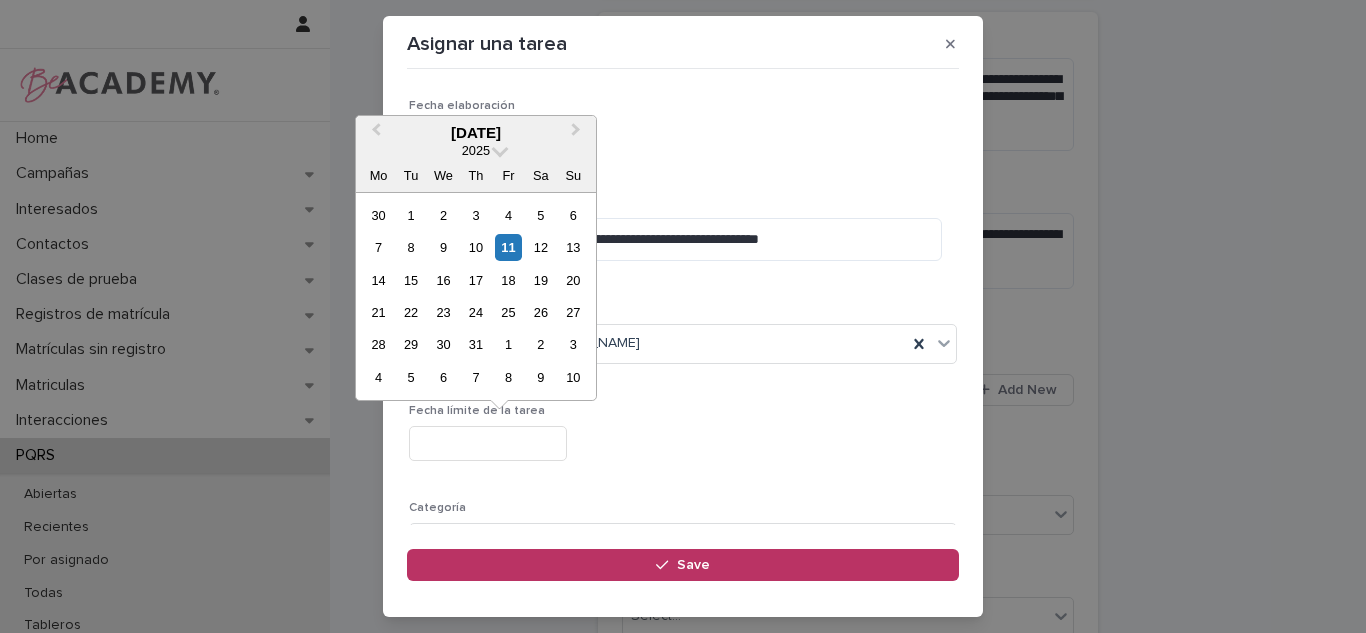 drag, startPoint x: 436, startPoint y: 316, endPoint x: 528, endPoint y: 449, distance: 161.71889 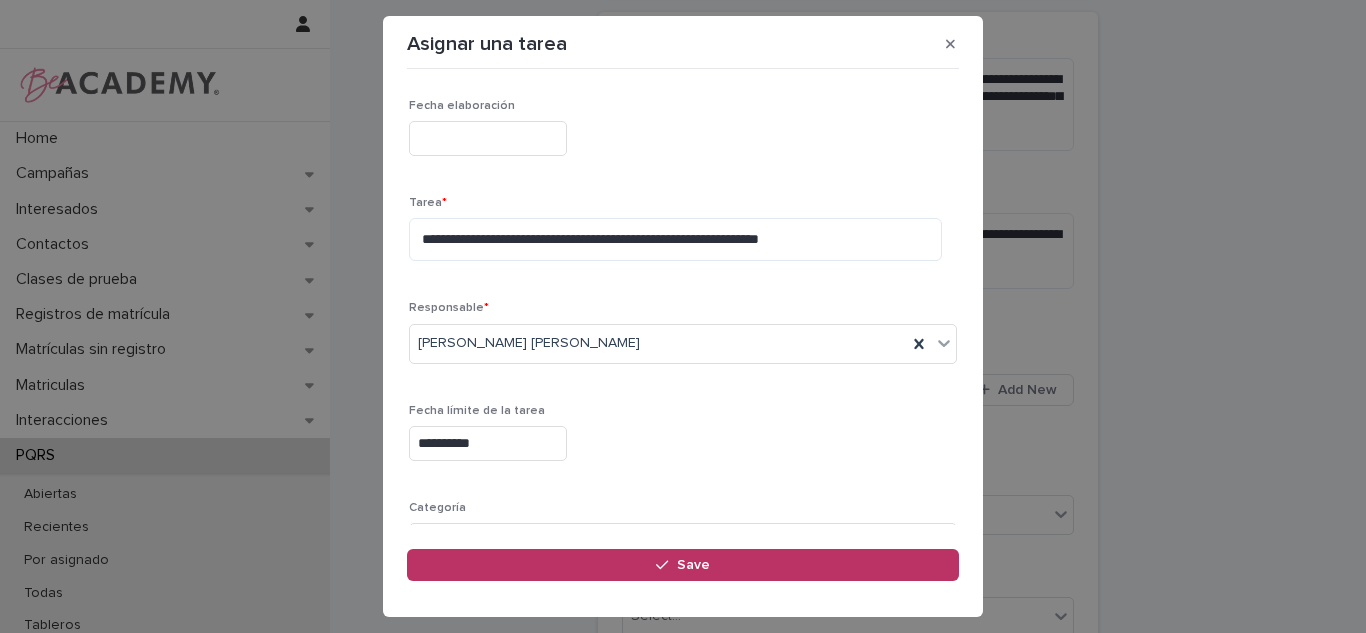 scroll, scrollTop: 203, scrollLeft: 0, axis: vertical 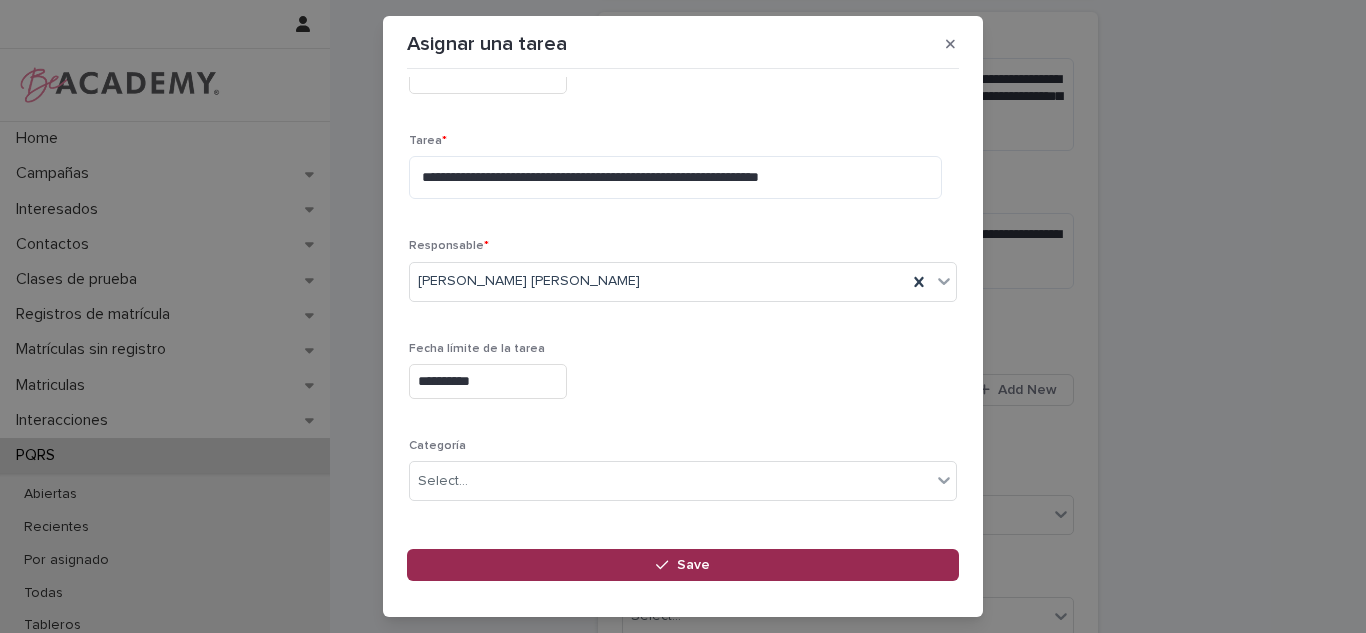 click on "Save" at bounding box center [683, 565] 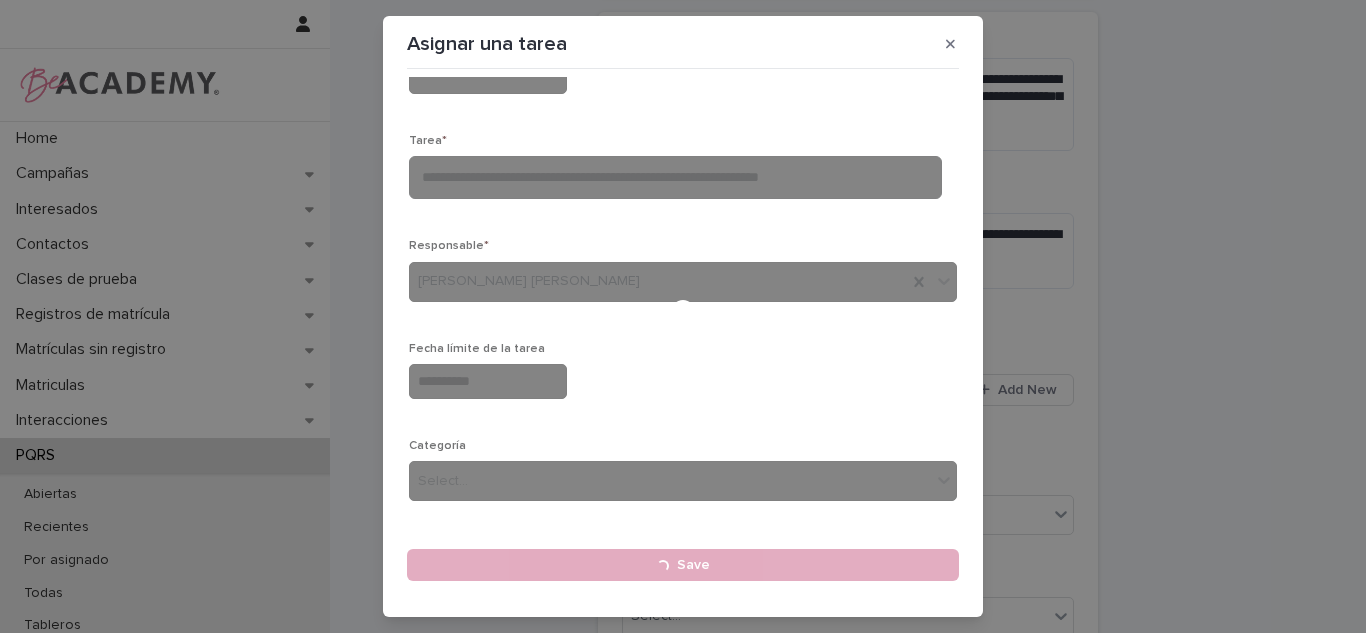 type 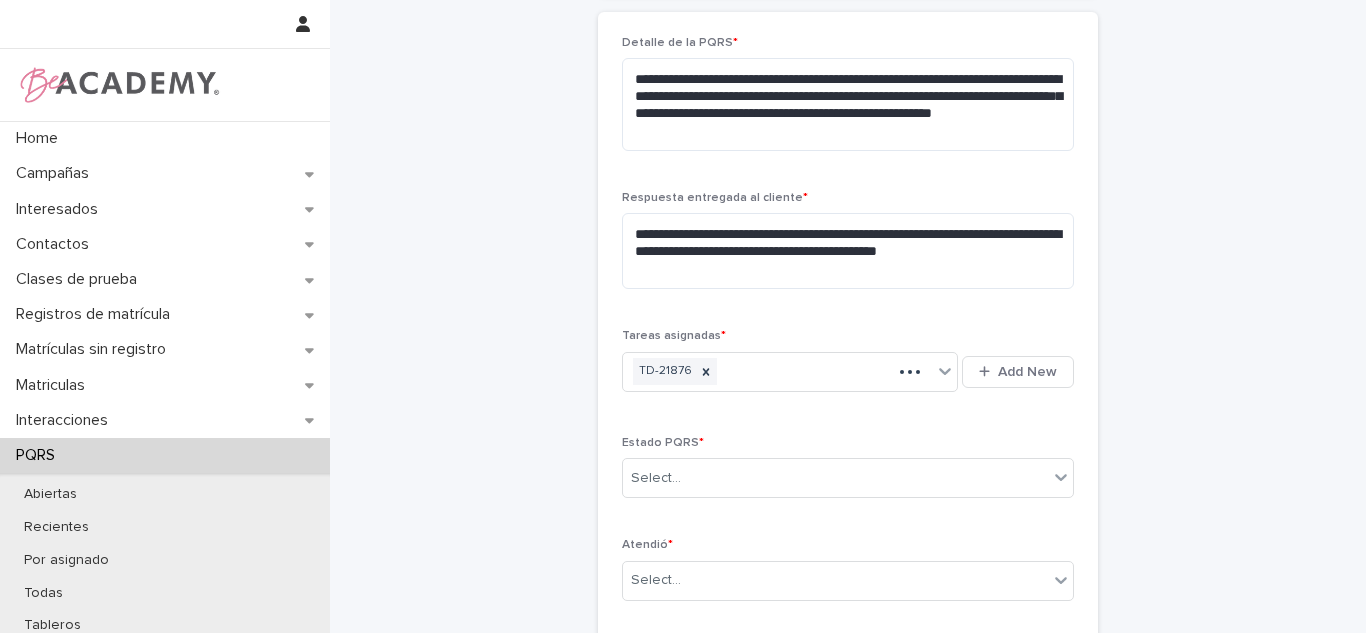 scroll, scrollTop: 695, scrollLeft: 0, axis: vertical 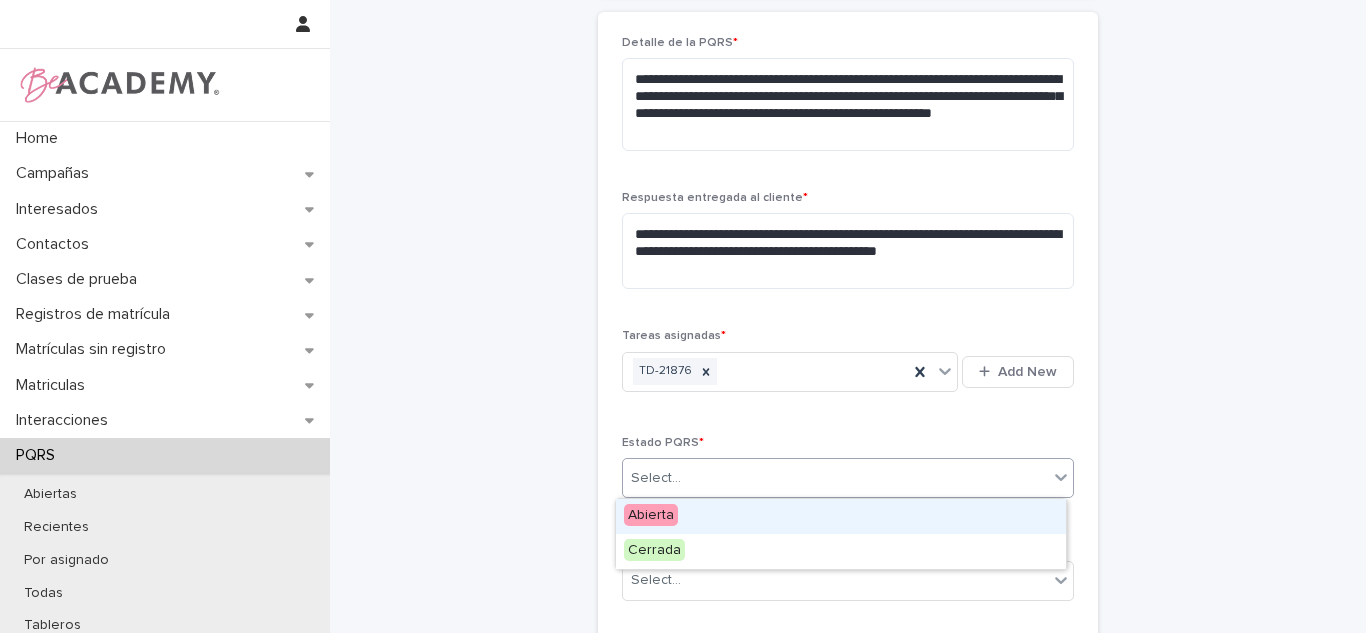 click on "Select..." at bounding box center (835, 478) 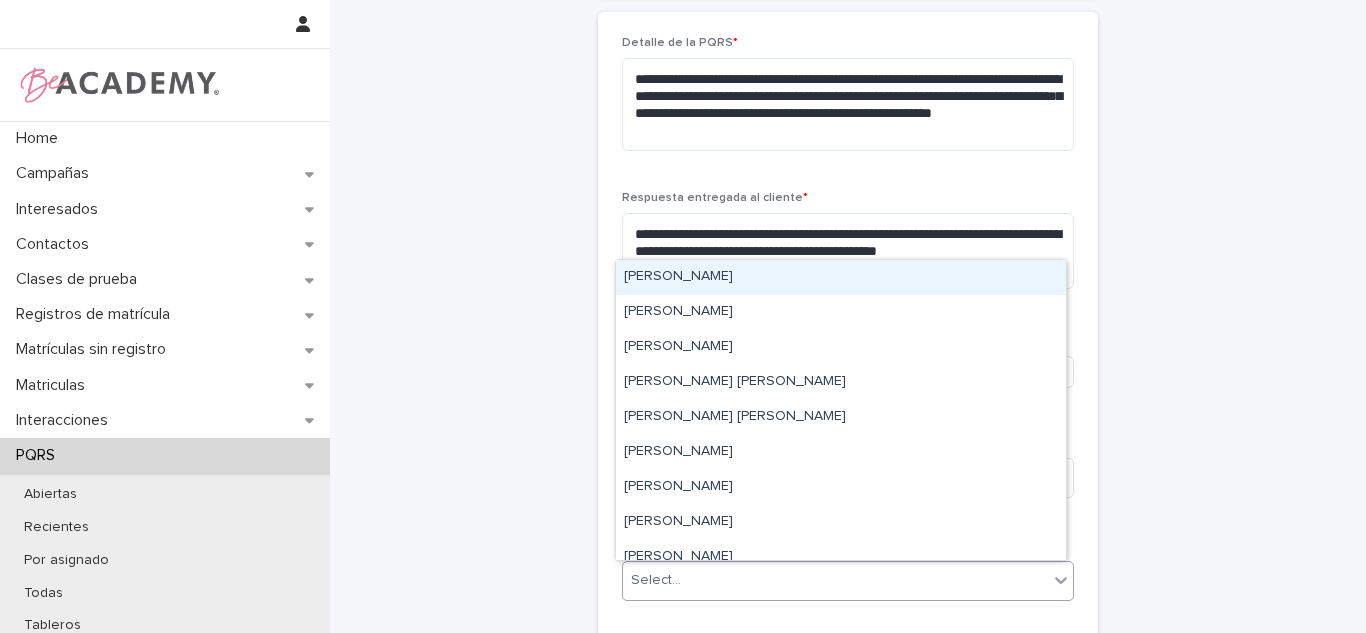 click on "Select..." at bounding box center (656, 580) 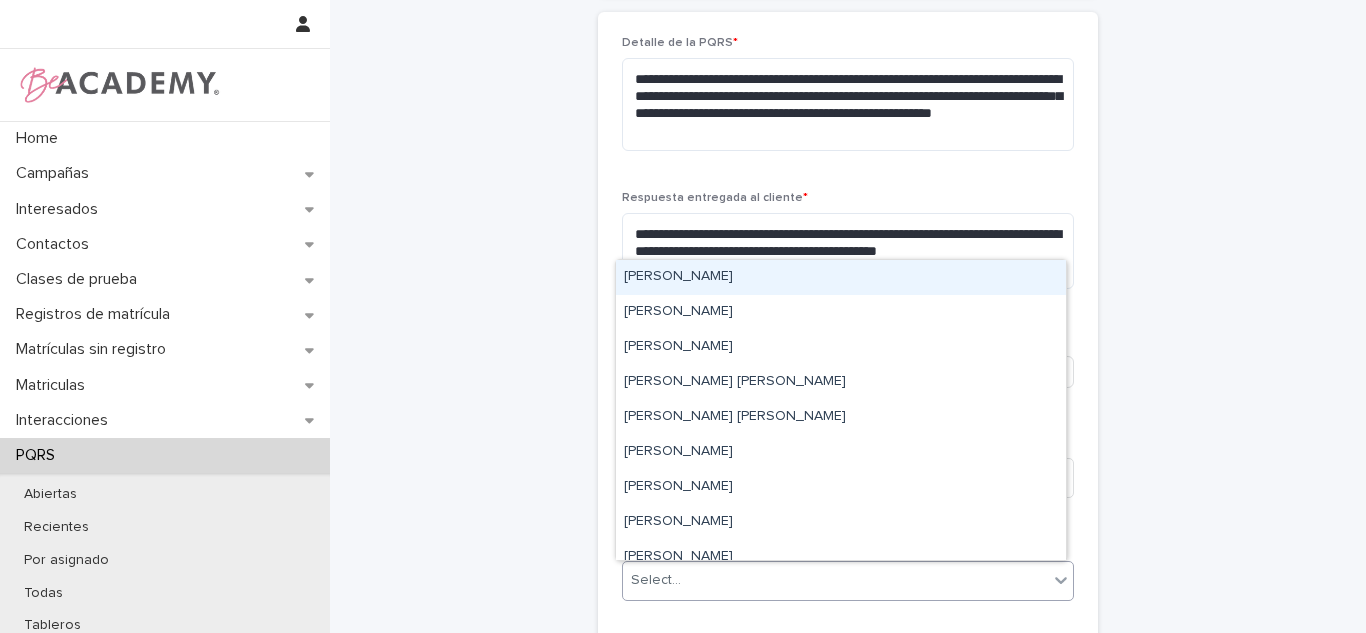 click on "[PERSON_NAME]" at bounding box center (841, 277) 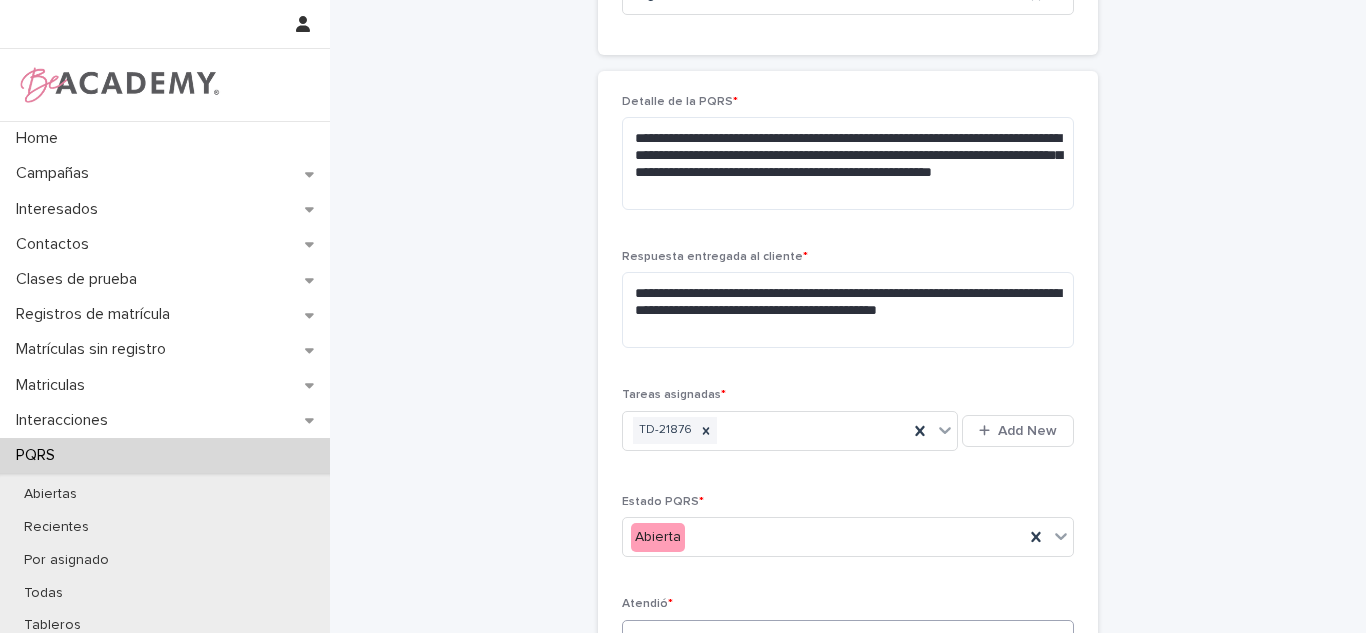 scroll, scrollTop: 811, scrollLeft: 0, axis: vertical 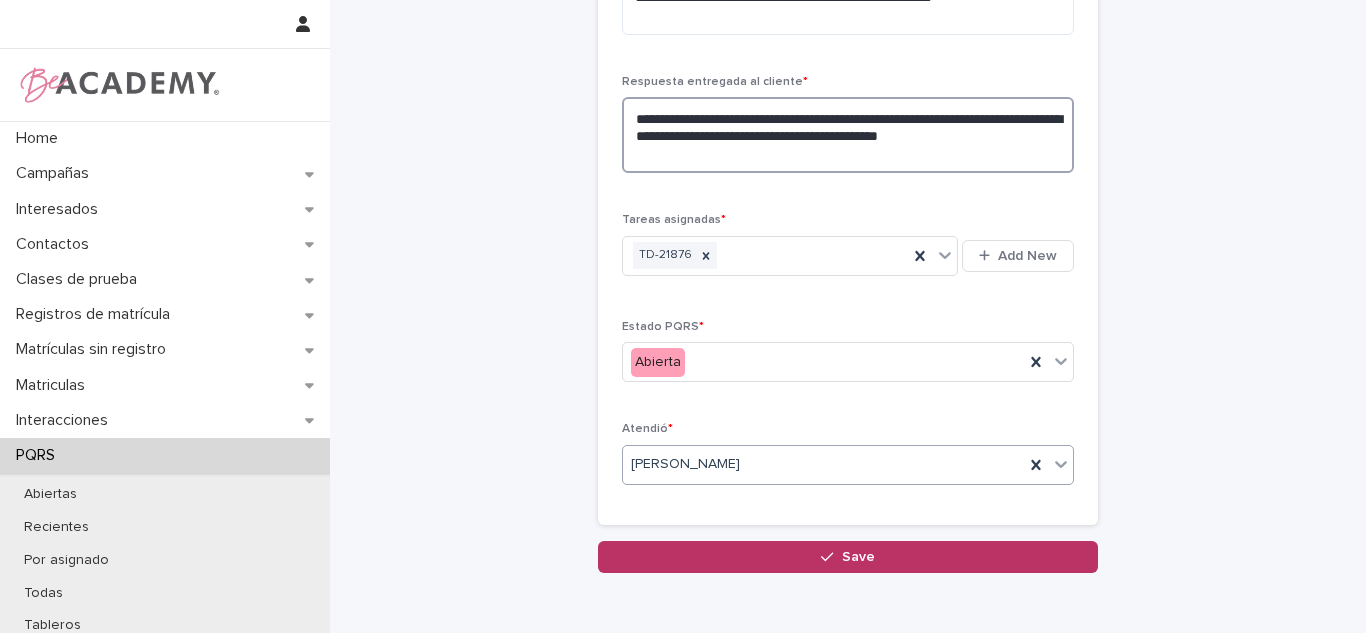 click on "**********" at bounding box center (848, 135) 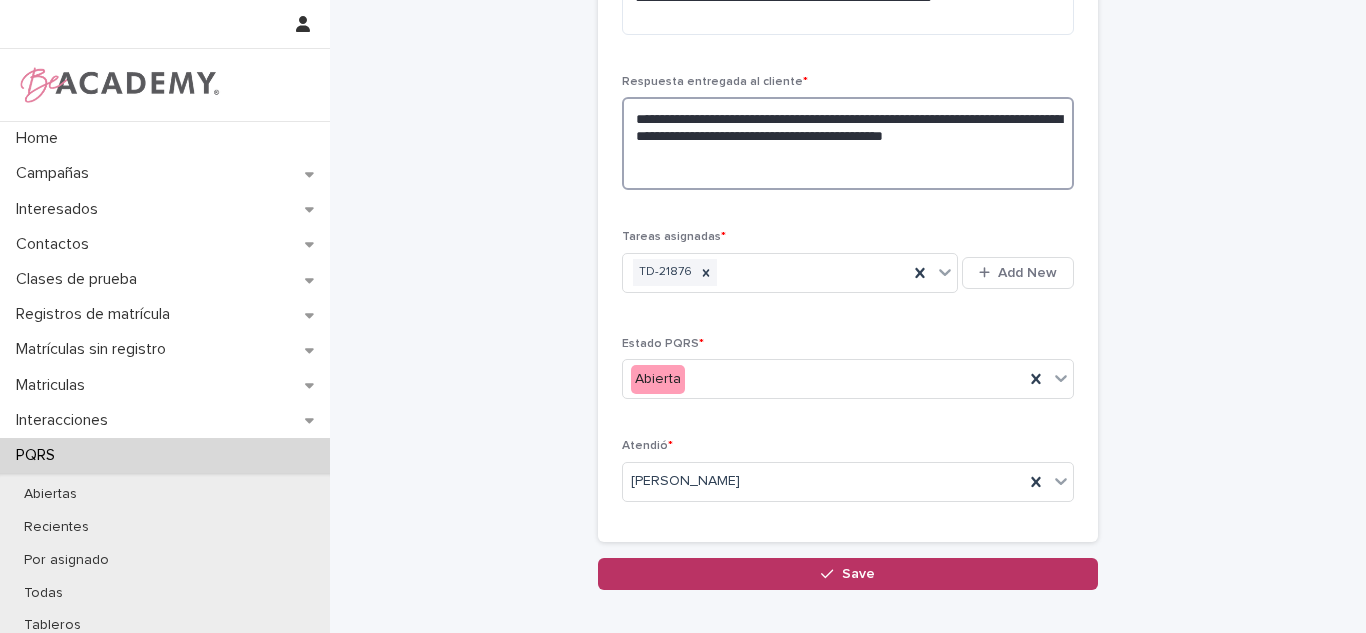 type on "**********" 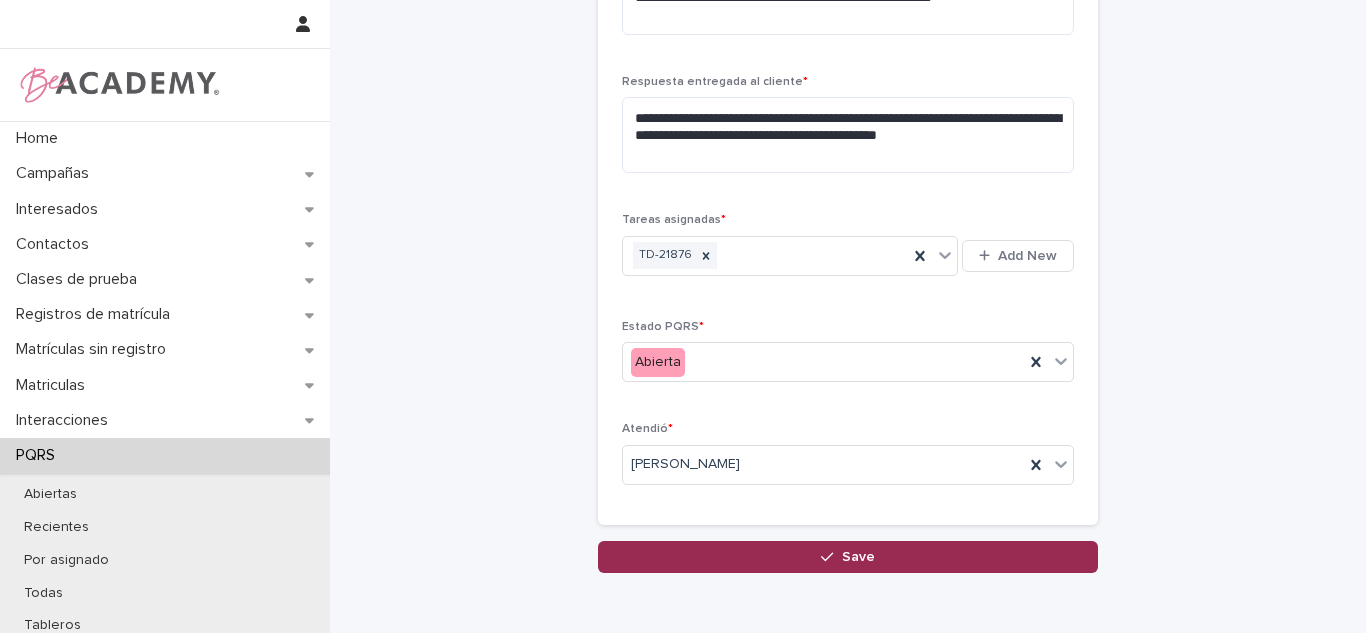 drag, startPoint x: 779, startPoint y: 549, endPoint x: 459, endPoint y: 564, distance: 320.35138 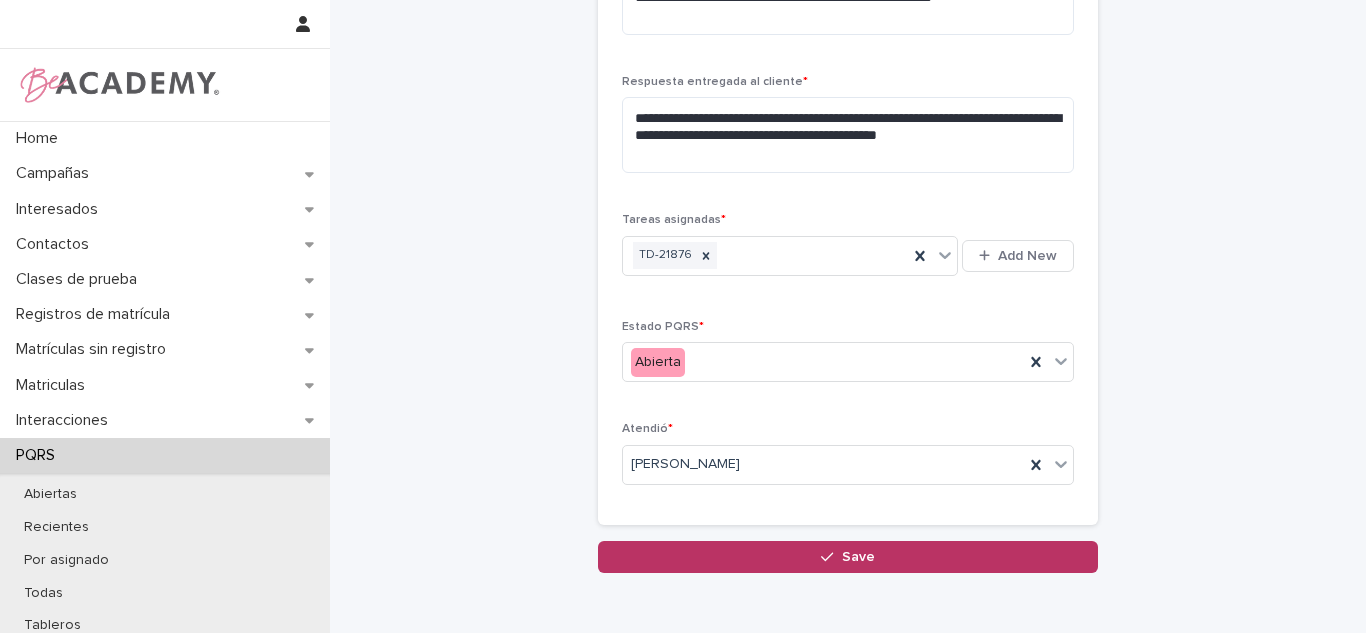 click on "Save" at bounding box center (848, 557) 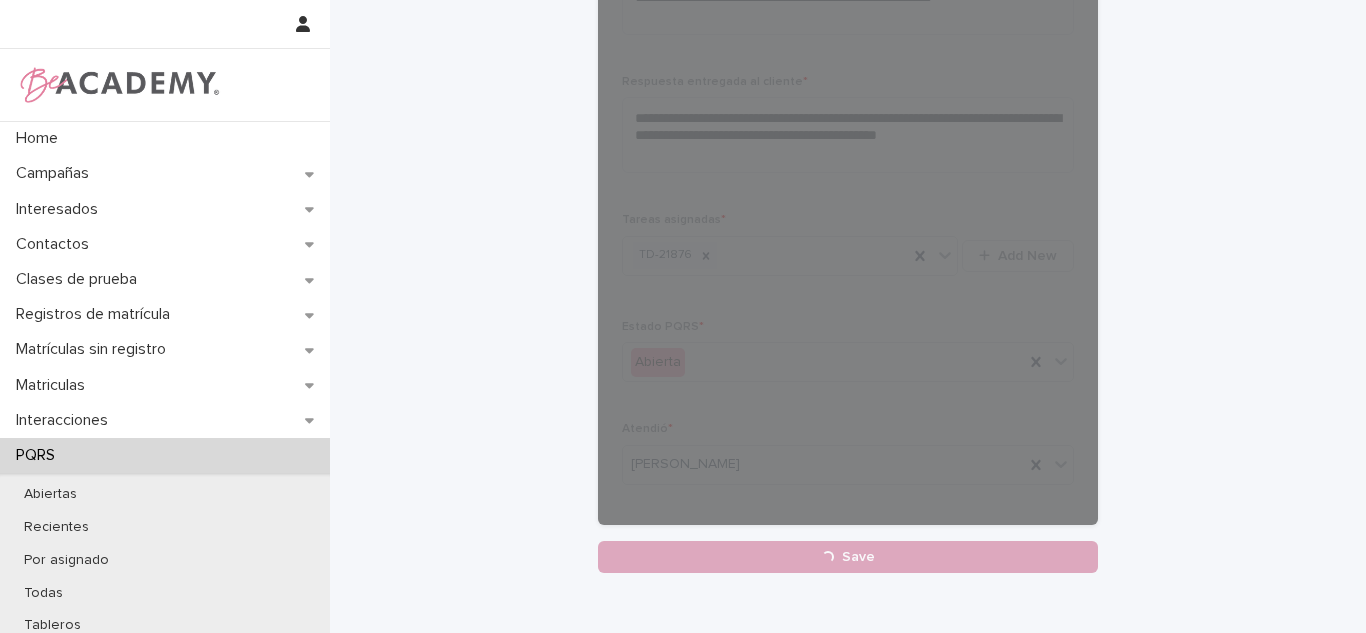 scroll, scrollTop: 0, scrollLeft: 0, axis: both 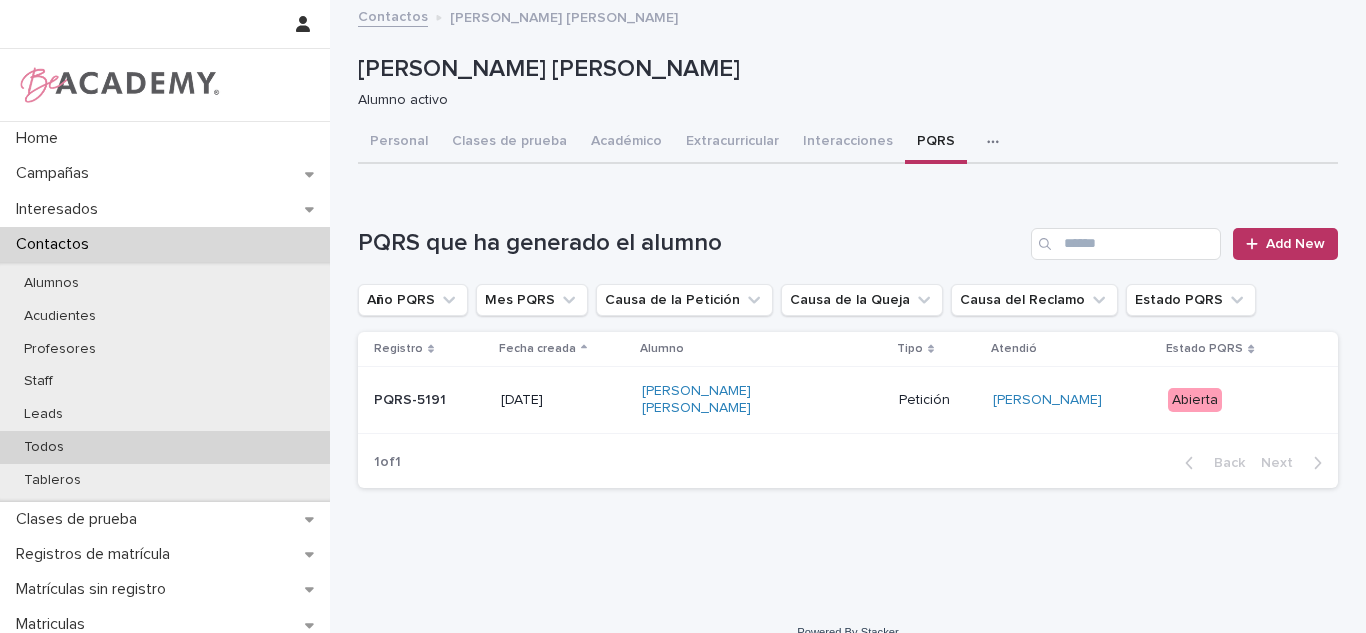 click on "Todos" at bounding box center (165, 447) 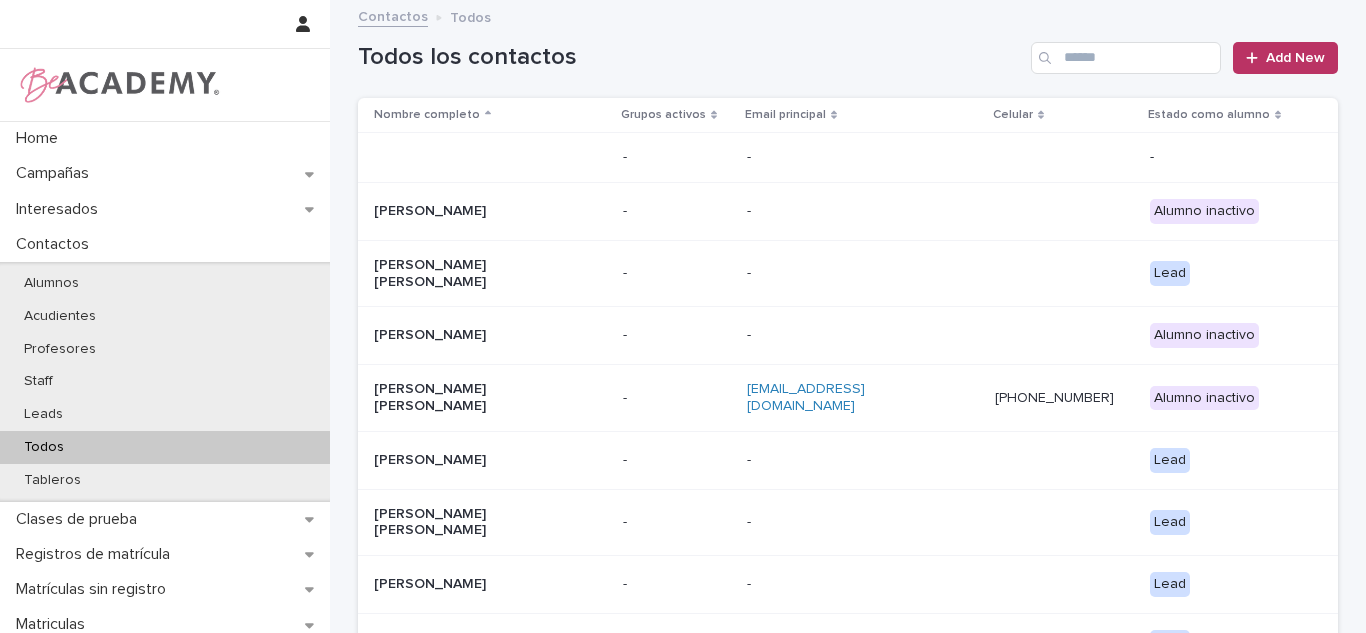 click on "Todos los contactos Add New" at bounding box center (848, 50) 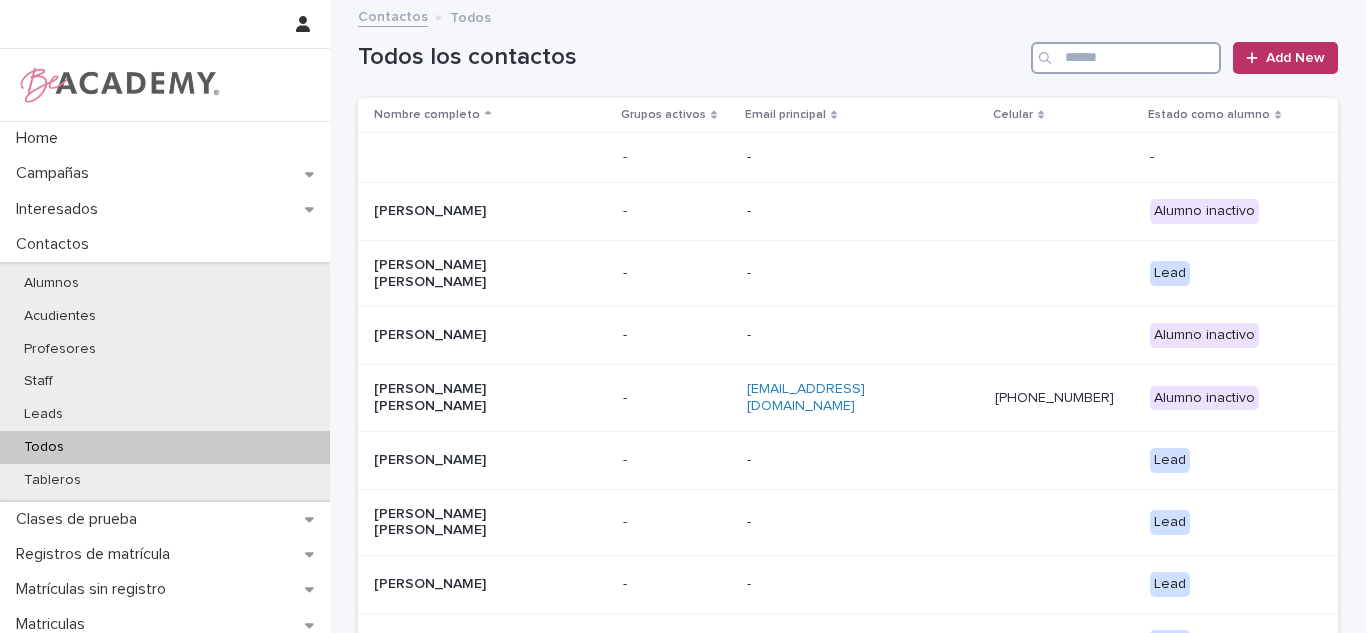 click at bounding box center [1126, 58] 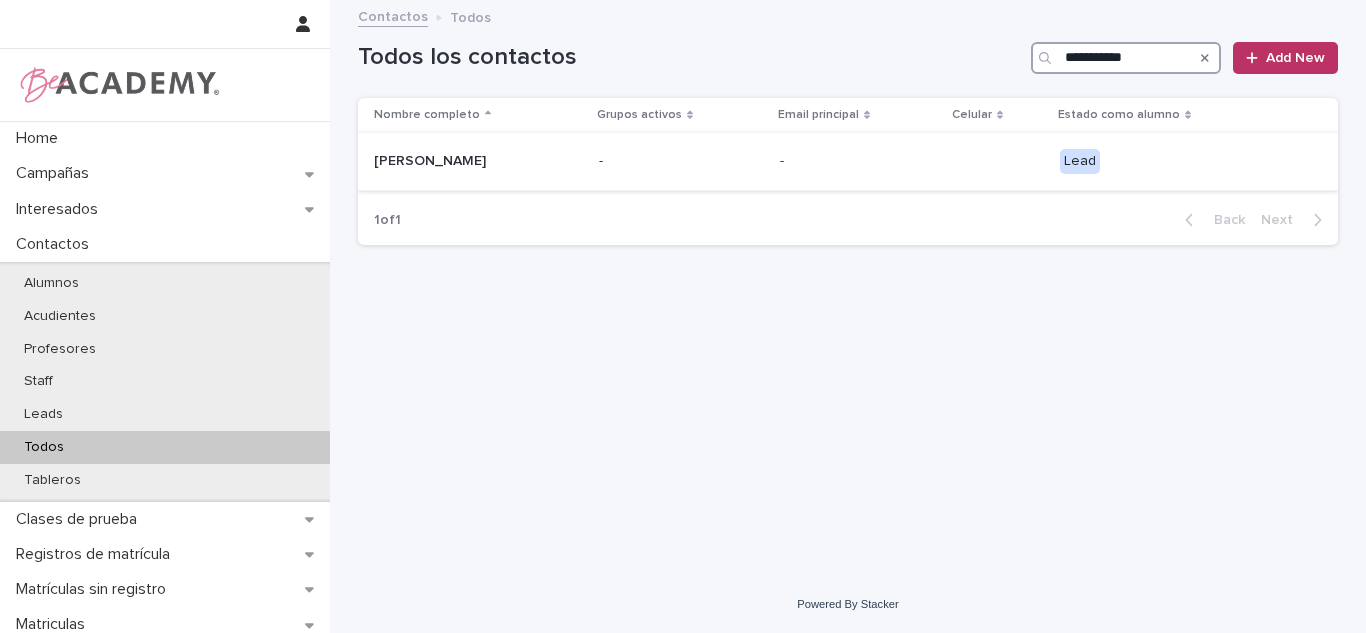 type on "**********" 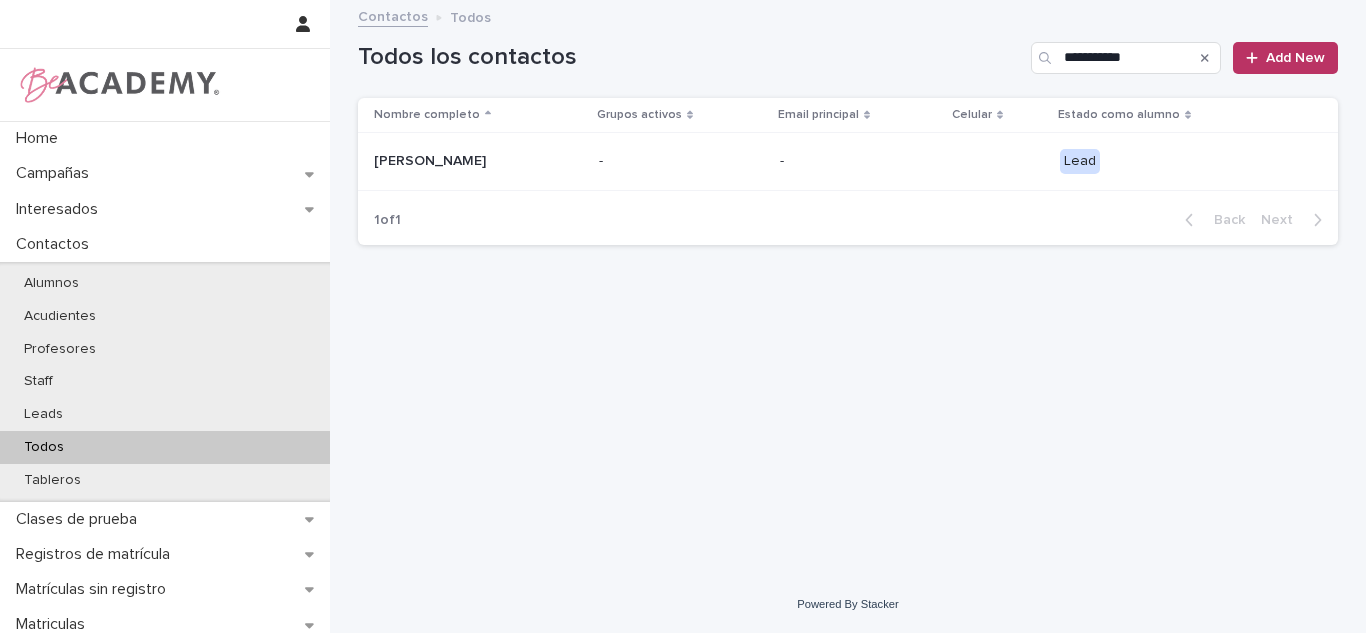 click on "Martina Meza Sanchez" at bounding box center [474, 159] 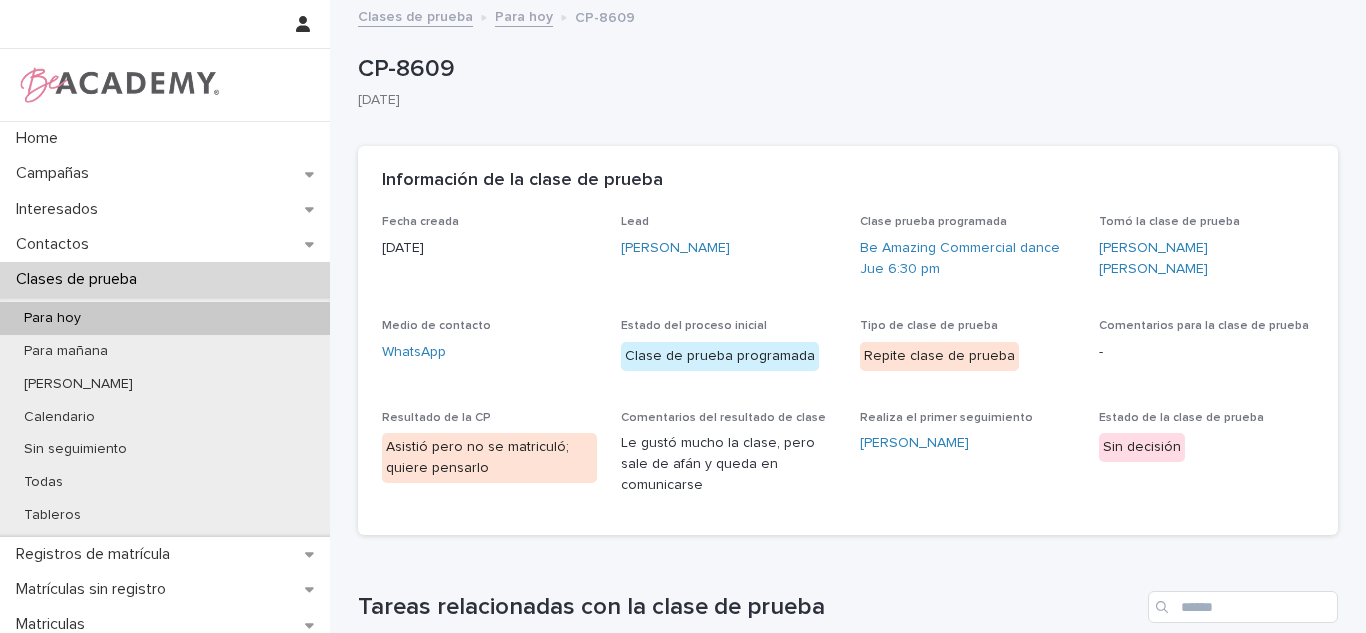 scroll, scrollTop: 0, scrollLeft: 0, axis: both 